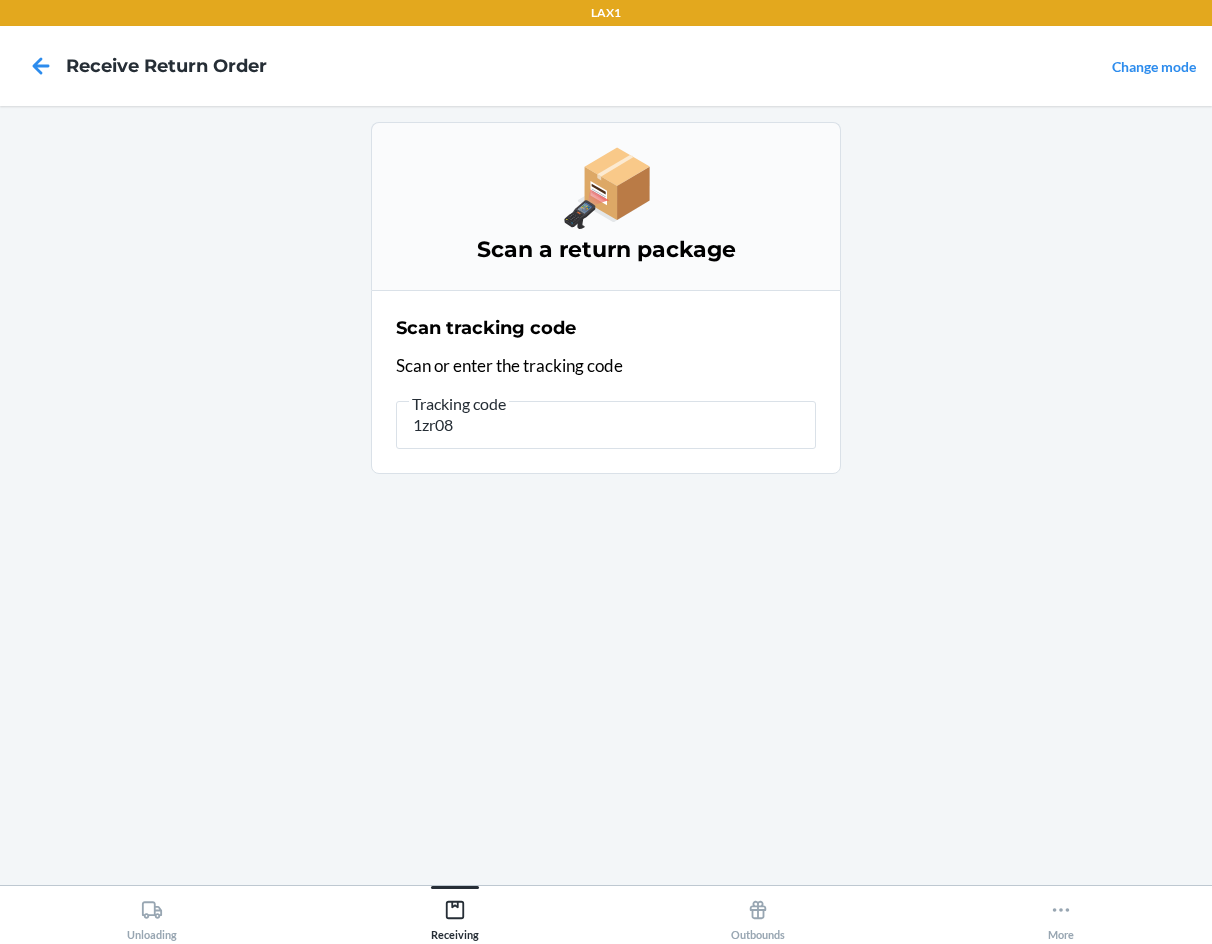 scroll, scrollTop: 0, scrollLeft: 0, axis: both 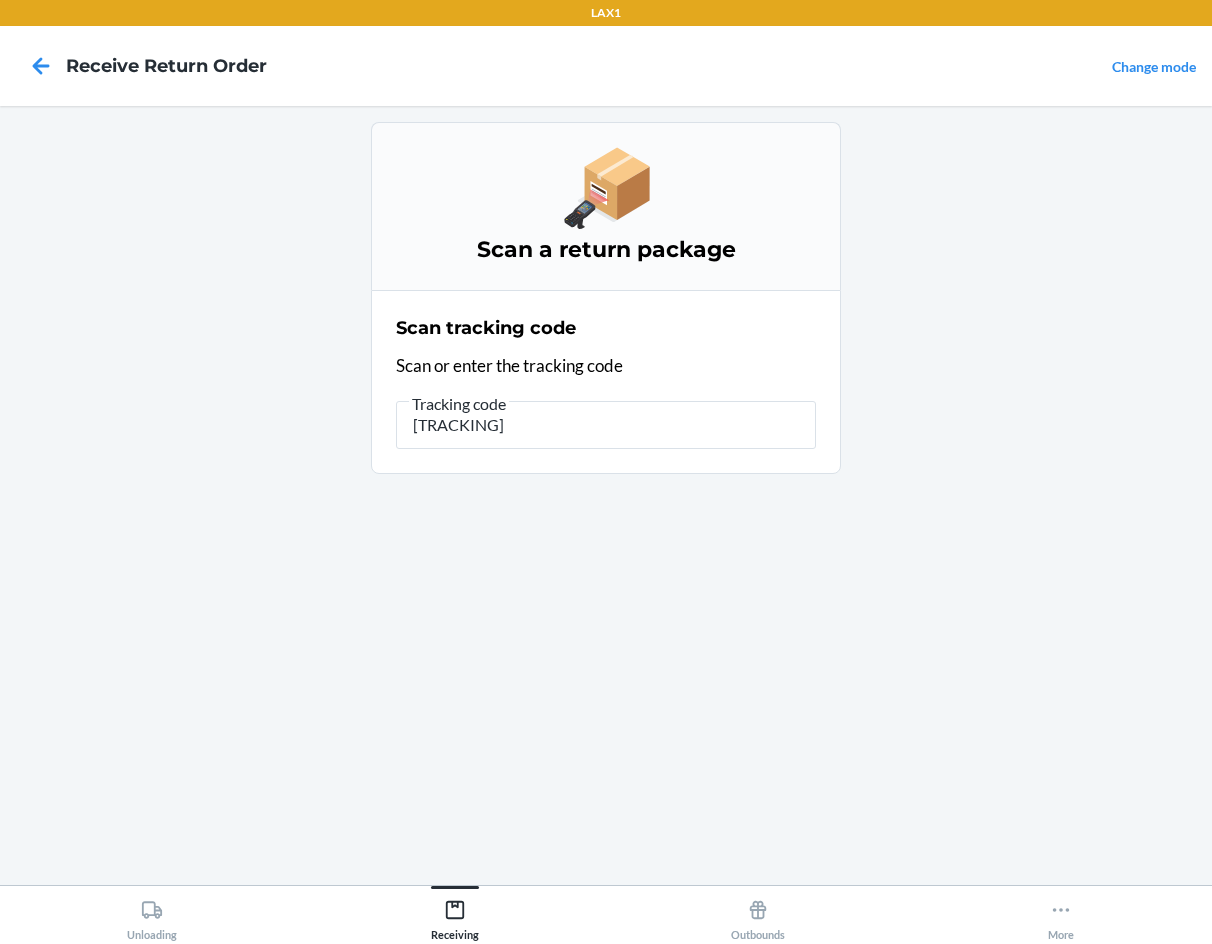click on "[TRACKING]" at bounding box center (606, 425) 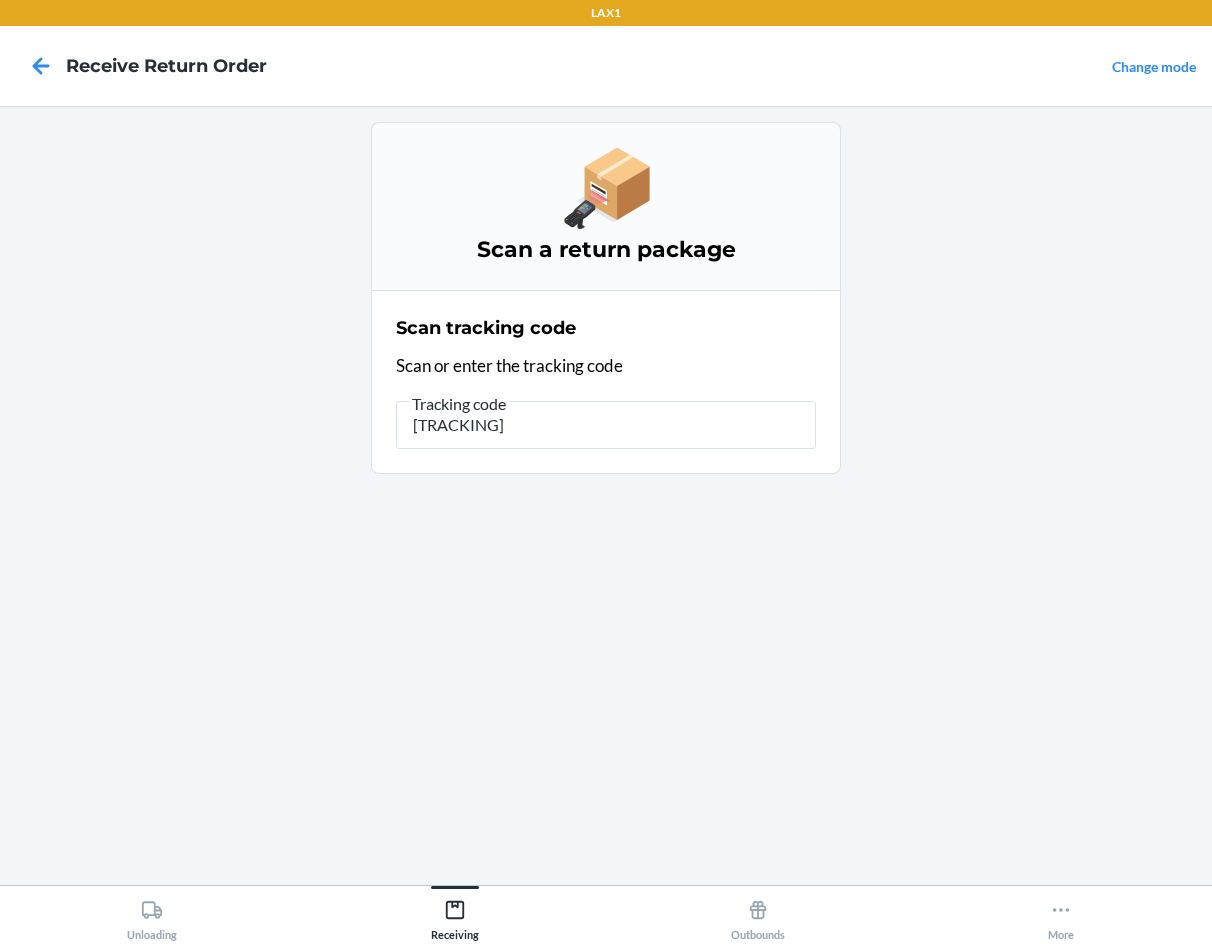 click on "Scan a return package Scan tracking code Scan or enter the tracking code Tracking code [TRACKING]" at bounding box center [606, 495] 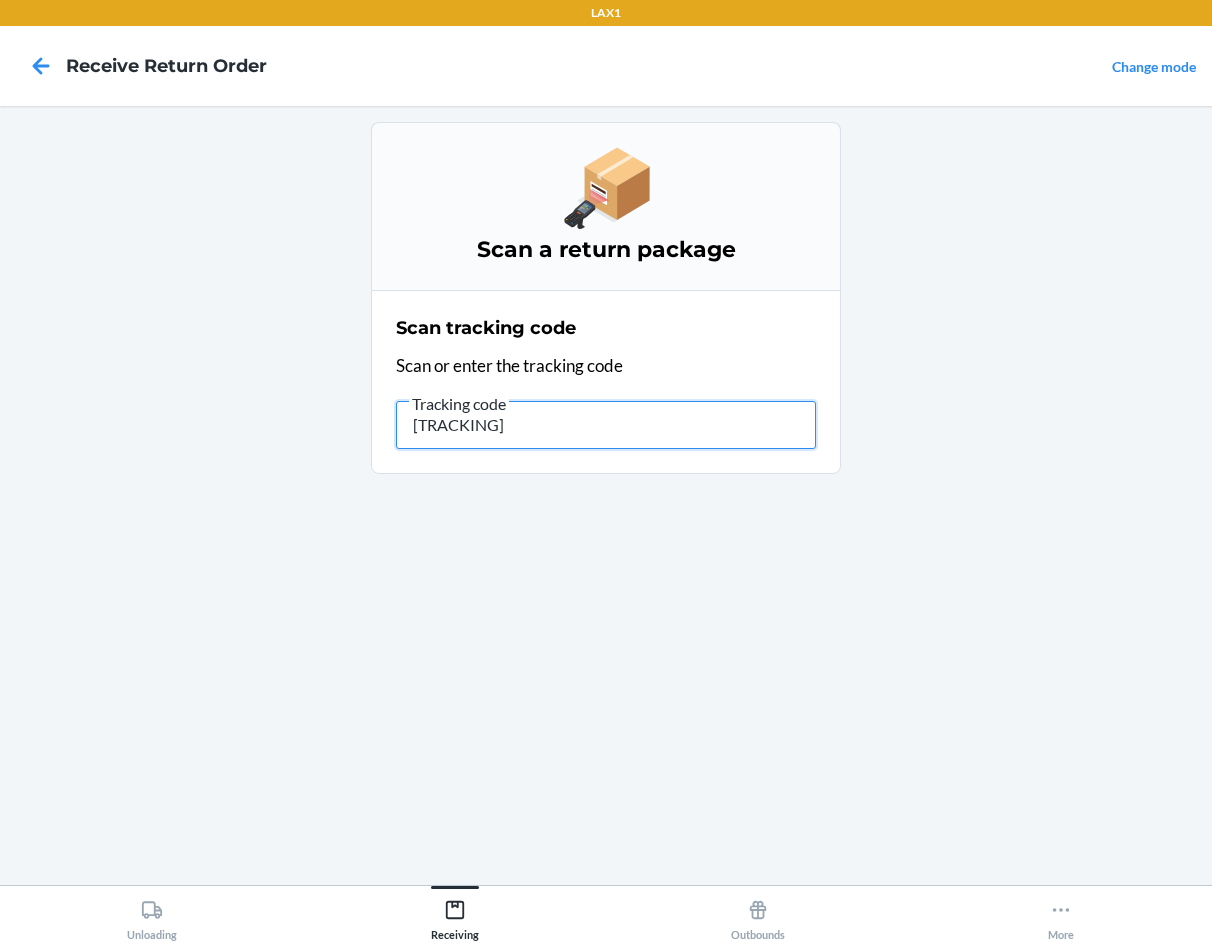 click on "[TRACKING]" at bounding box center [606, 425] 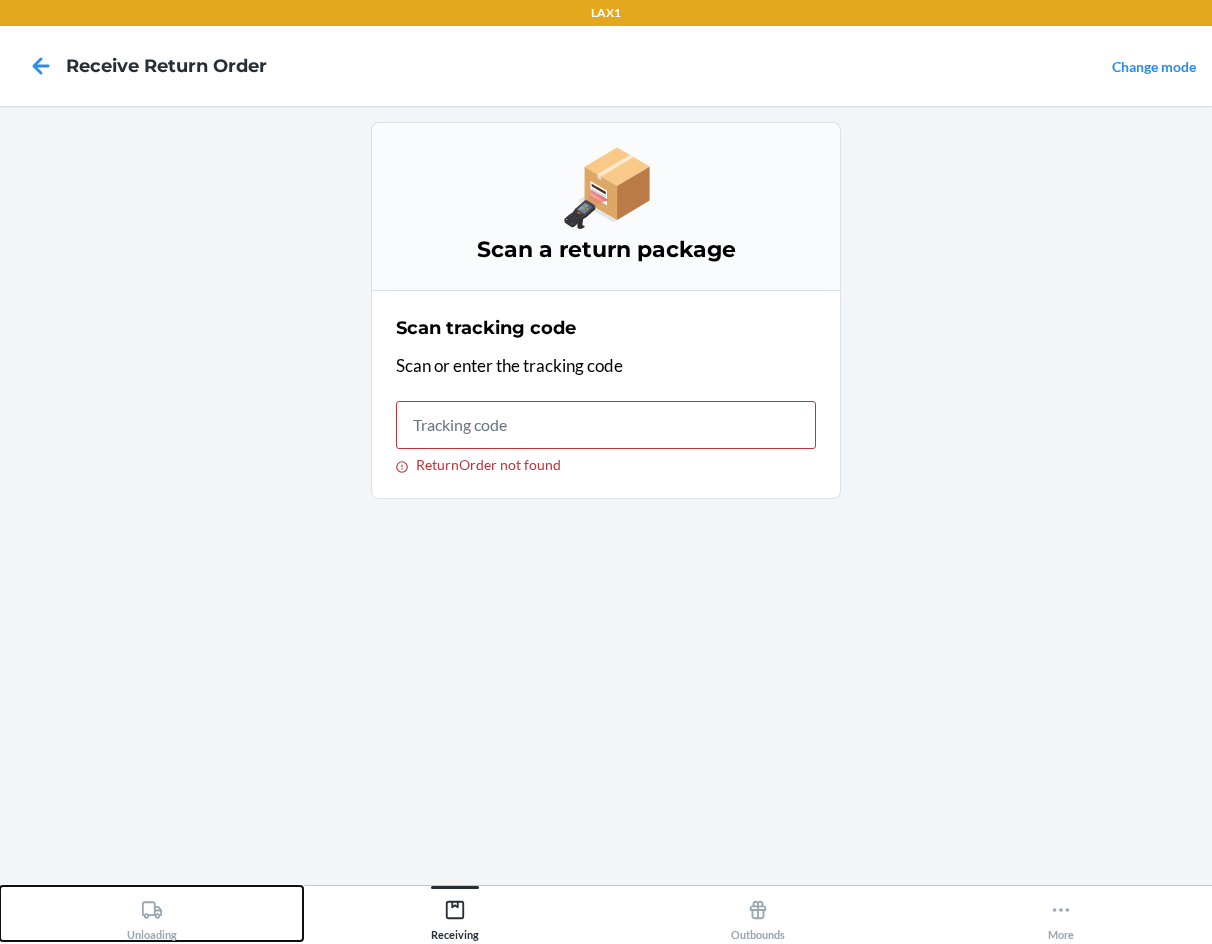 drag, startPoint x: 158, startPoint y: 920, endPoint x: 359, endPoint y: 636, distance: 347.93246 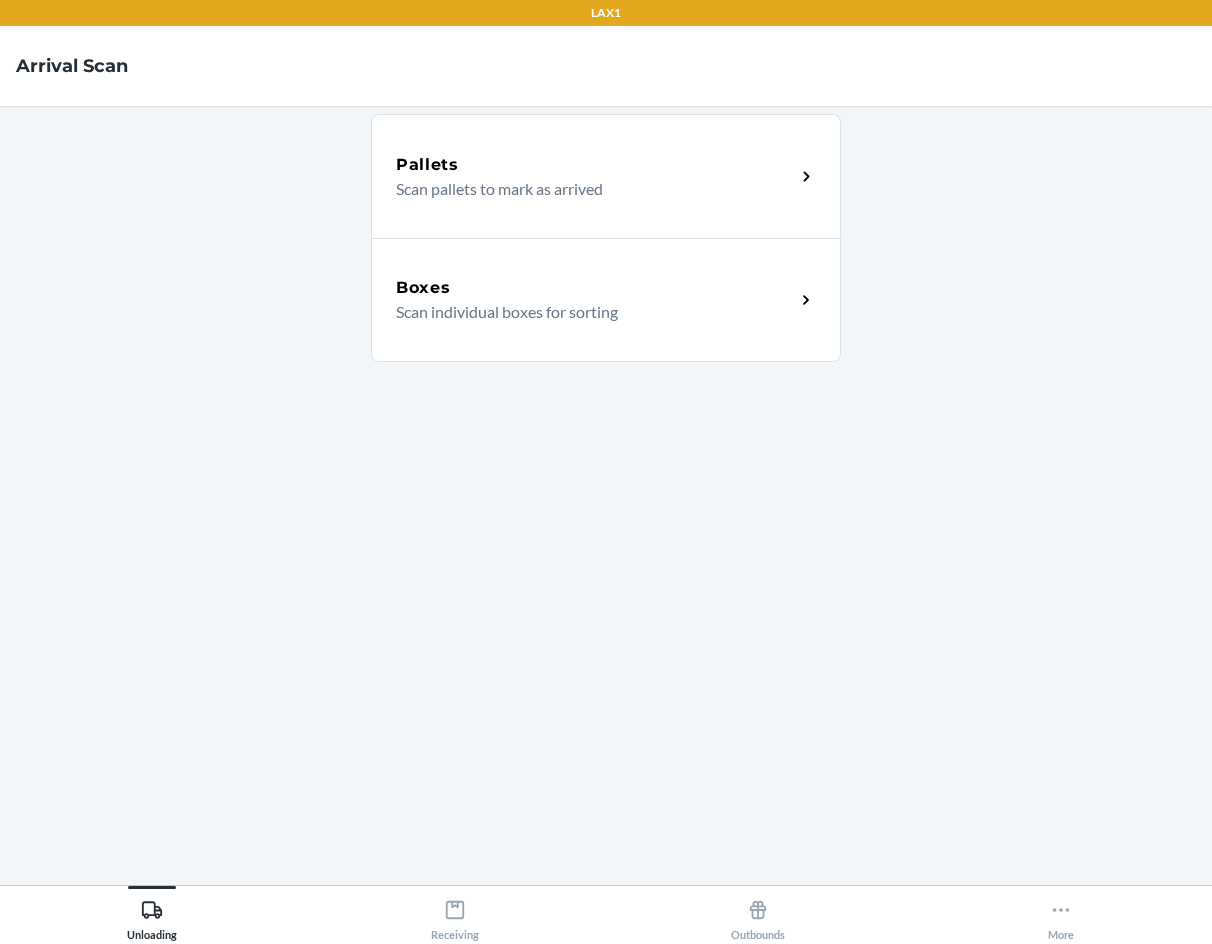 click on "Scan individual boxes for sorting" at bounding box center [587, 312] 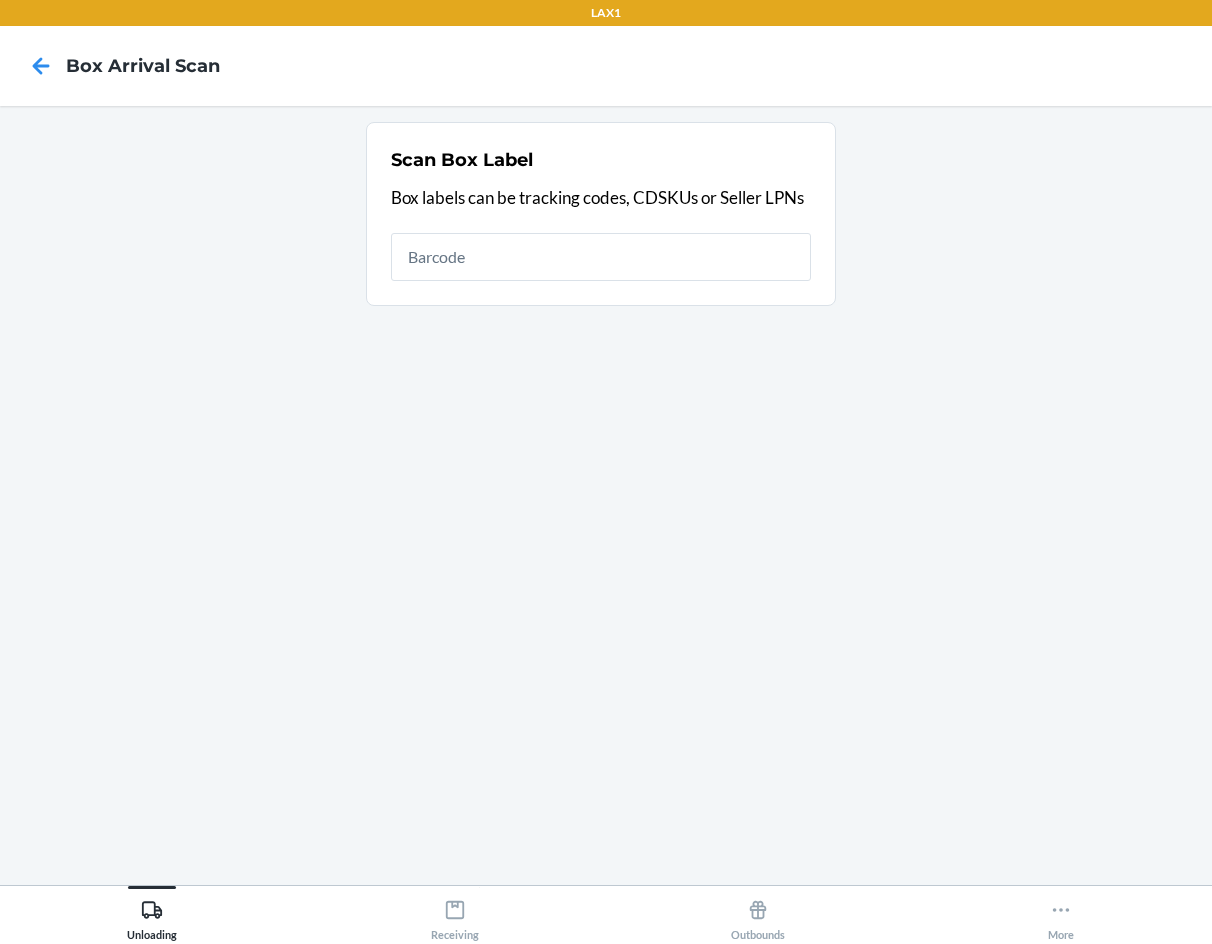 type on "[TRACKING]" 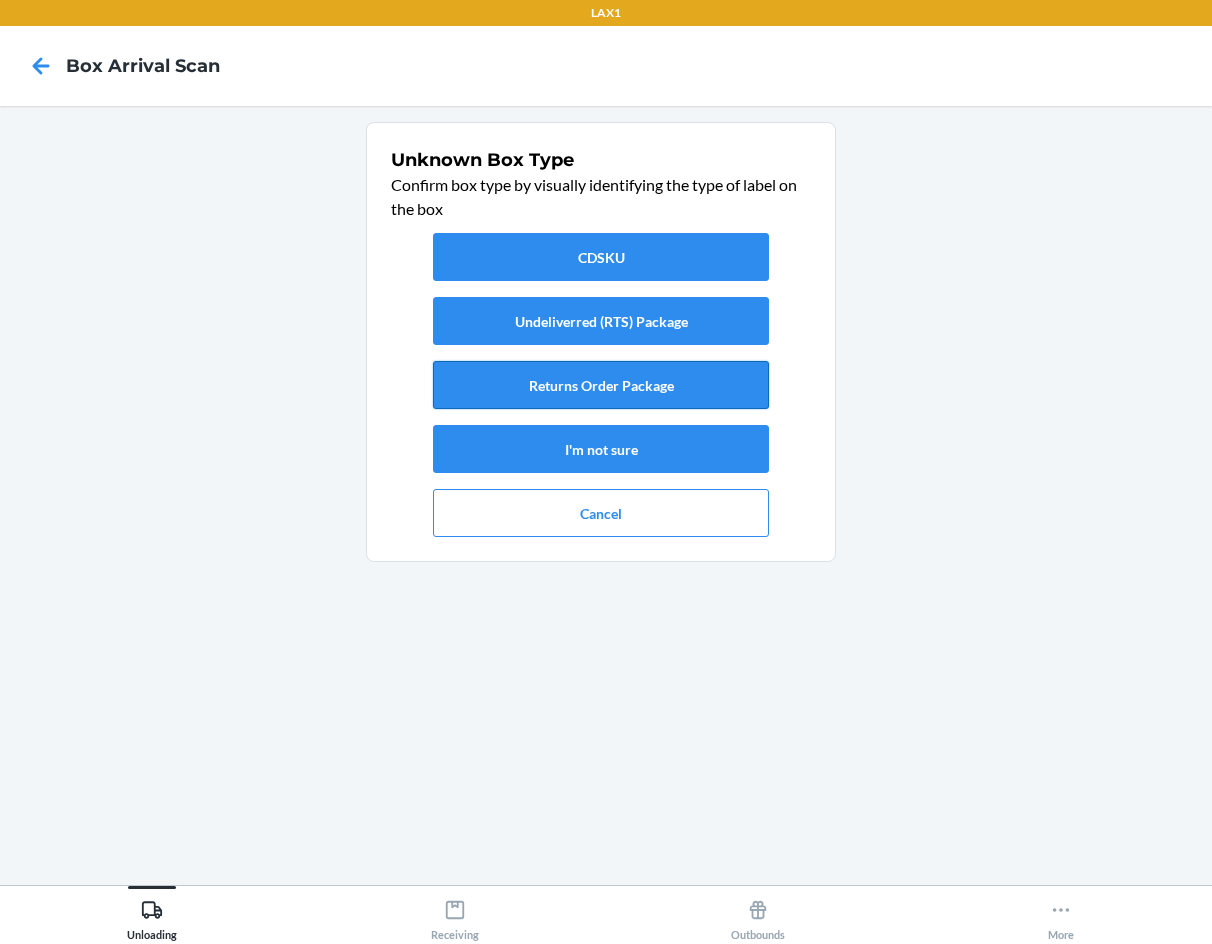 click on "Returns Order Package" at bounding box center (601, 385) 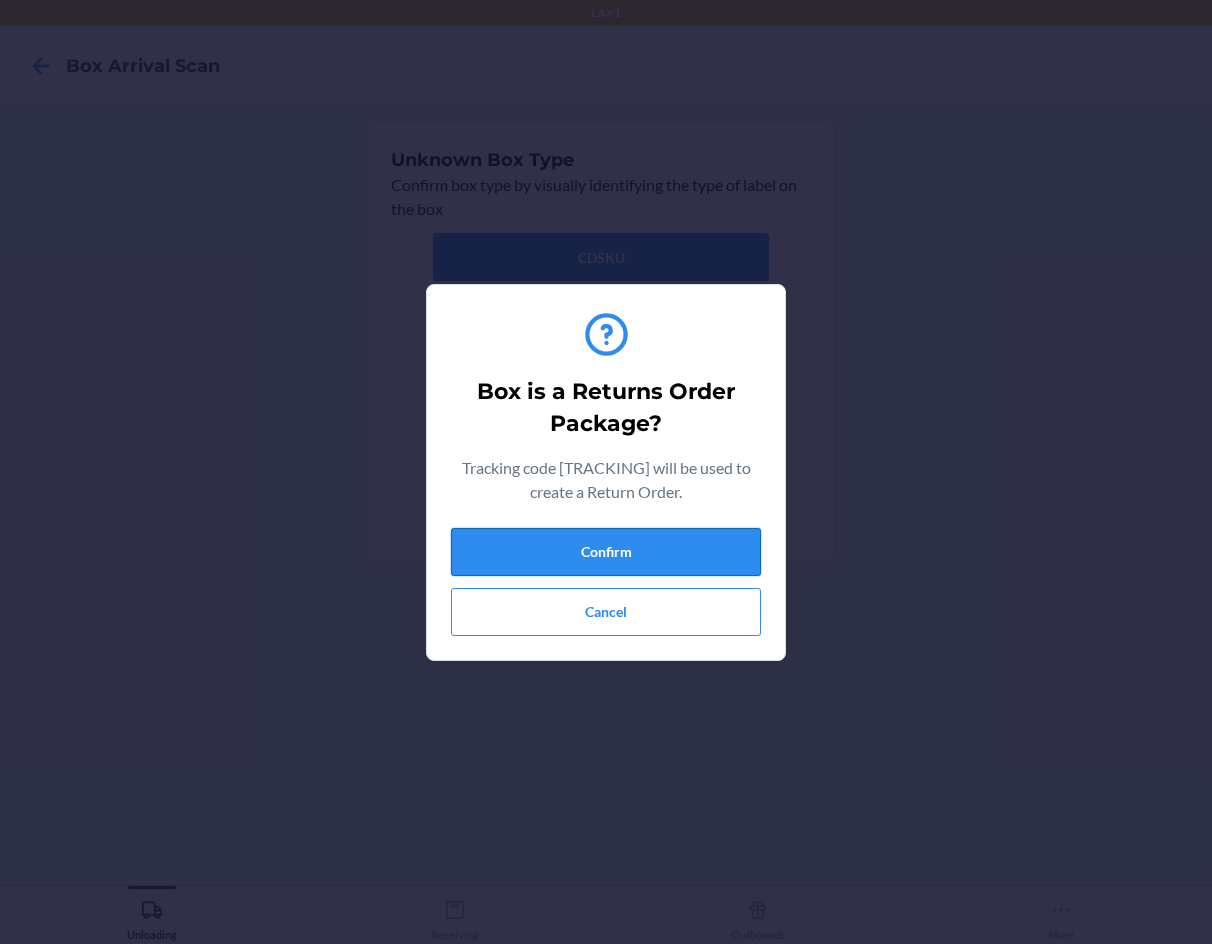 click on "Confirm" at bounding box center [606, 552] 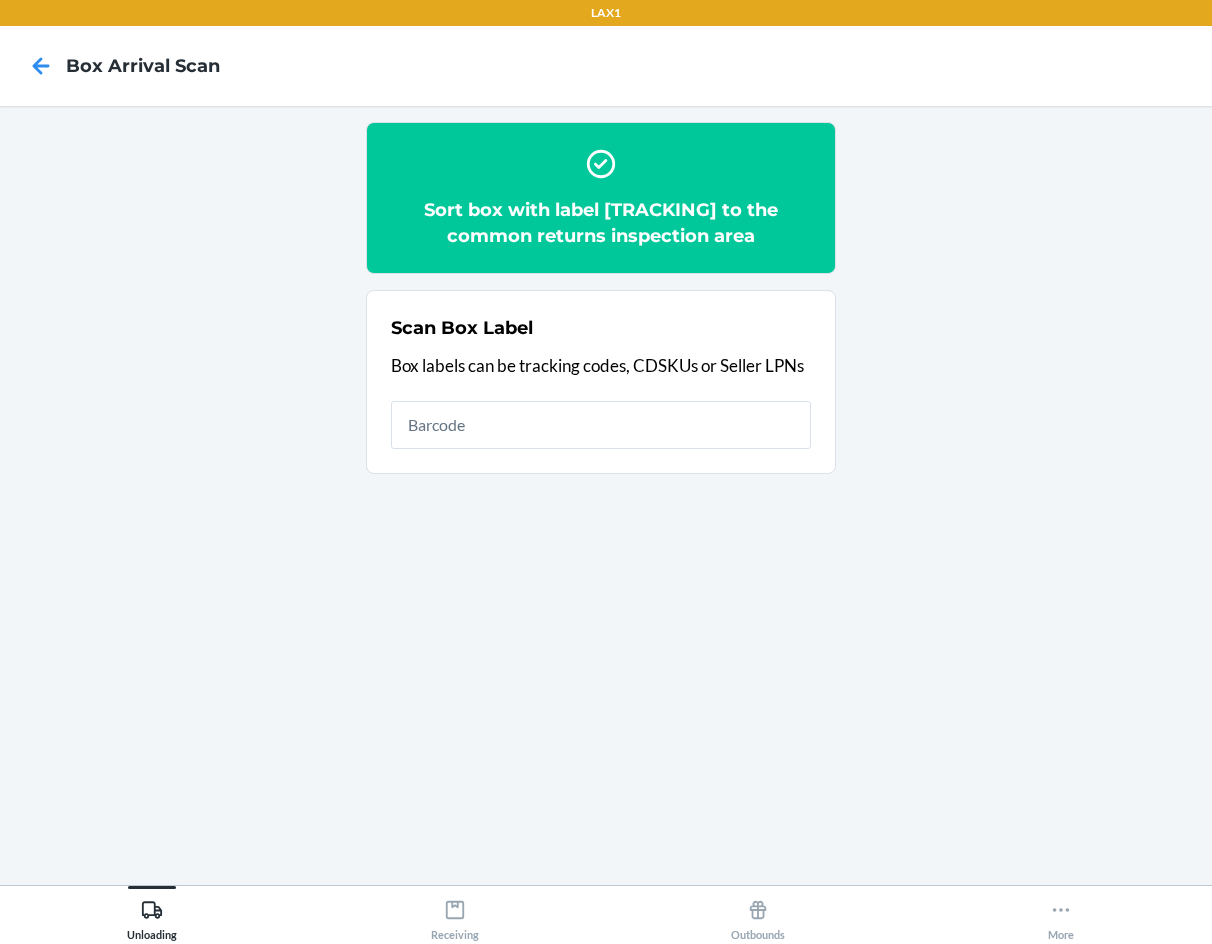 click on "Unloading Receiving Outbounds More" at bounding box center (606, 914) 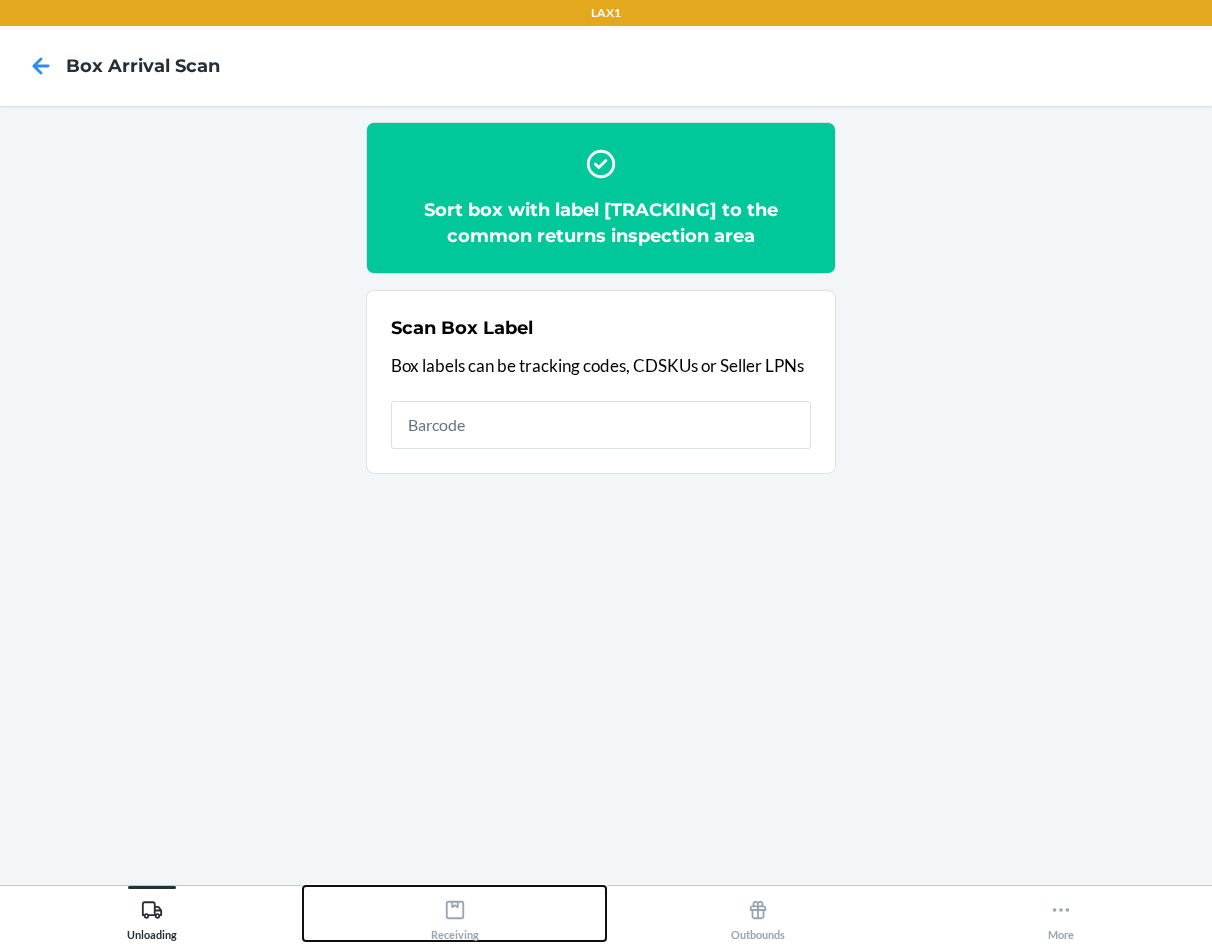 click on "Receiving" at bounding box center (455, 916) 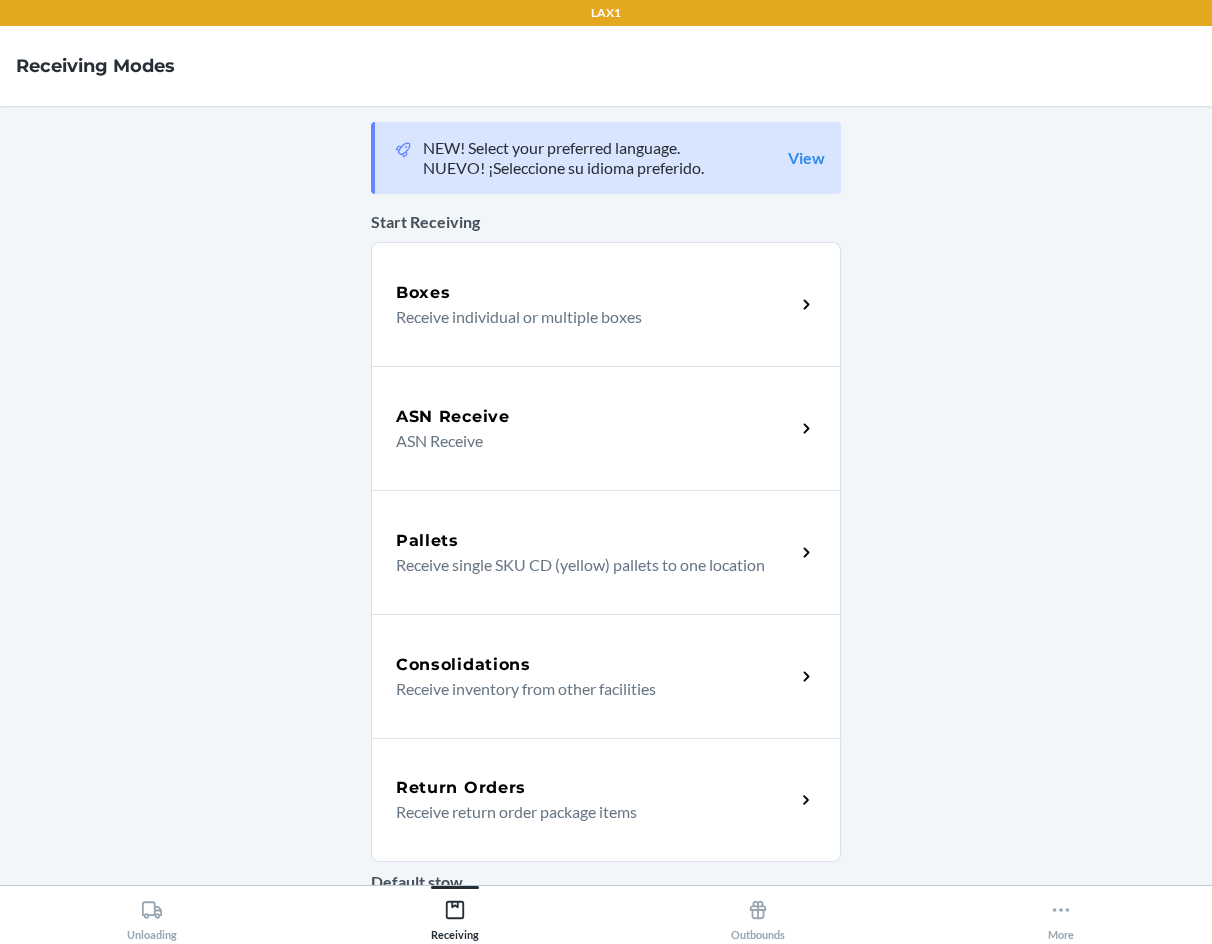 click on "Return Orders" at bounding box center (461, 788) 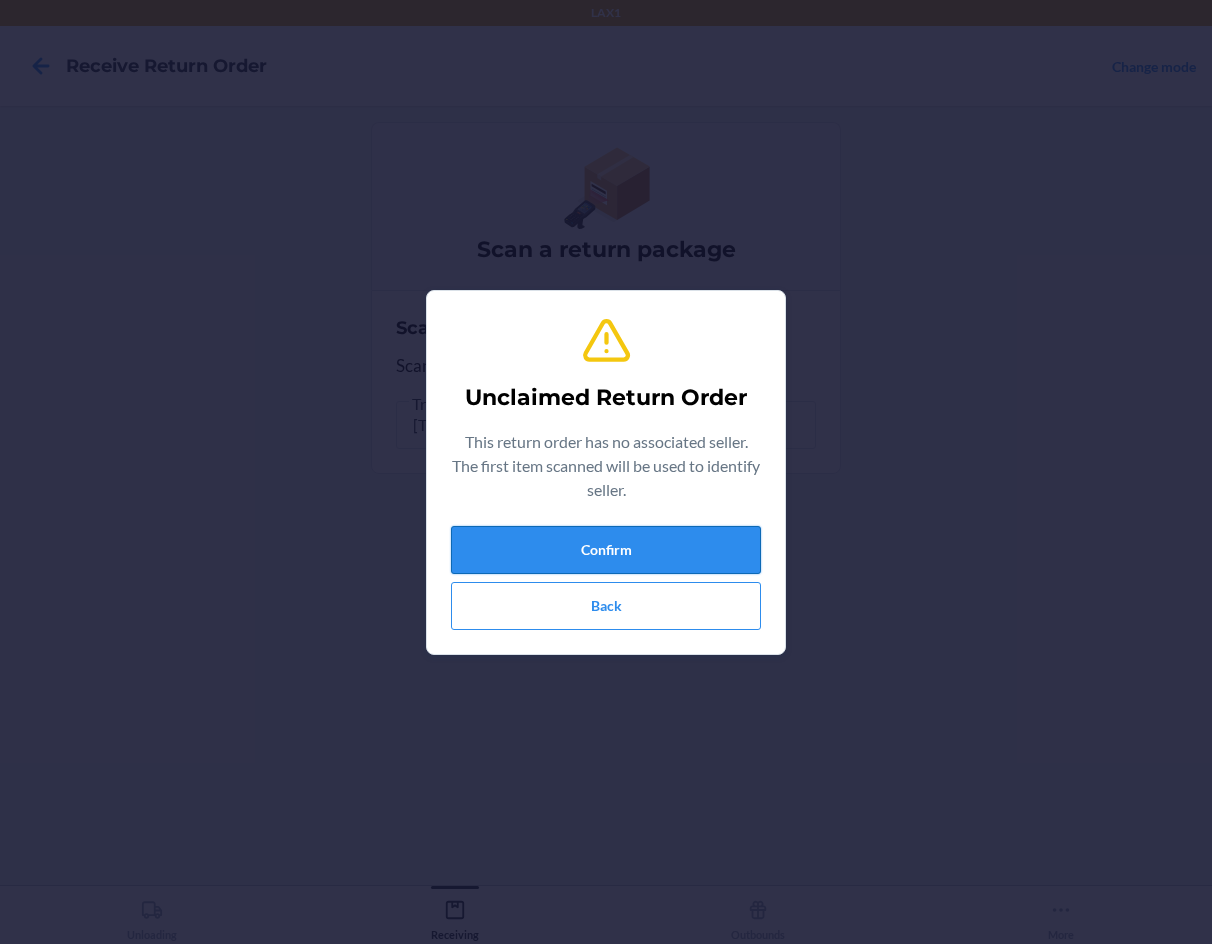 click on "Confirm" at bounding box center (606, 550) 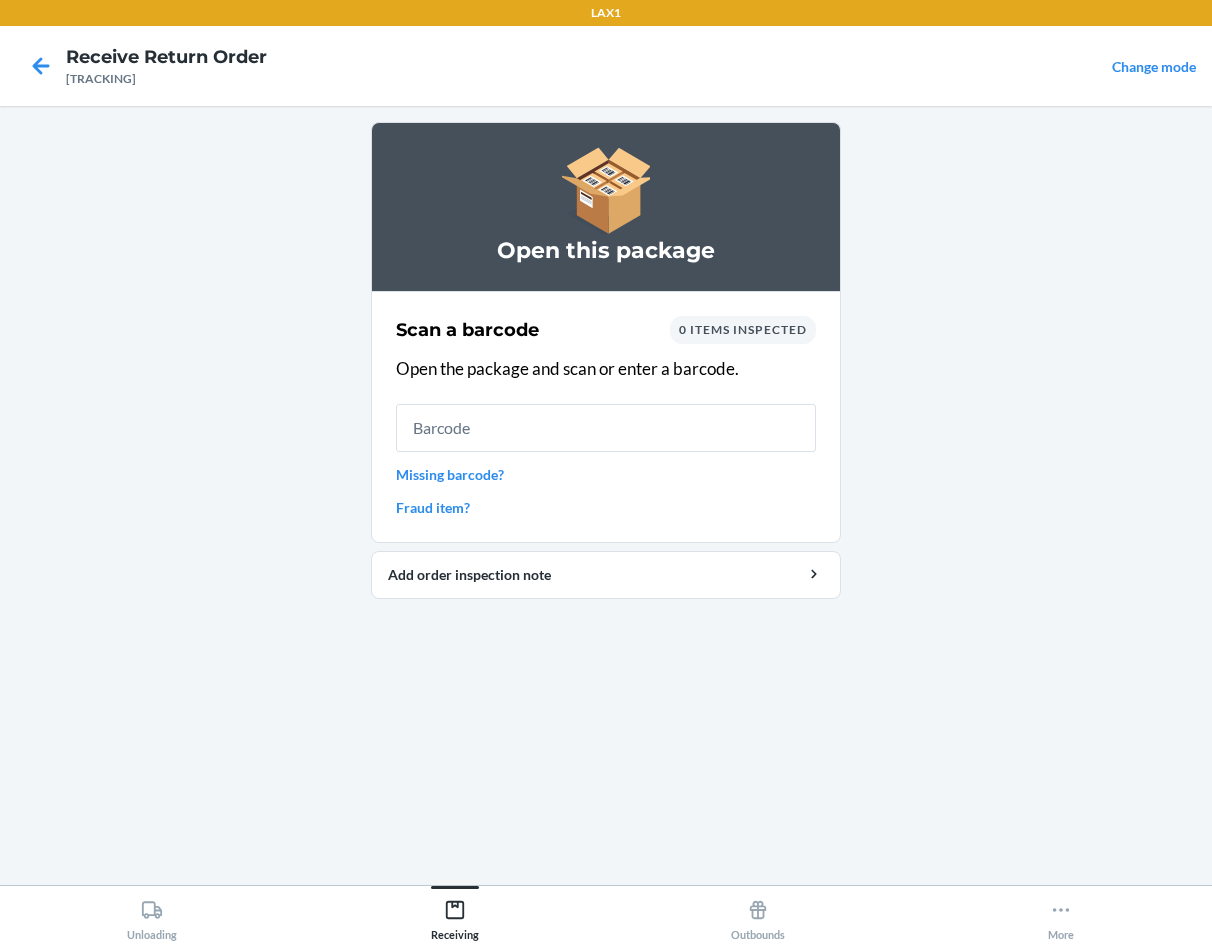 click at bounding box center (606, 428) 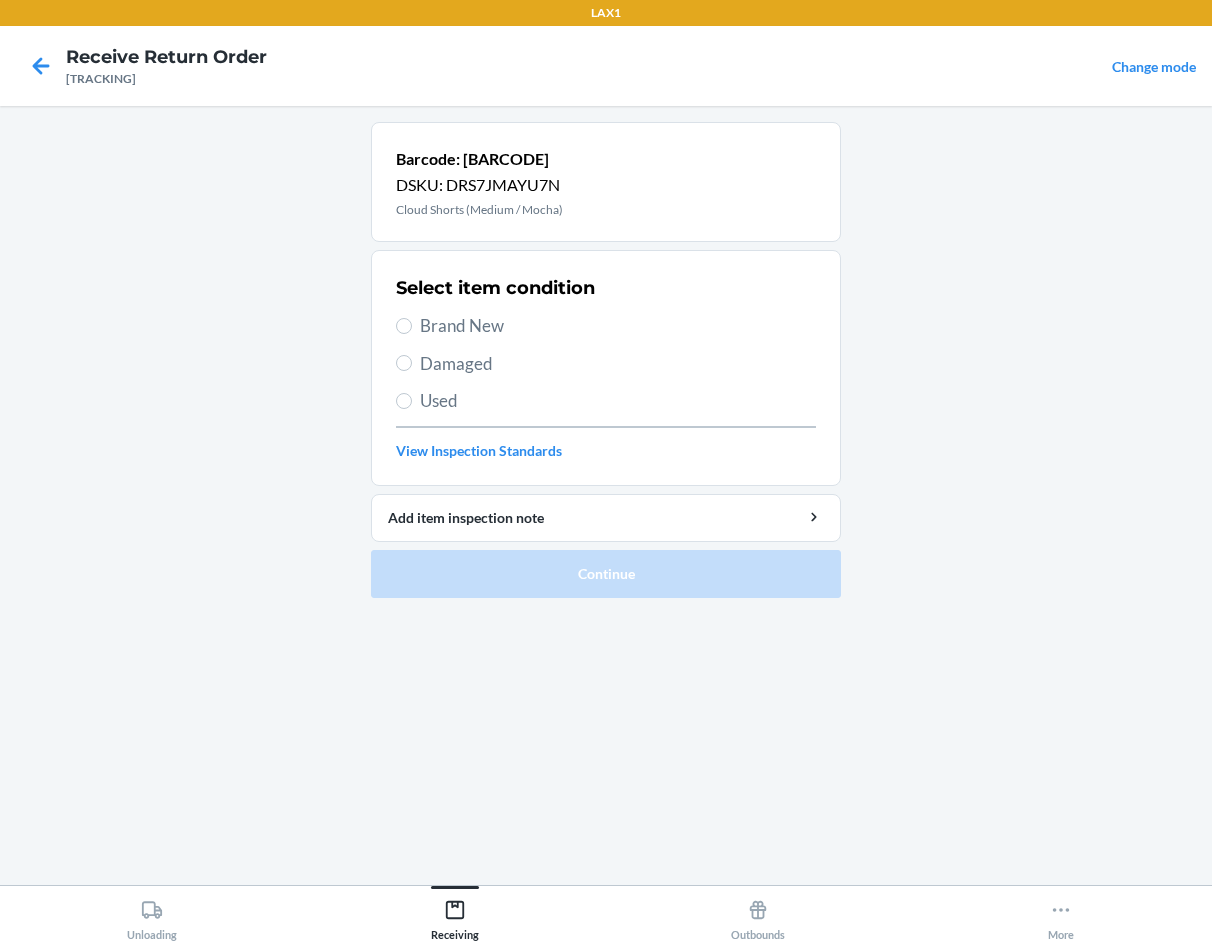 click on "Used" at bounding box center [618, 401] 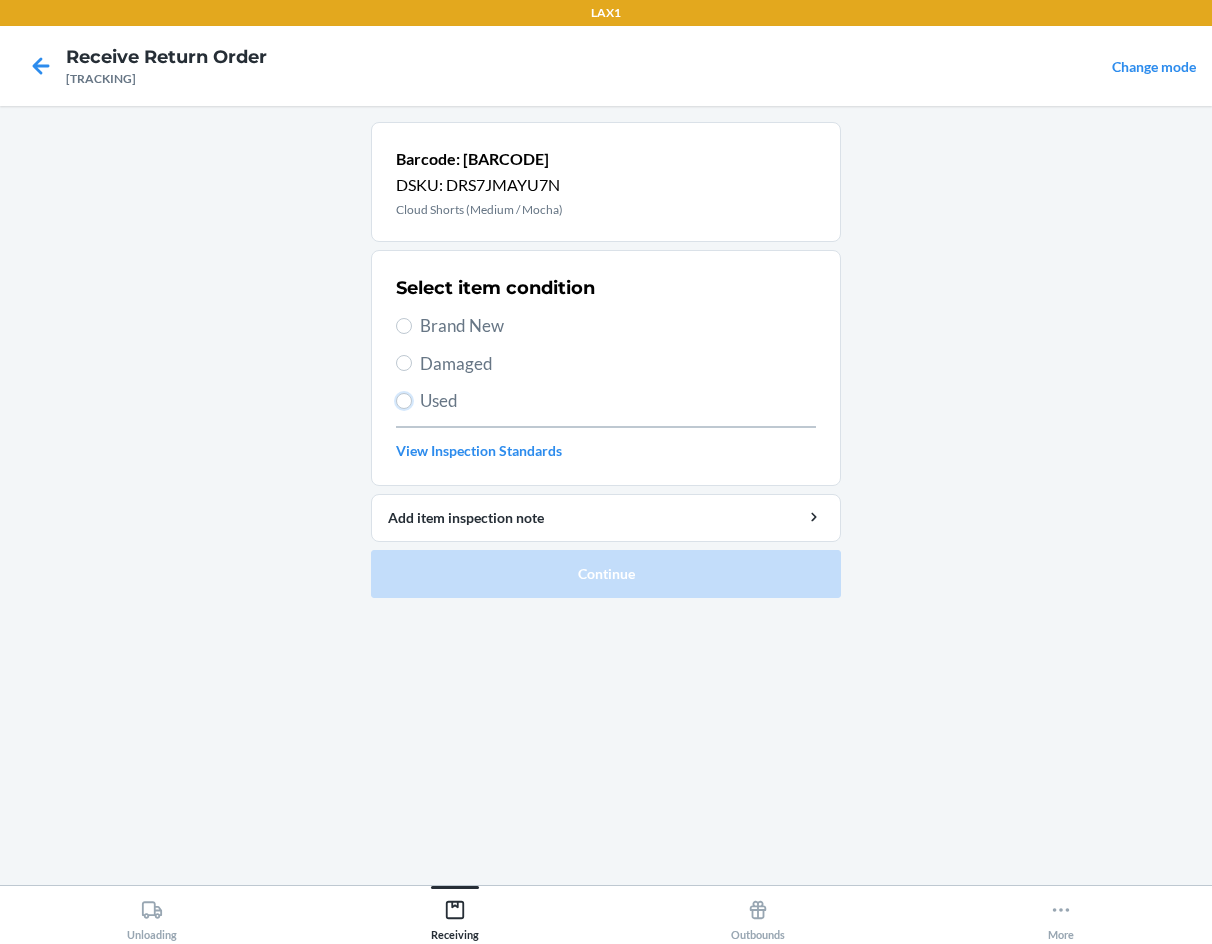click on "Used" at bounding box center [404, 401] 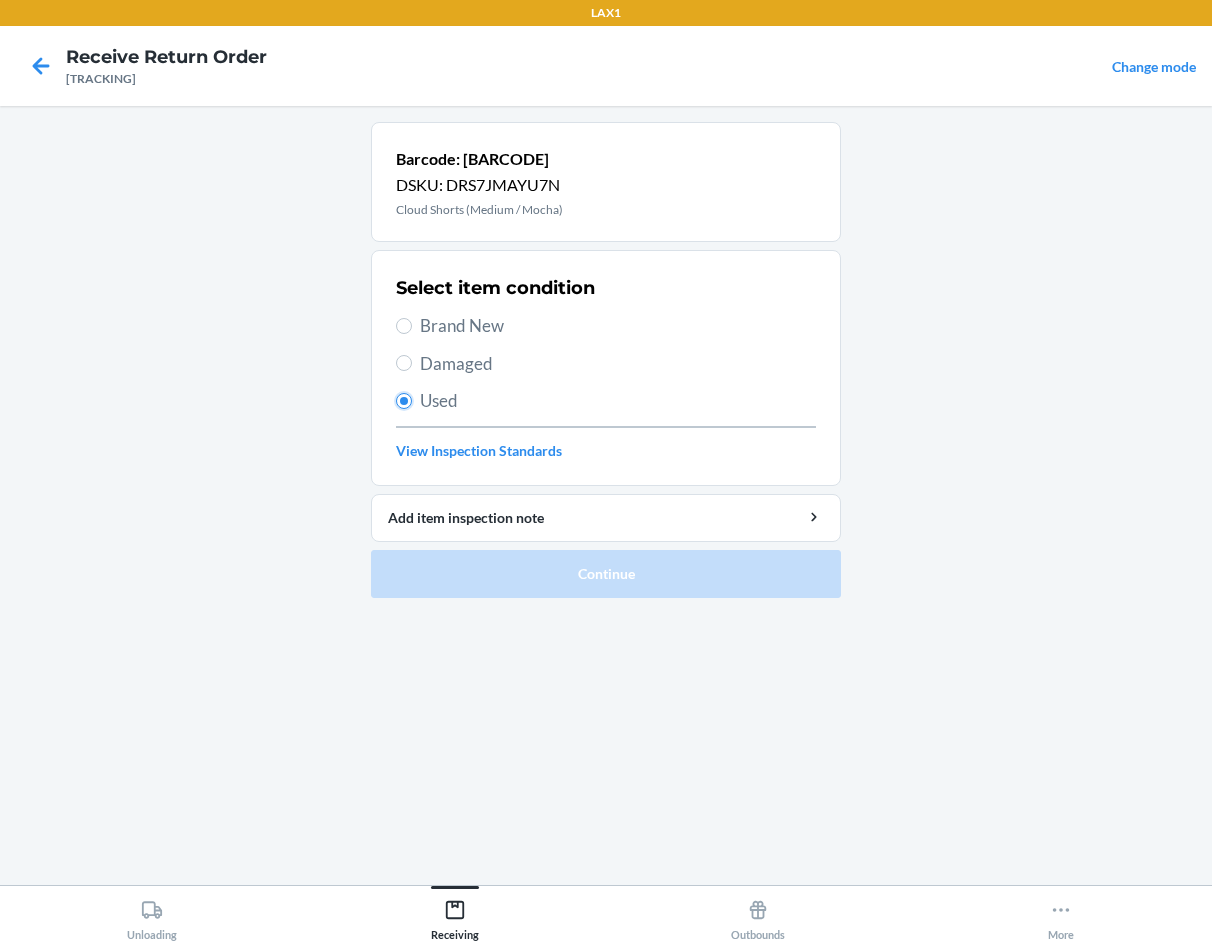 radio on "true" 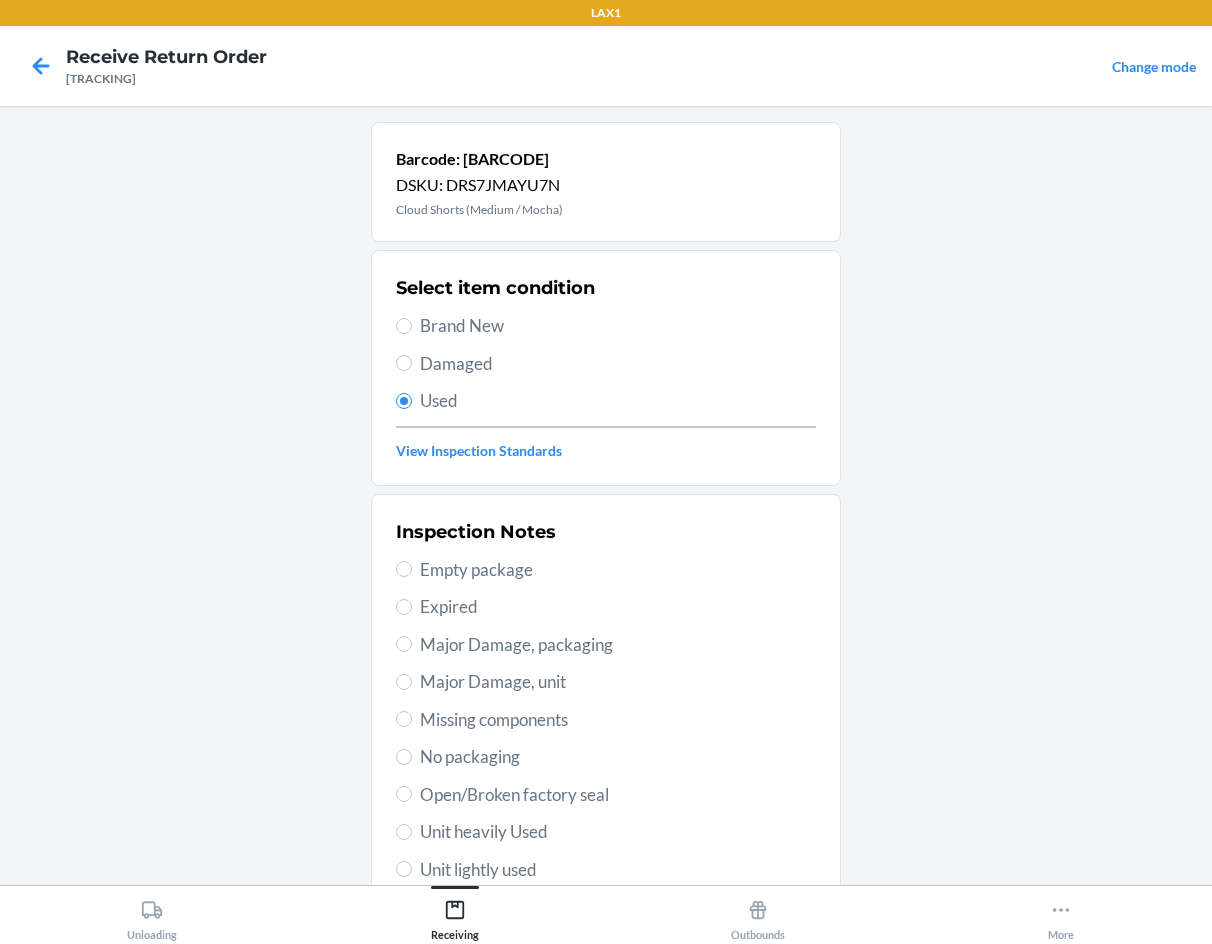 click on "Unit lightly used" at bounding box center (618, 870) 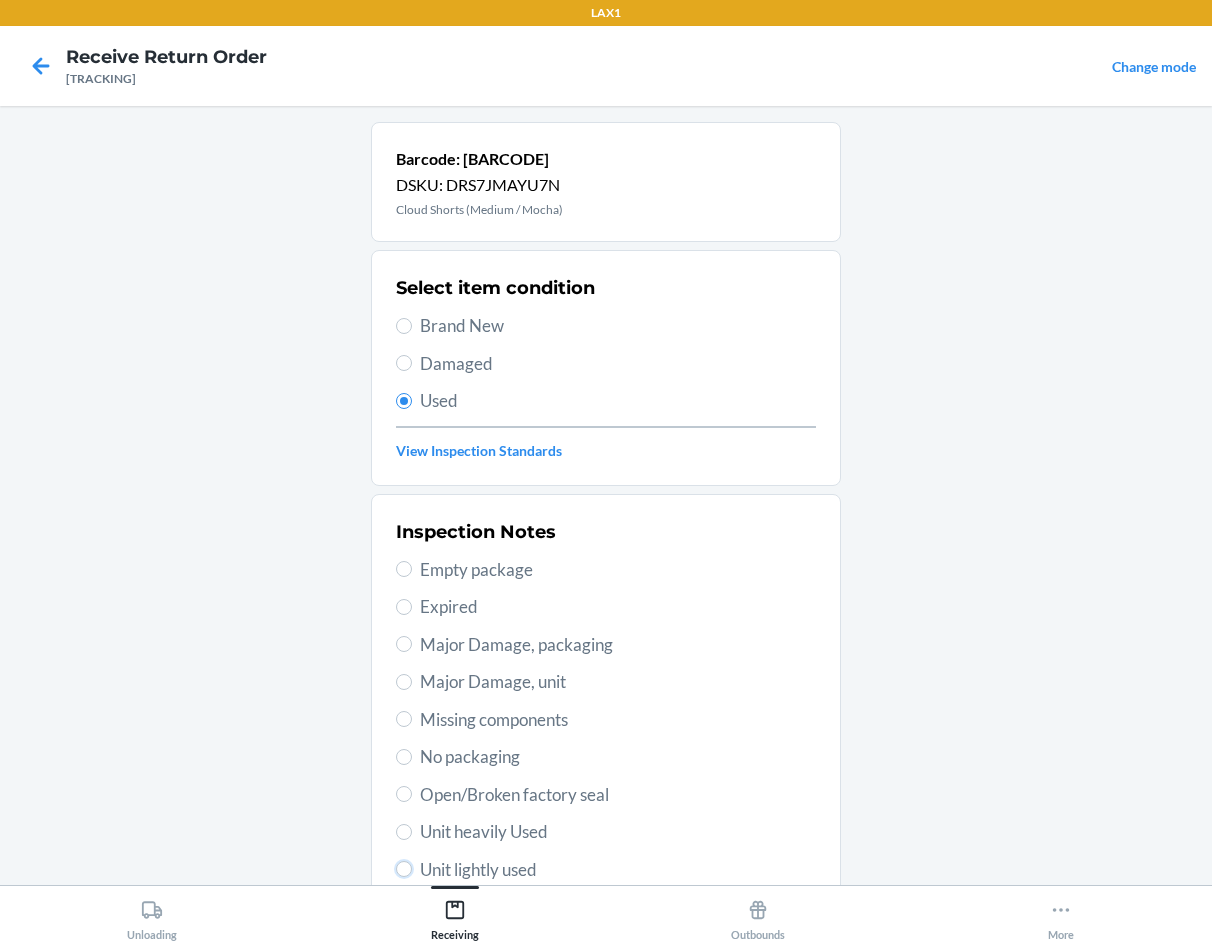 click on "Unit lightly used" at bounding box center (404, 869) 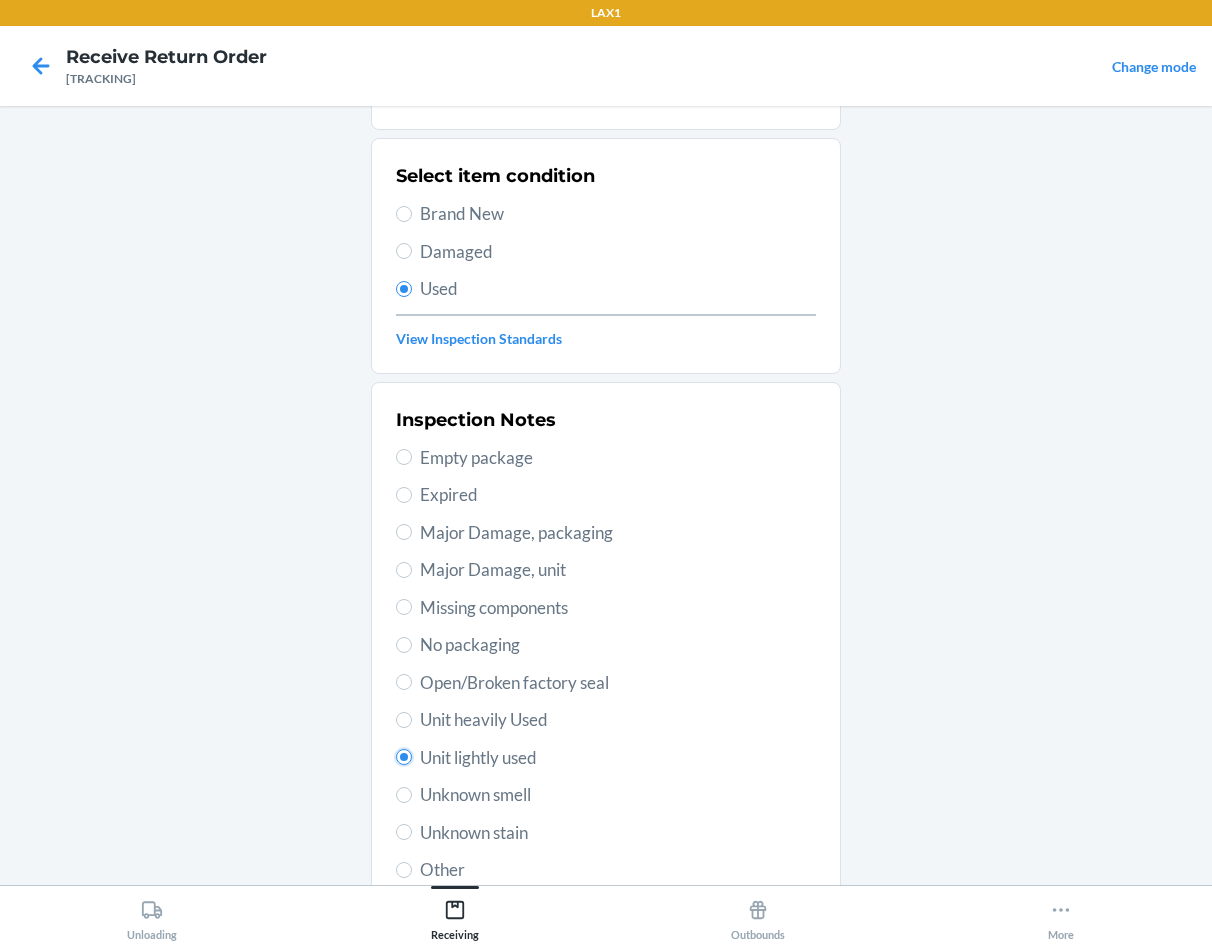 scroll, scrollTop: 263, scrollLeft: 0, axis: vertical 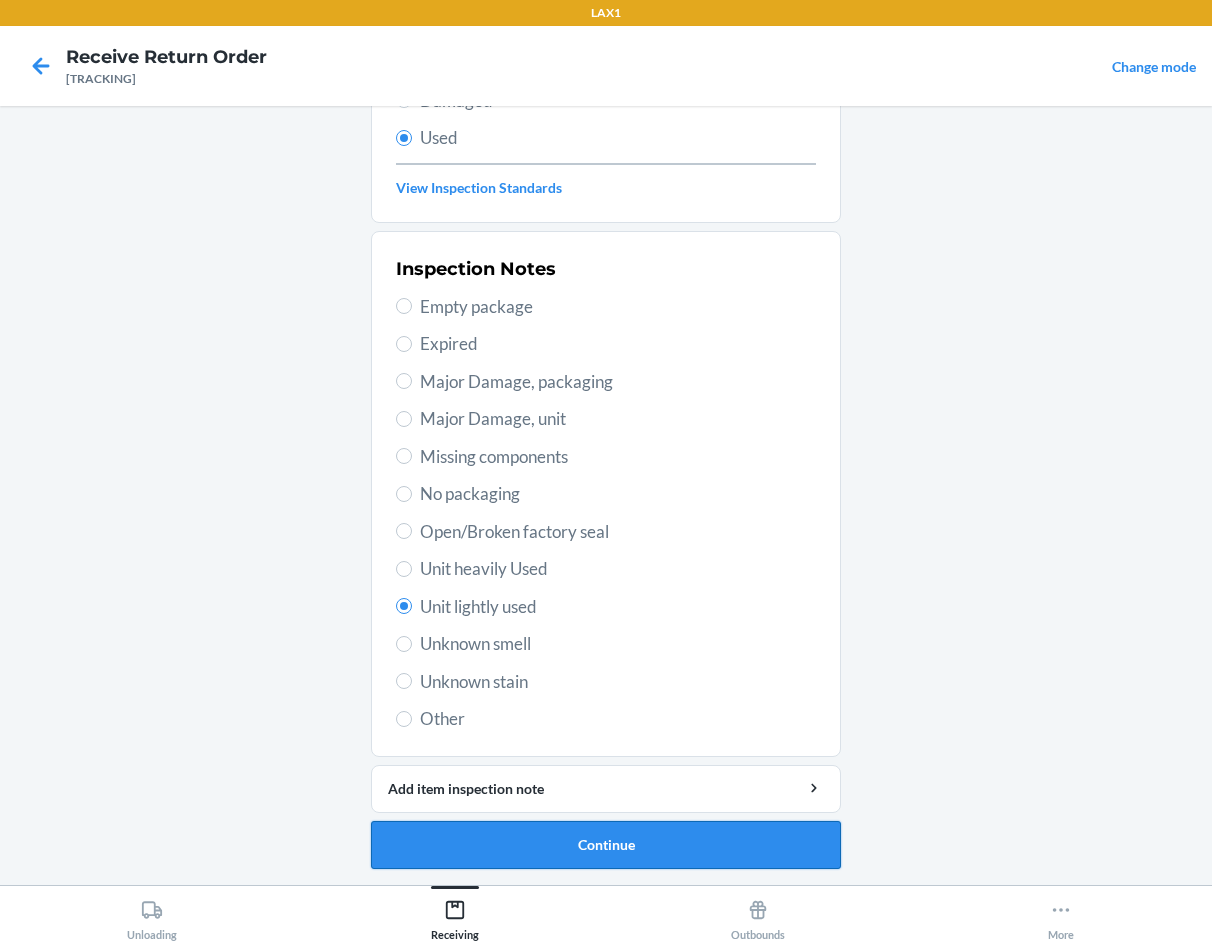 click on "Continue" at bounding box center (606, 845) 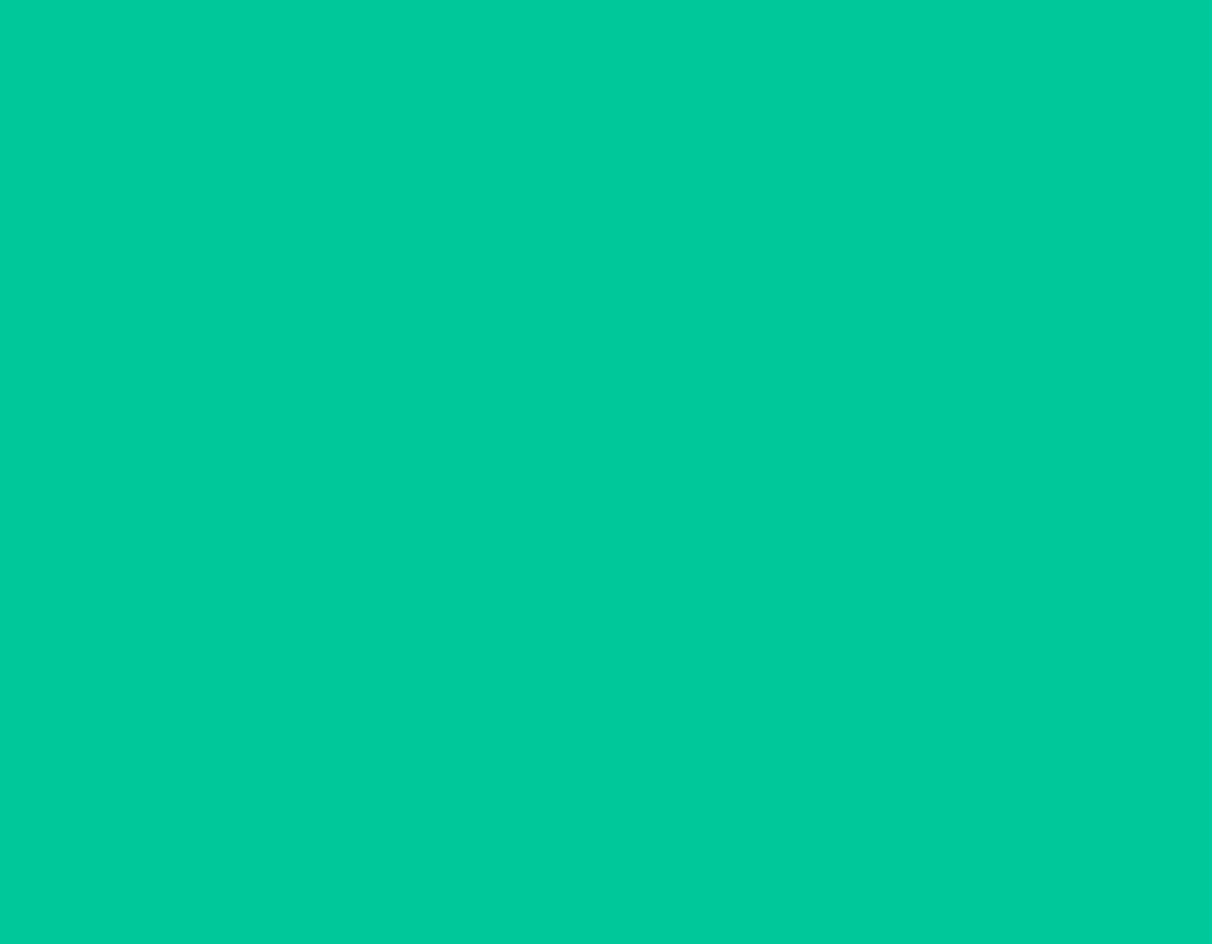 scroll, scrollTop: 0, scrollLeft: 0, axis: both 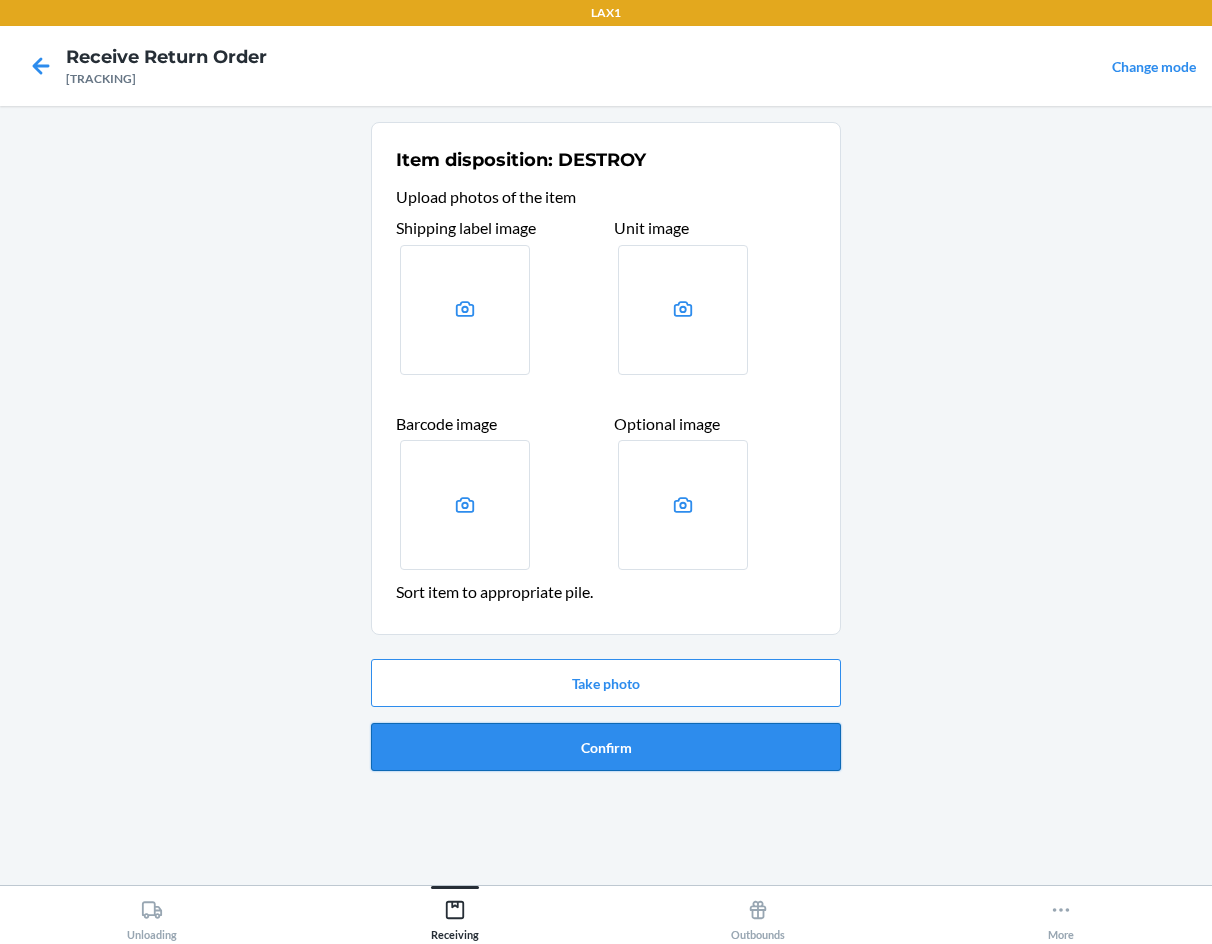 click on "Confirm" at bounding box center [606, 747] 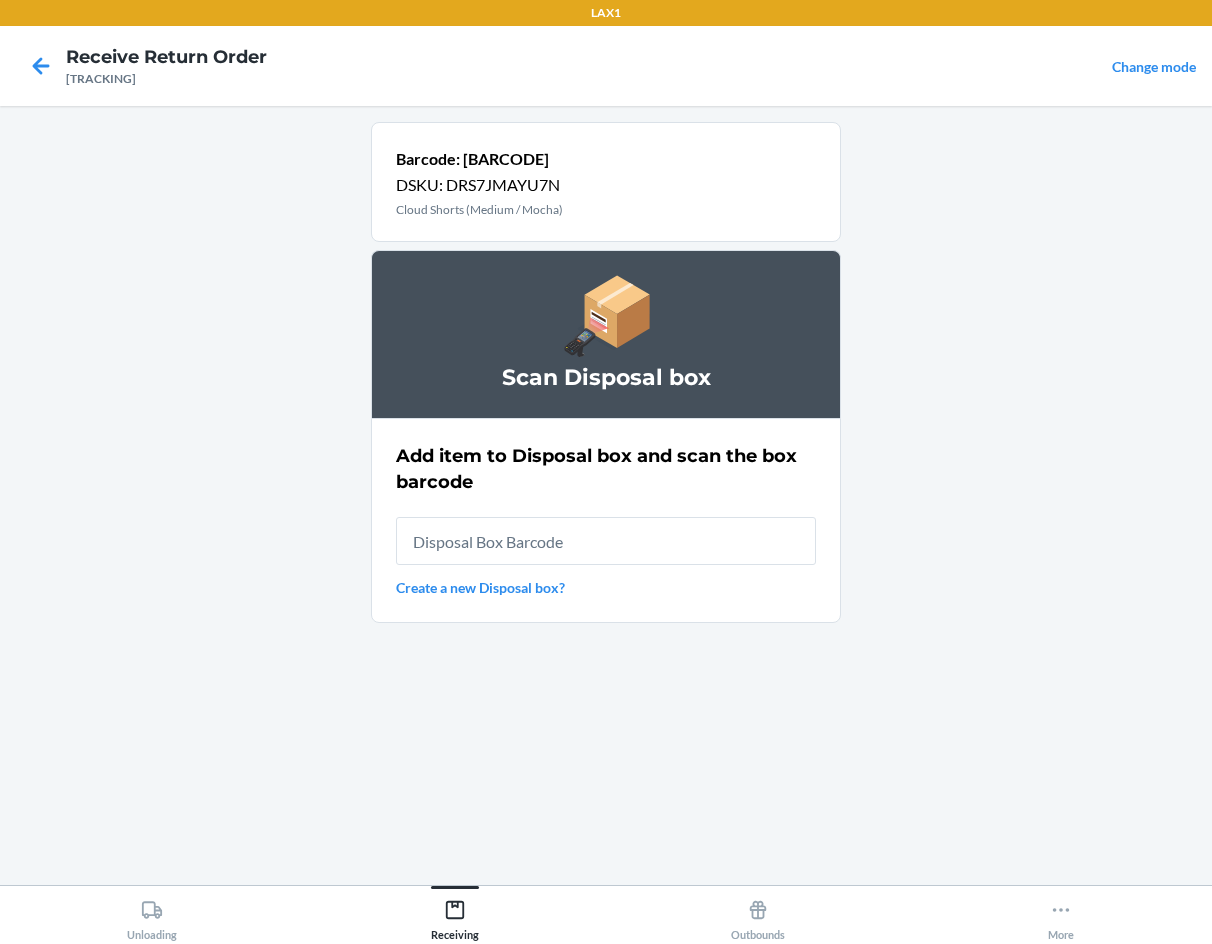 click at bounding box center [606, 541] 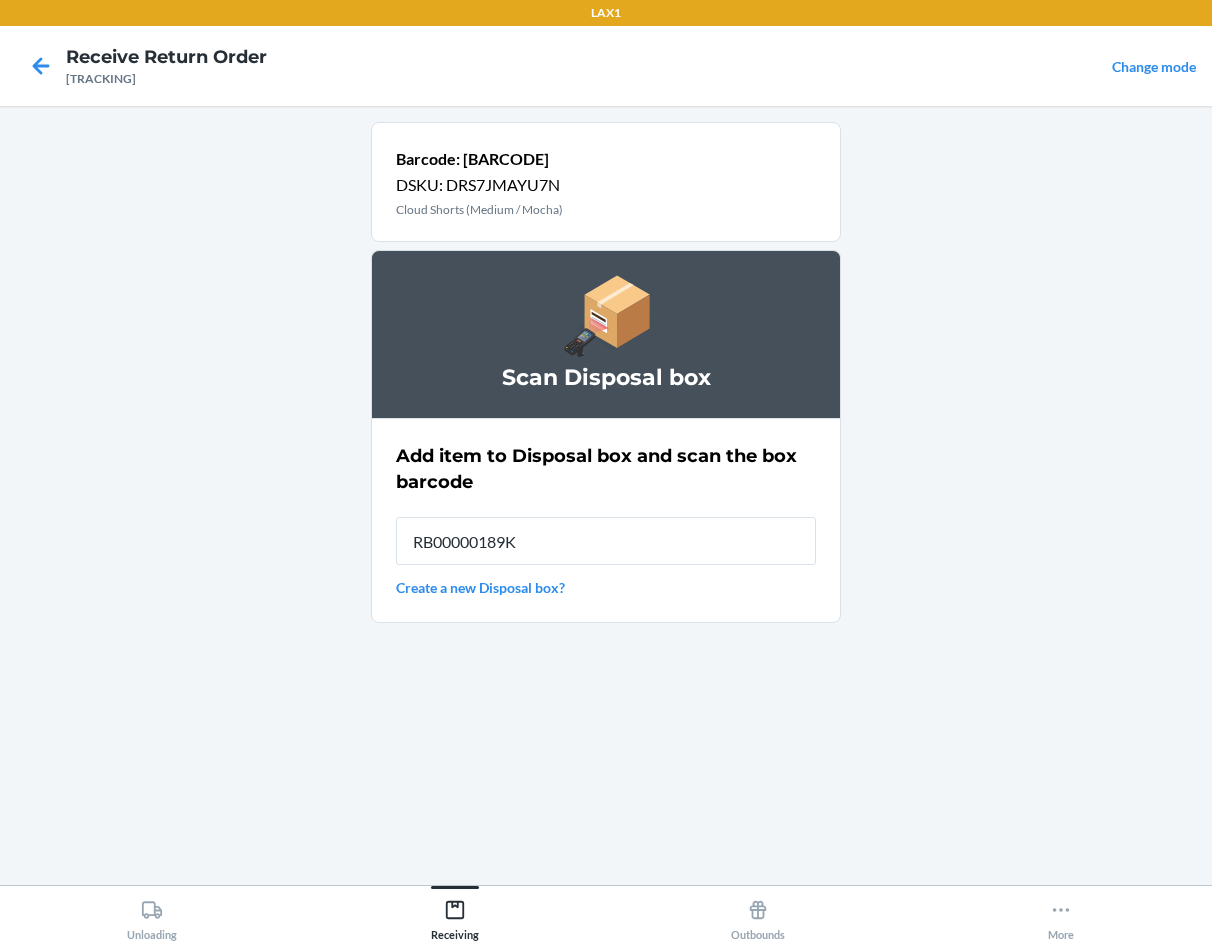 type on "RB00000189K" 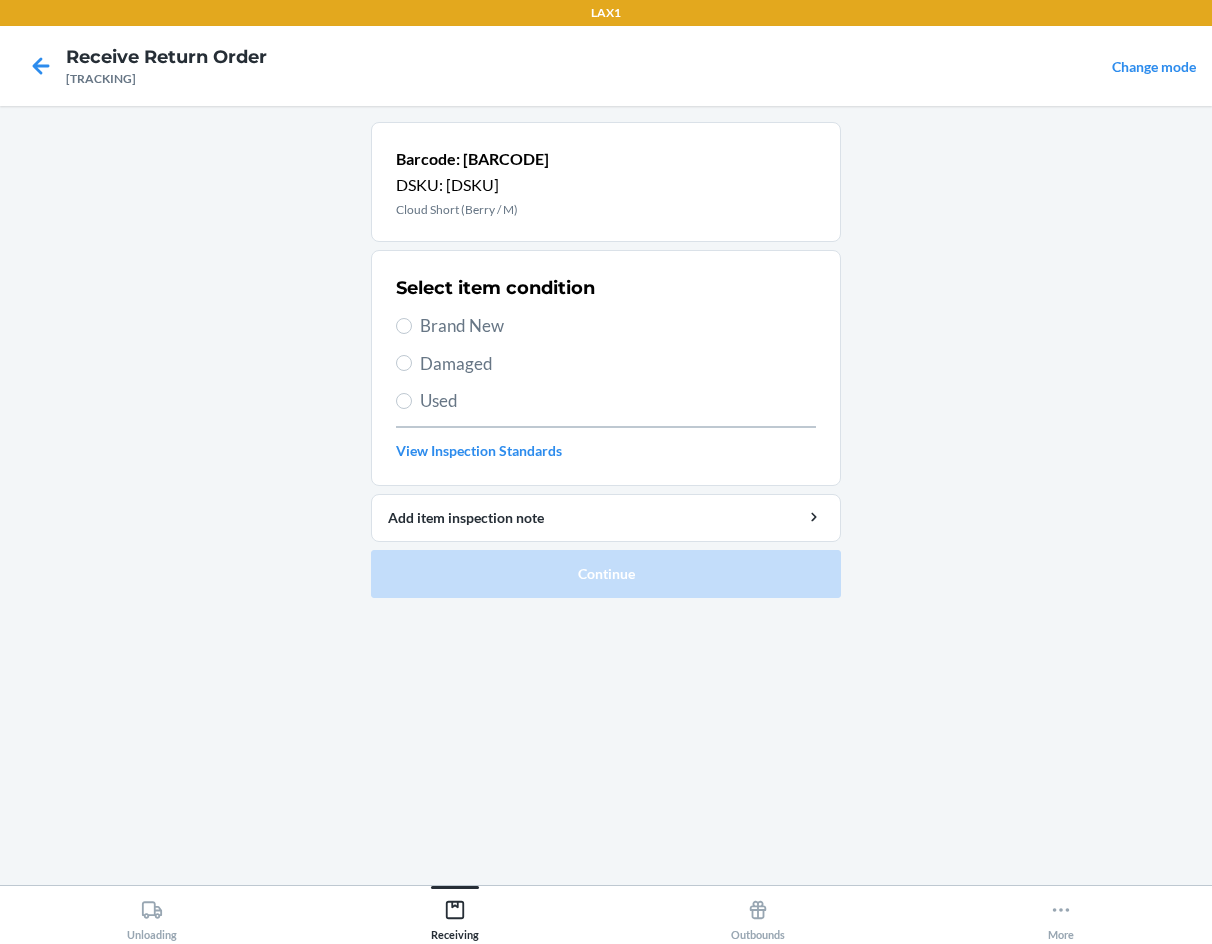 click on "Used" at bounding box center [618, 401] 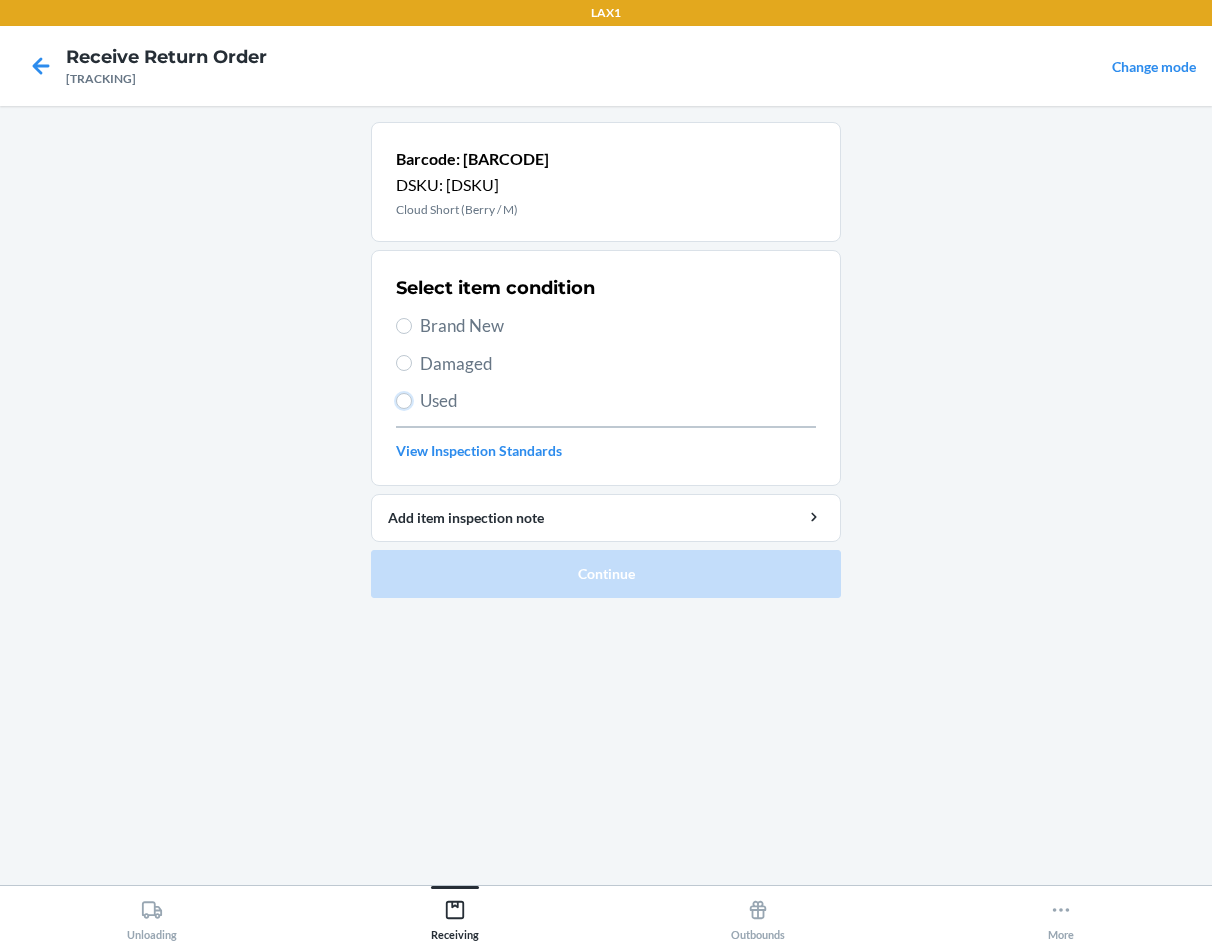 click on "Used" at bounding box center [404, 401] 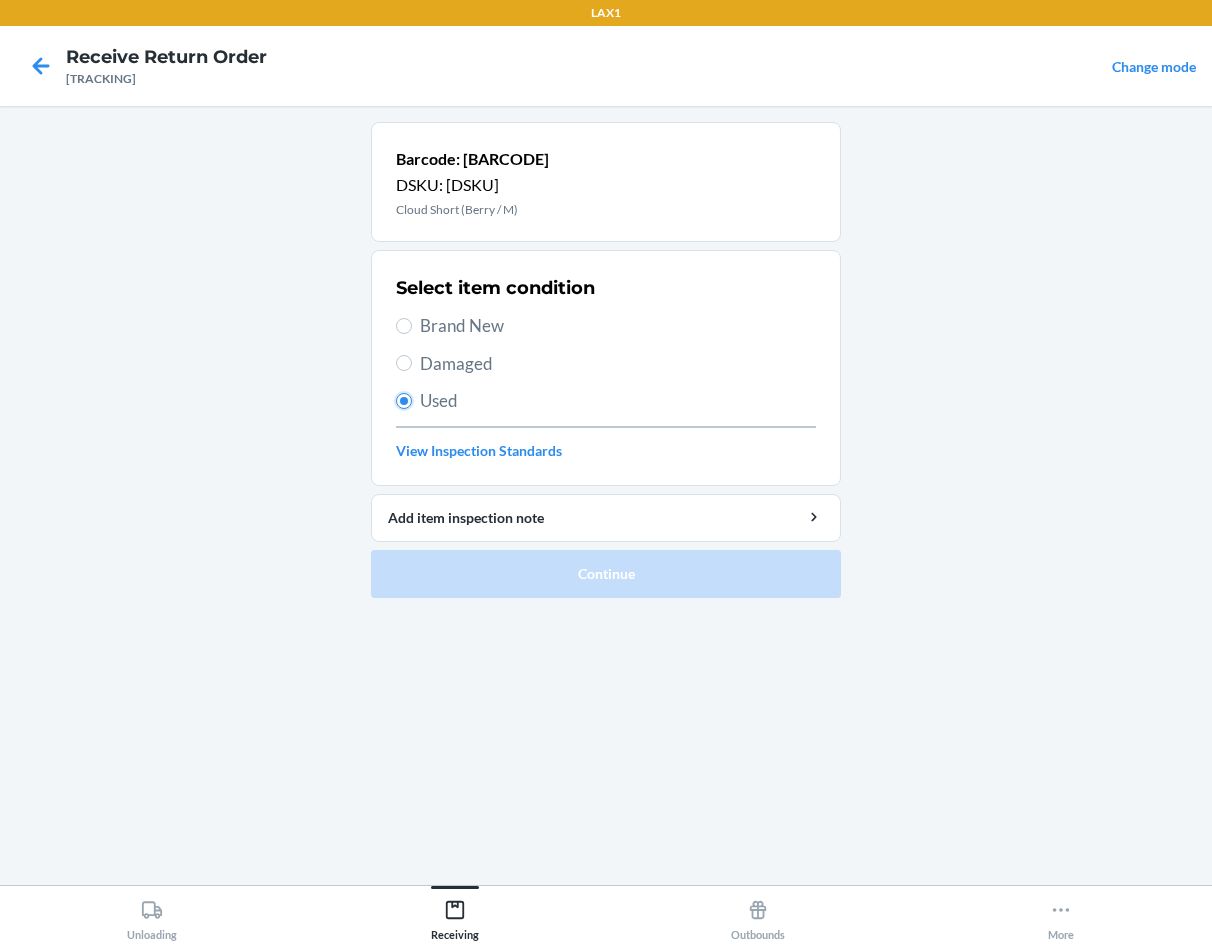 radio on "true" 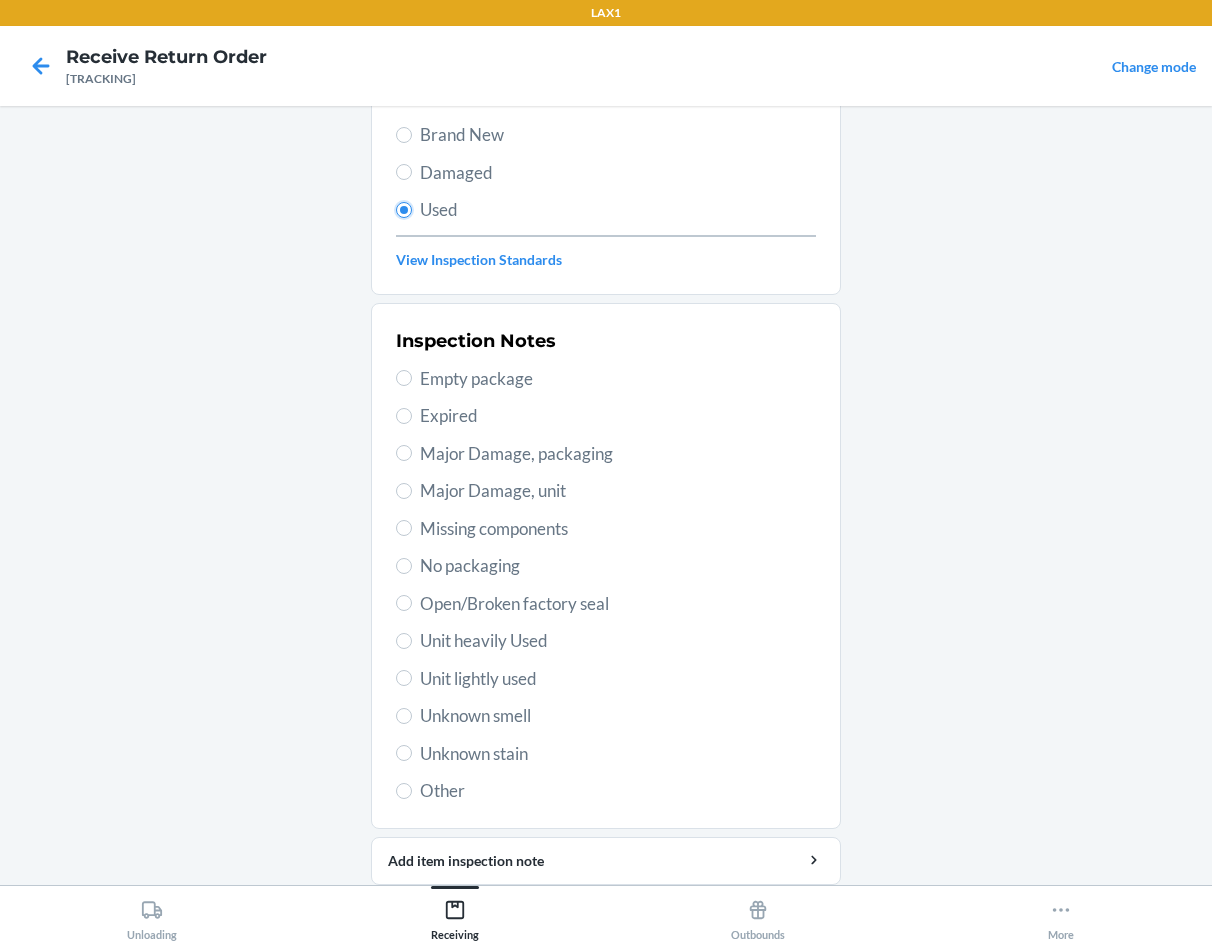 scroll, scrollTop: 200, scrollLeft: 0, axis: vertical 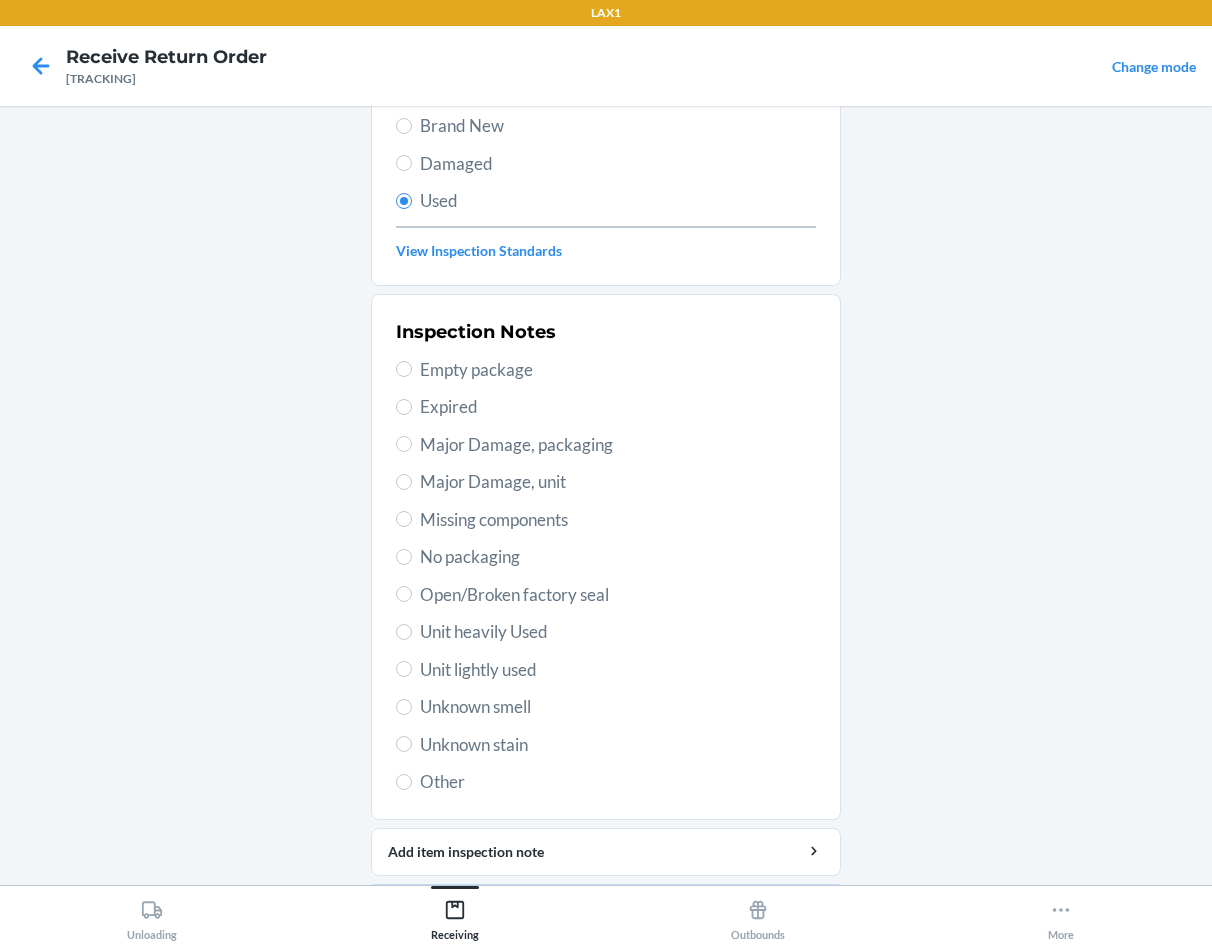 click on "Unit lightly used" at bounding box center (618, 670) 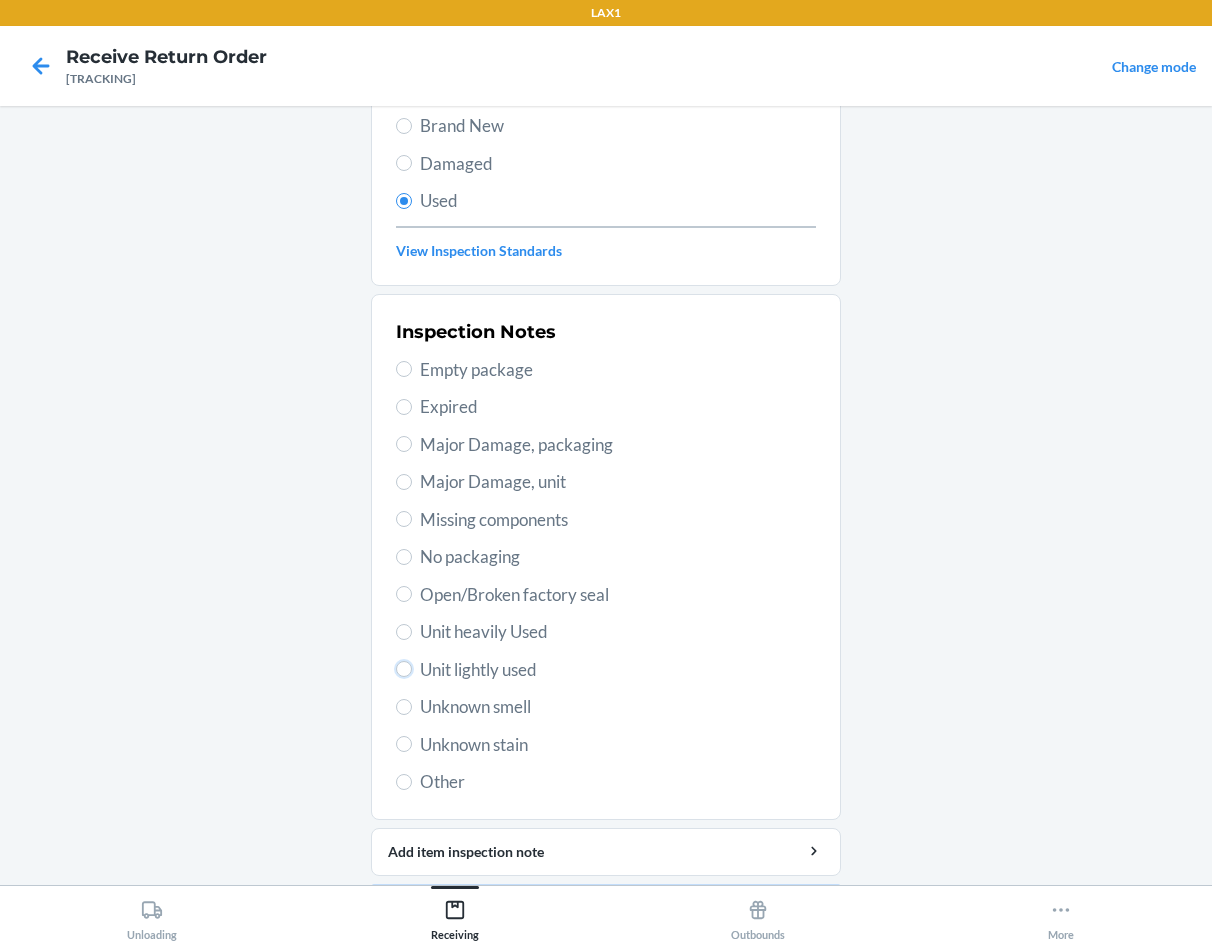 click on "Unit lightly used" at bounding box center (404, 669) 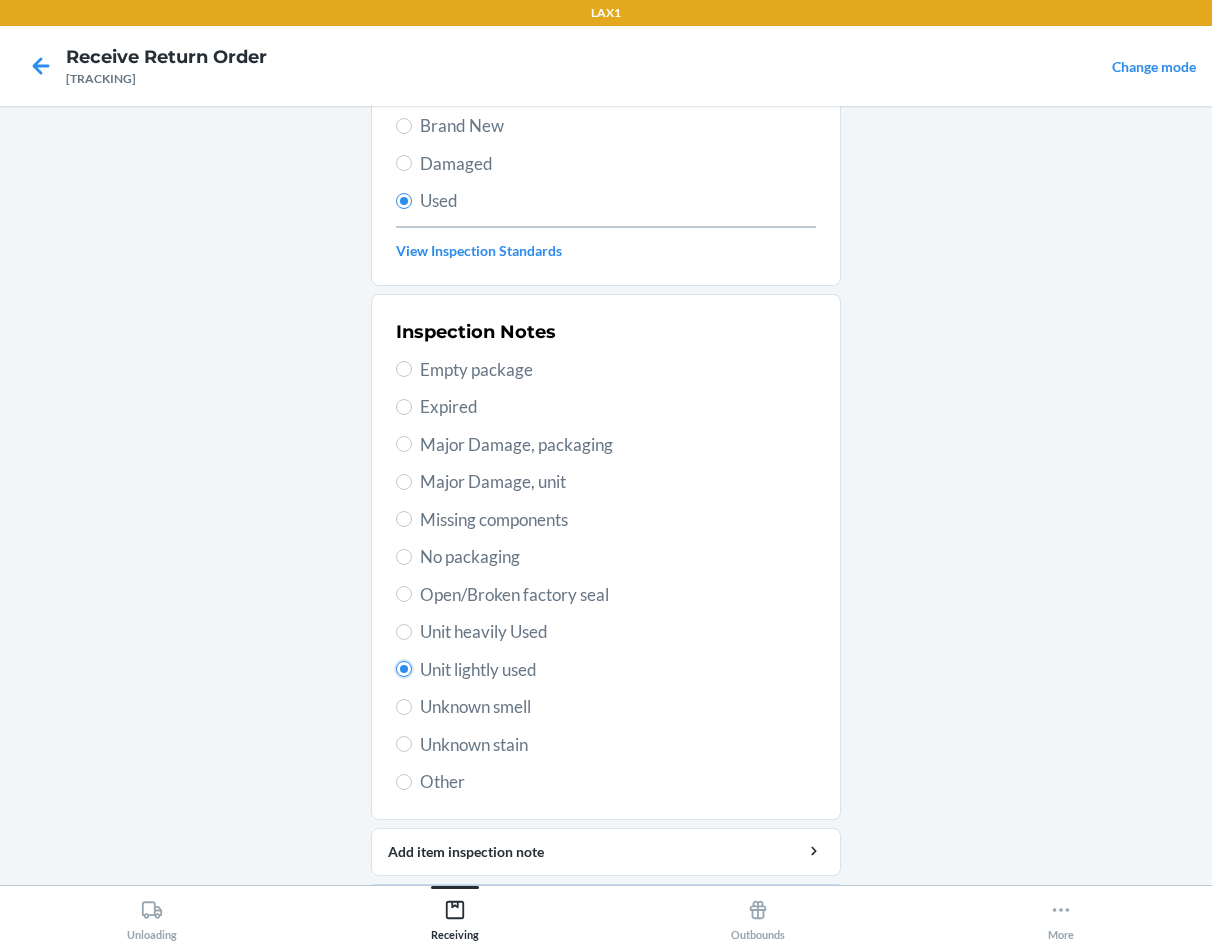 radio on "true" 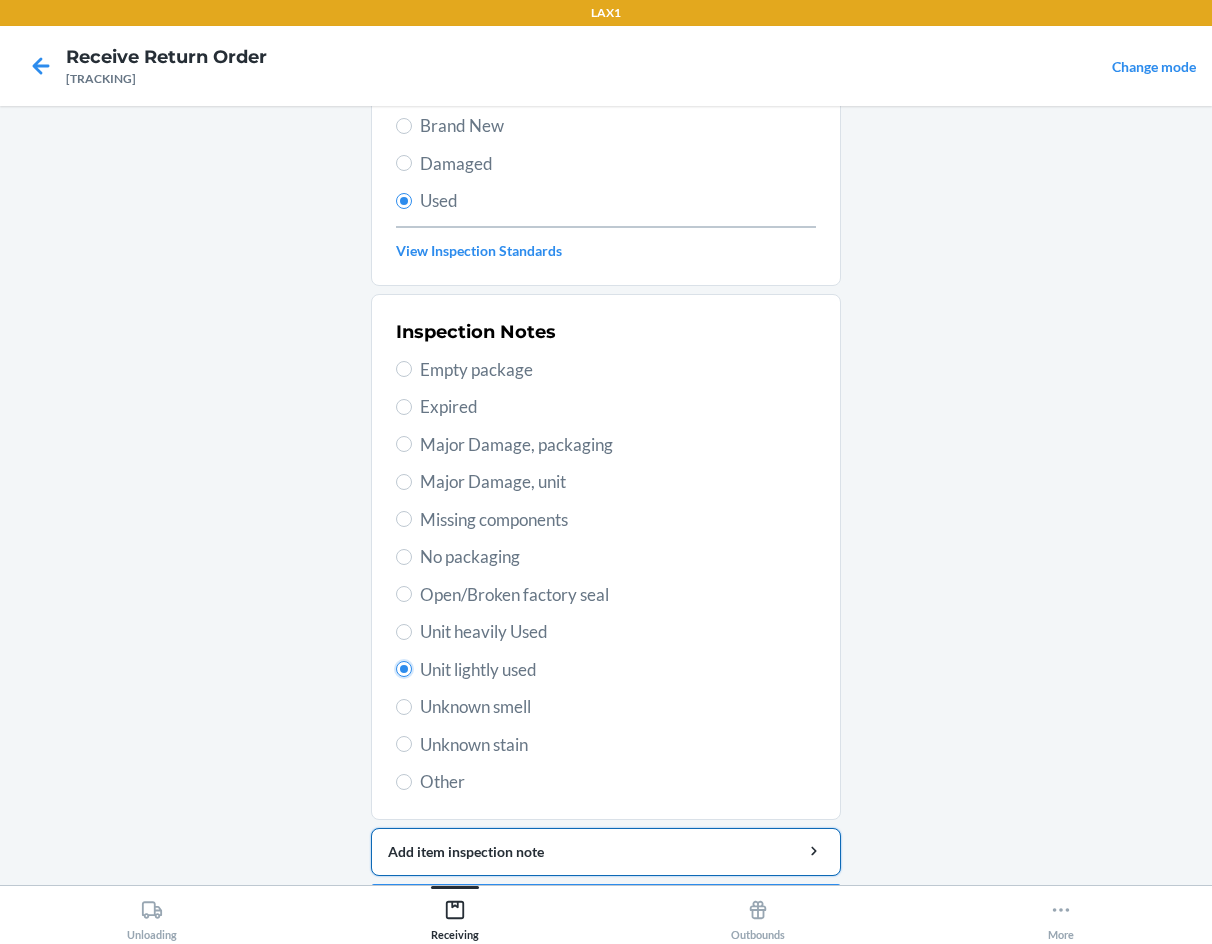 scroll, scrollTop: 263, scrollLeft: 0, axis: vertical 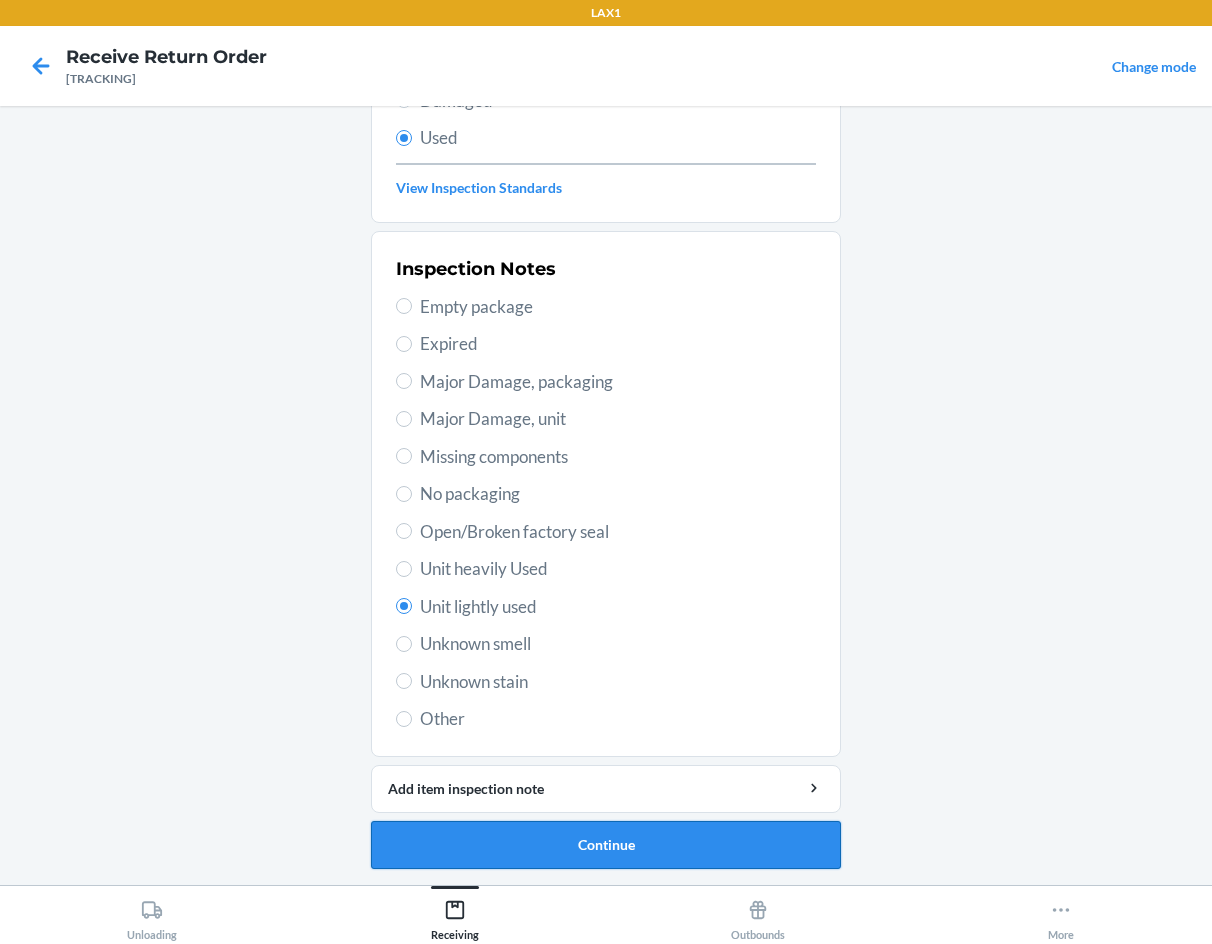 click on "Continue" at bounding box center (606, 845) 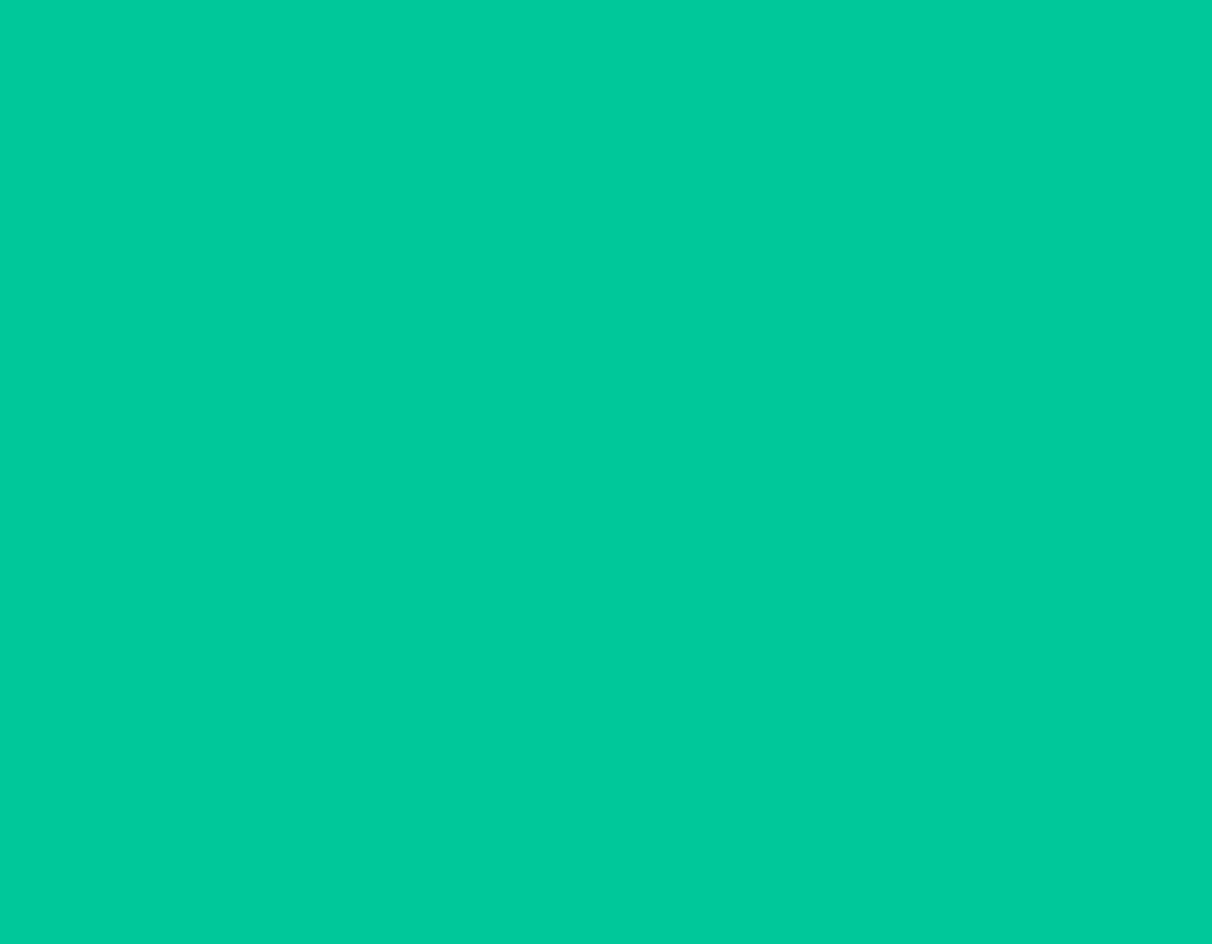 scroll, scrollTop: 0, scrollLeft: 0, axis: both 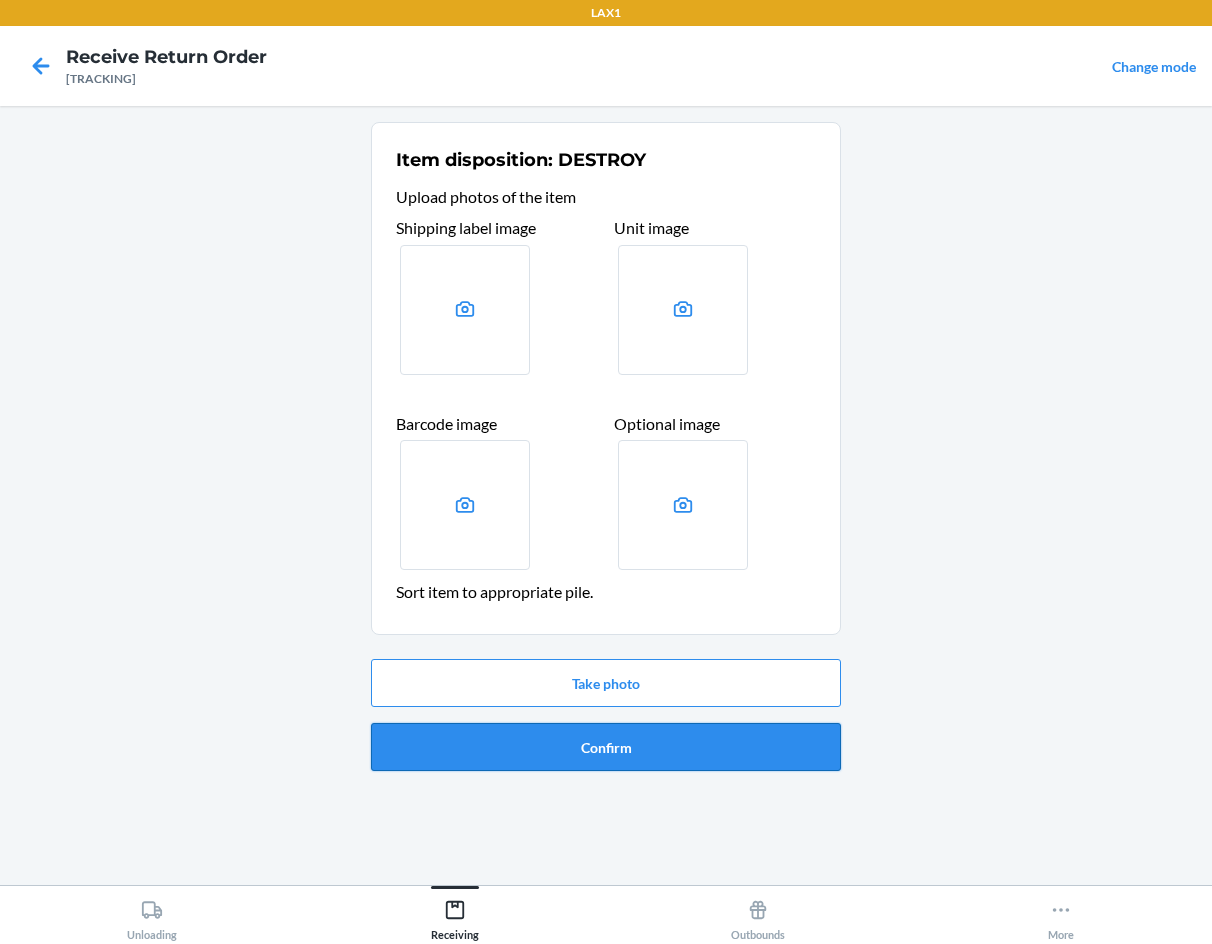 click on "Confirm" at bounding box center (606, 747) 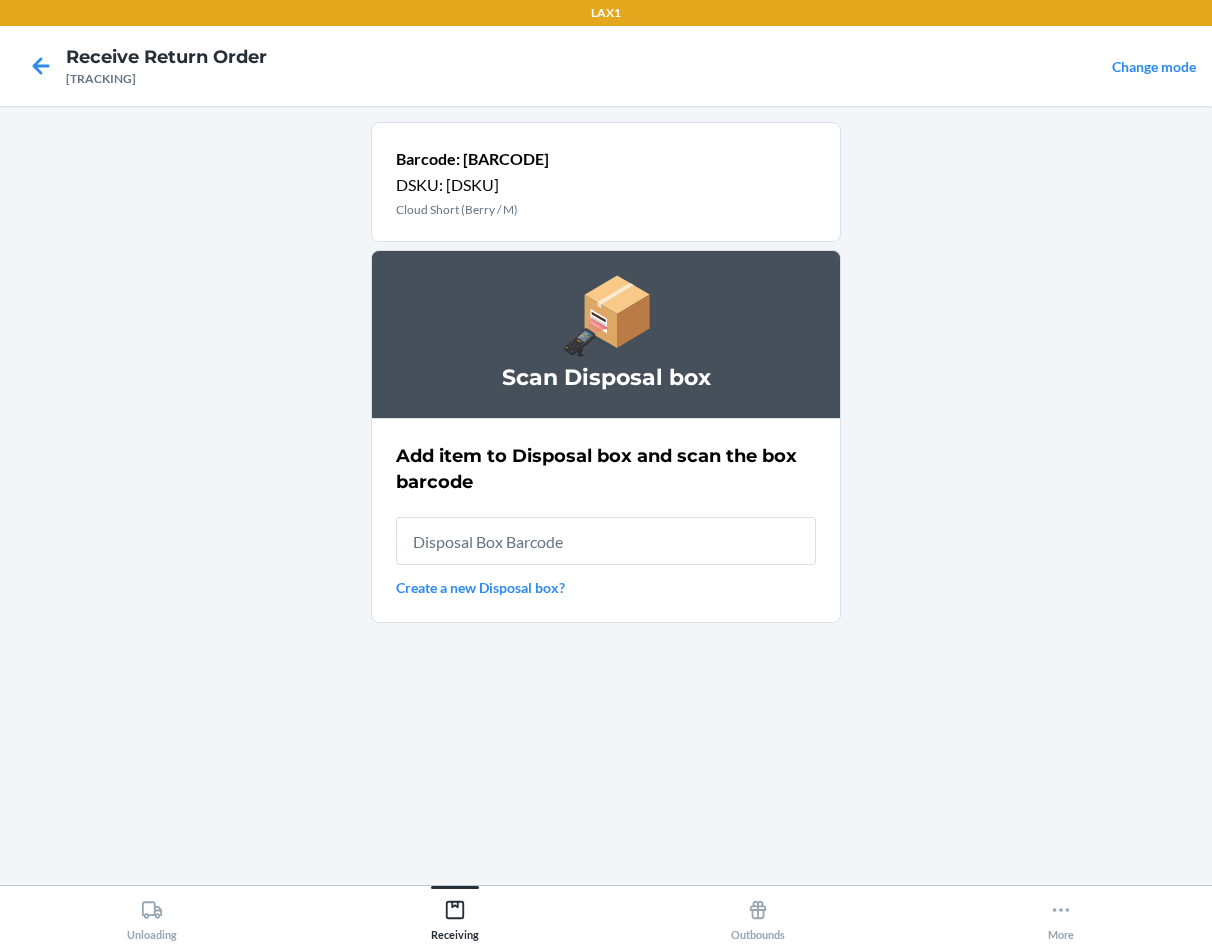 click at bounding box center [606, 541] 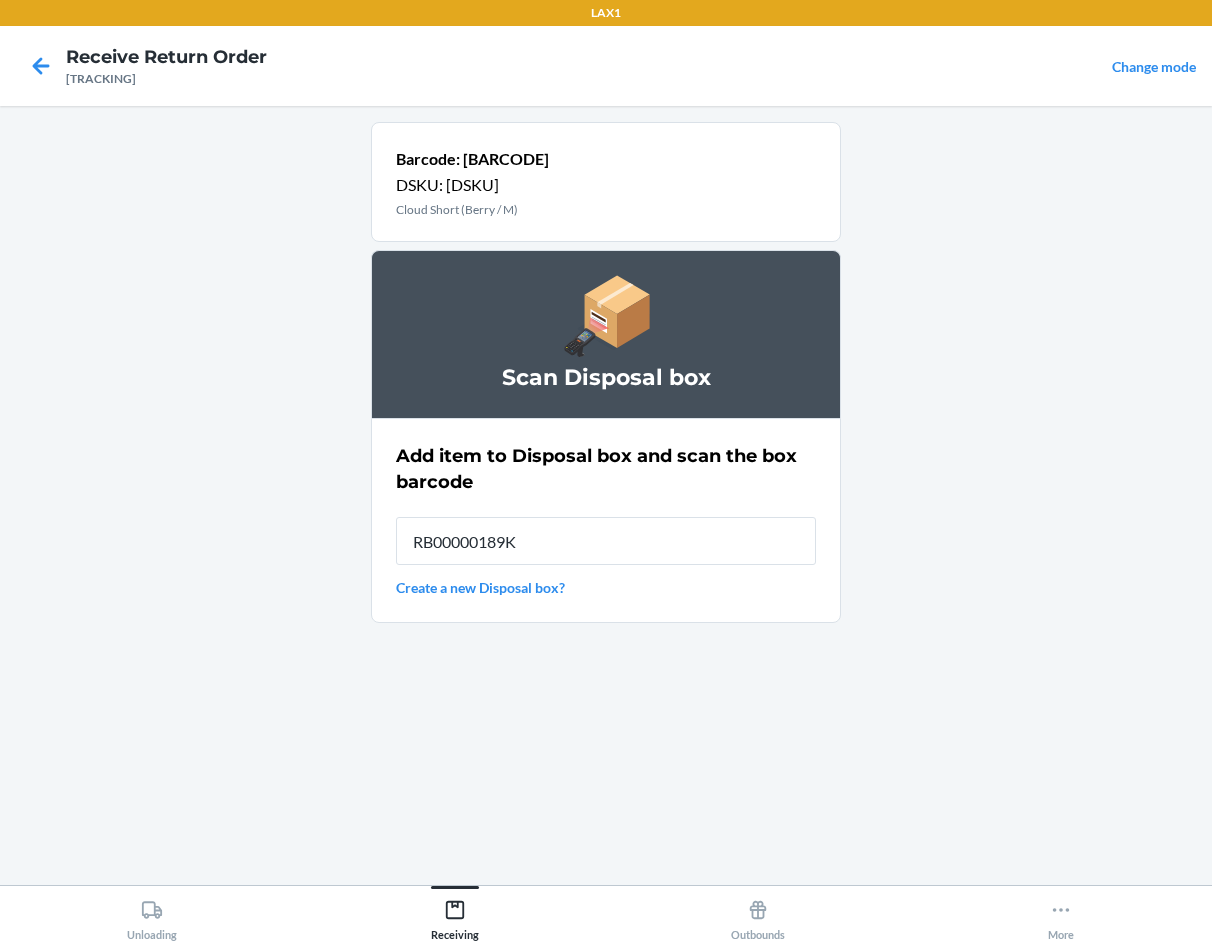 type on "RB00000189K" 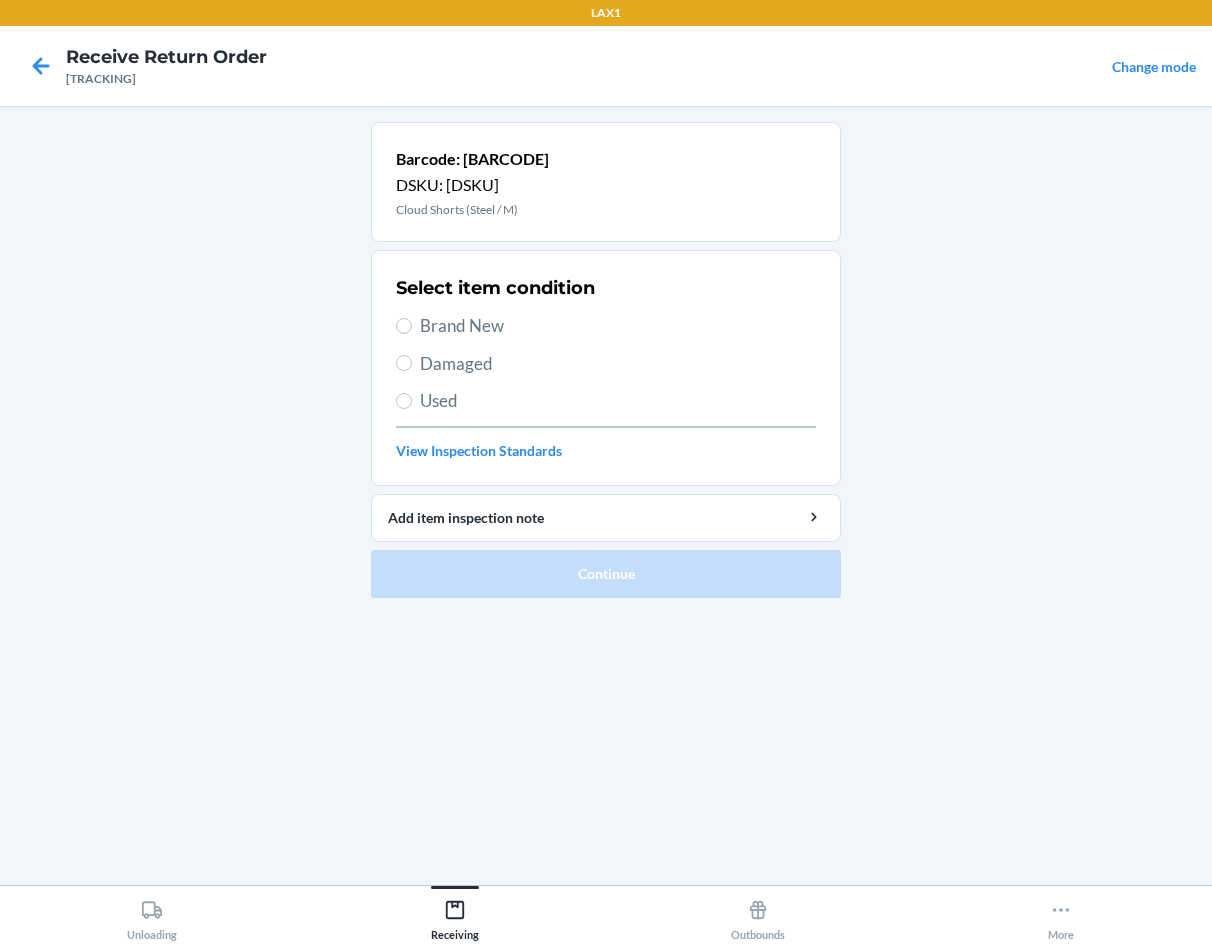 click on "Used" at bounding box center (618, 401) 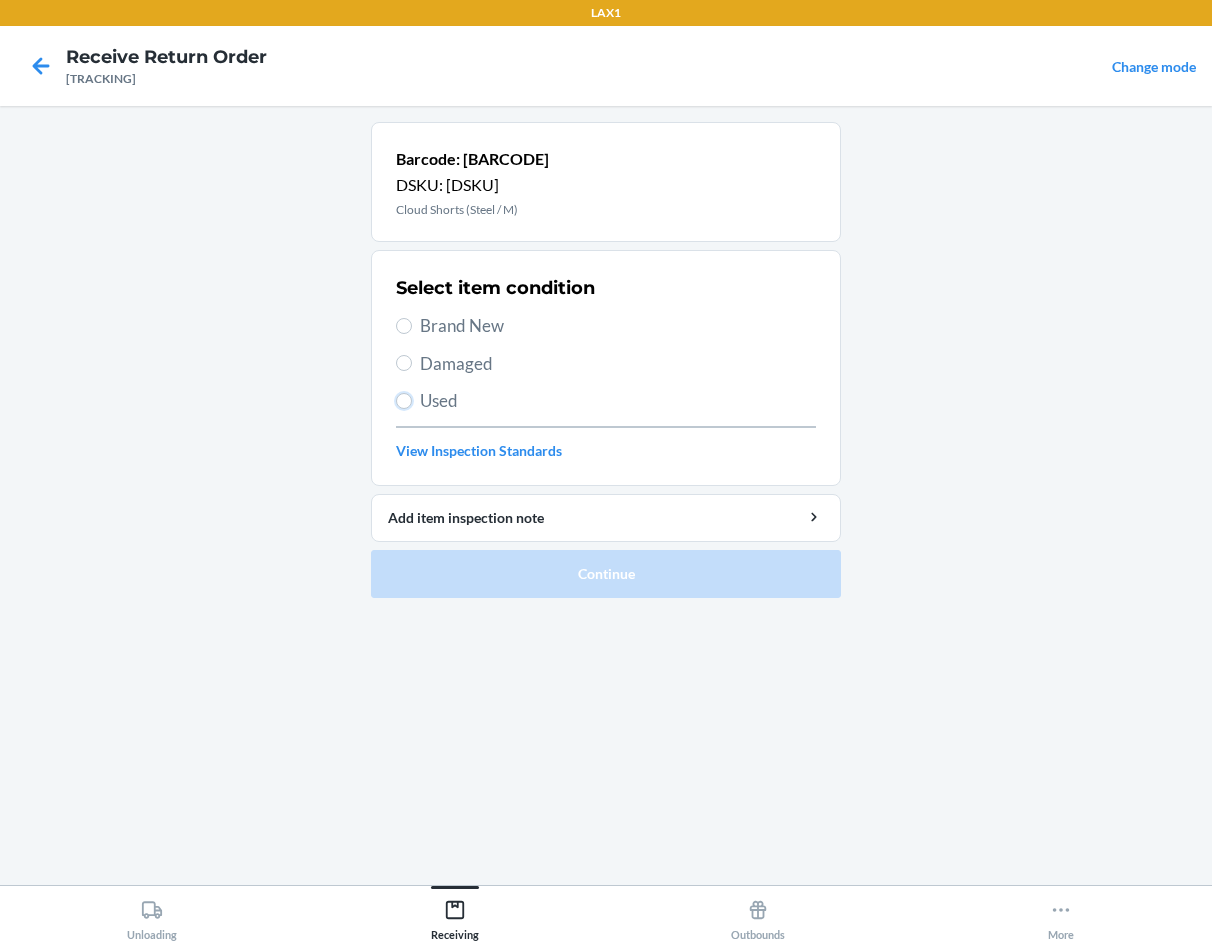 click on "Used" at bounding box center [404, 401] 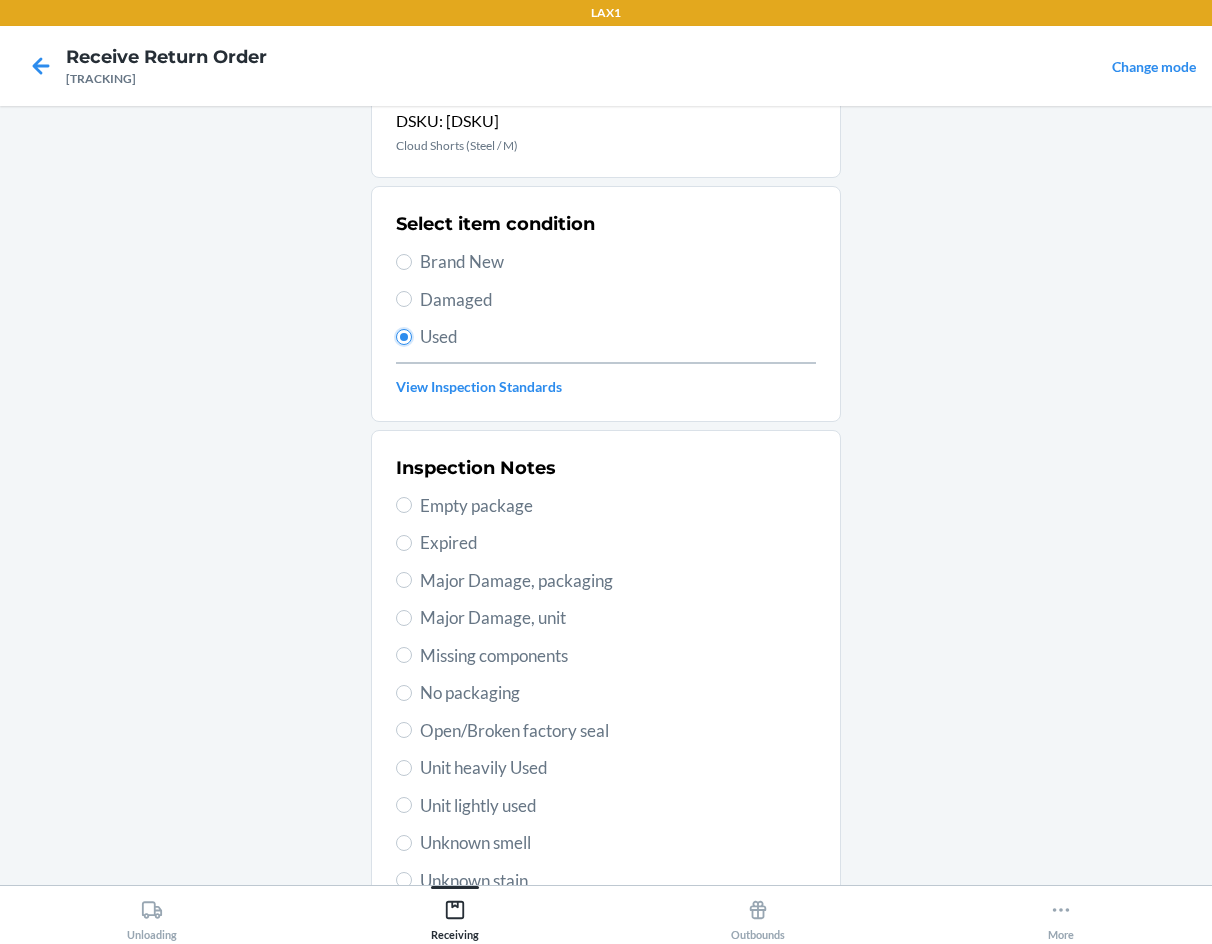 scroll, scrollTop: 100, scrollLeft: 0, axis: vertical 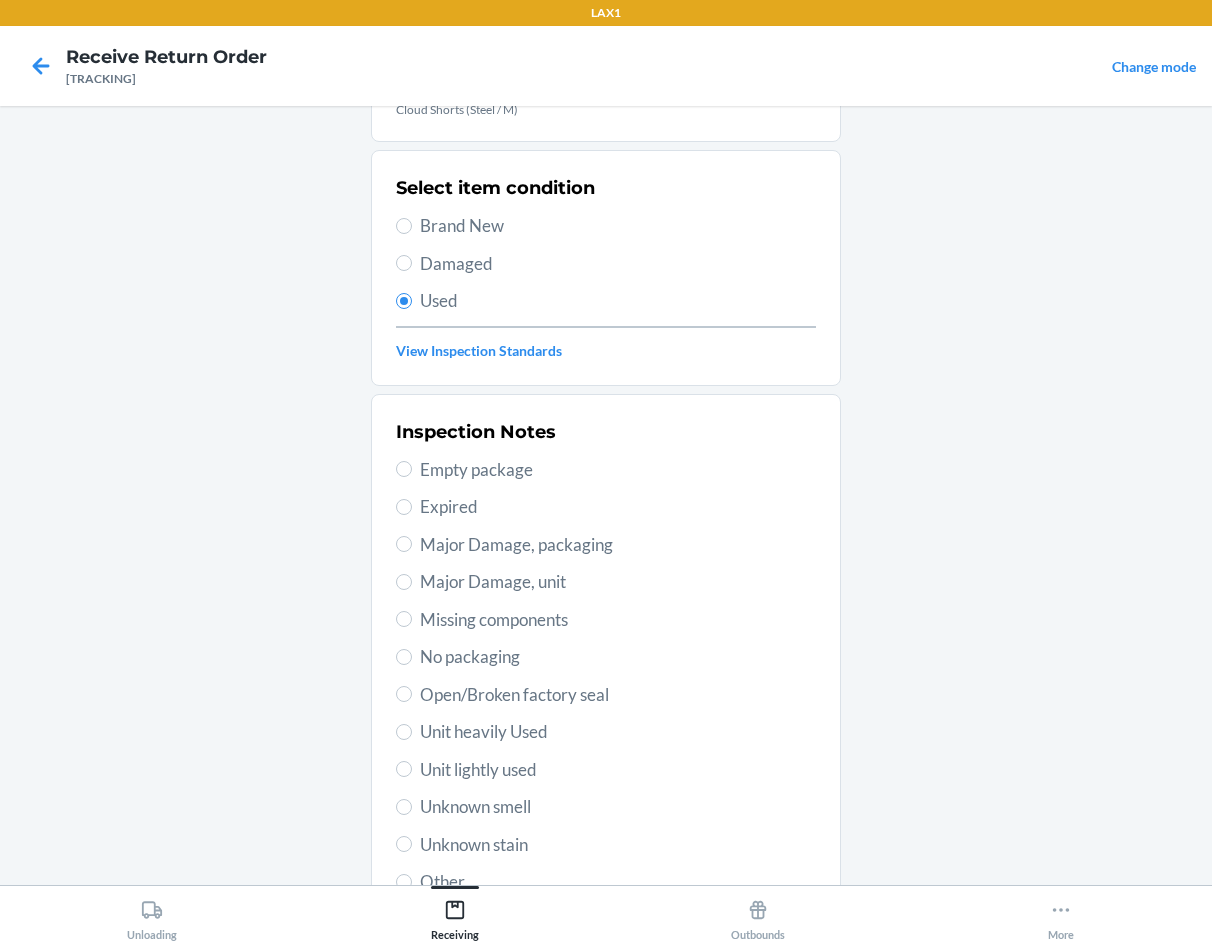 click on "Unit lightly used" at bounding box center (618, 770) 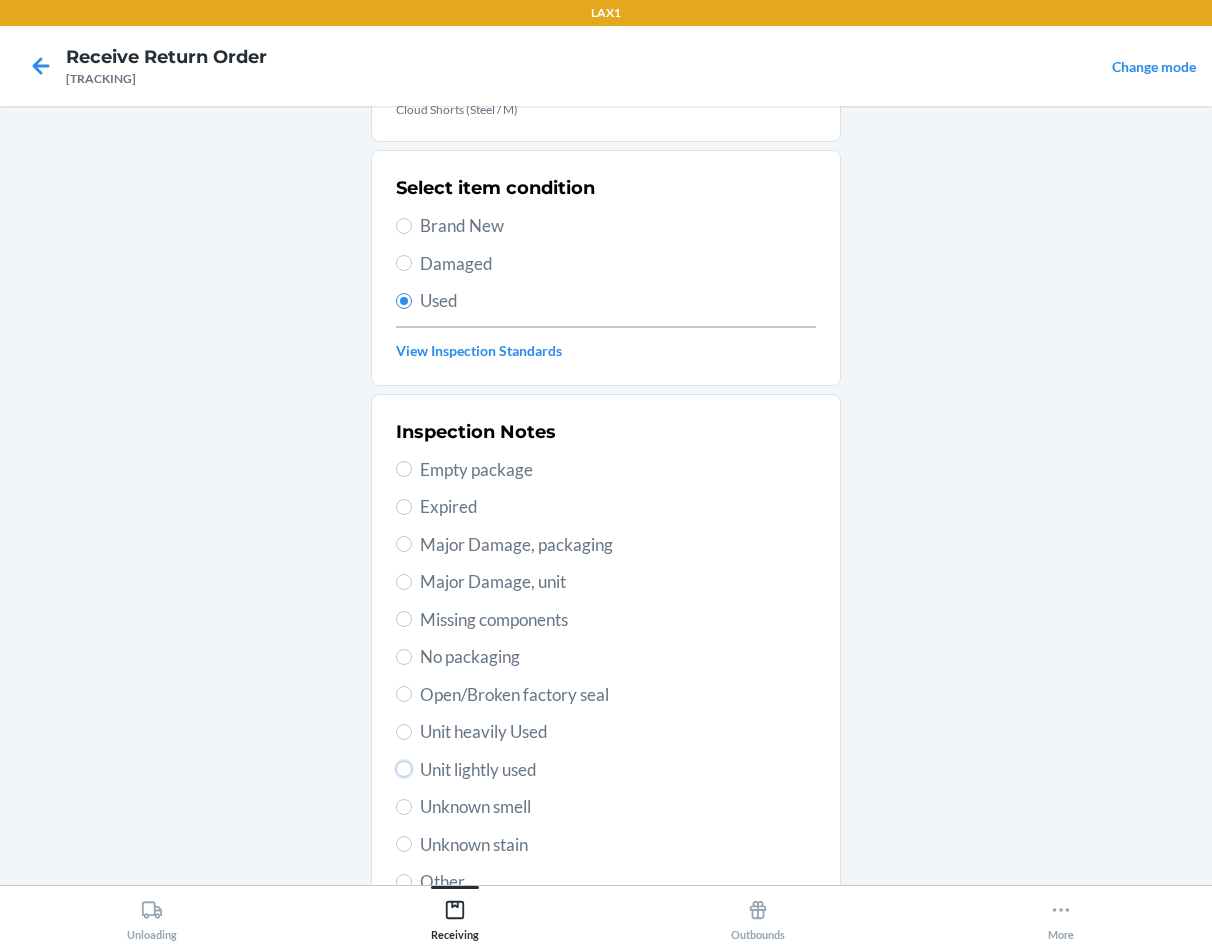 click on "Unit lightly used" at bounding box center (404, 769) 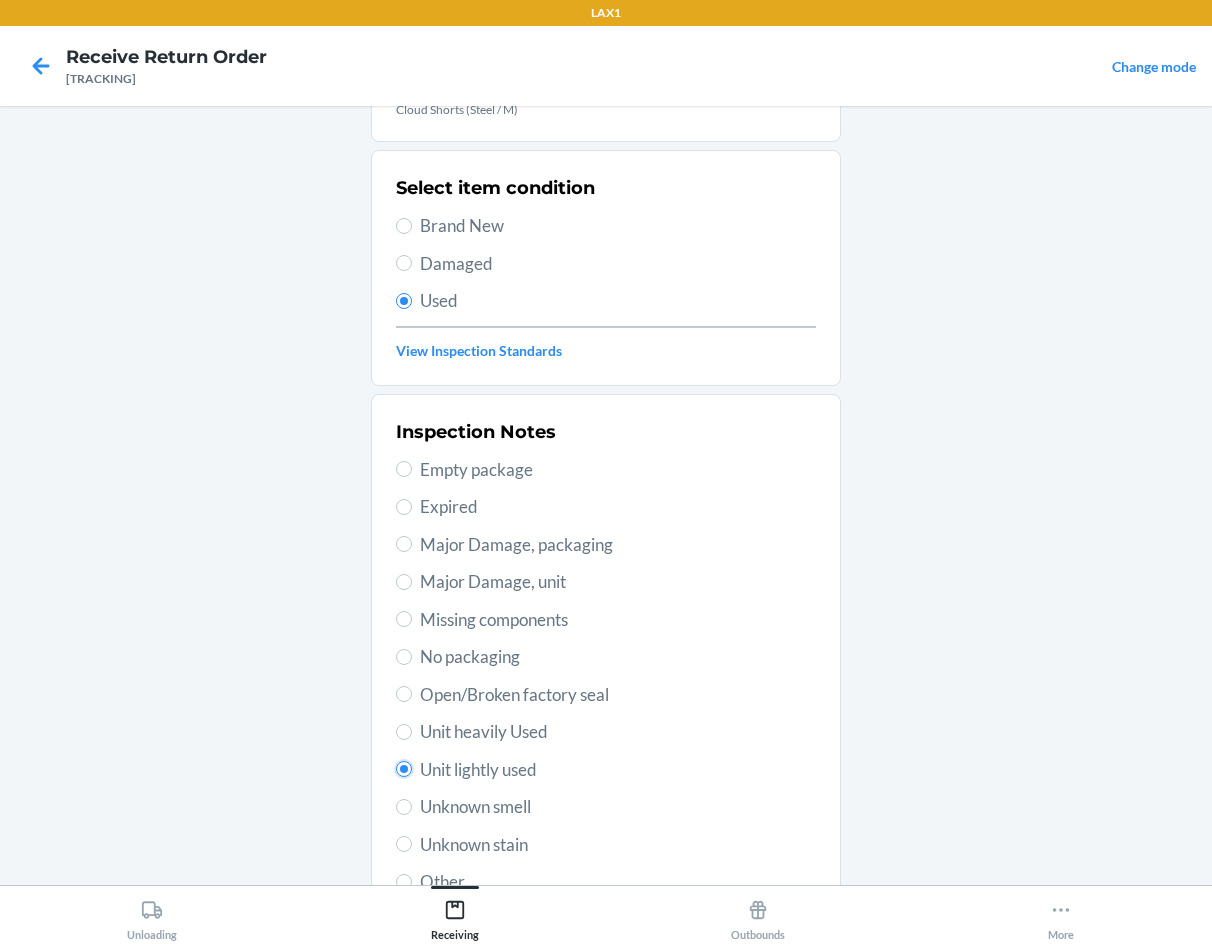 radio on "true" 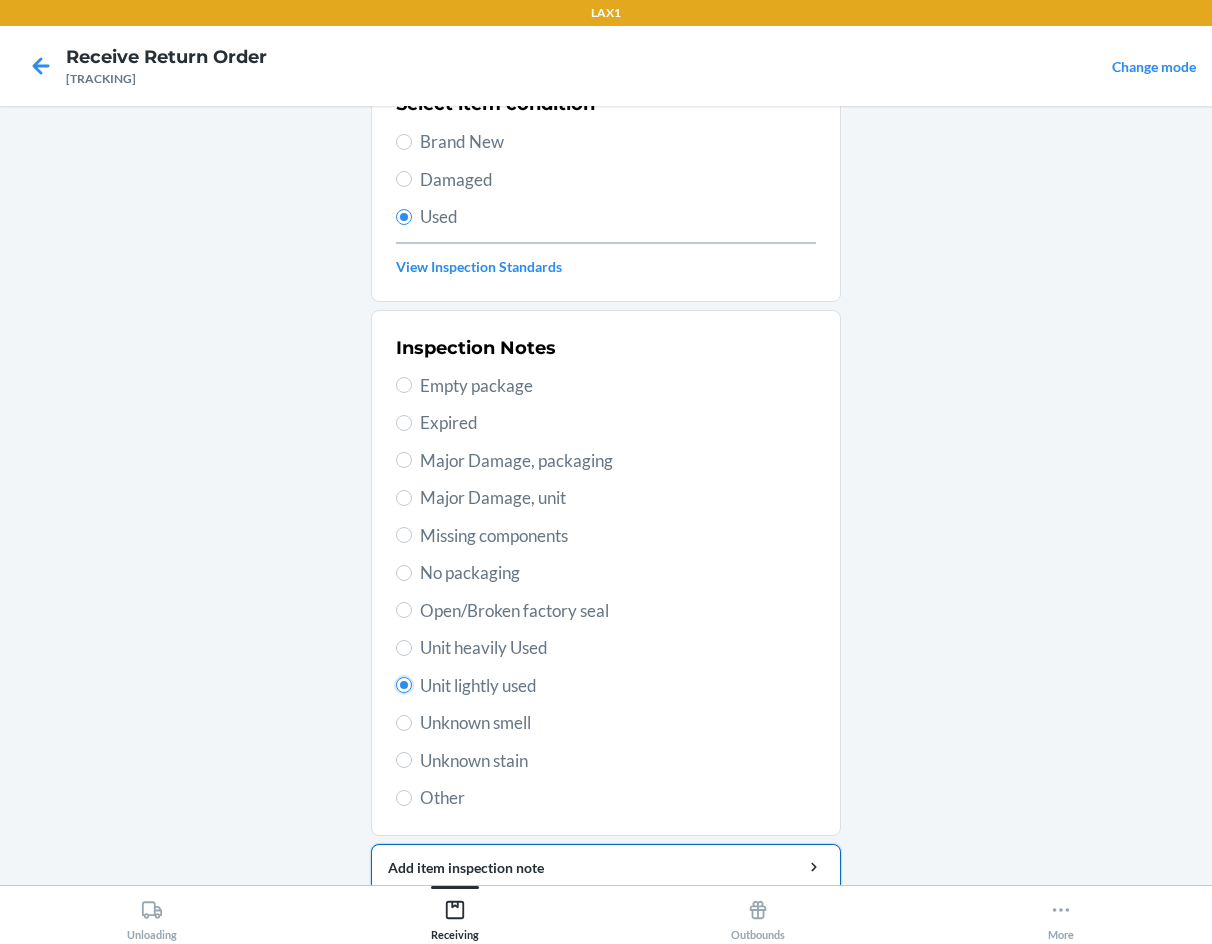 scroll, scrollTop: 263, scrollLeft: 0, axis: vertical 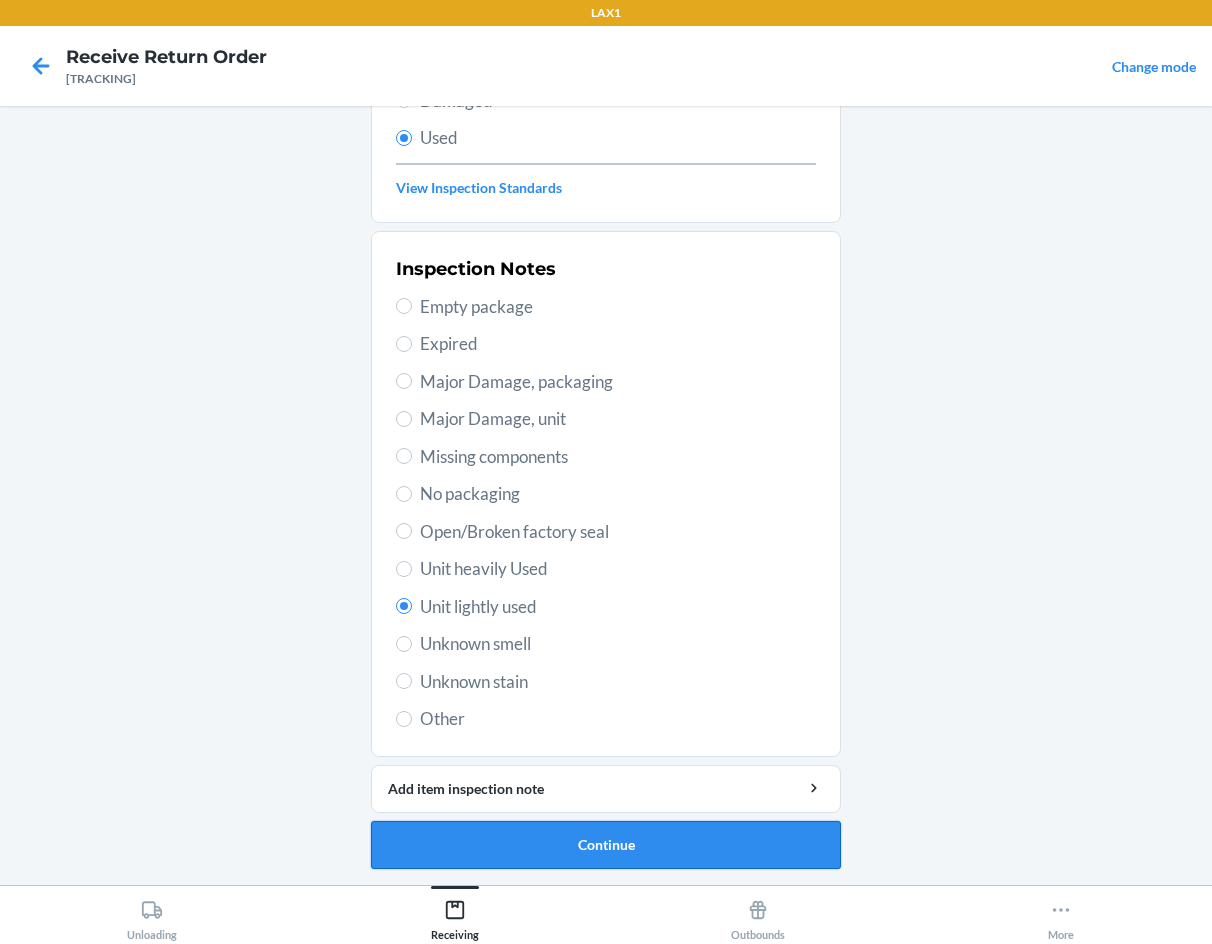click on "Continue" at bounding box center [606, 845] 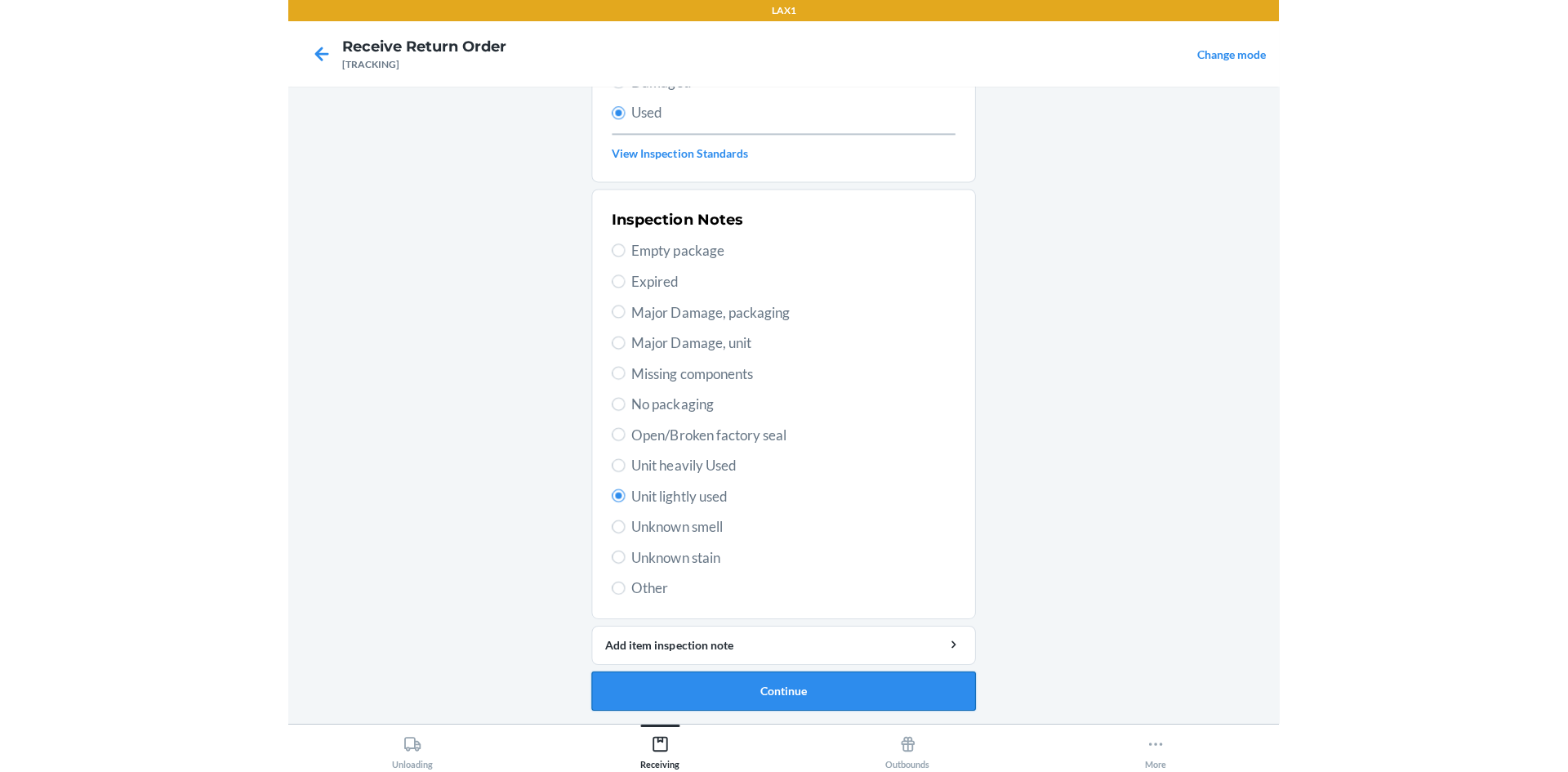 scroll, scrollTop: 0, scrollLeft: 0, axis: both 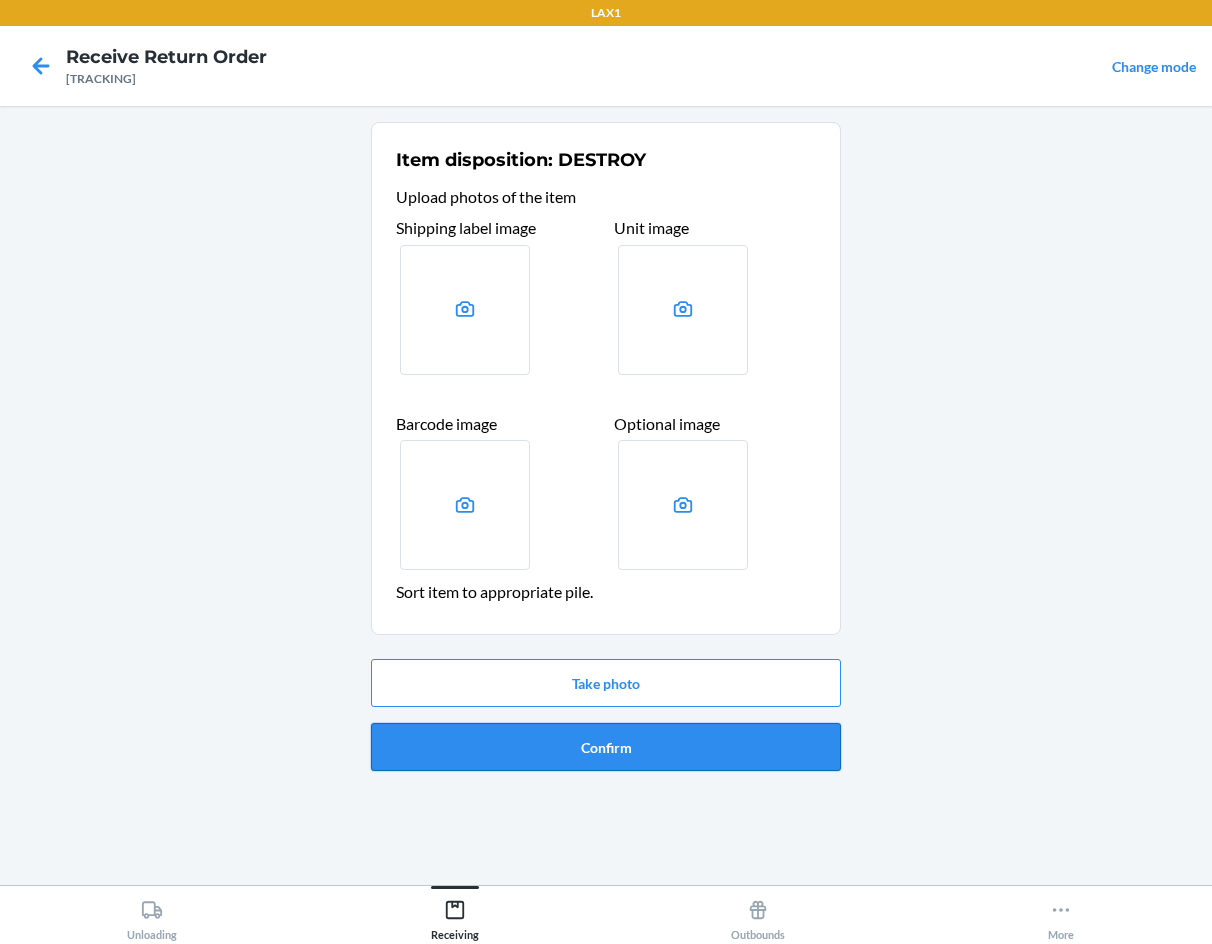 click on "Confirm" at bounding box center (606, 747) 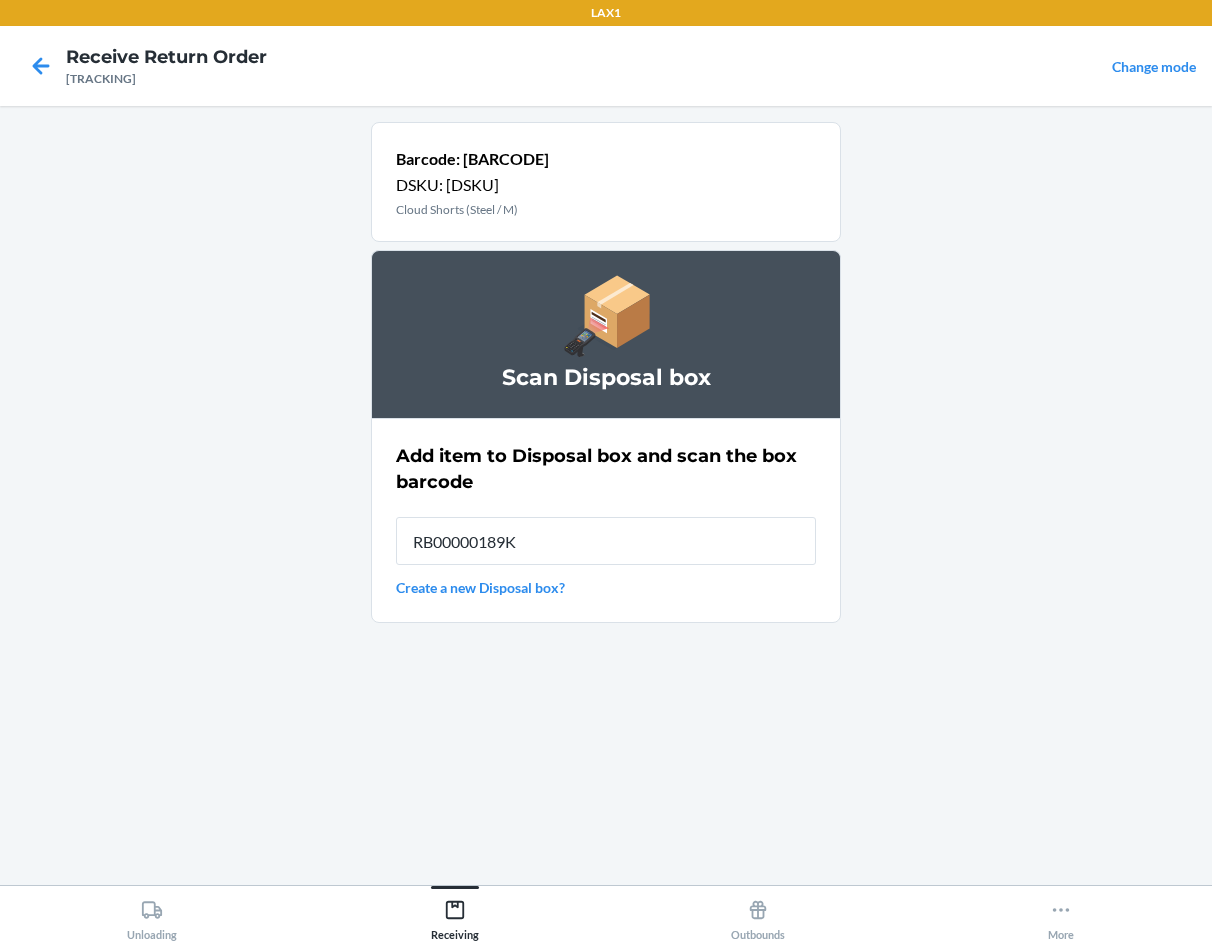 type on "RB00000189K" 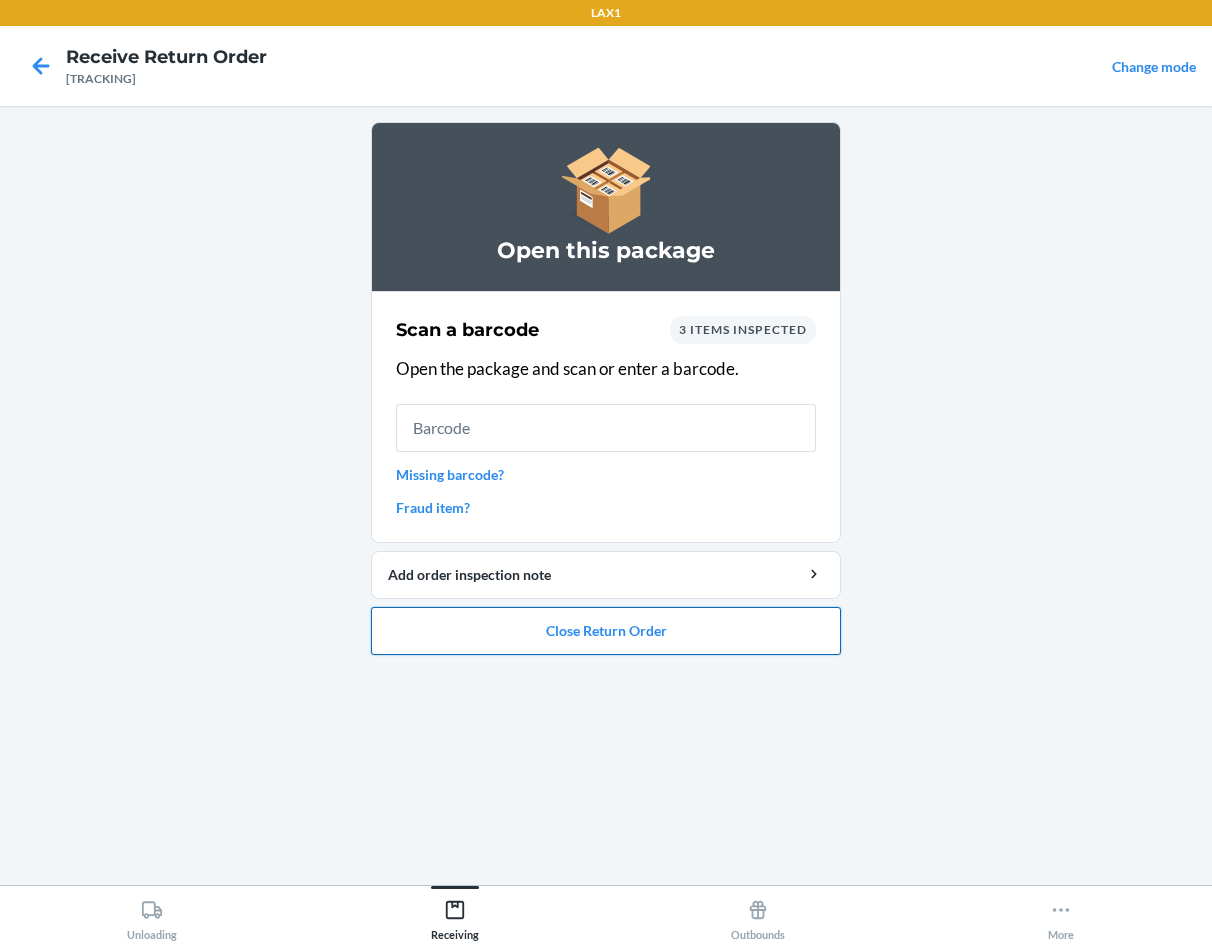 click on "Close Return Order" at bounding box center (606, 631) 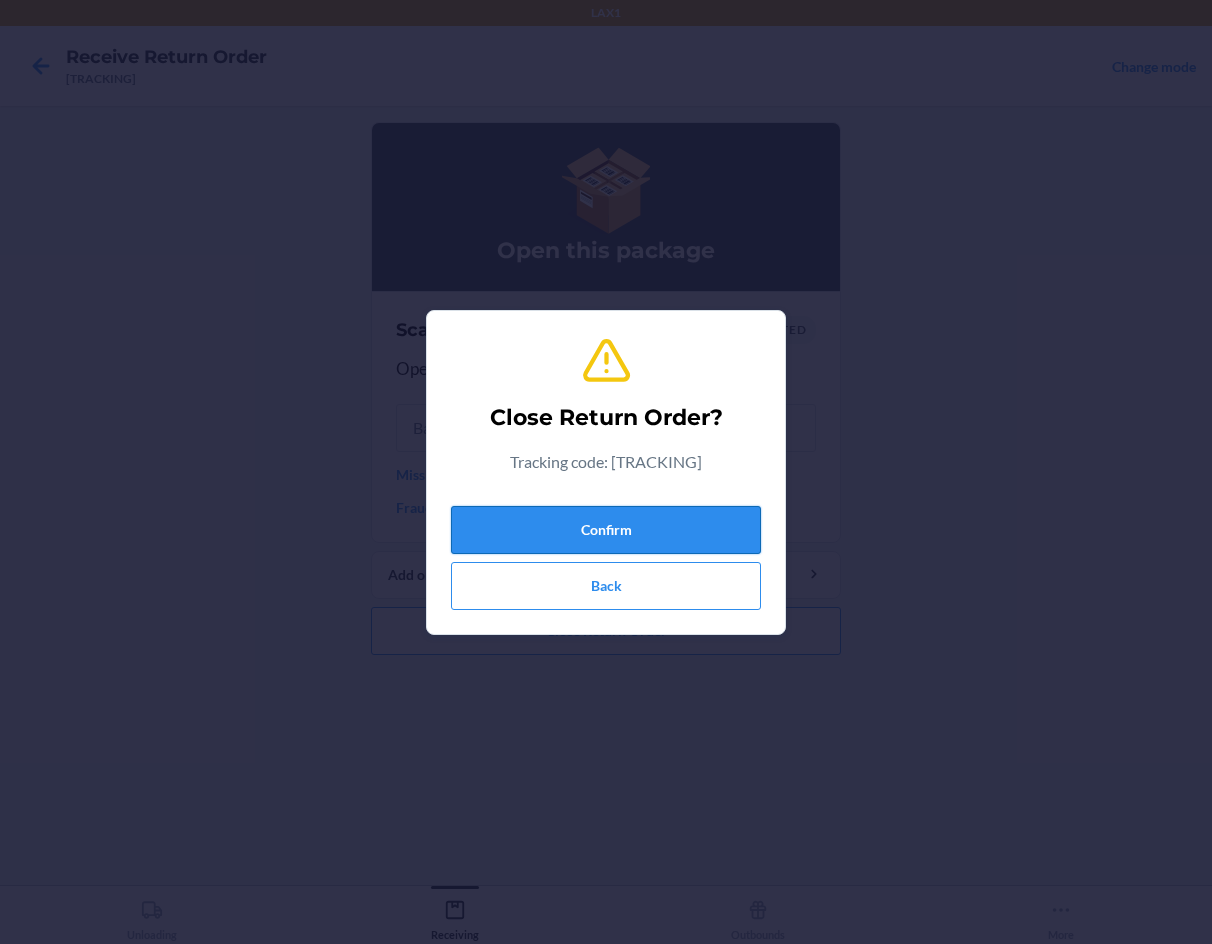 click on "Confirm" at bounding box center (606, 530) 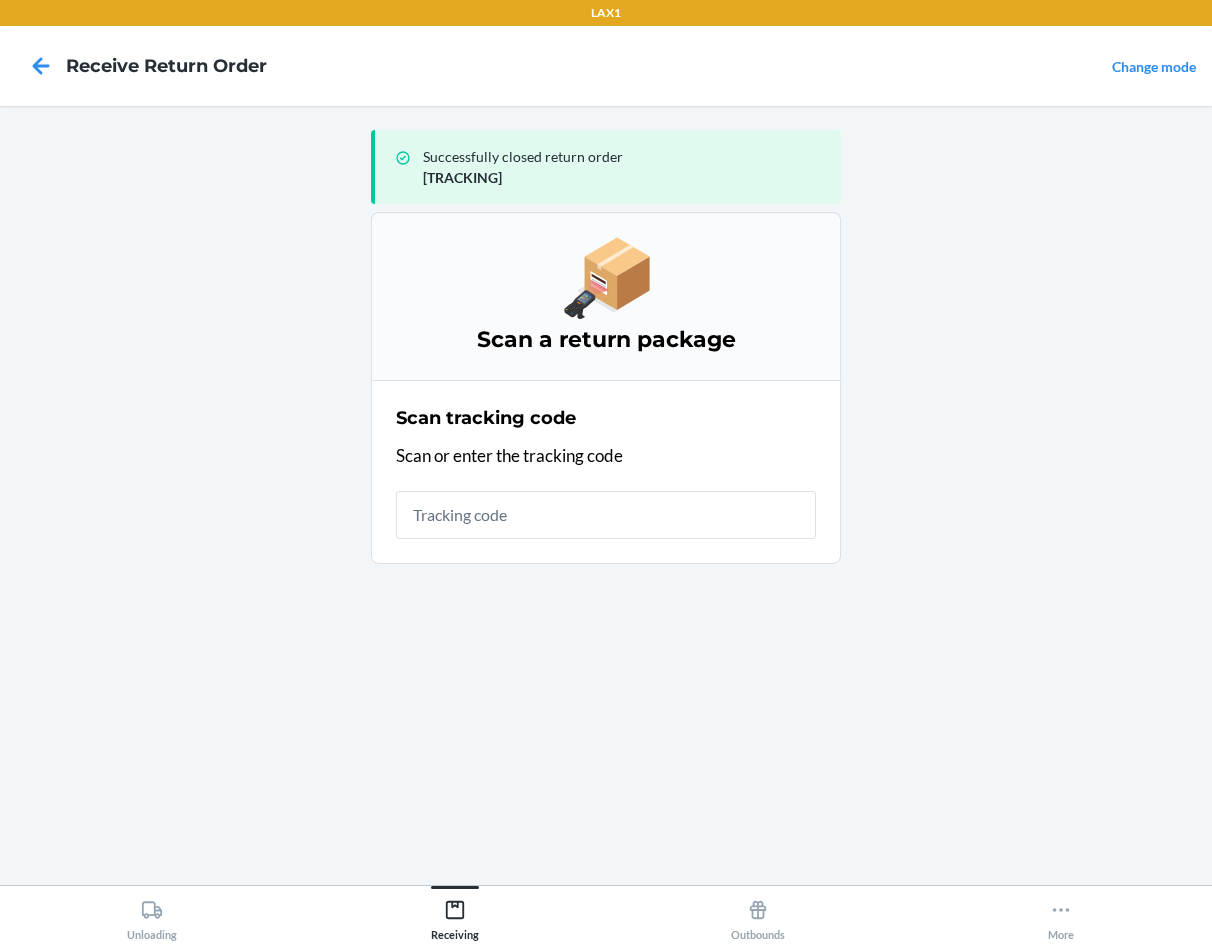 click at bounding box center [606, 515] 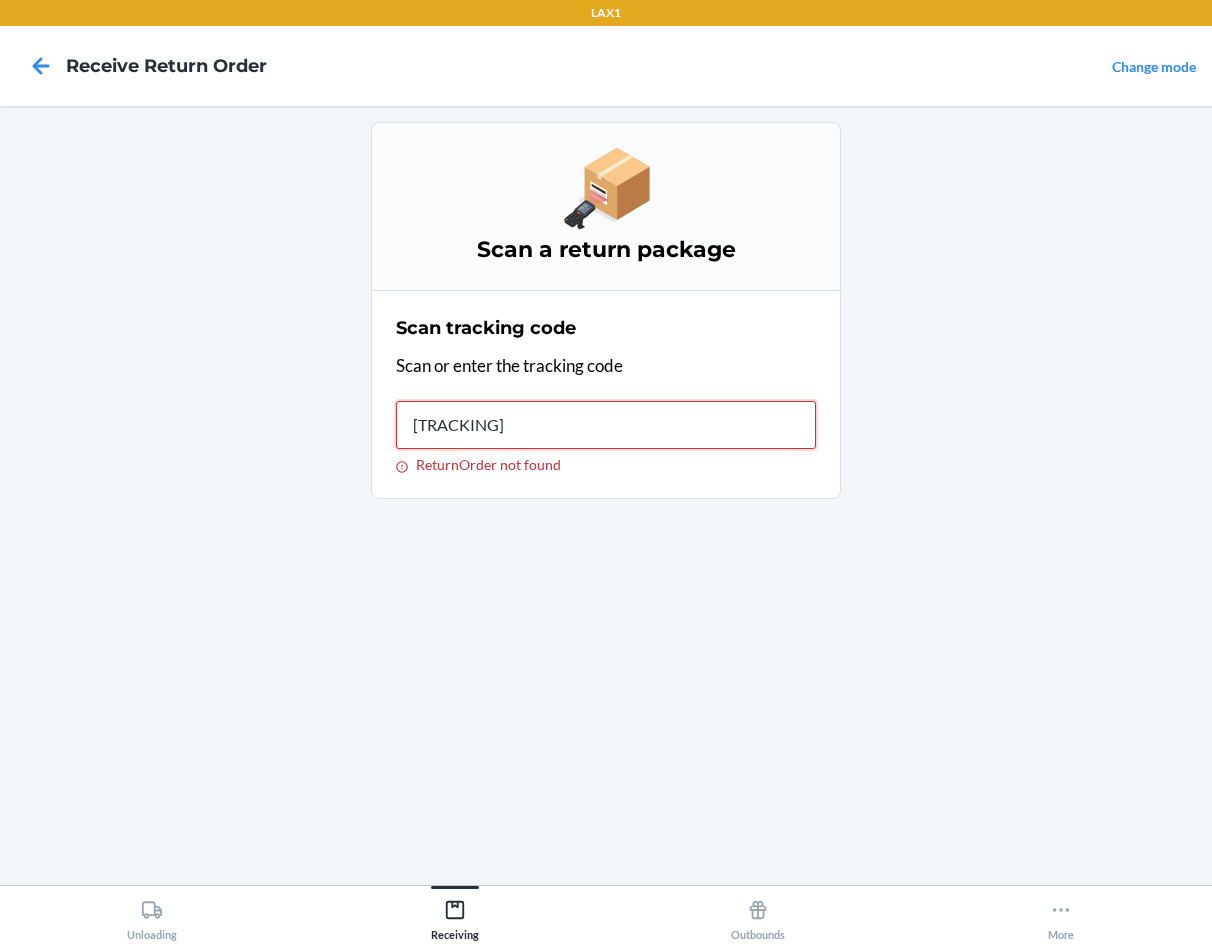 type on "[TRACKING]" 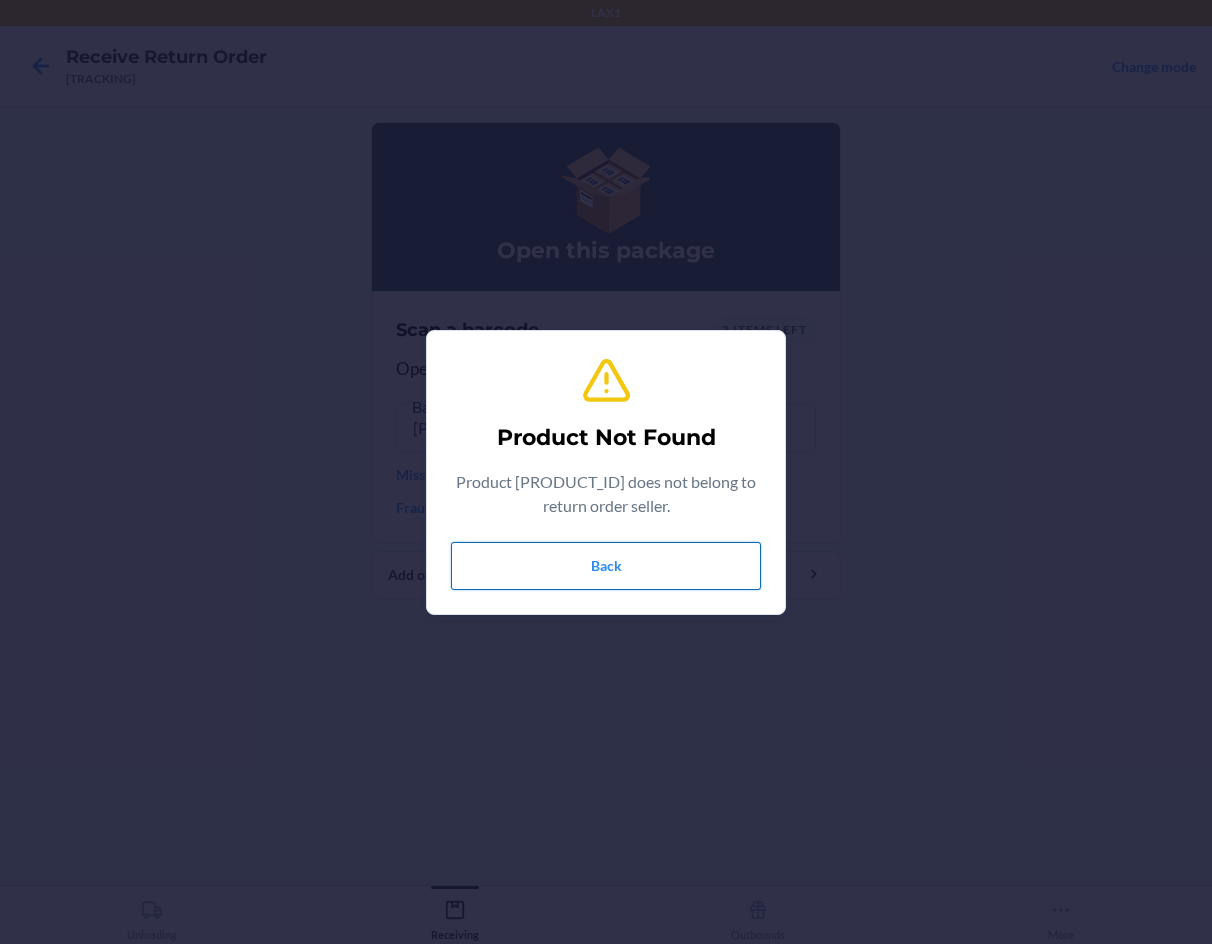 click on "Back" at bounding box center (606, 566) 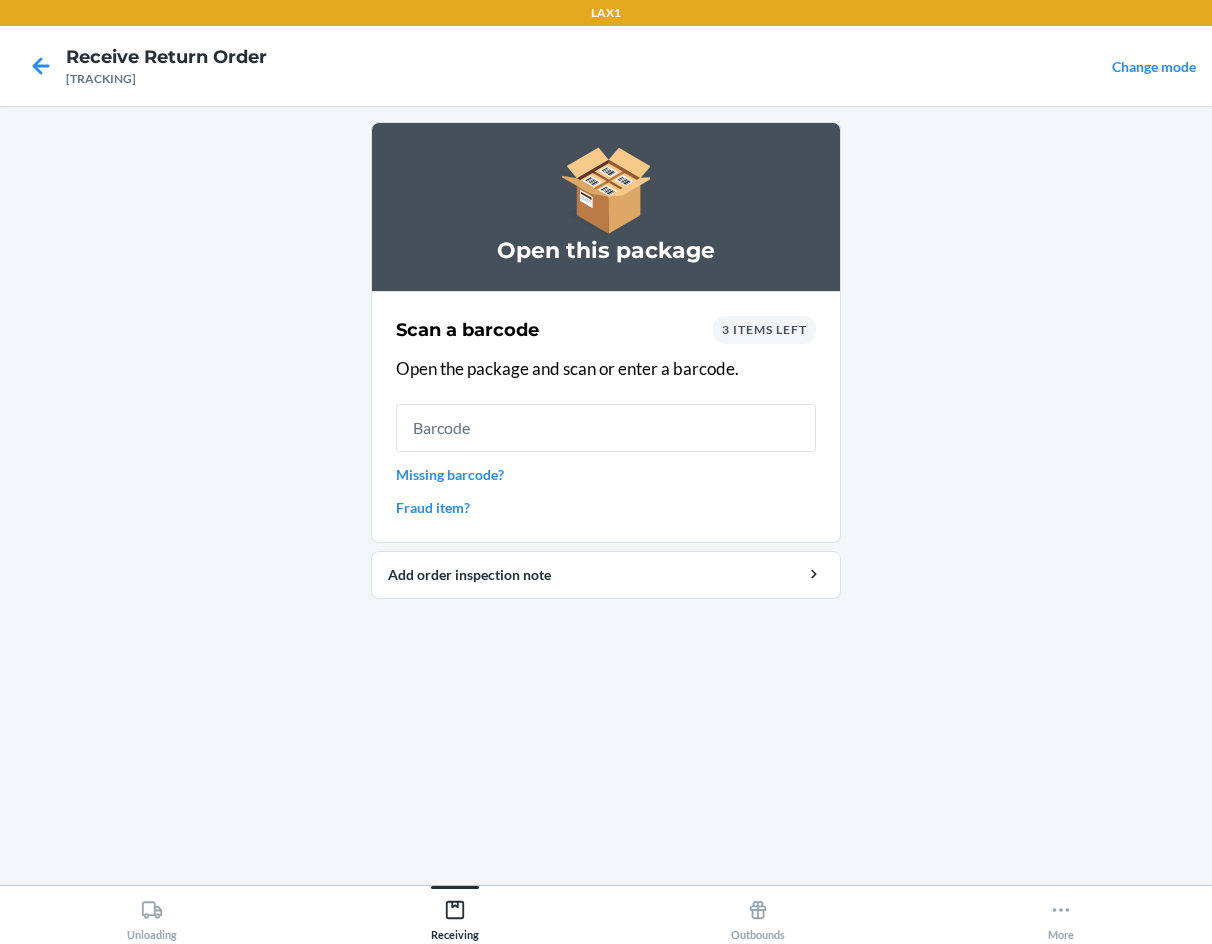 click on "3 items left" at bounding box center (764, 330) 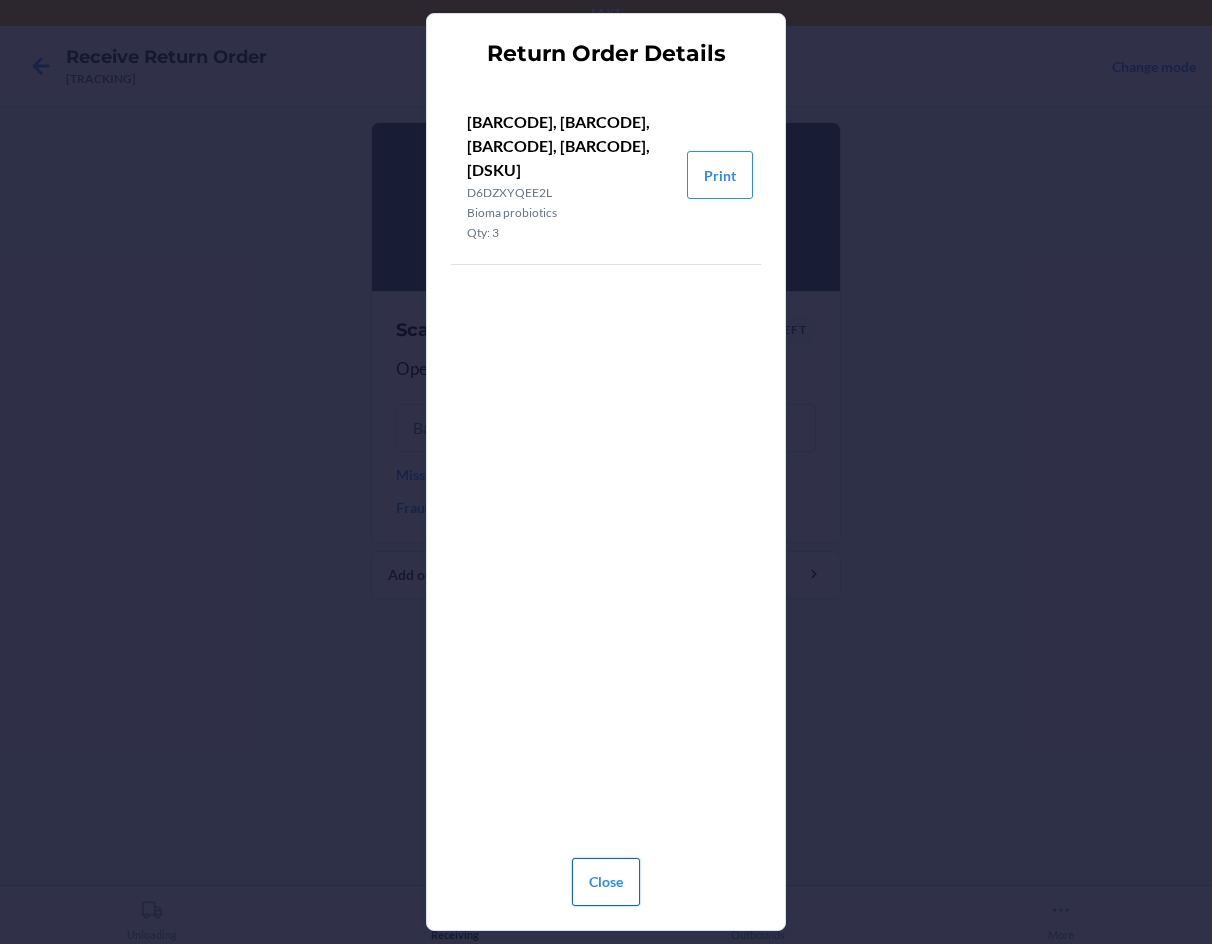 click on "Close" at bounding box center (606, 882) 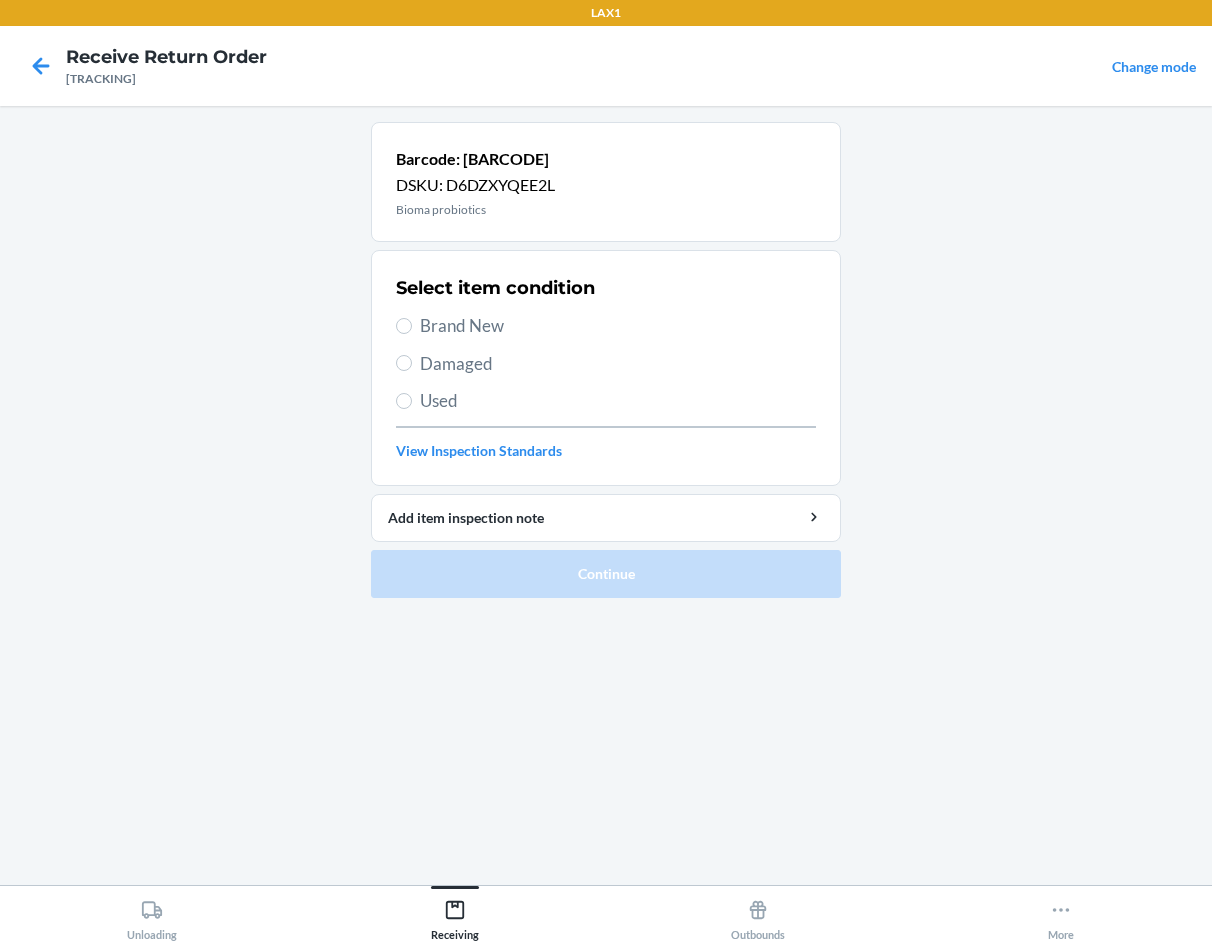 click on "Brand New" at bounding box center (618, 326) 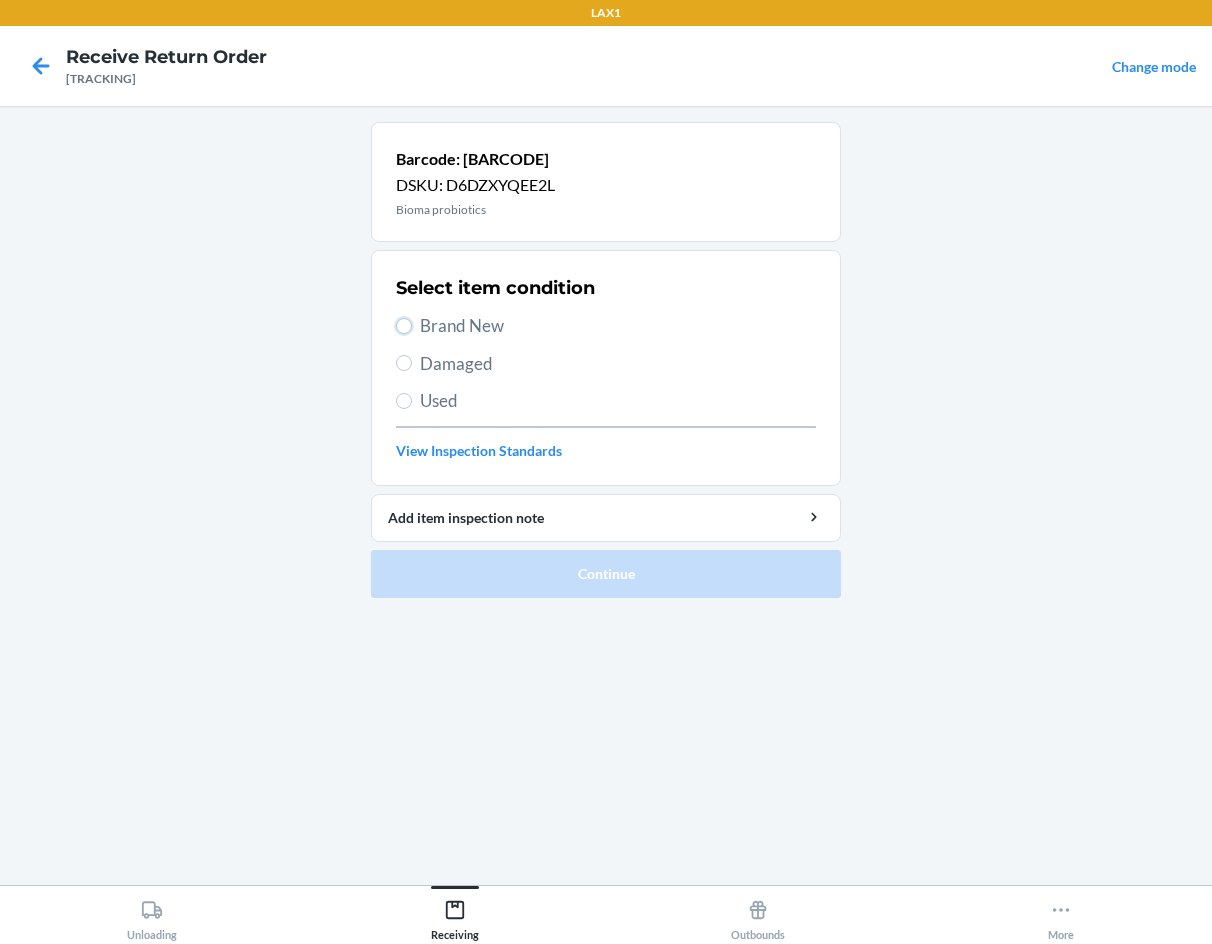 click on "Brand New" at bounding box center (404, 326) 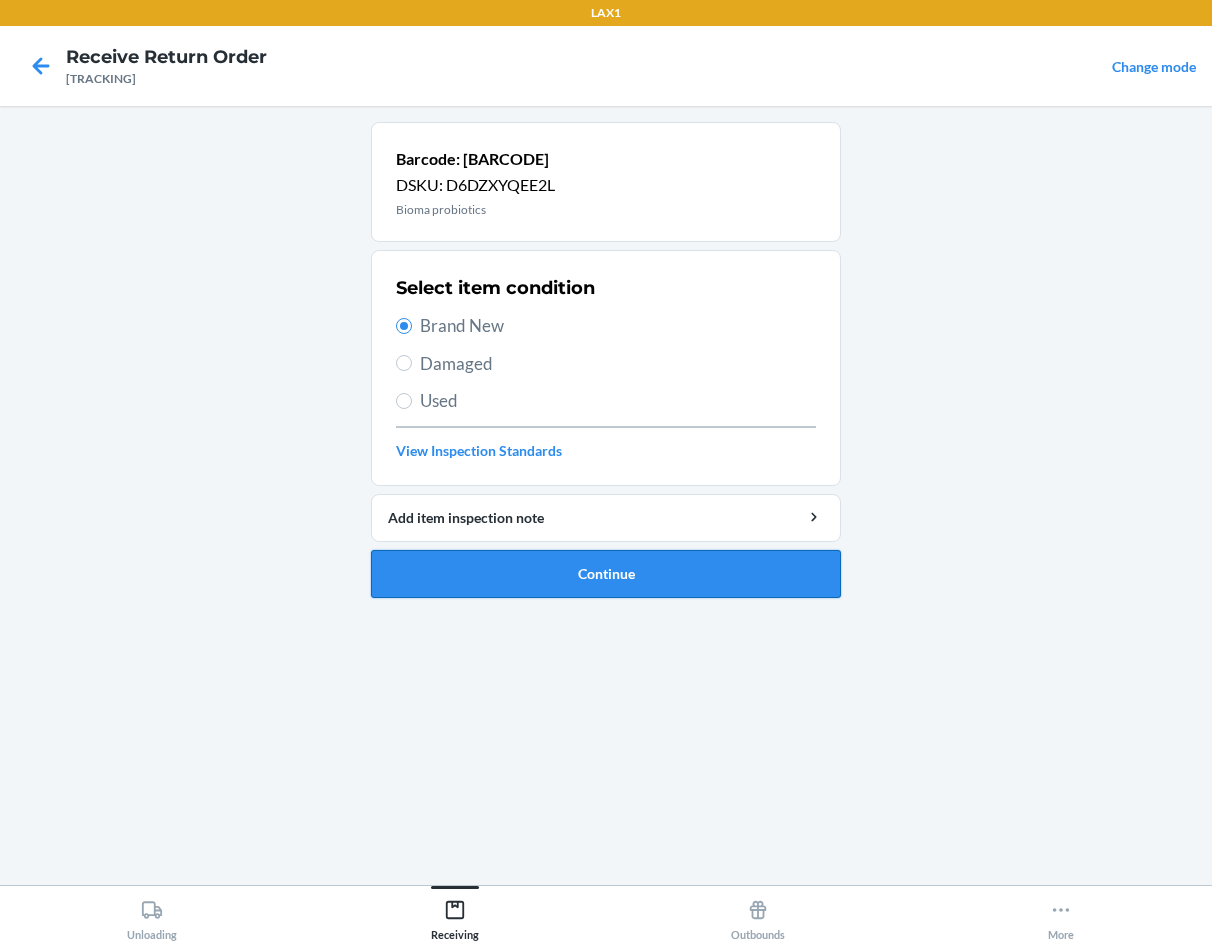 drag, startPoint x: 505, startPoint y: 591, endPoint x: 541, endPoint y: 577, distance: 38.626415 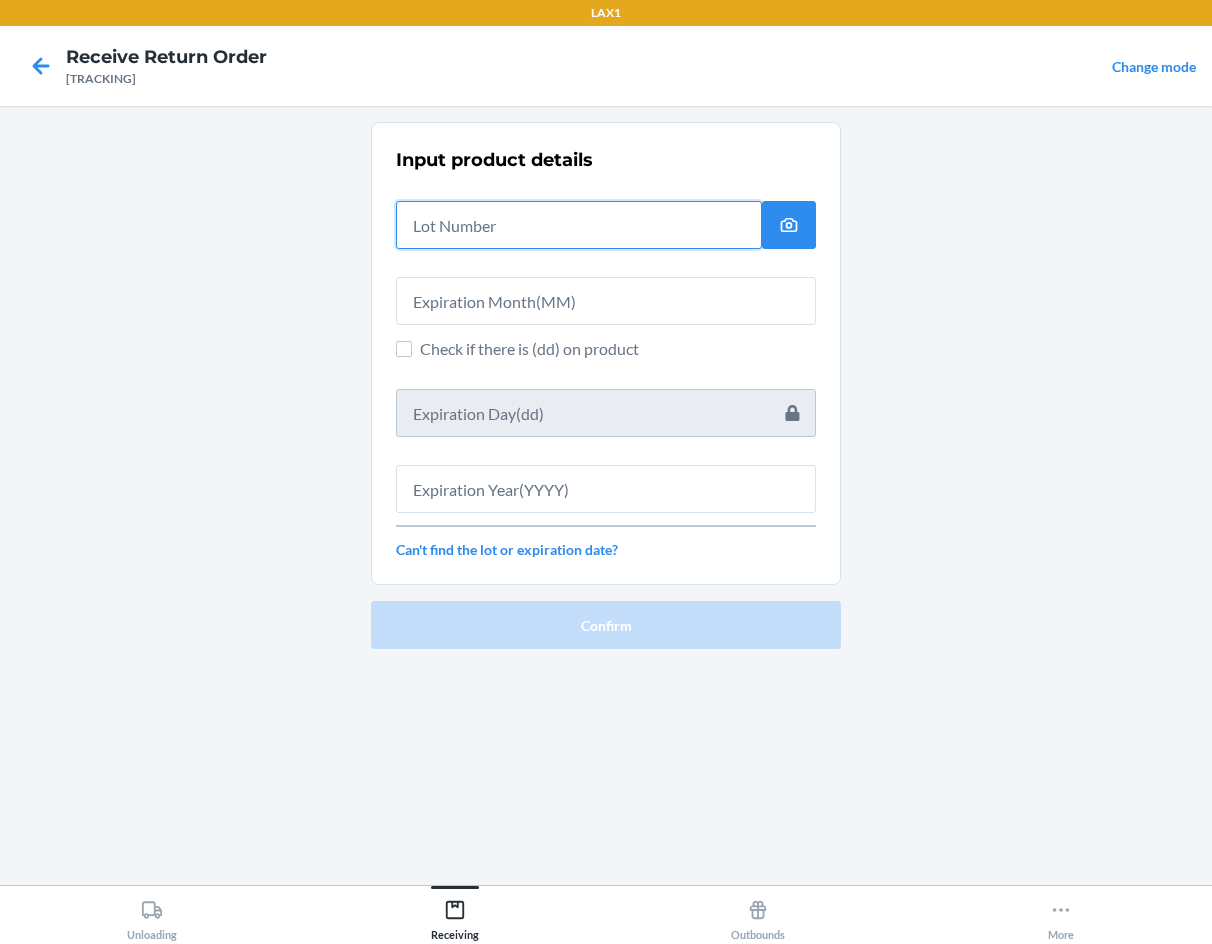 click at bounding box center (579, 225) 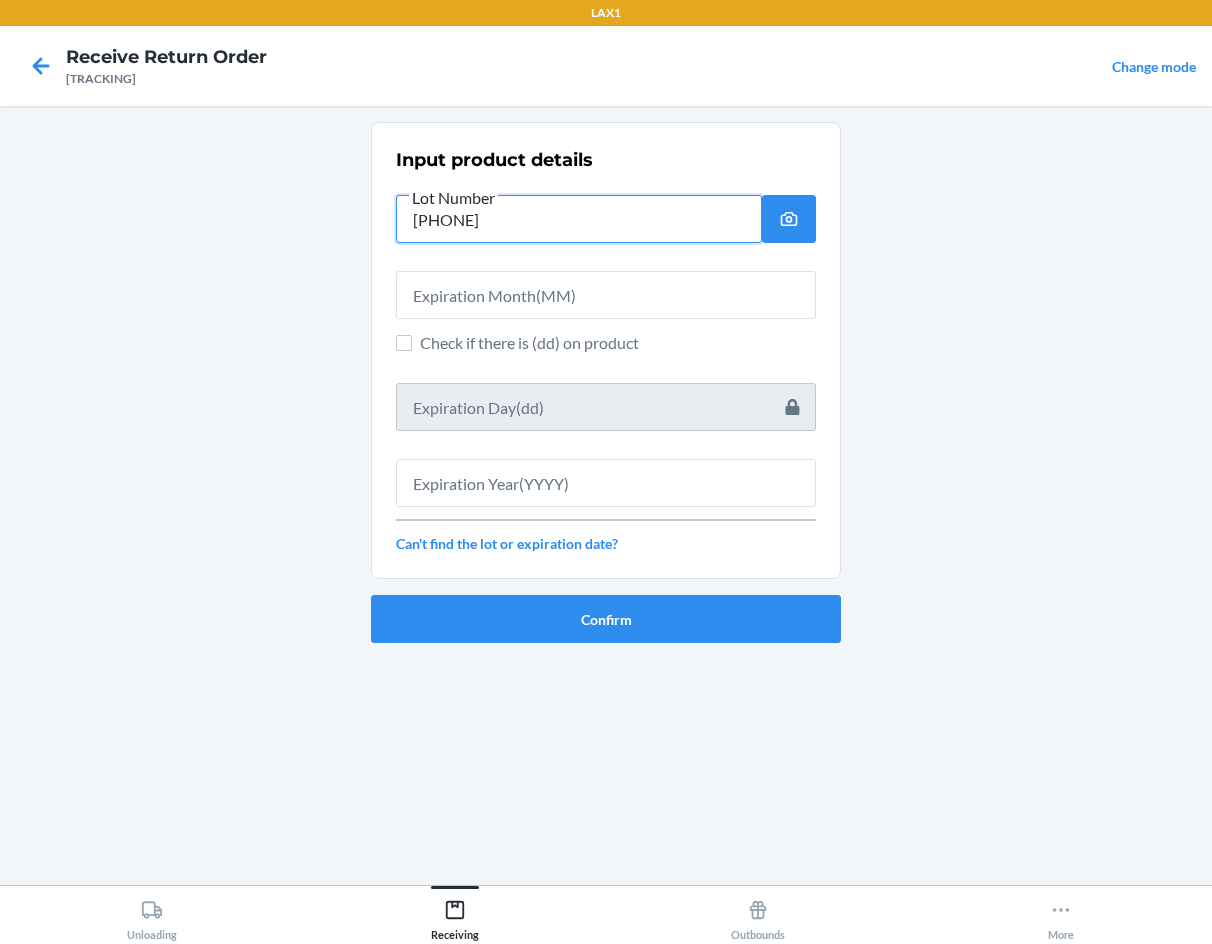 type on "[PHONE]" 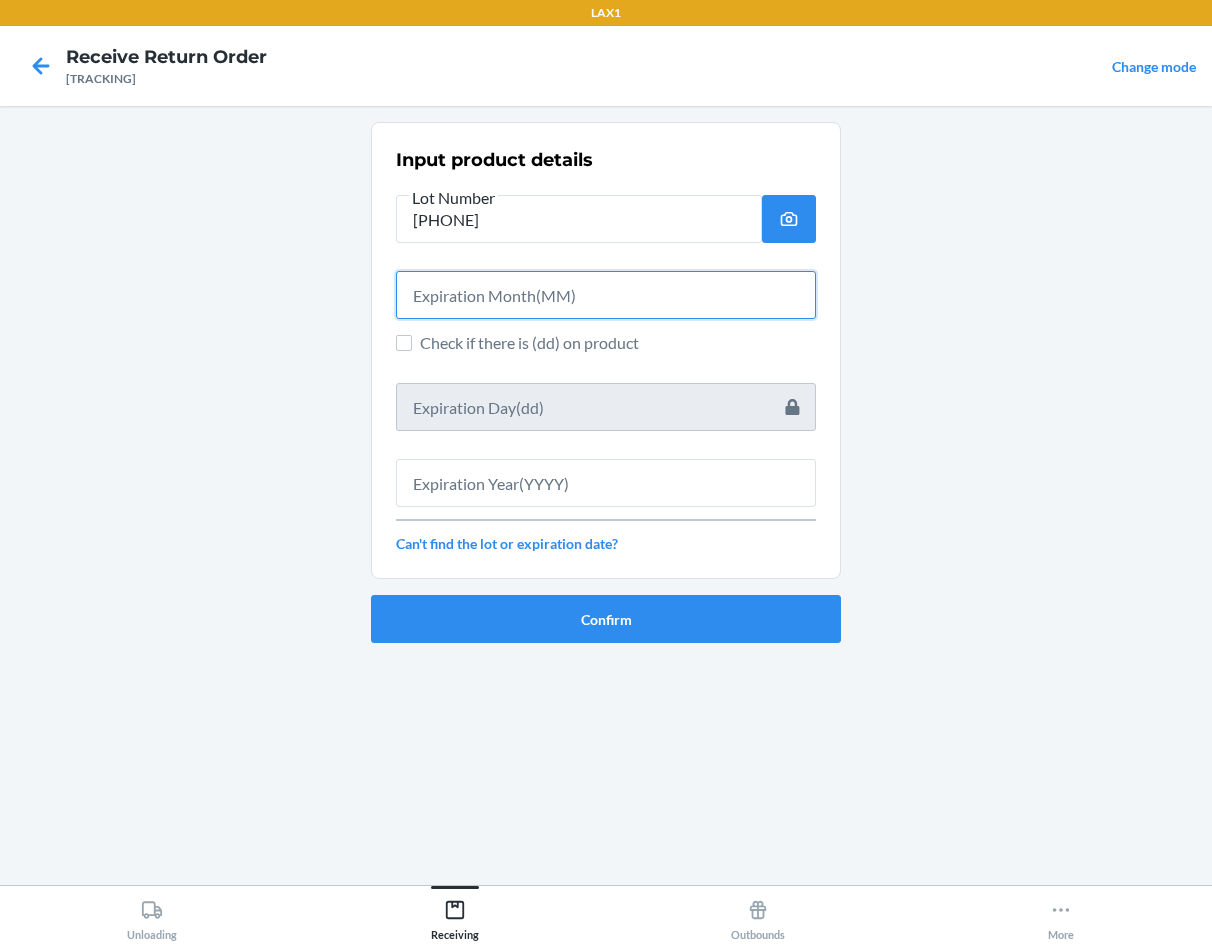 click at bounding box center [606, 295] 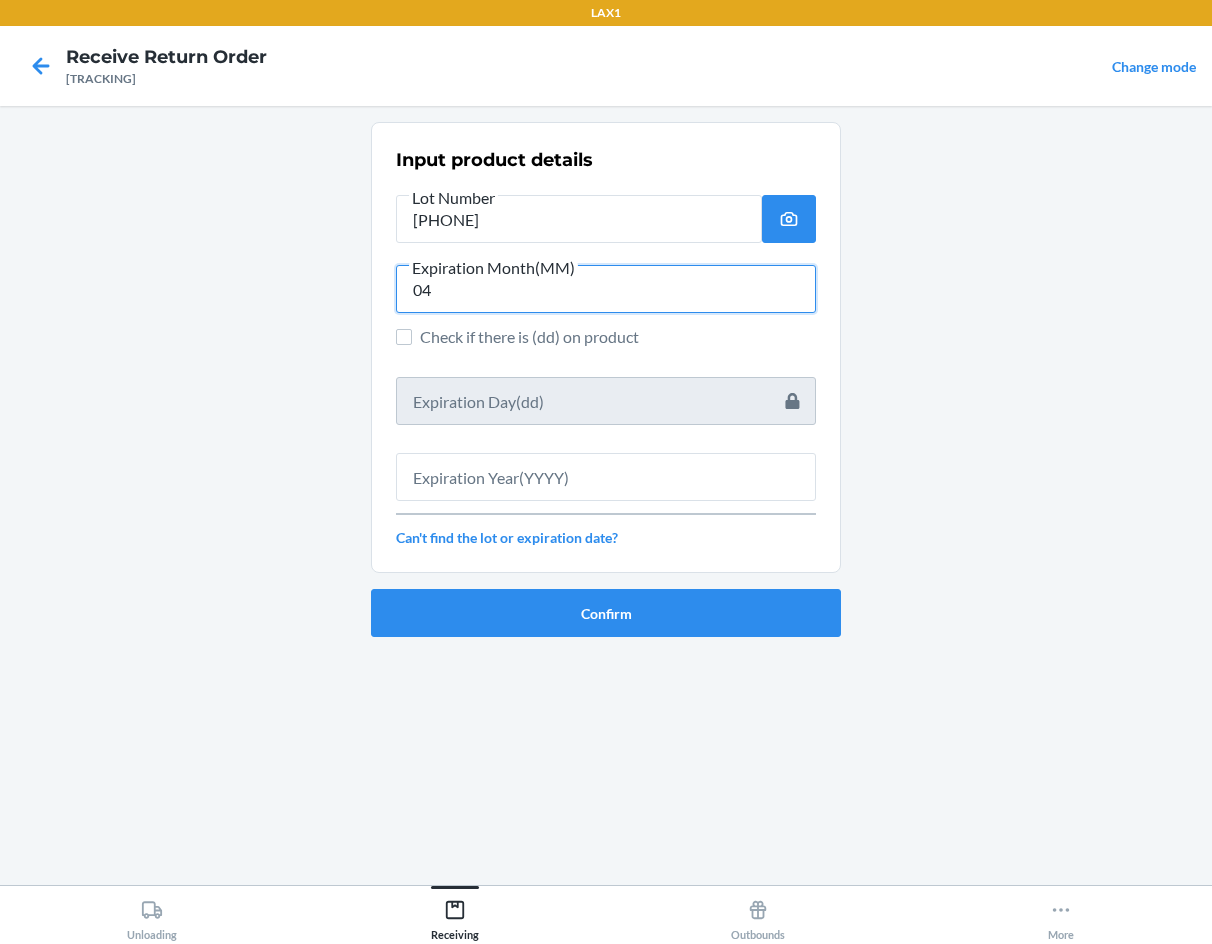 type on "04" 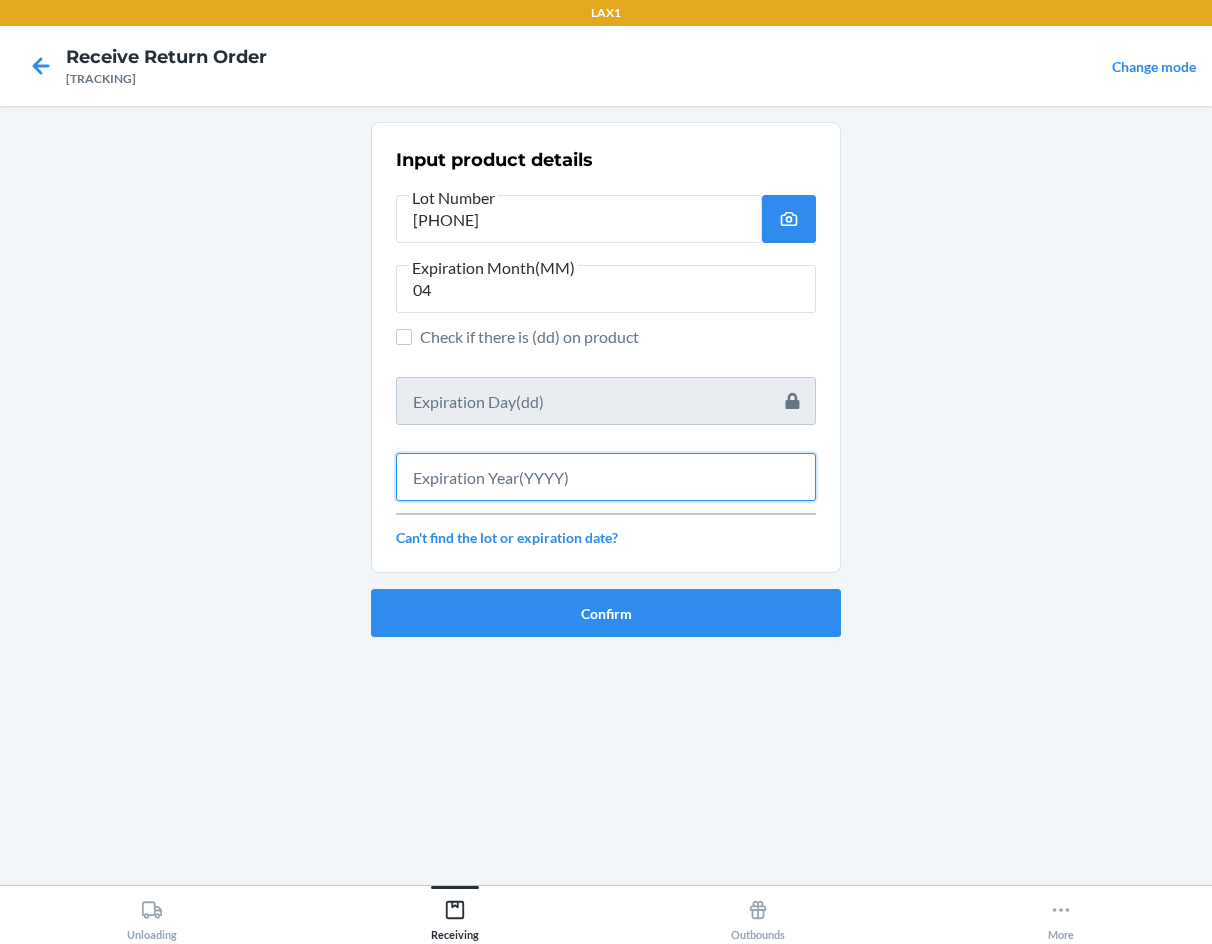 click at bounding box center [606, 477] 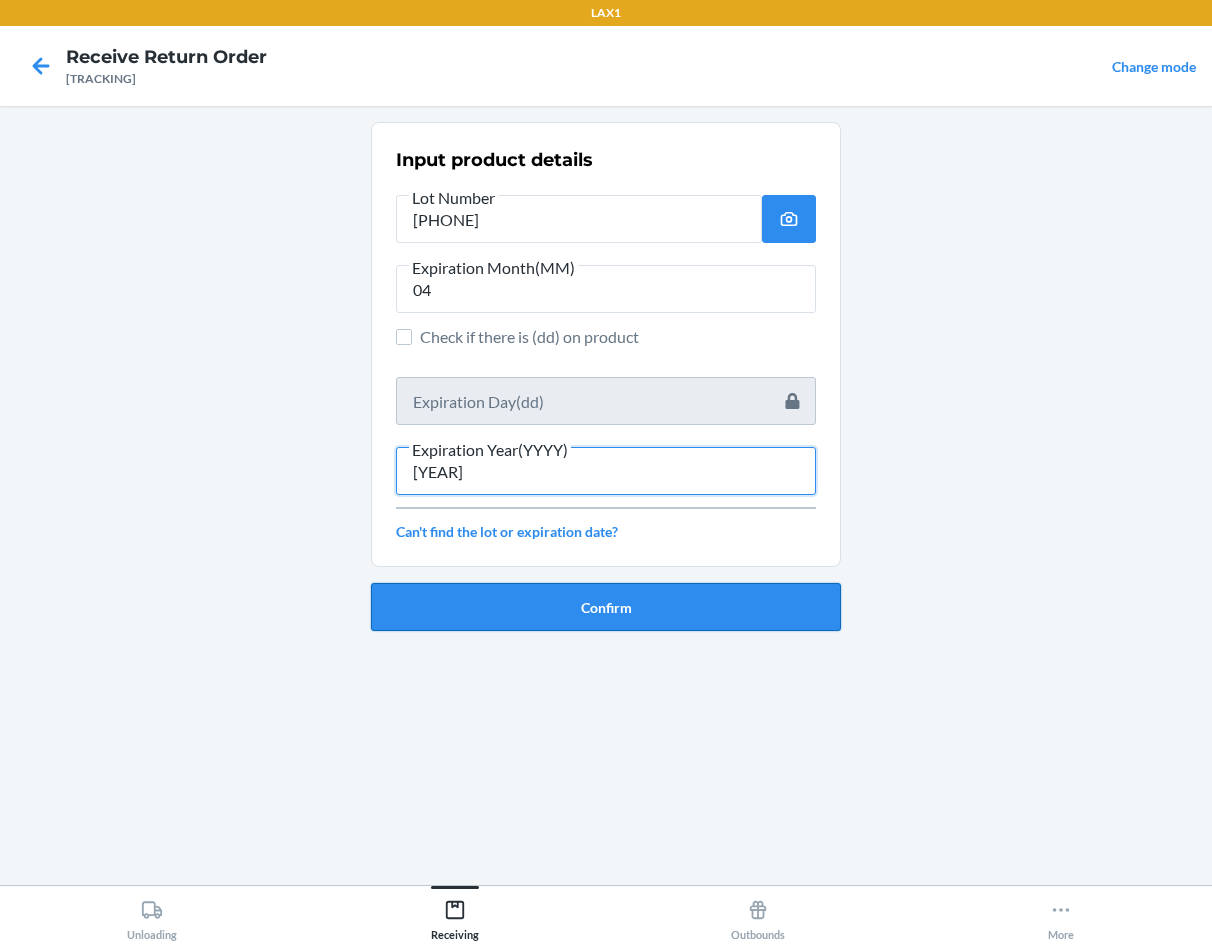 type on "[YEAR]" 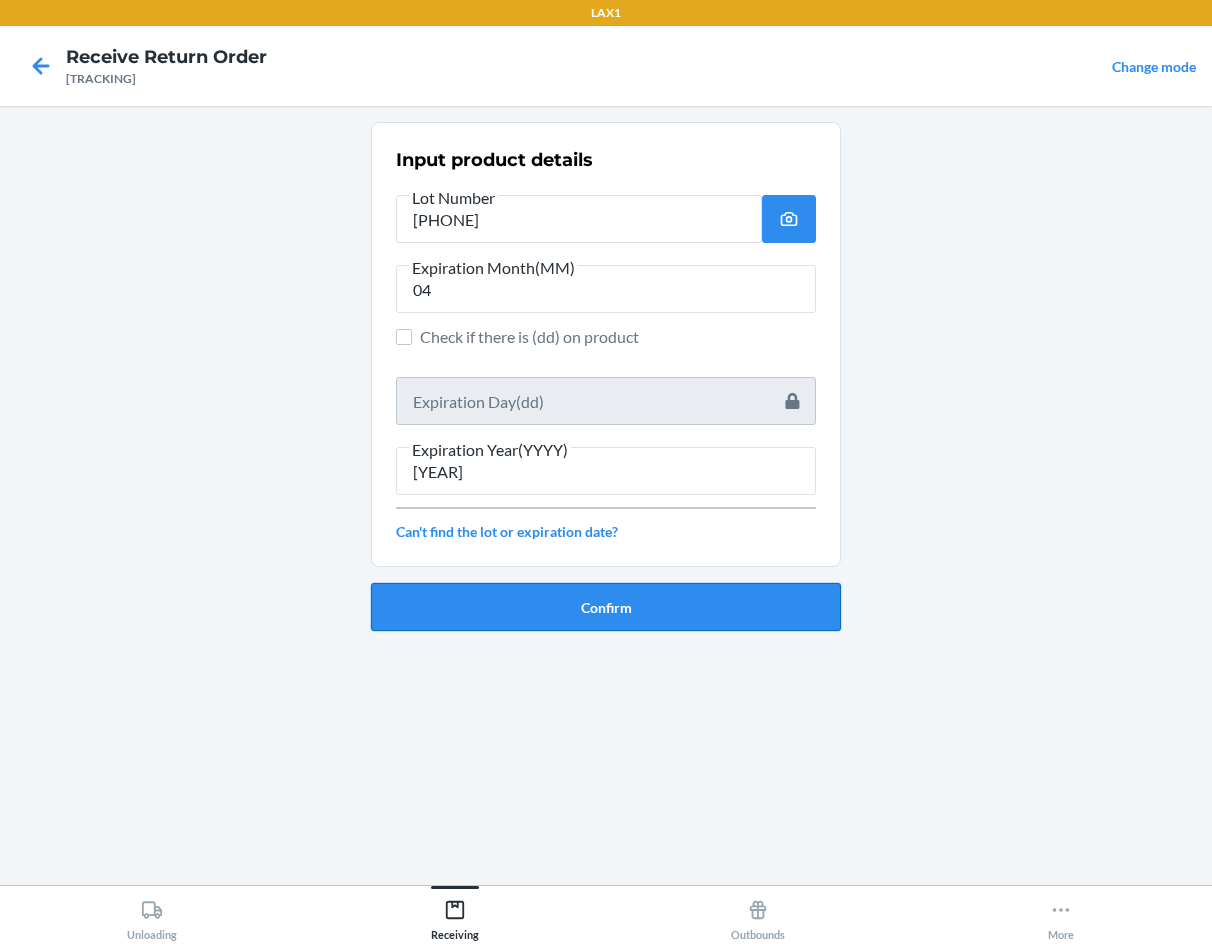click on "Confirm" at bounding box center (606, 607) 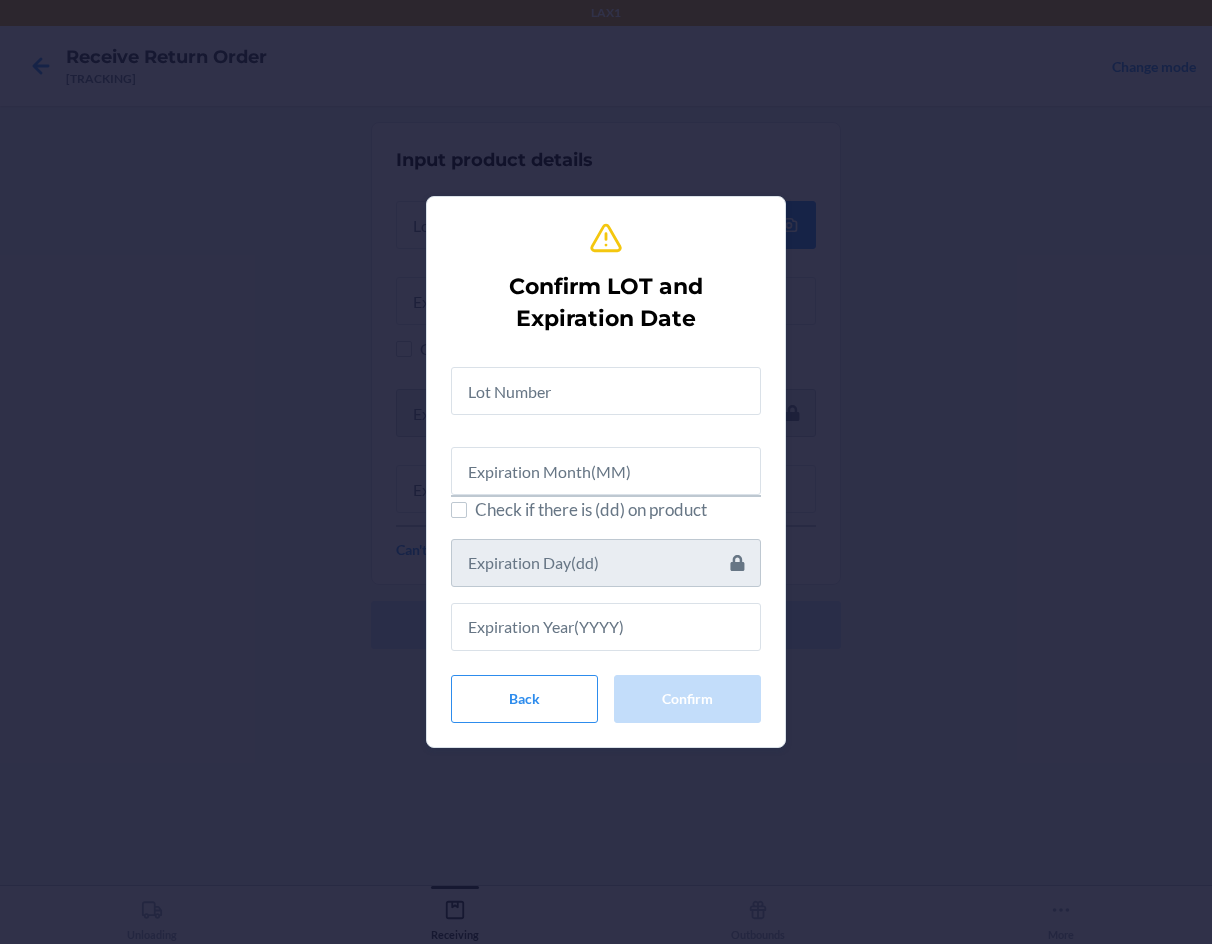 click at bounding box center (606, 383) 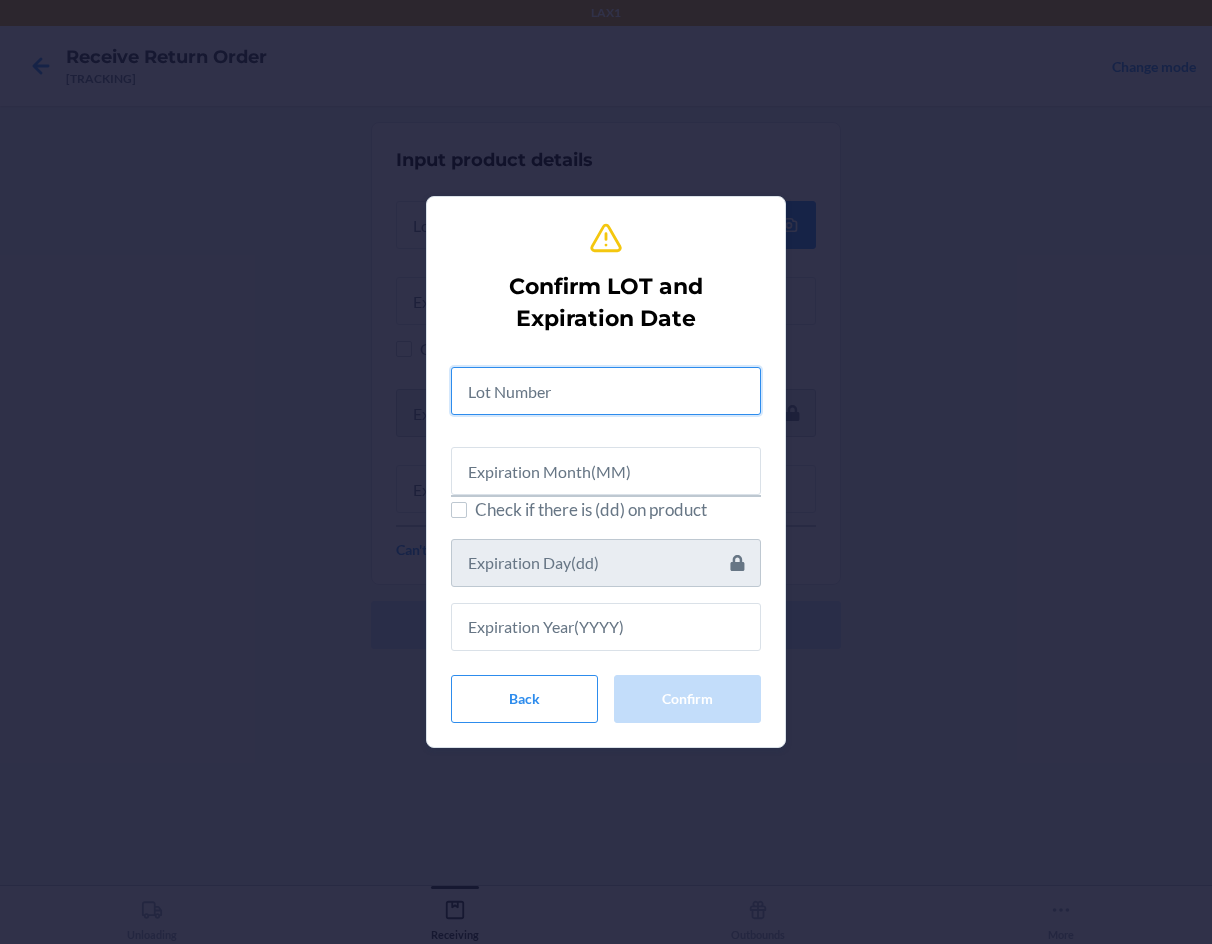 click at bounding box center (606, 391) 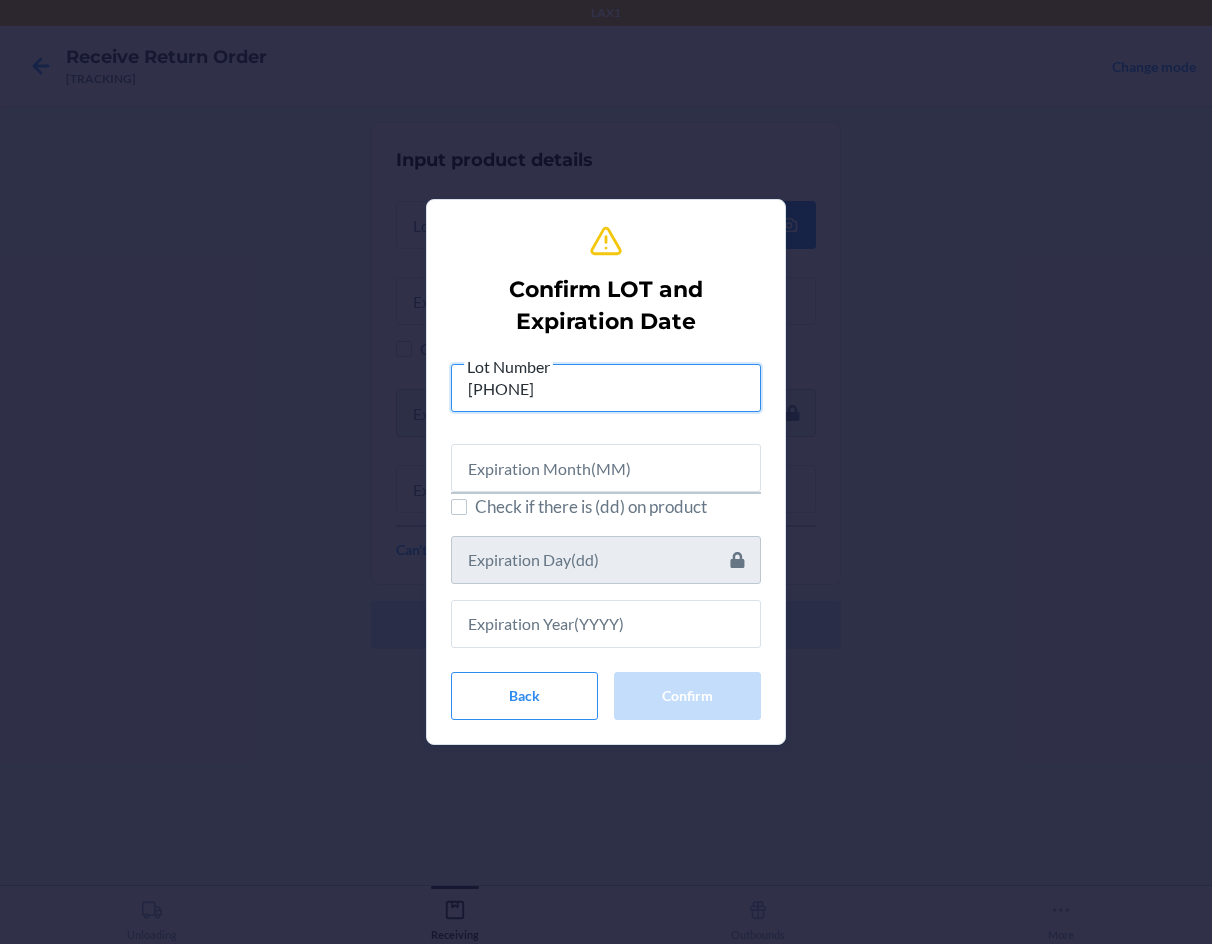 click on "[PHONE]" at bounding box center (606, 388) 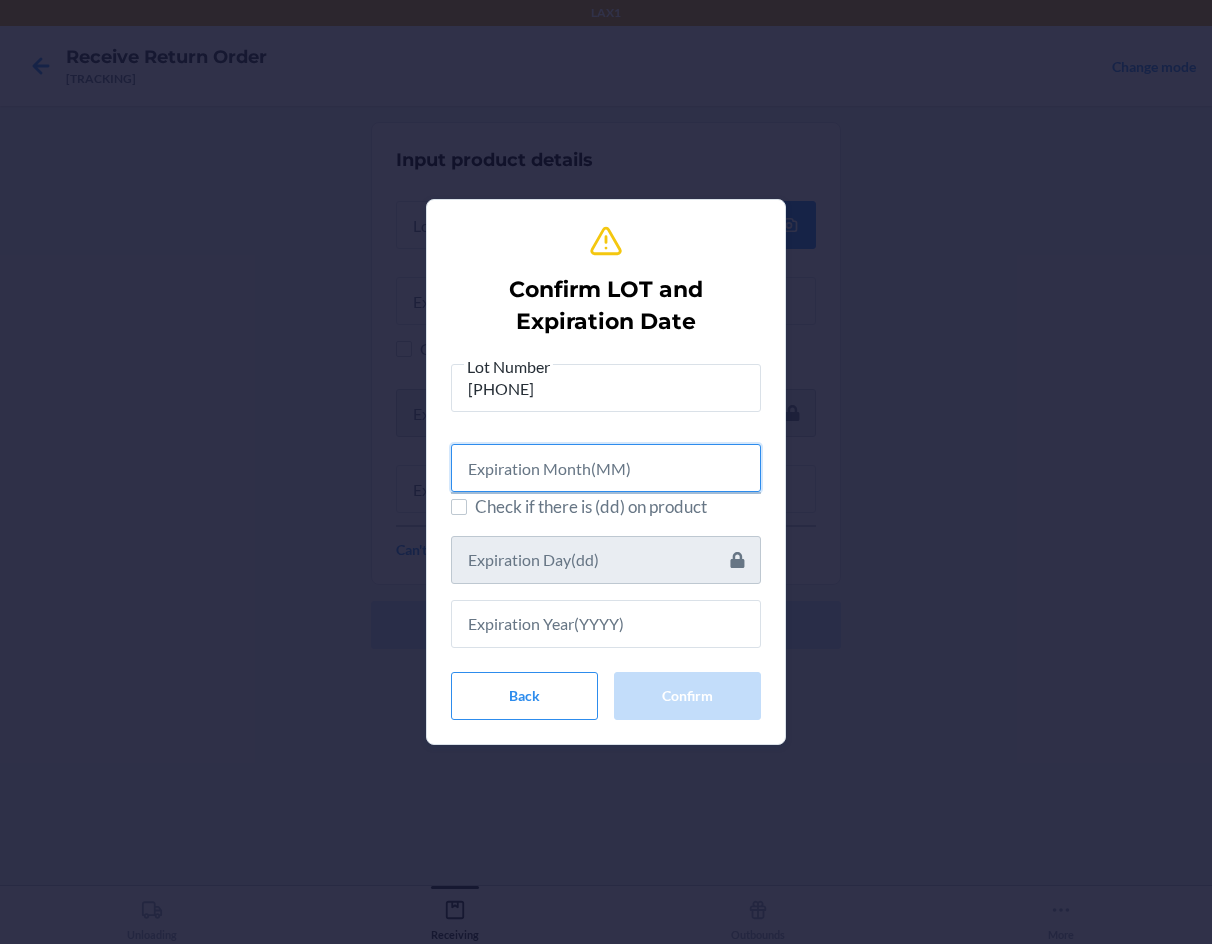 click at bounding box center (606, 468) 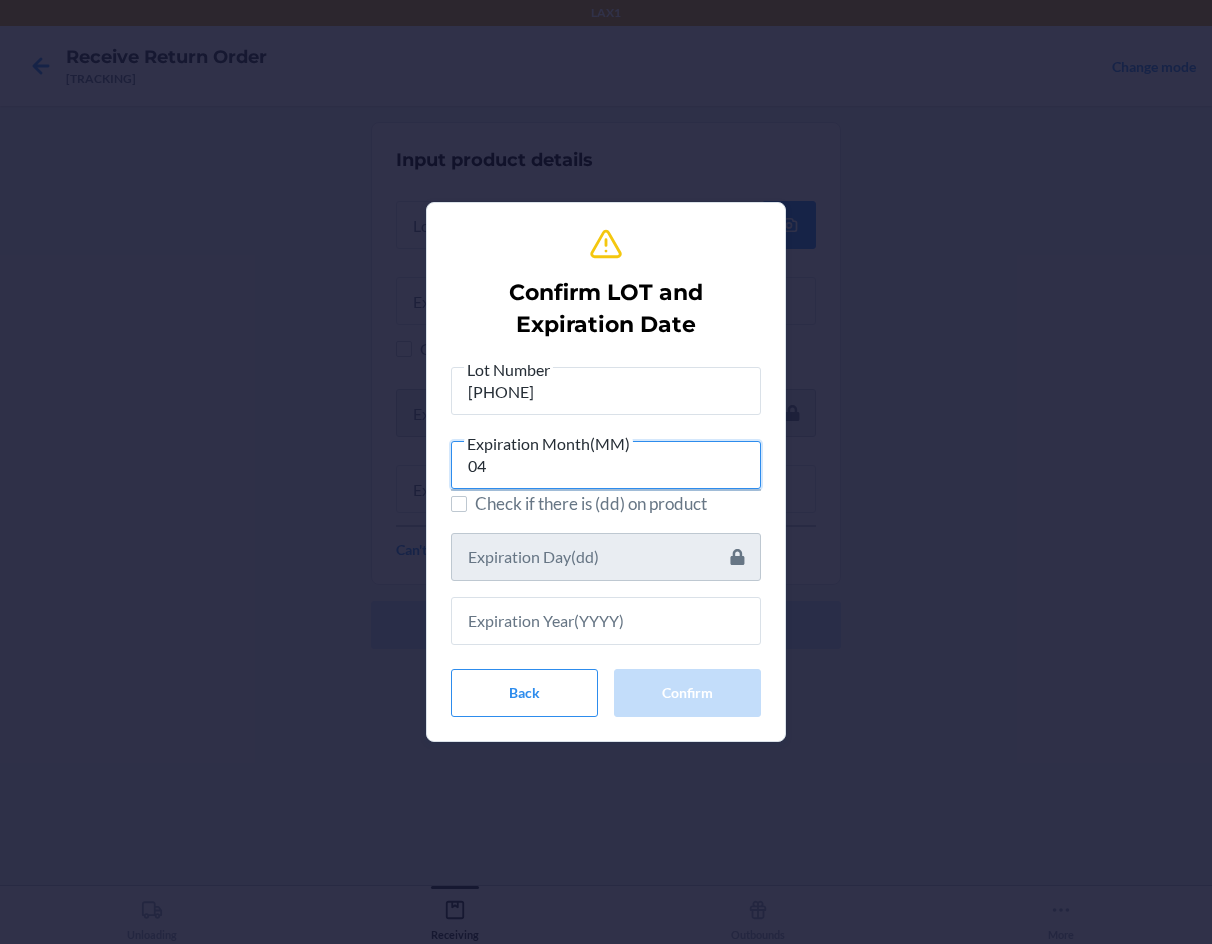 type on "04" 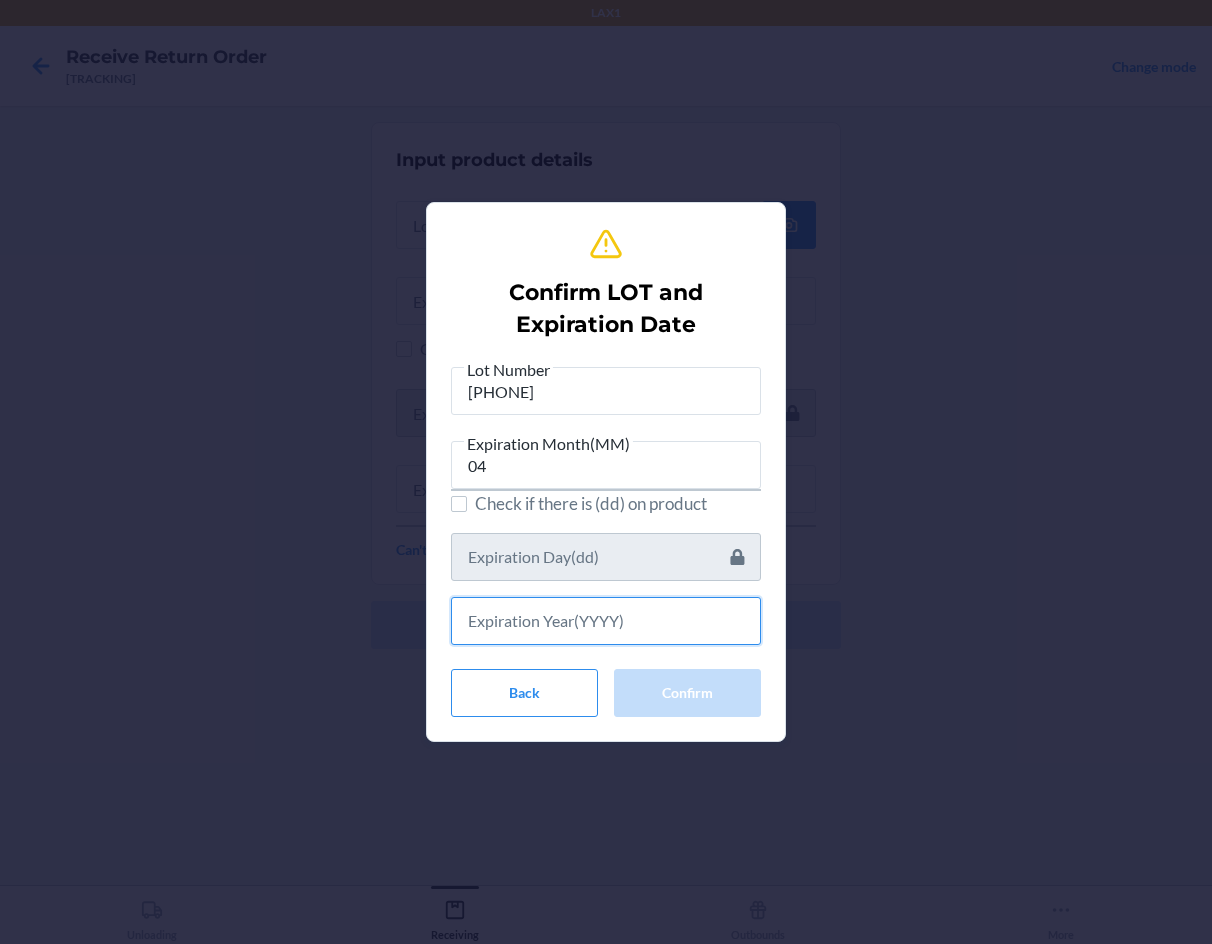 click at bounding box center (606, 621) 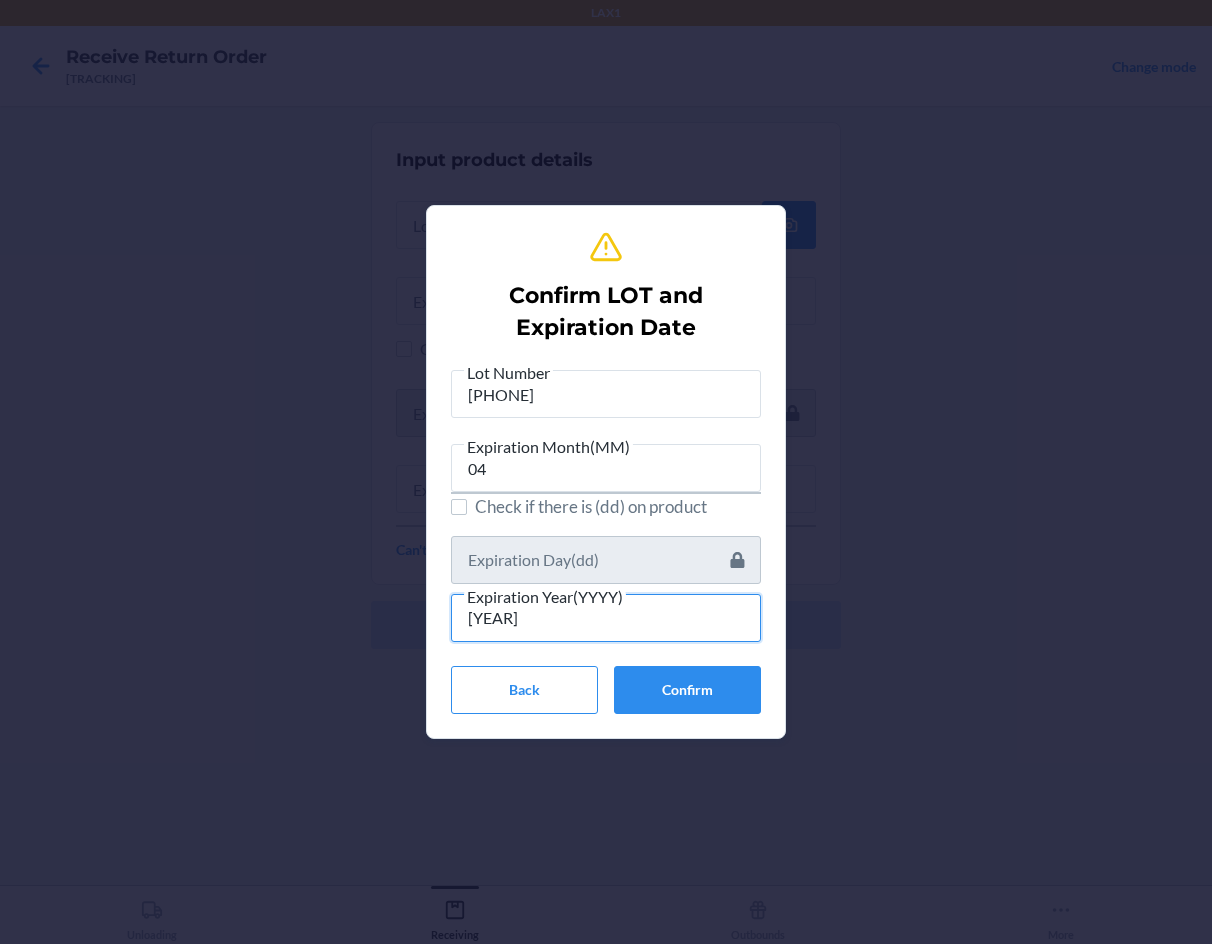type on "[YEAR]" 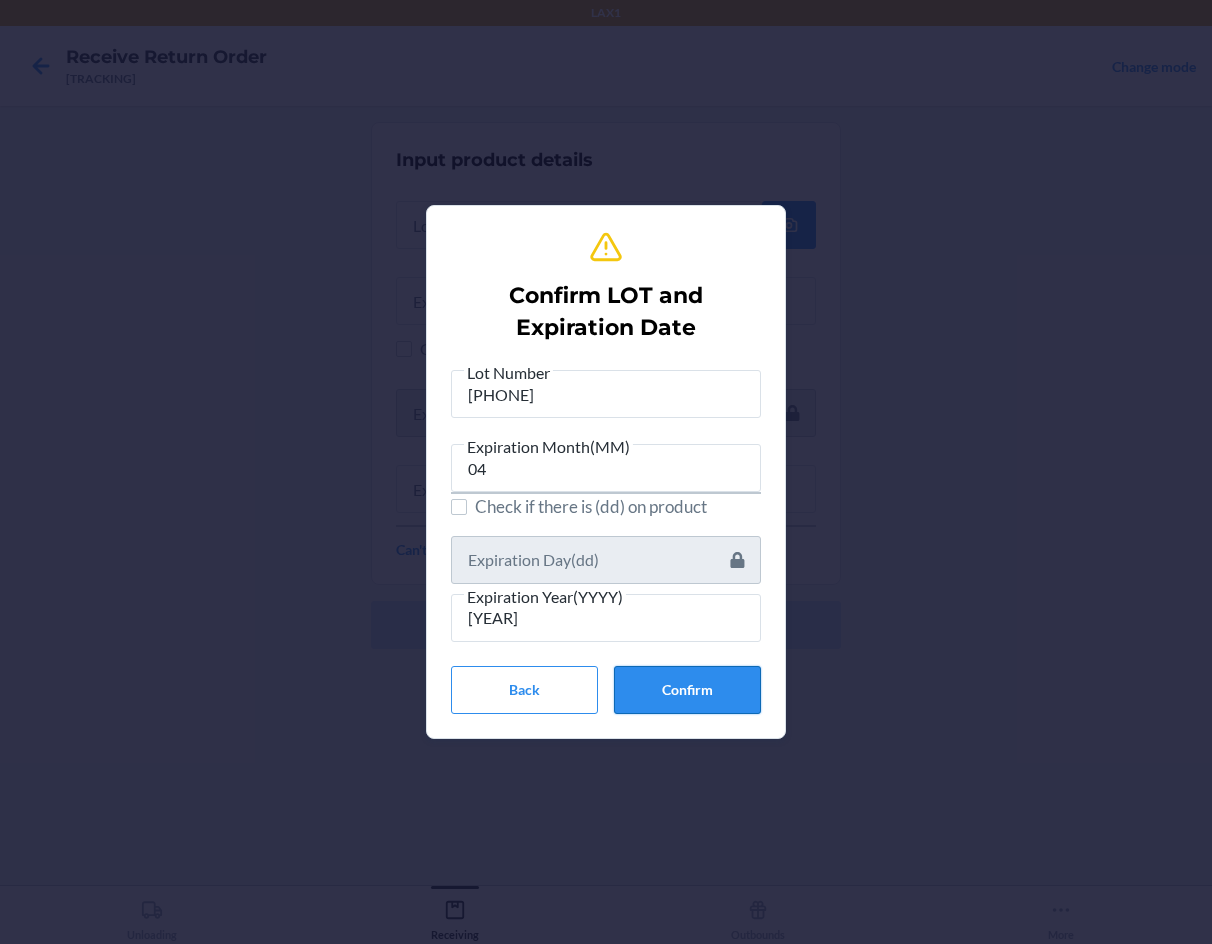 click on "Confirm" at bounding box center [687, 690] 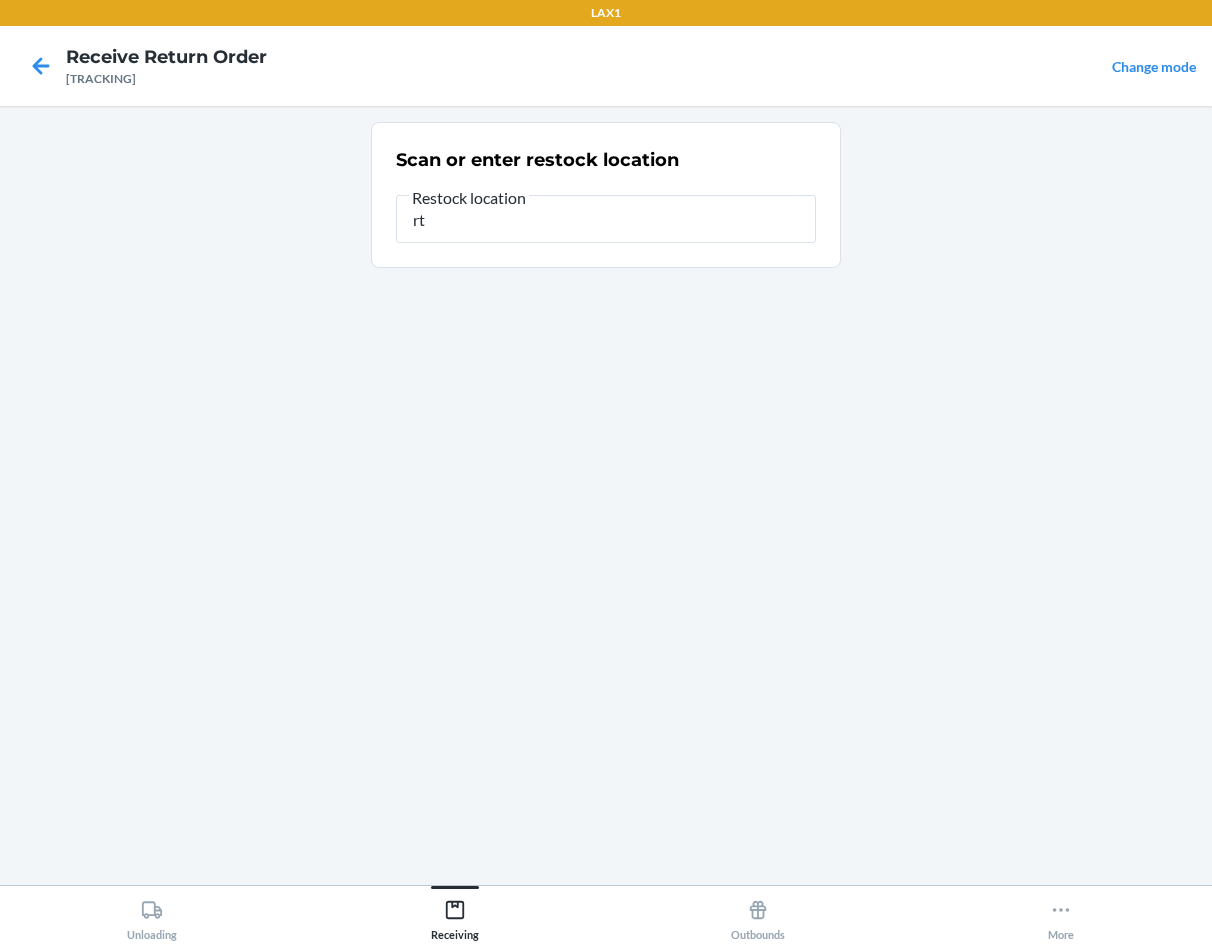 type on "r" 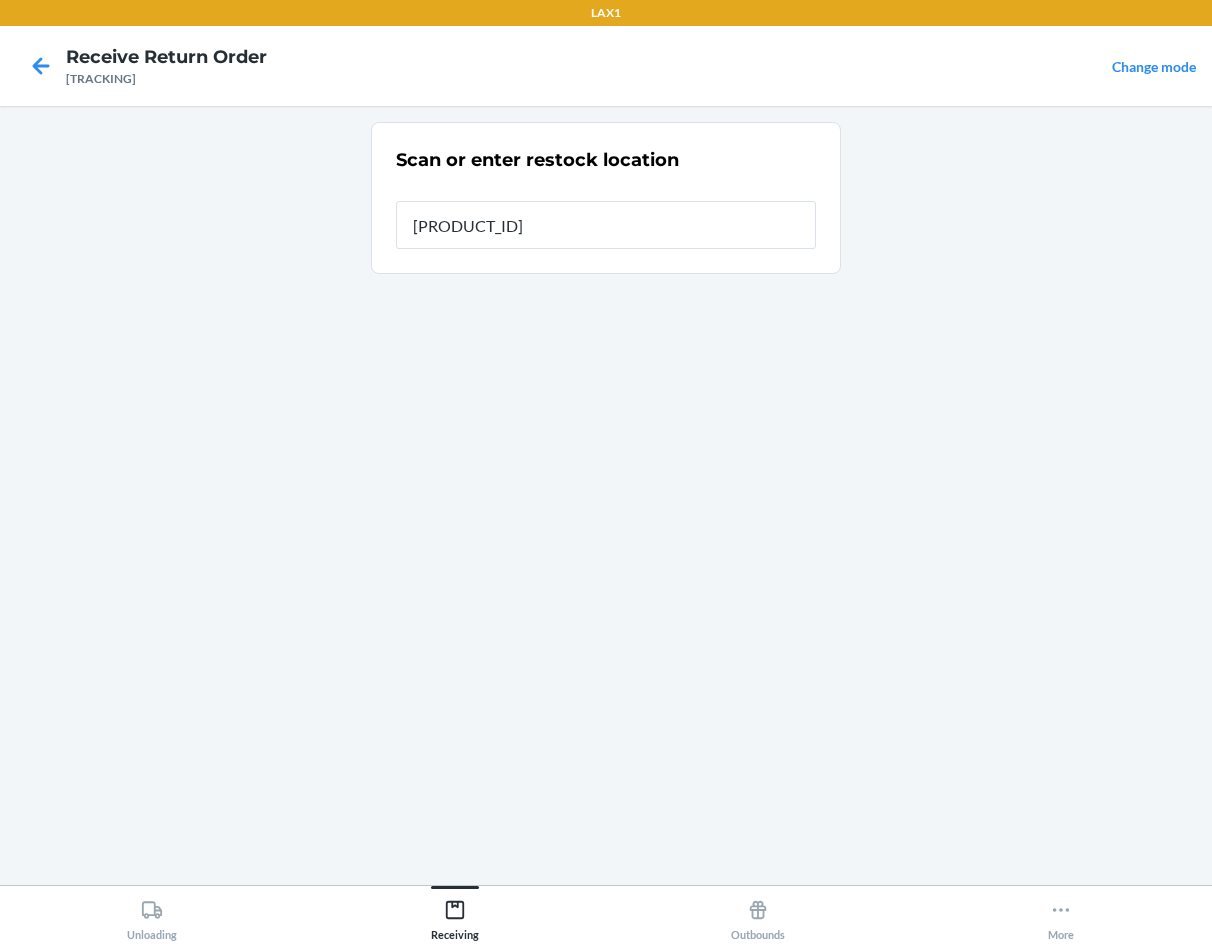 type on "[PRODUCT_ID]" 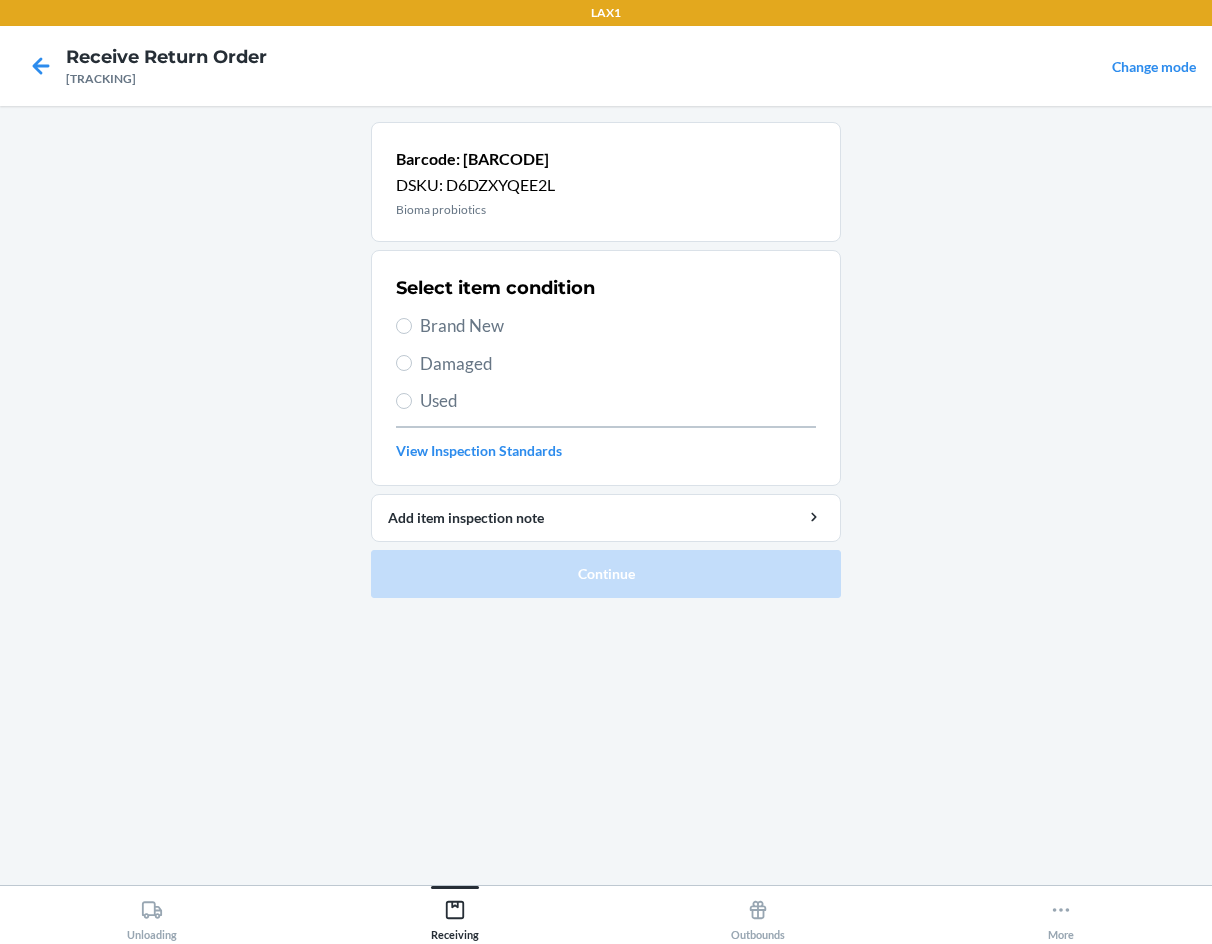 click on "Brand New" at bounding box center [618, 326] 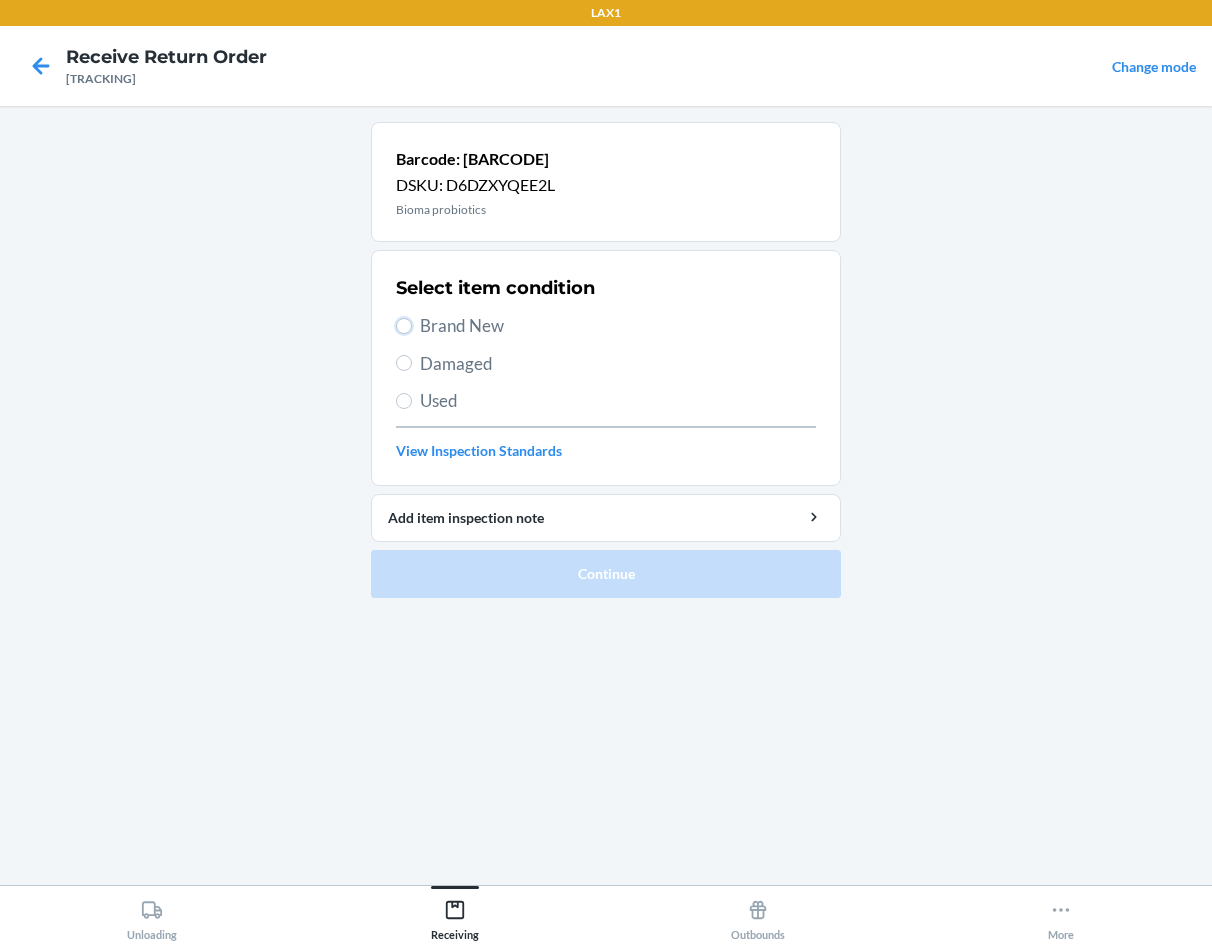 click on "Brand New" at bounding box center [404, 326] 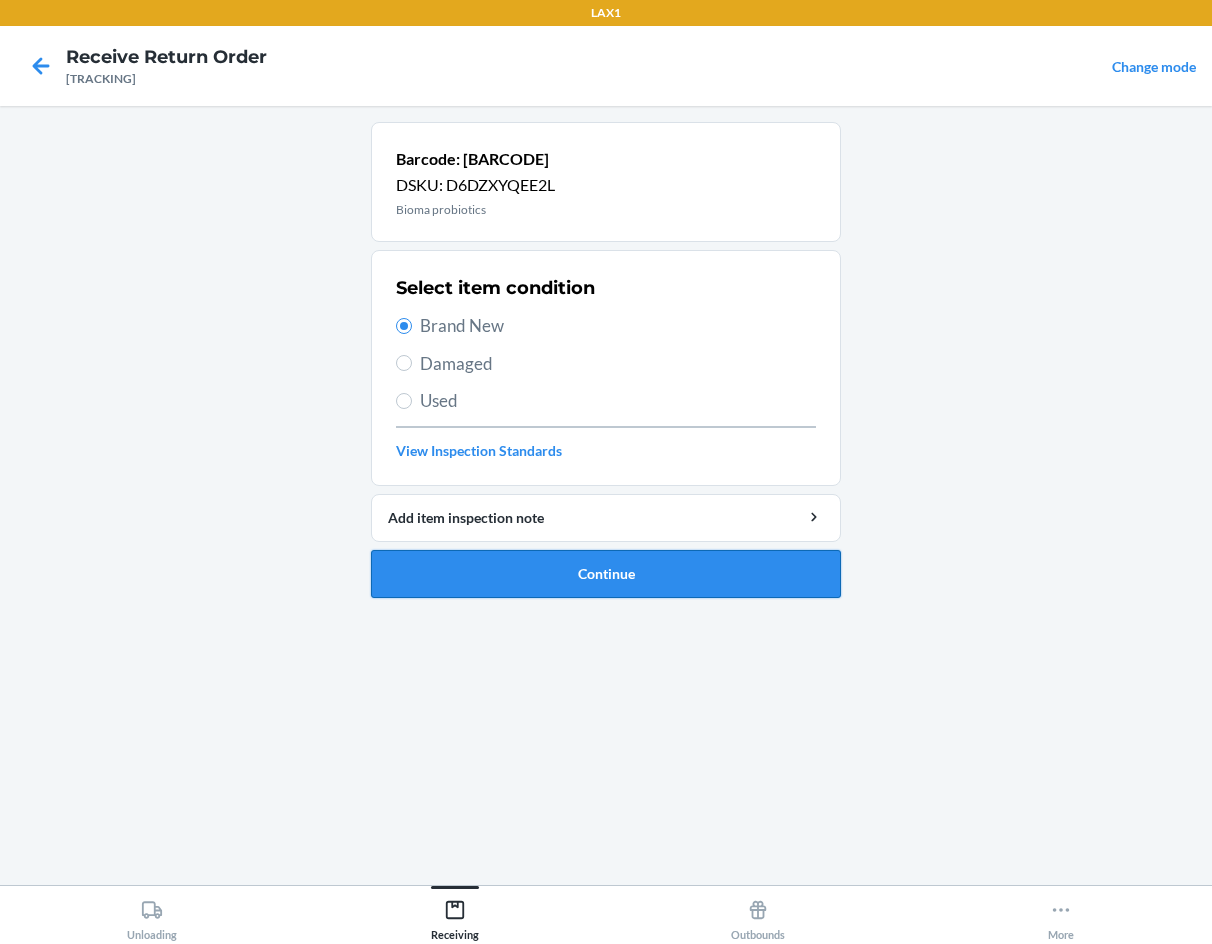 click on "Continue" at bounding box center [606, 574] 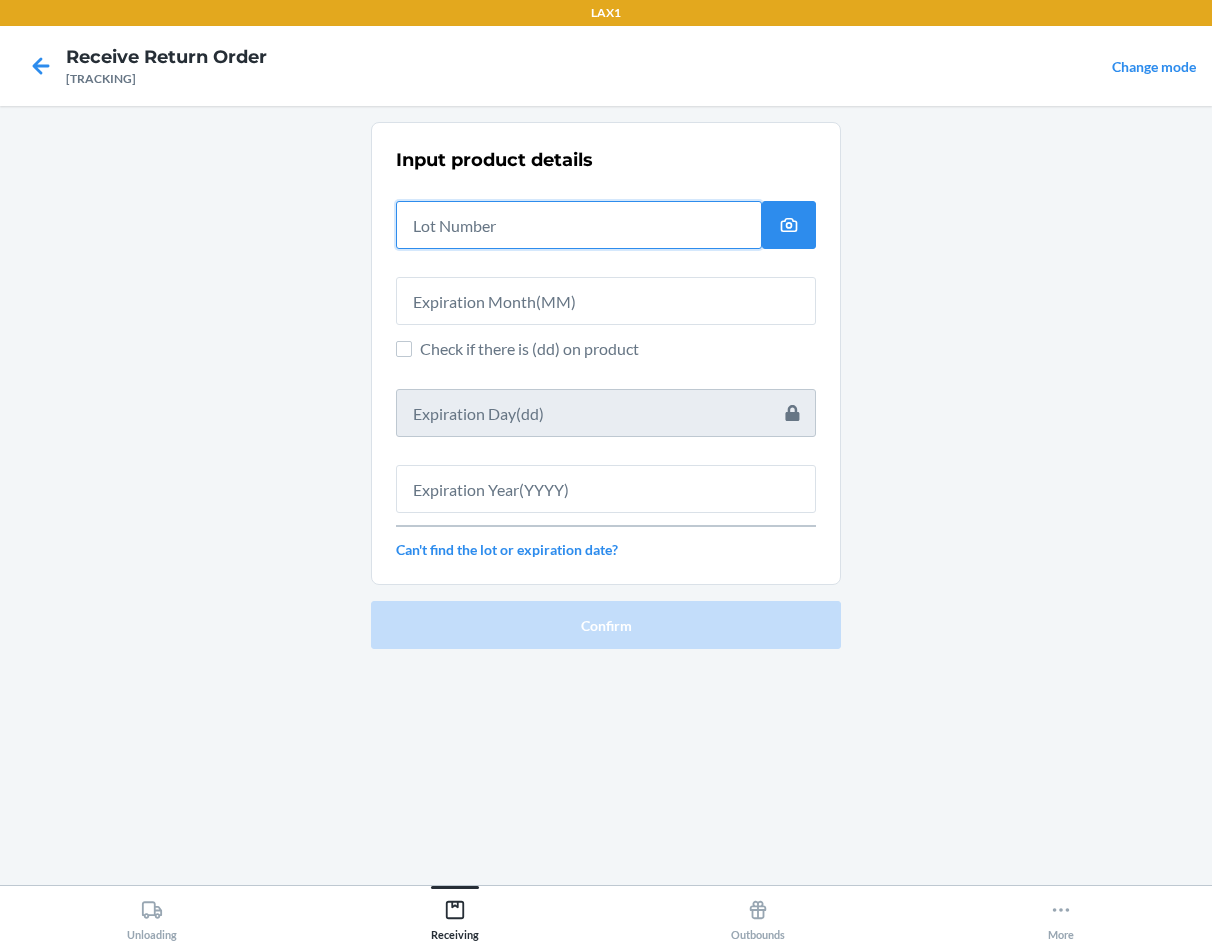 click at bounding box center [579, 225] 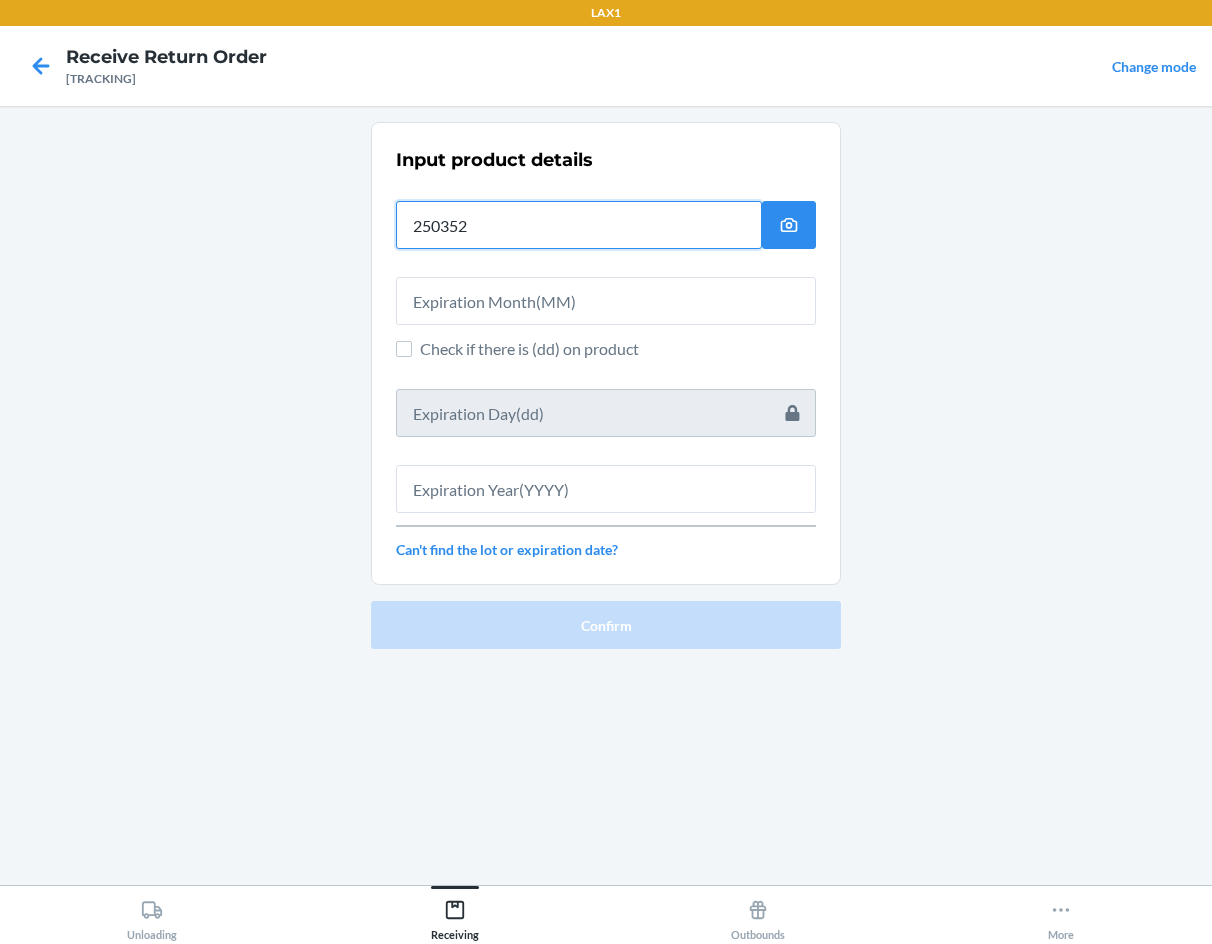 type on "[PHONE]" 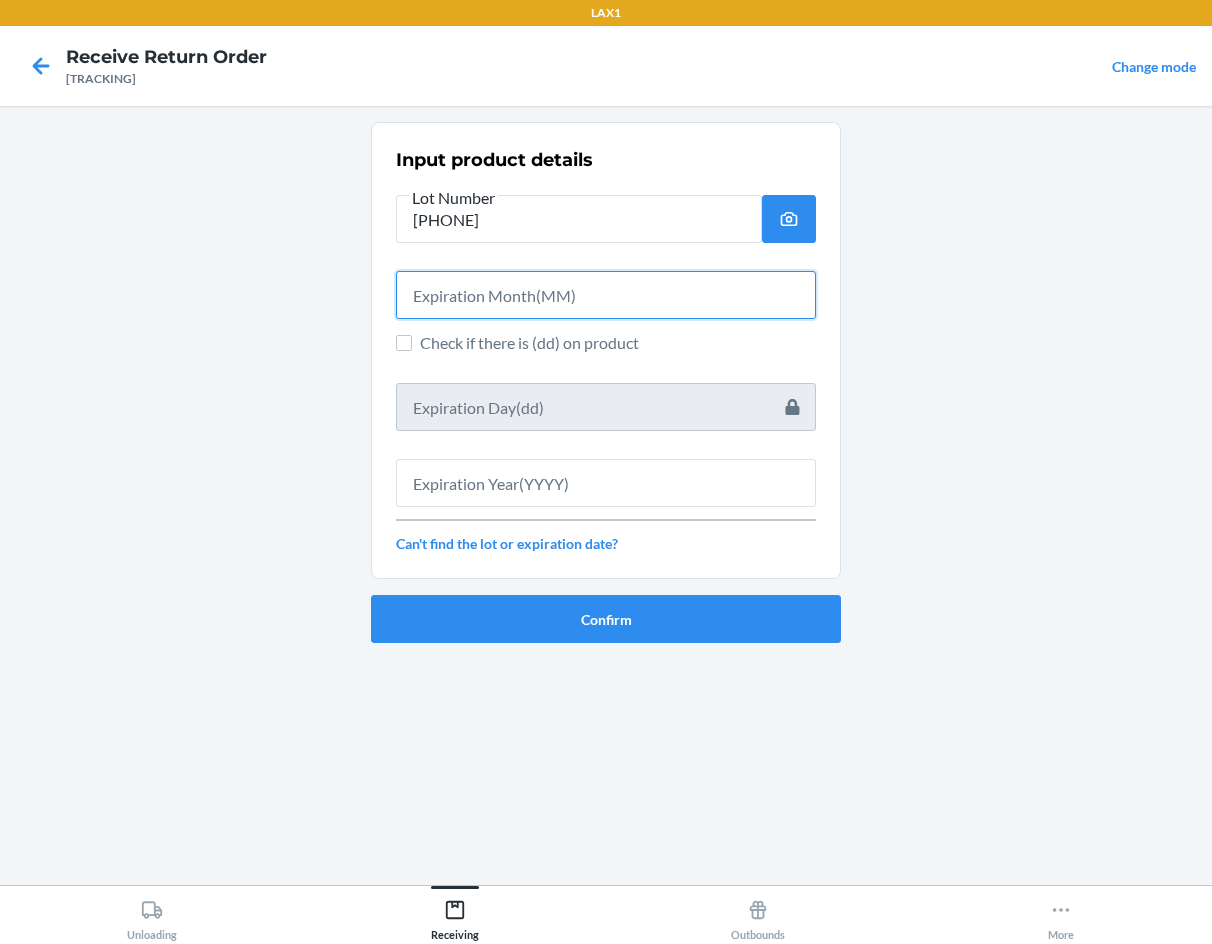 click at bounding box center [606, 295] 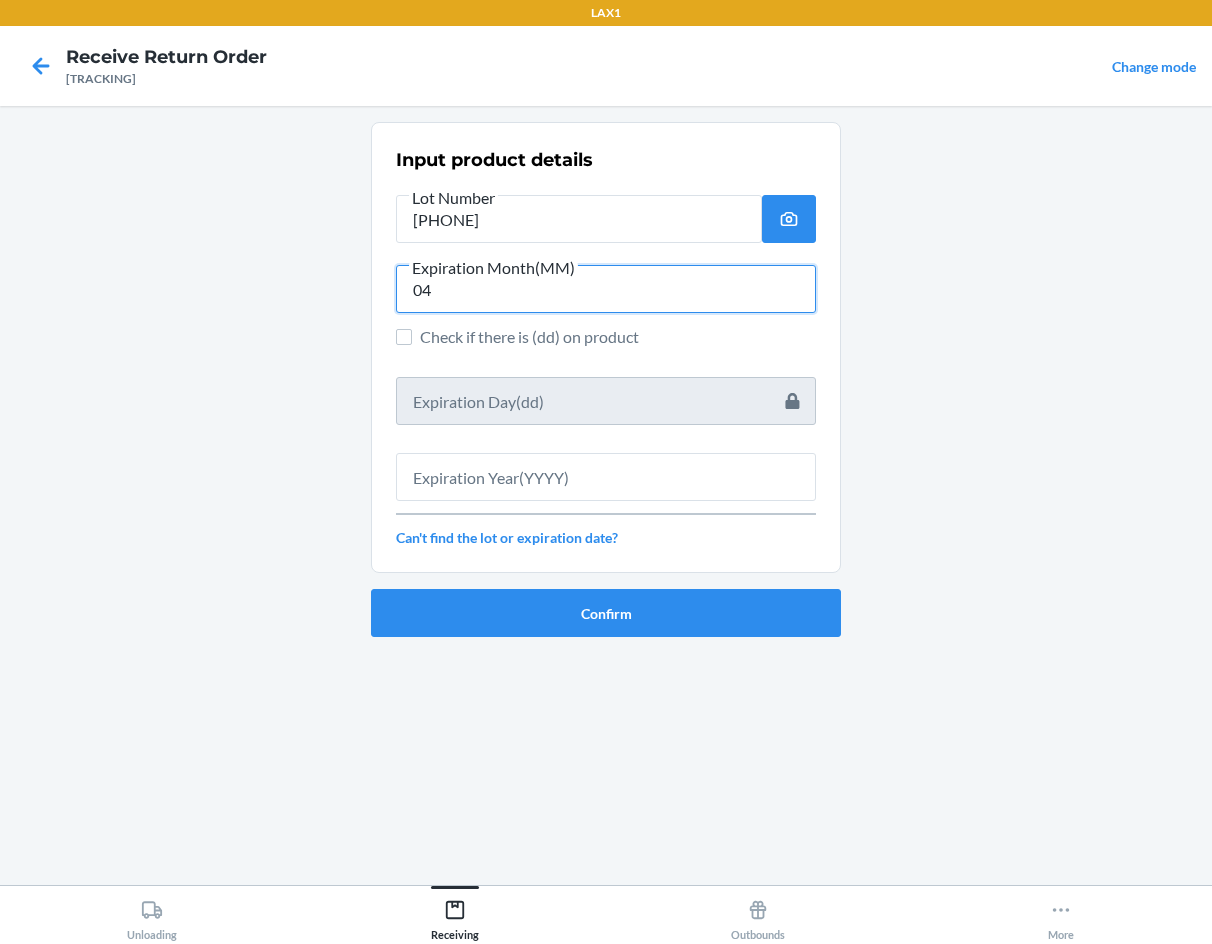 type on "04" 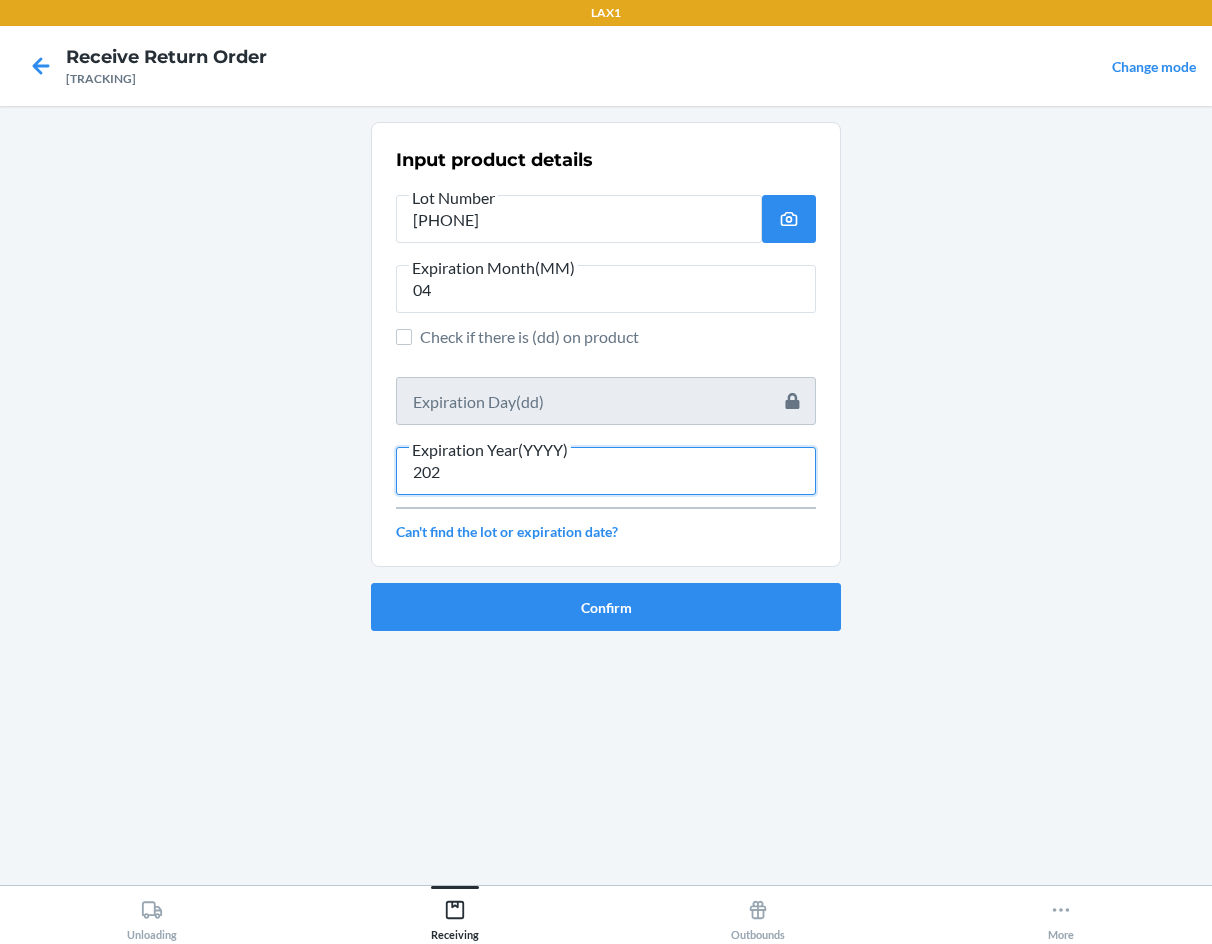 click on "202" at bounding box center (606, 471) 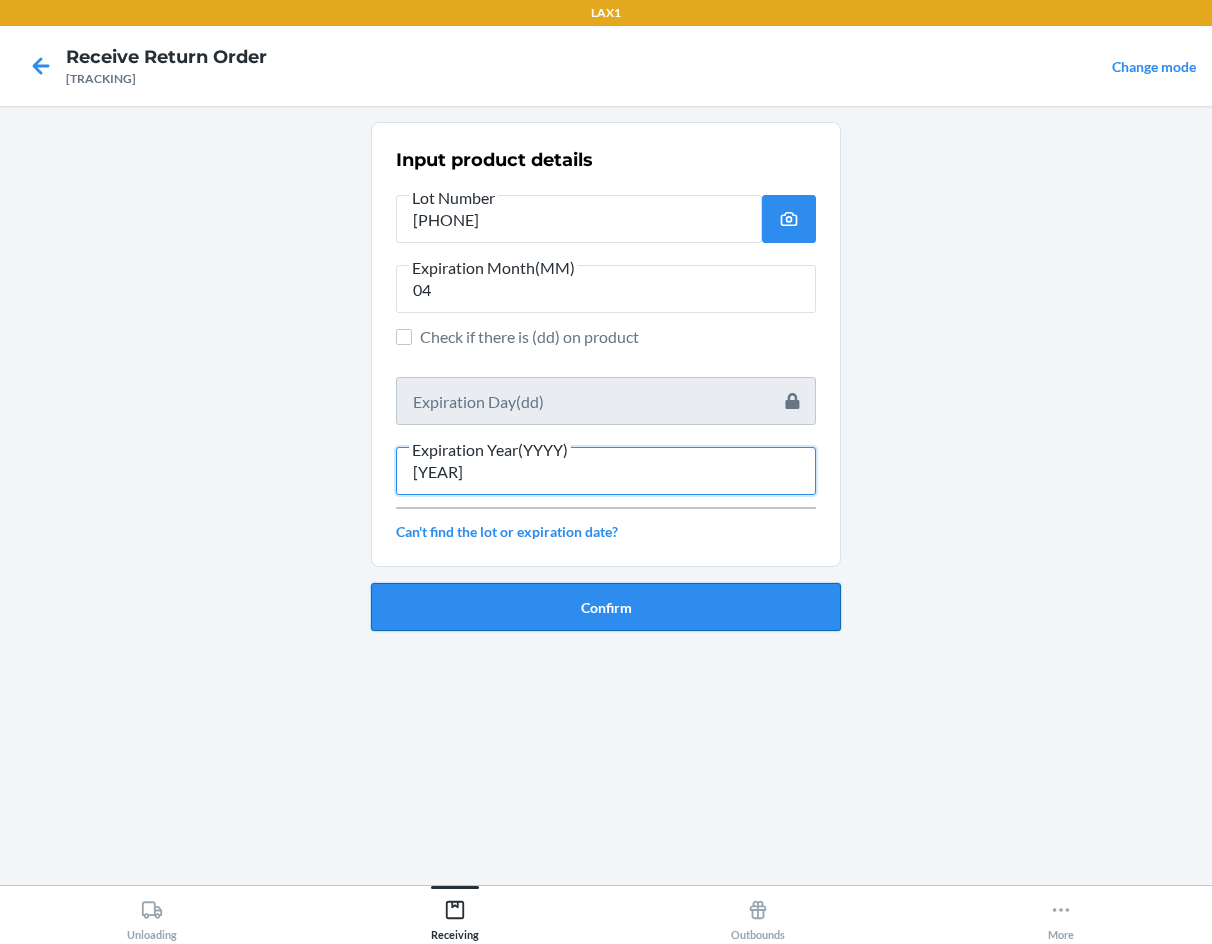 type on "[YEAR]" 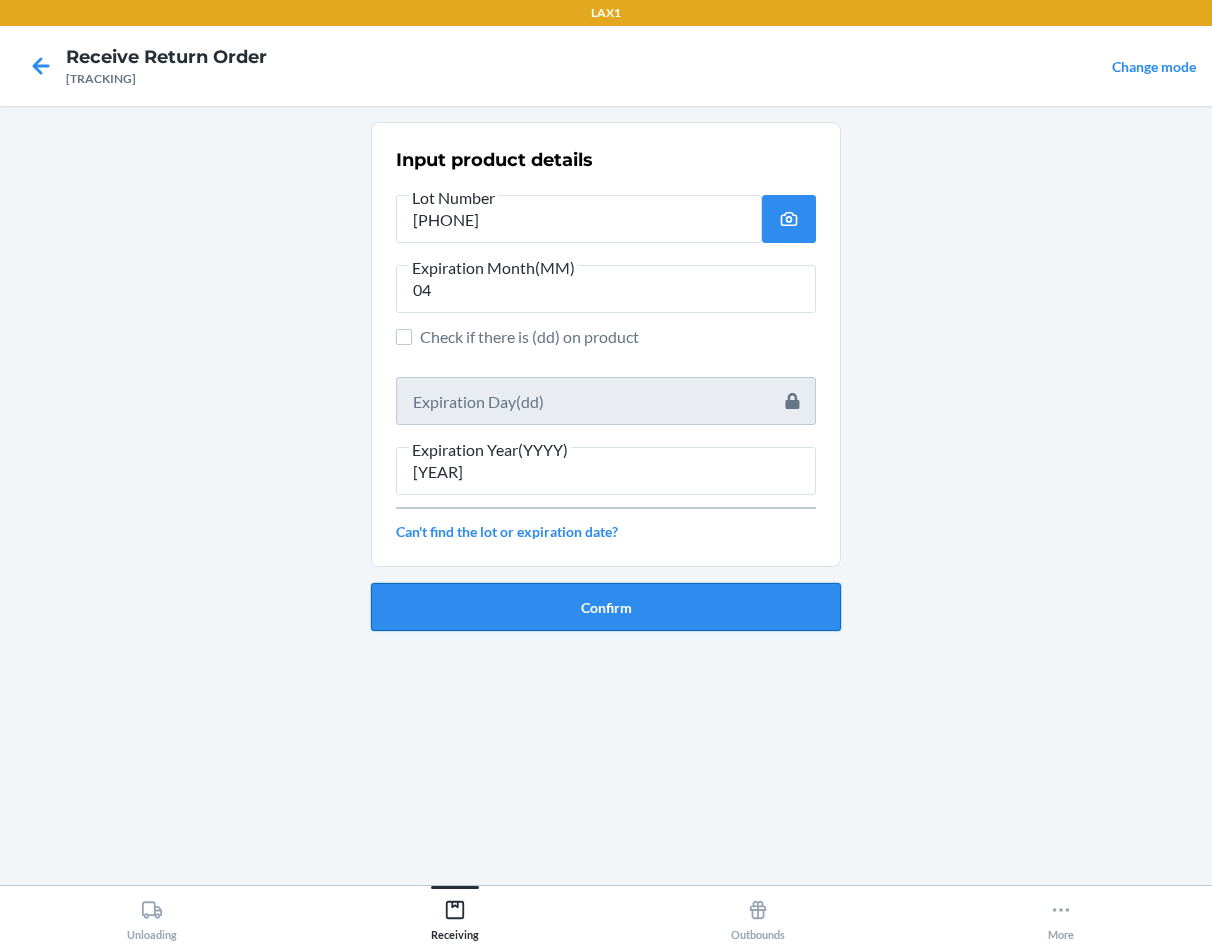 click on "Confirm" at bounding box center [606, 607] 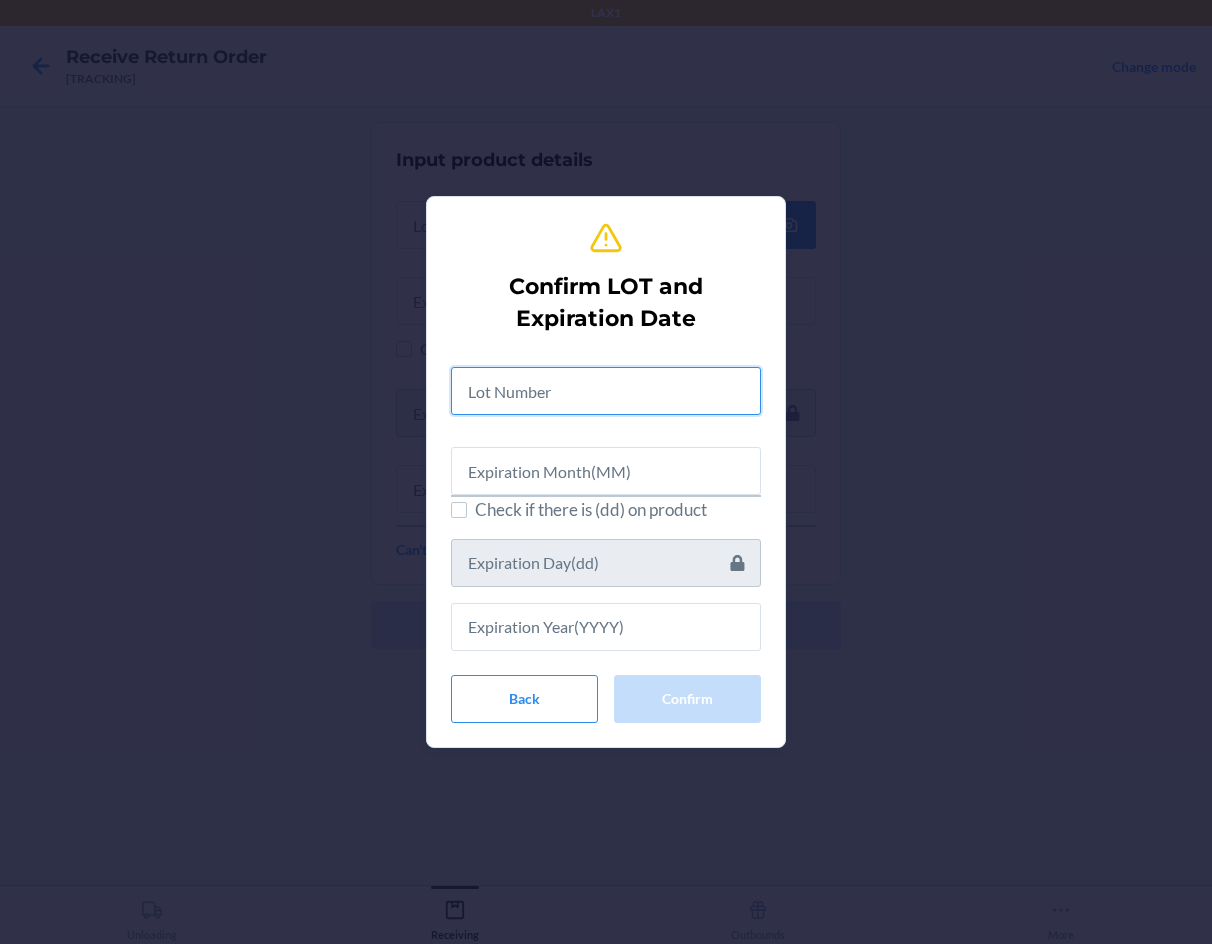 click at bounding box center [606, 391] 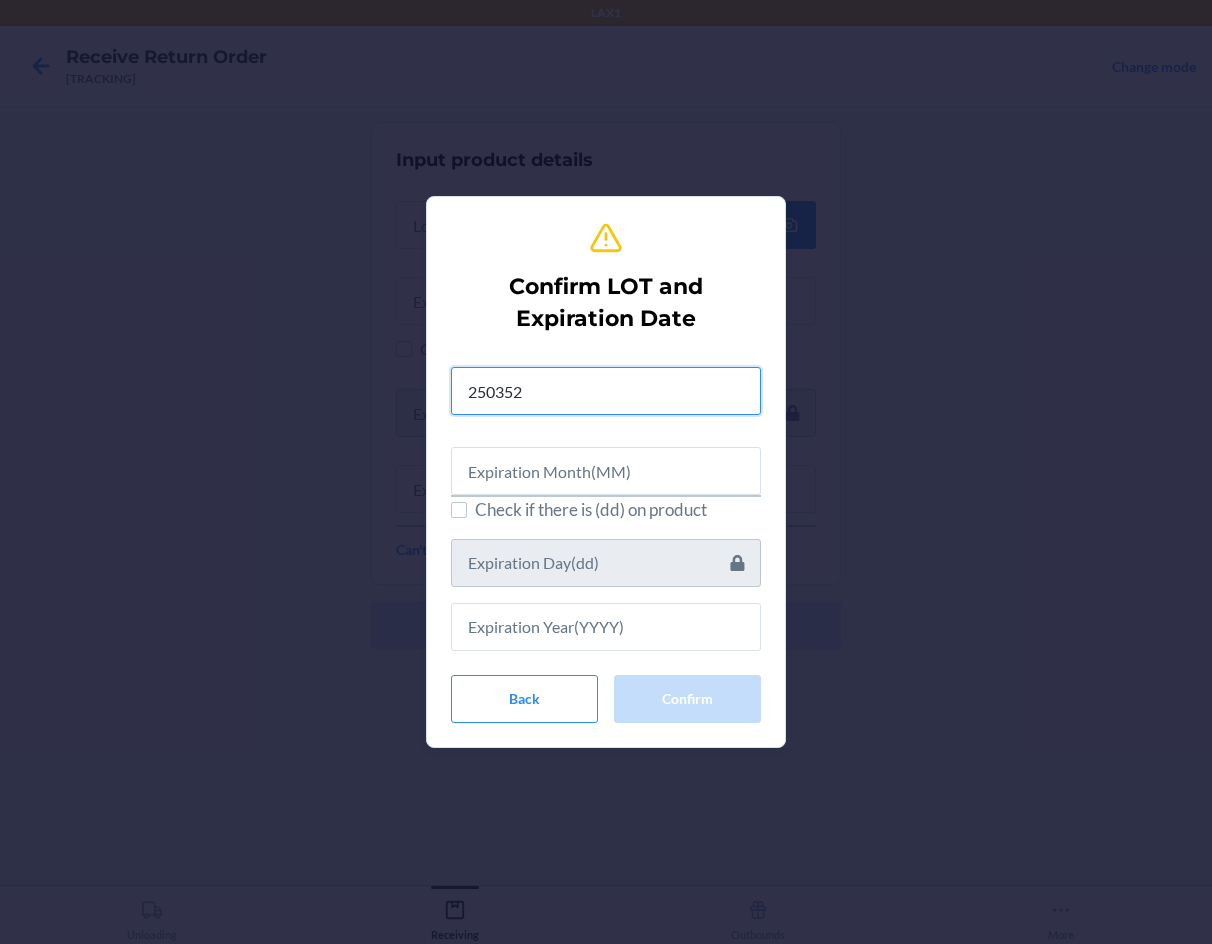 type on "[PHONE]" 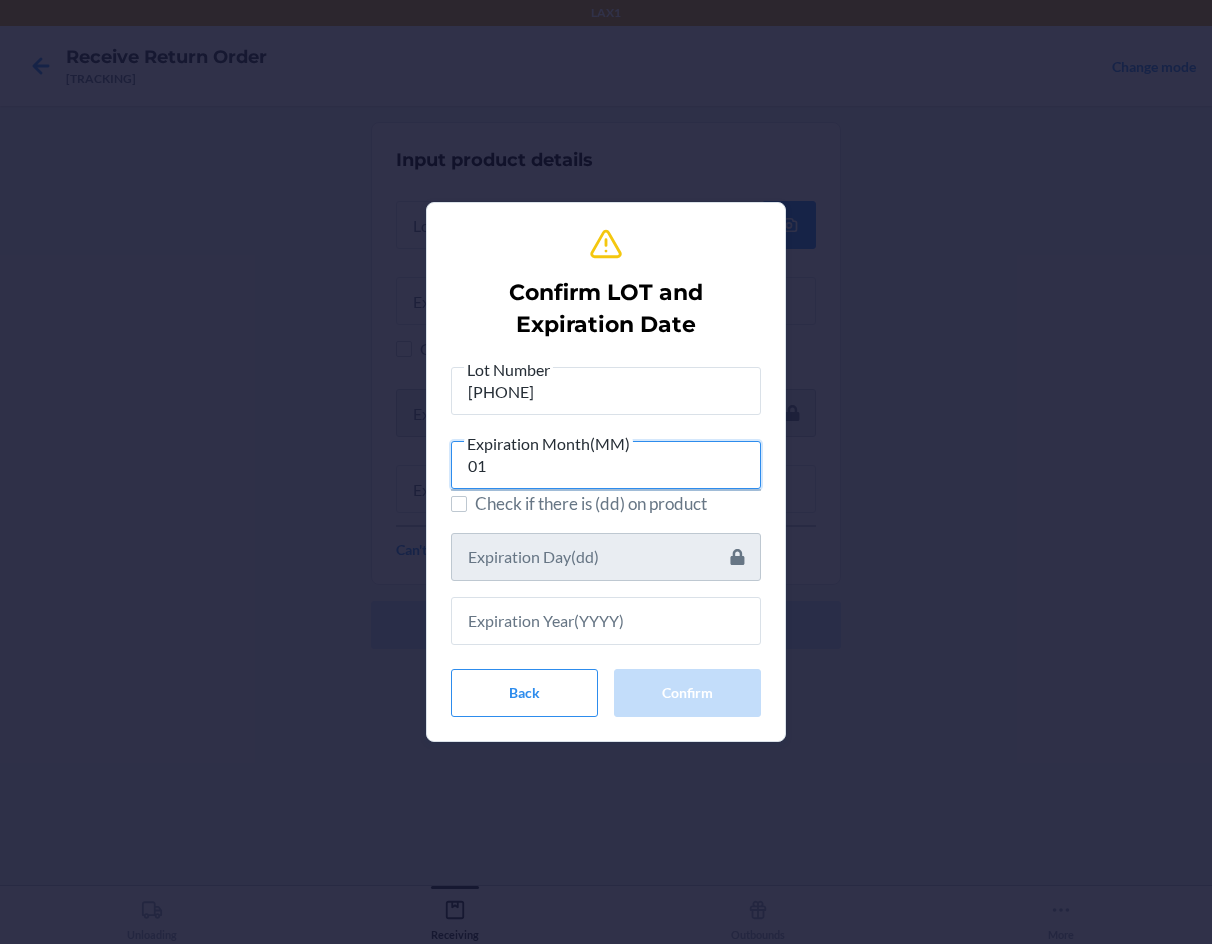 click on "01" at bounding box center [606, 465] 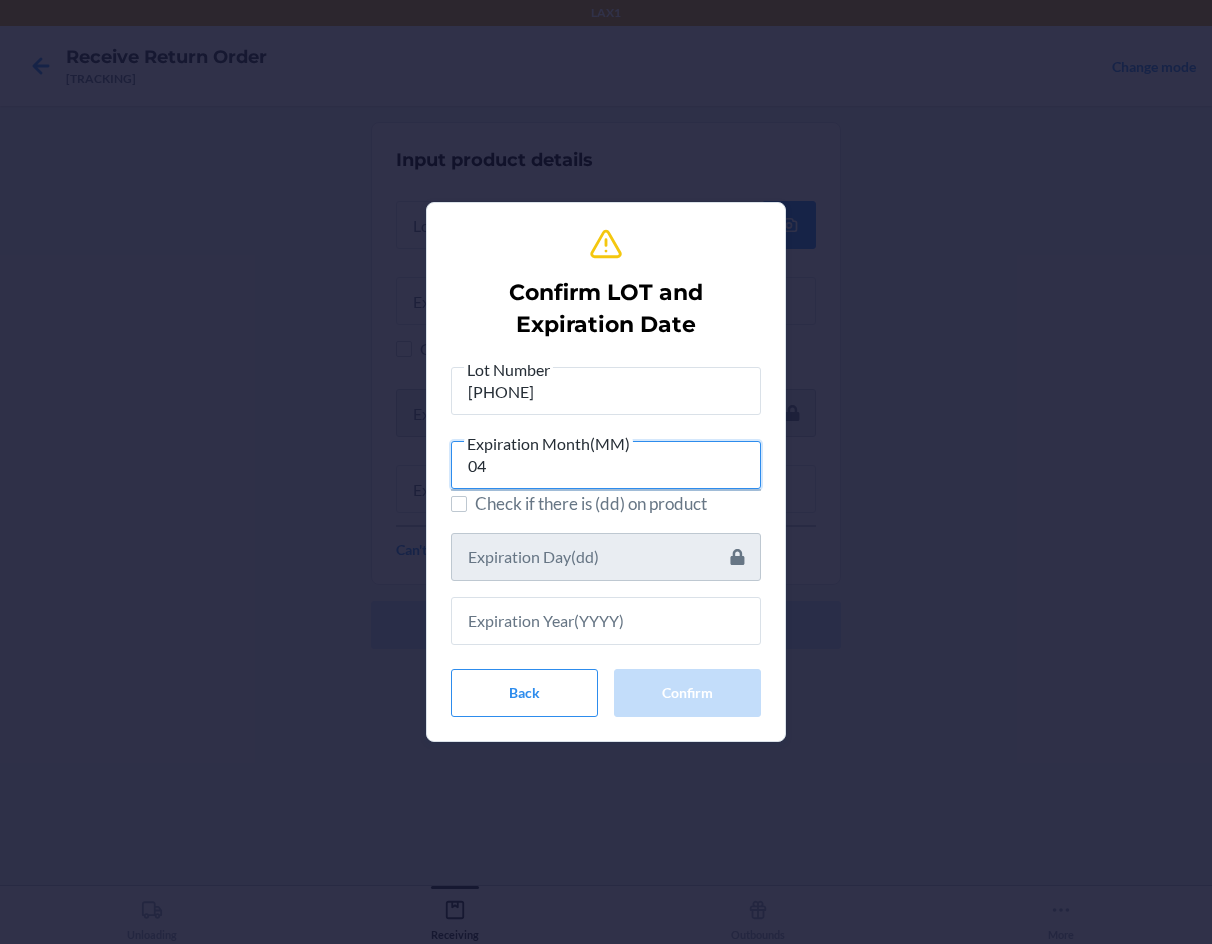 type on "04" 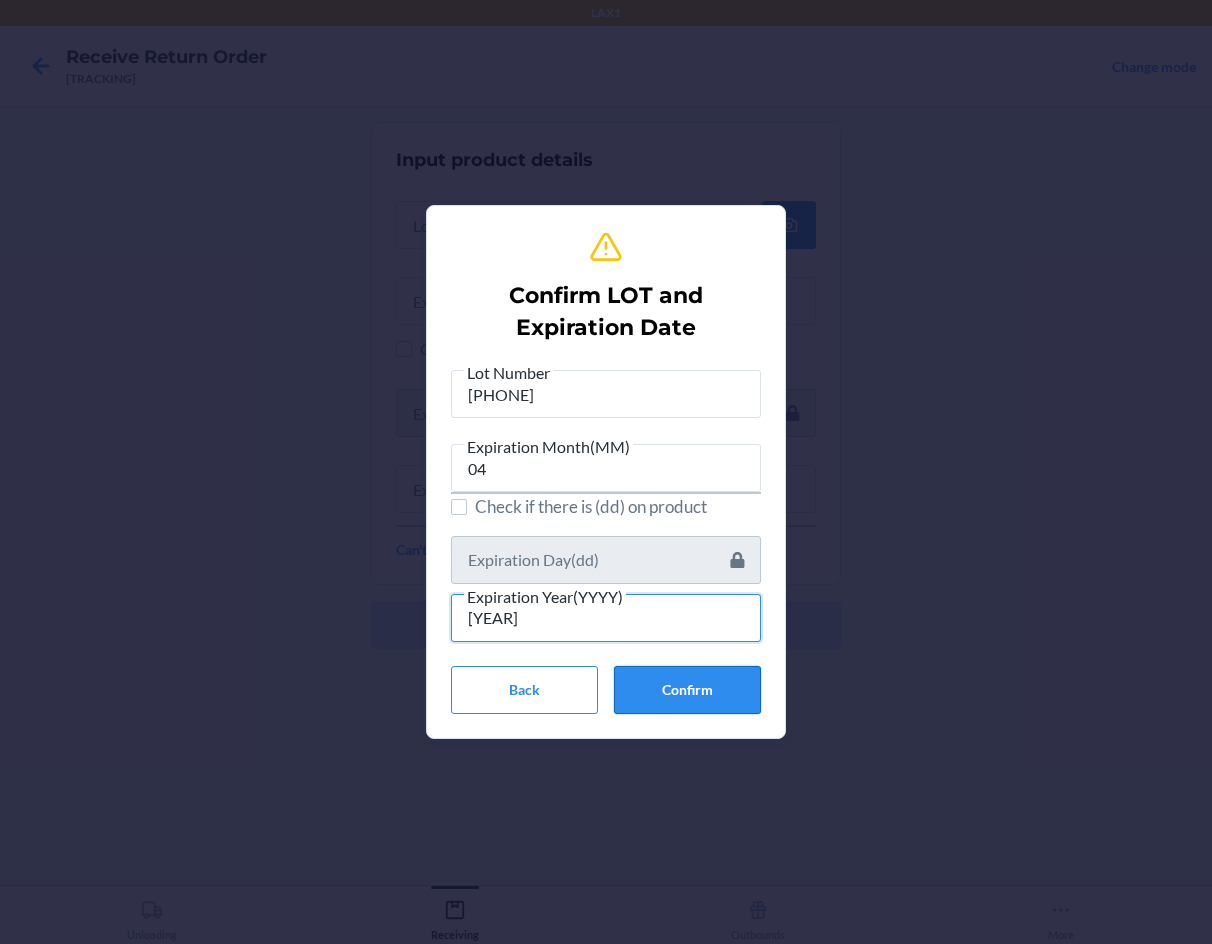 type on "[YEAR]" 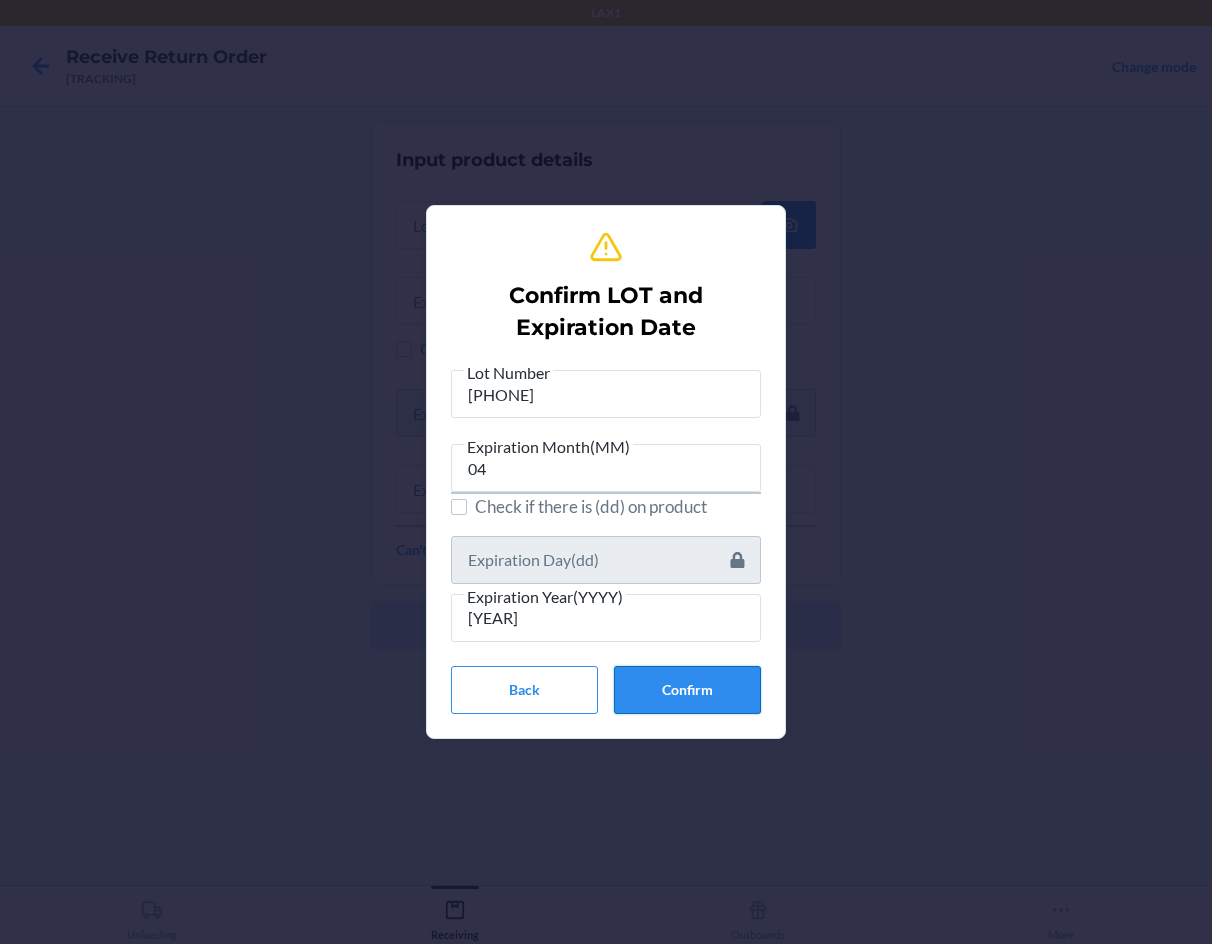 click on "Confirm" at bounding box center [687, 690] 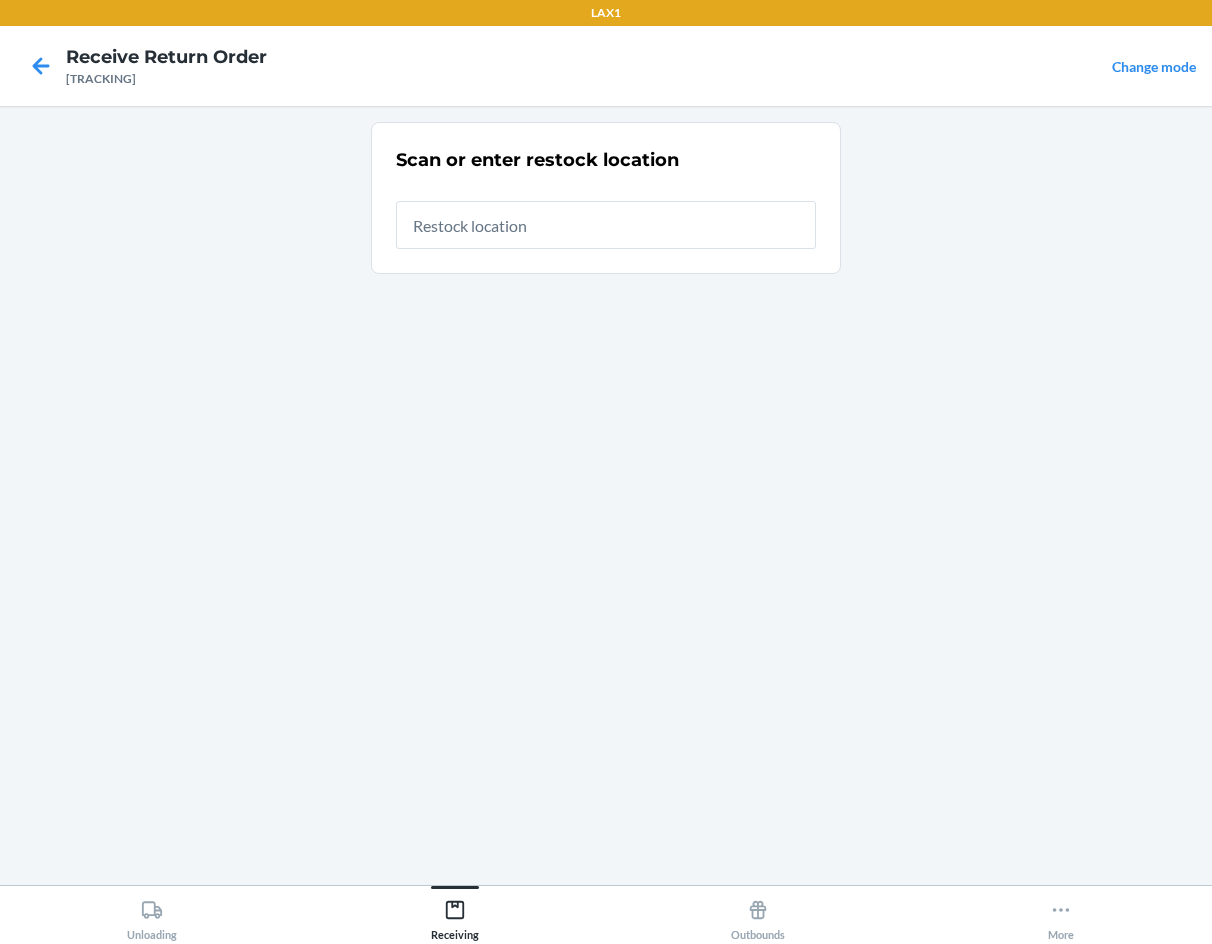click at bounding box center (606, 225) 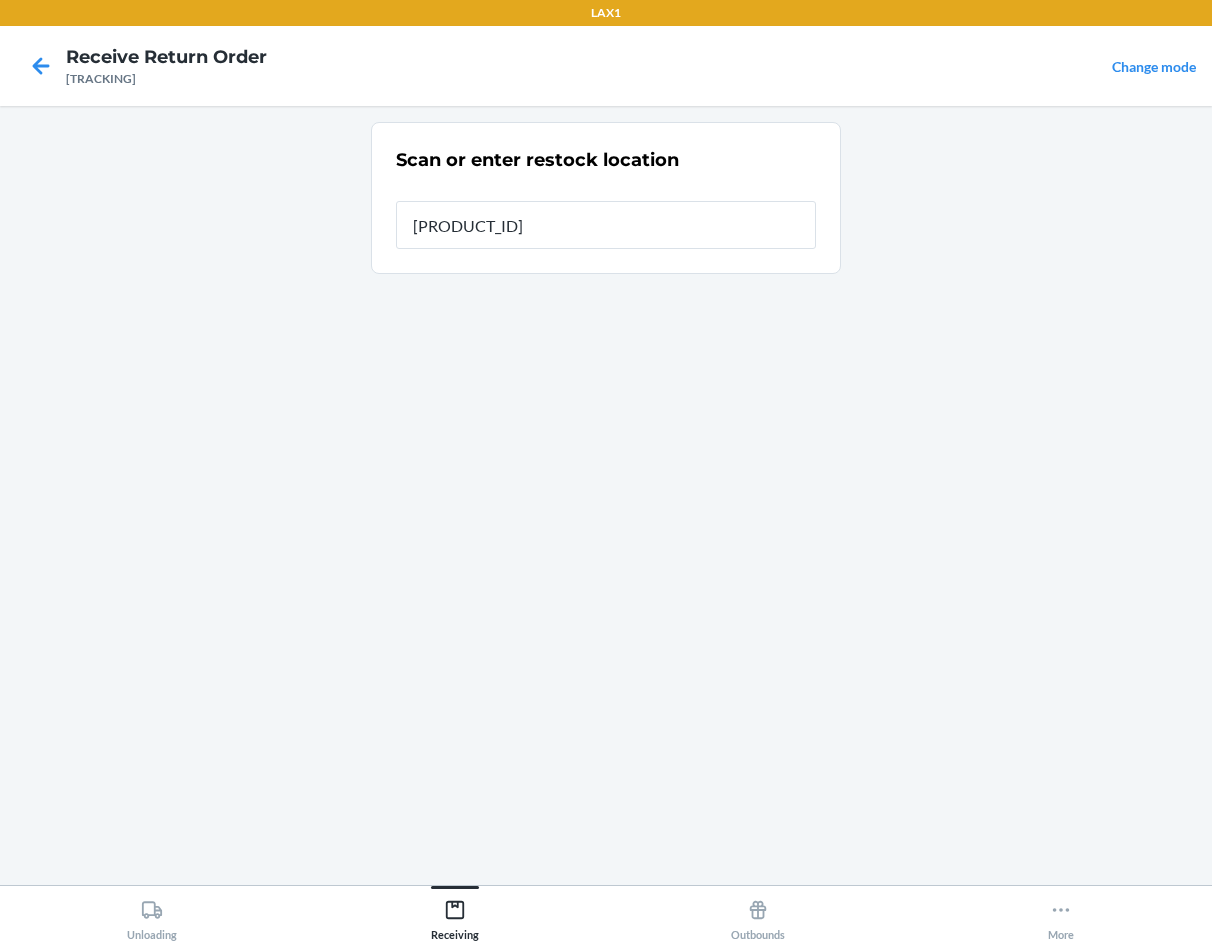 type on "[PRODUCT_ID]" 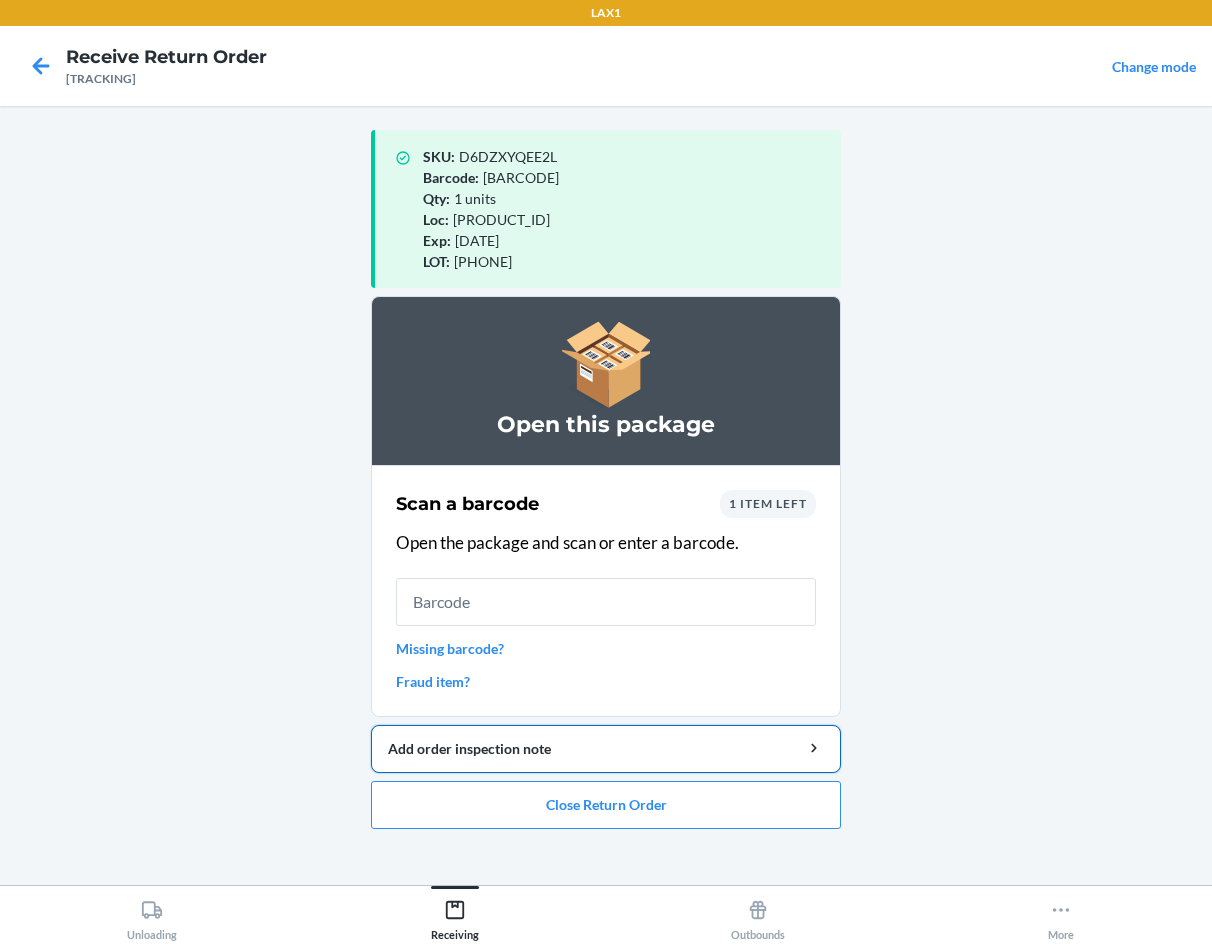 click on "Add order inspection note" at bounding box center (606, 749) 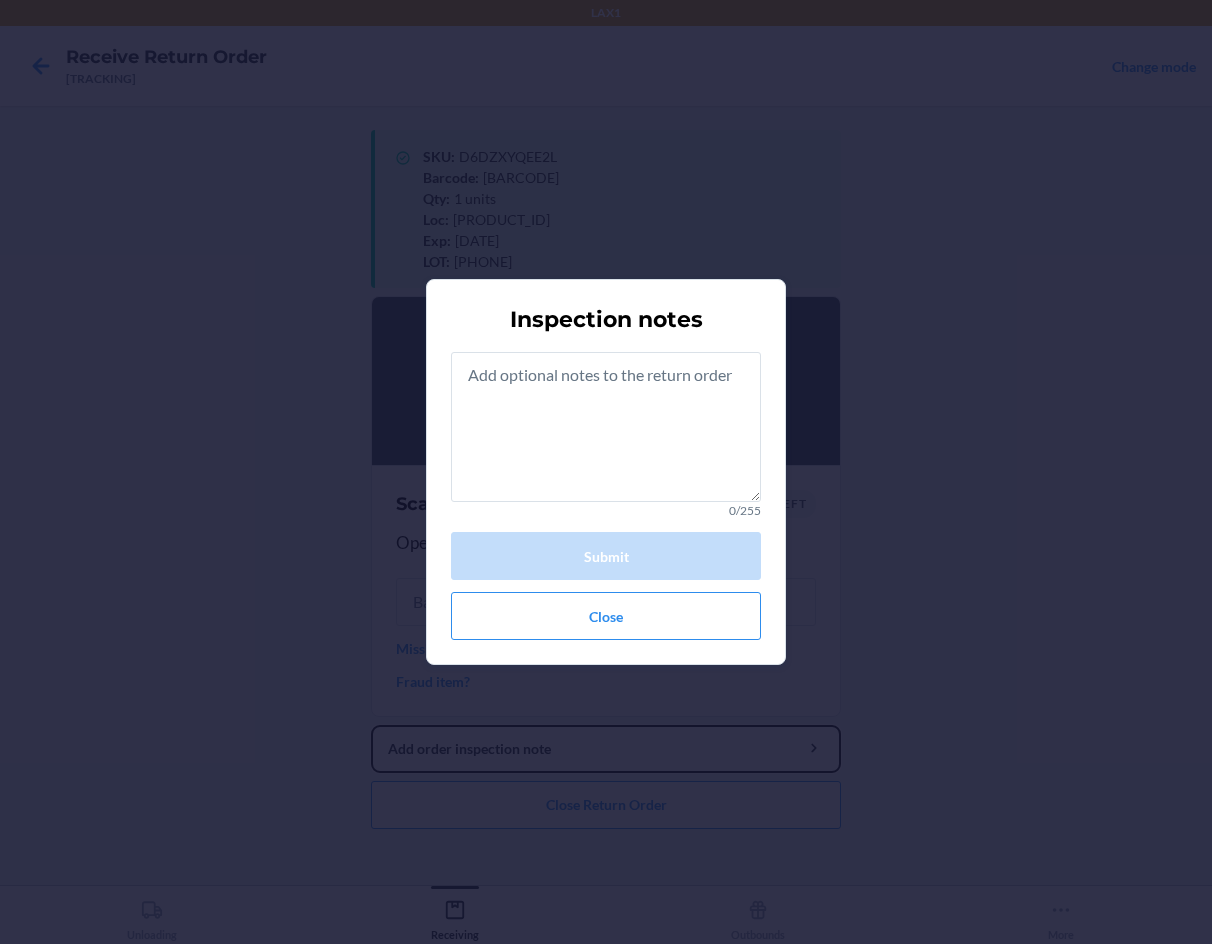 type 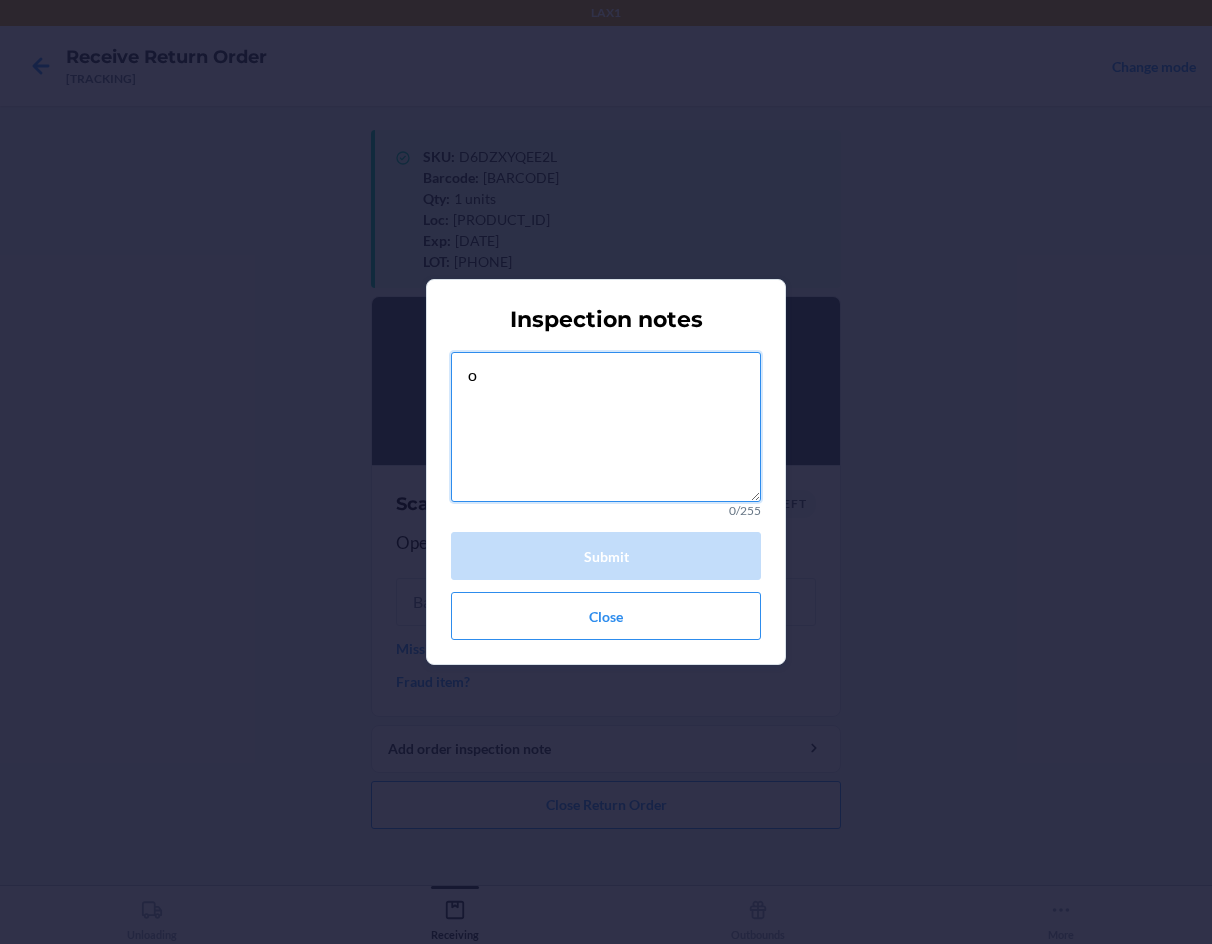 click on "o" at bounding box center (606, 427) 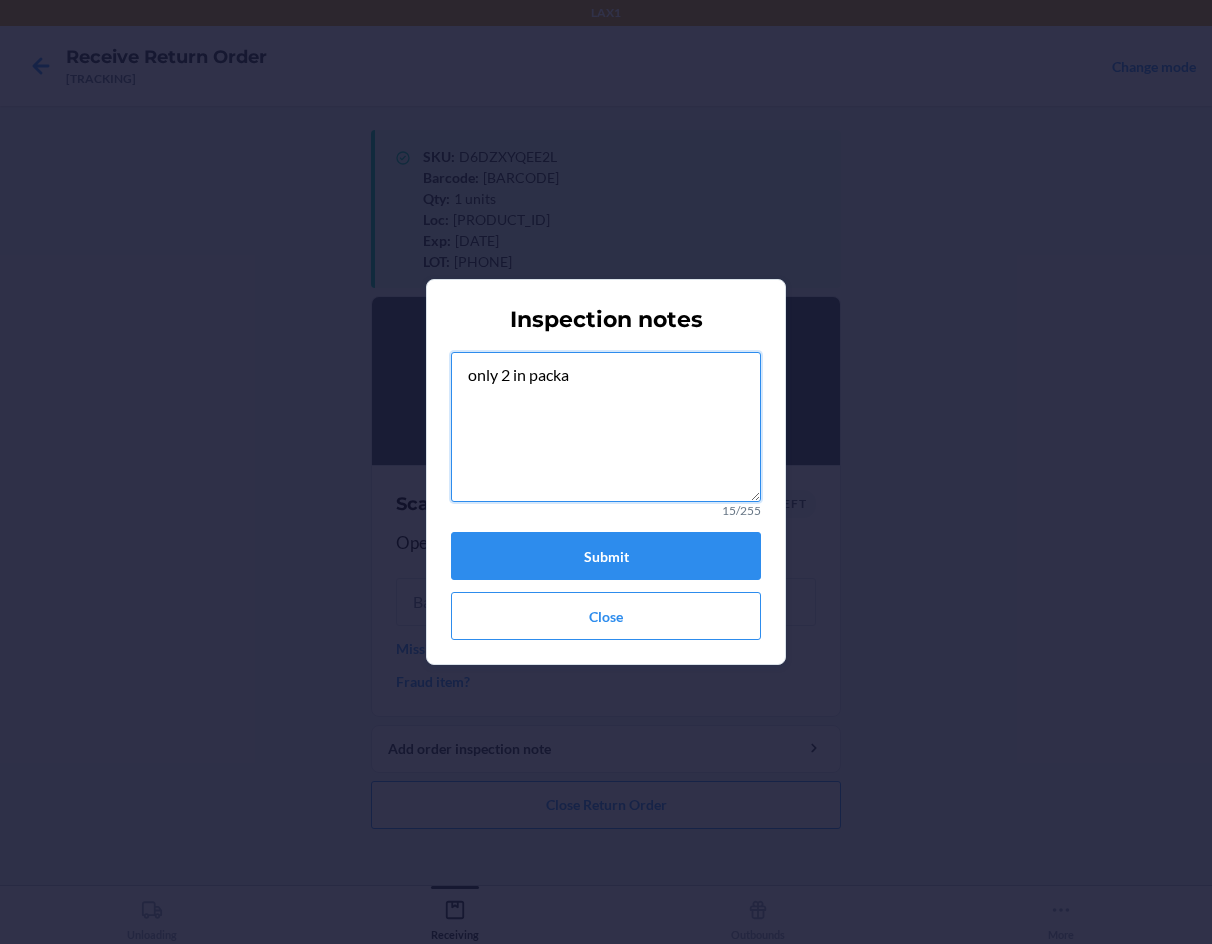type on "only 2 in packa" 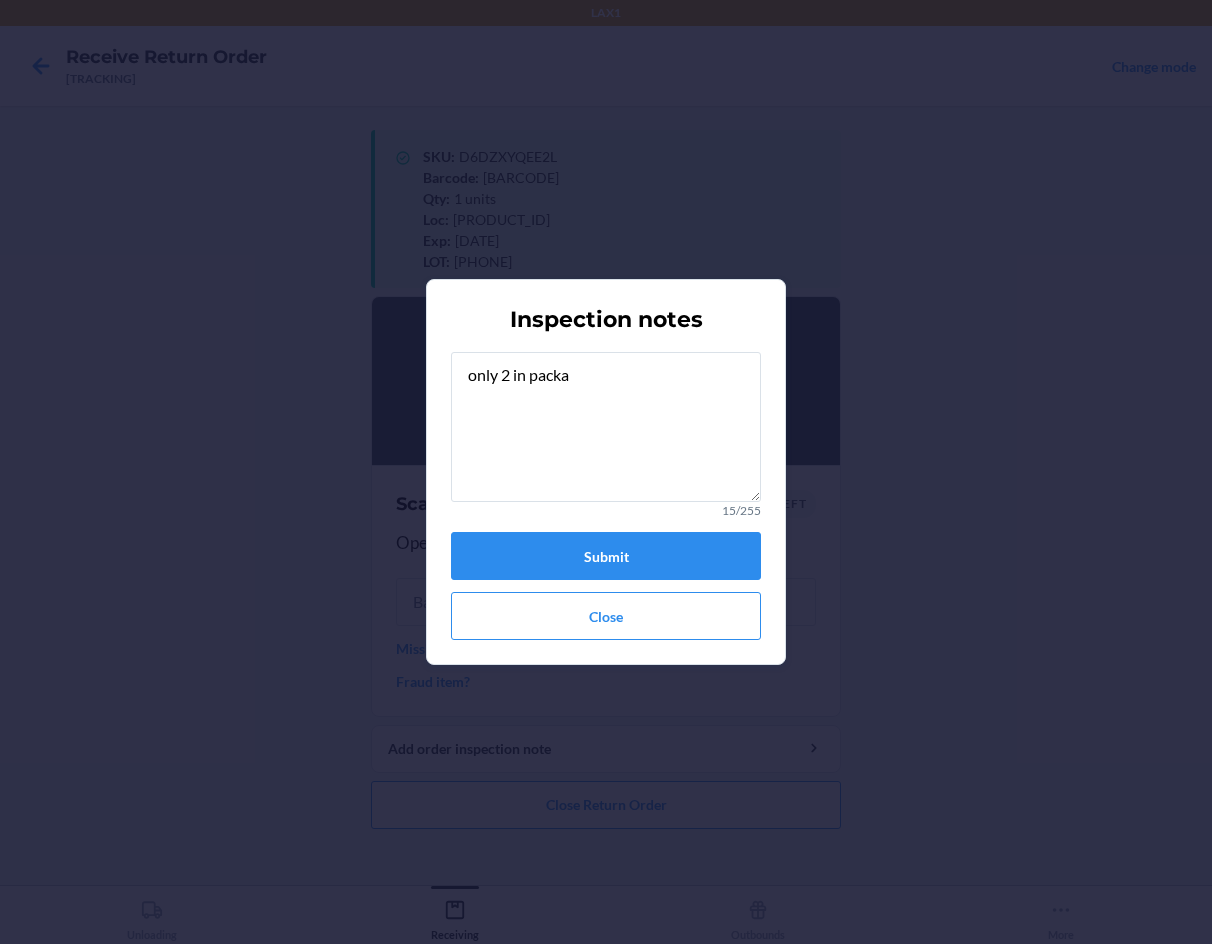 click on "Inspection notes only 2 in packa 15/255 Submit Close" at bounding box center [606, 472] 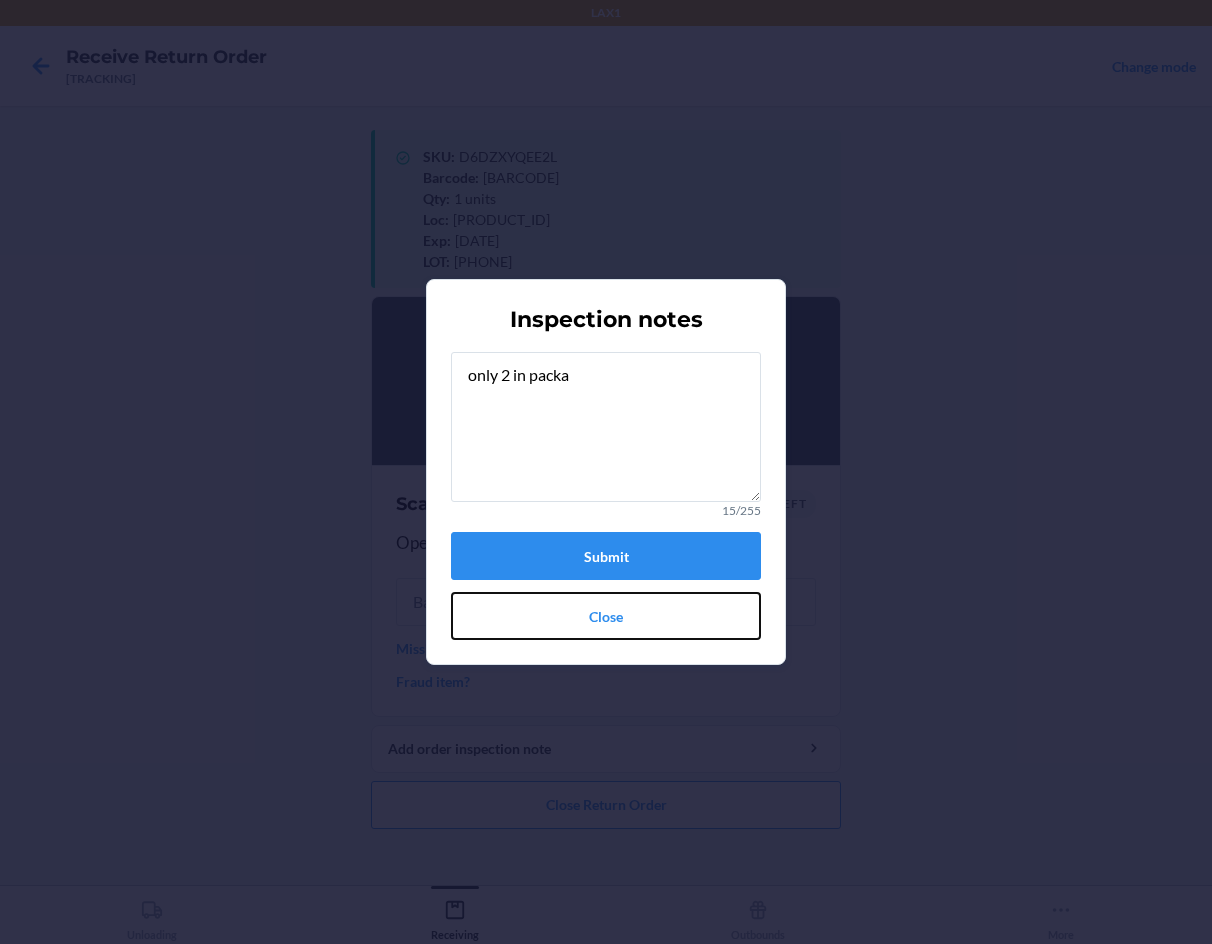 drag, startPoint x: 680, startPoint y: 621, endPoint x: 667, endPoint y: 647, distance: 29.068884 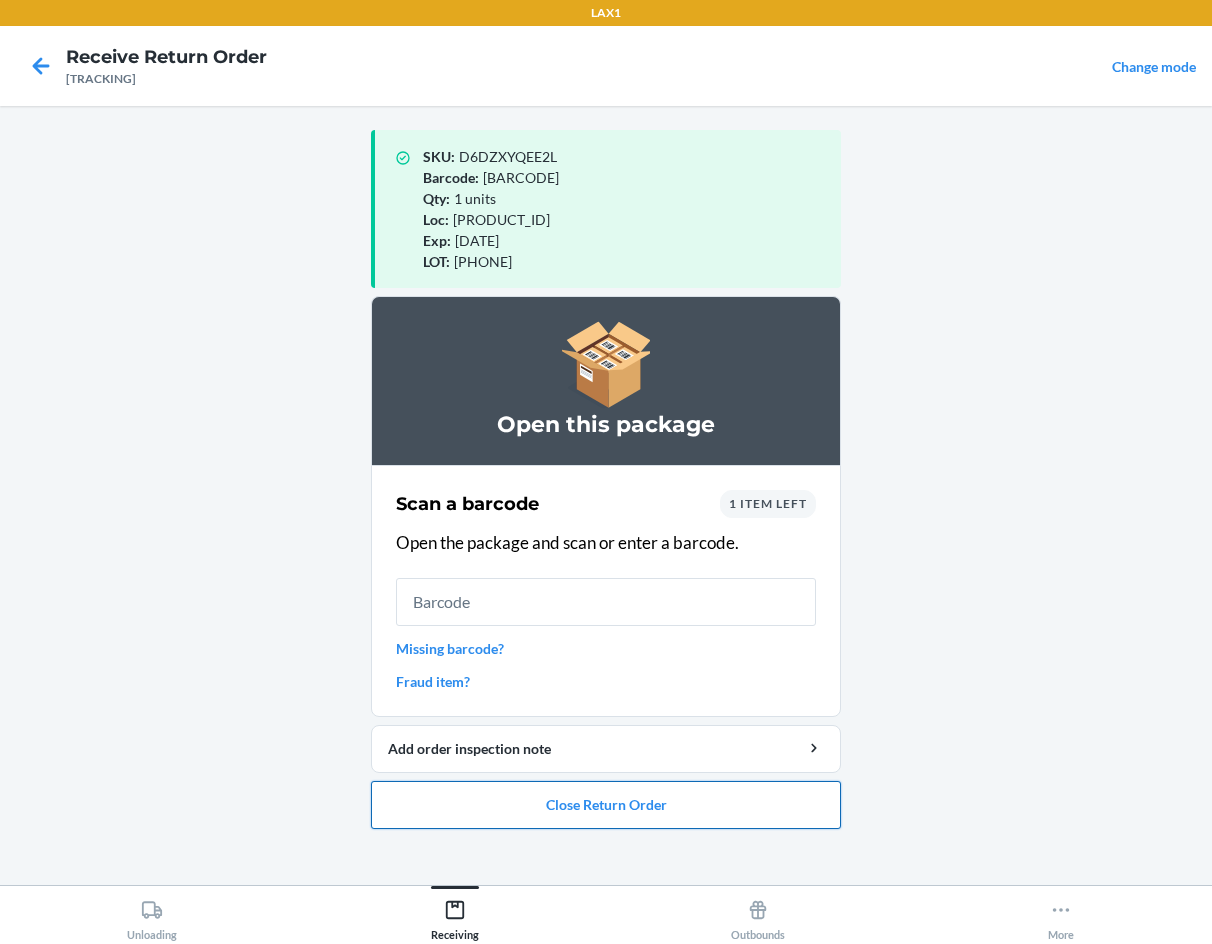 click on "Close Return Order" at bounding box center [606, 805] 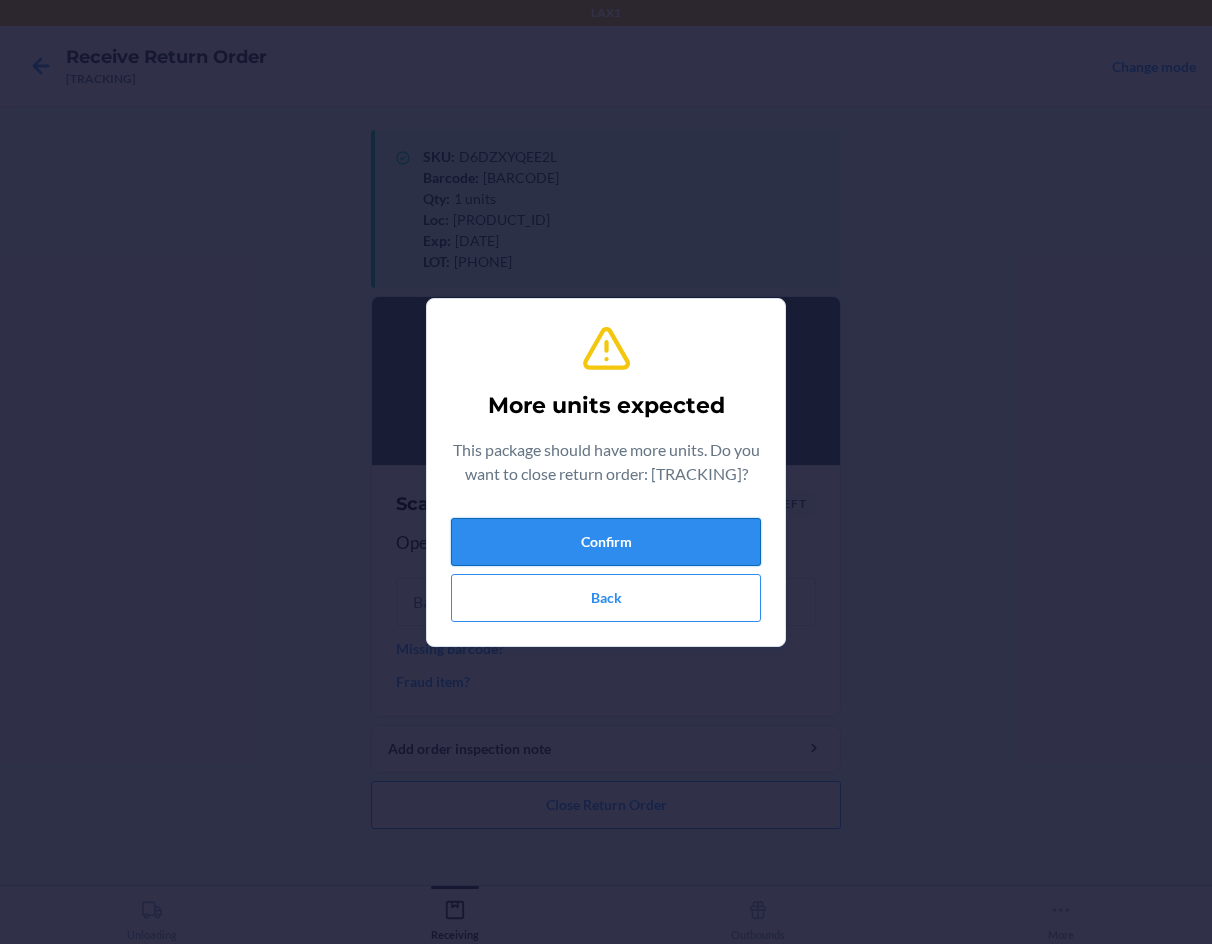 click on "Confirm" at bounding box center (606, 542) 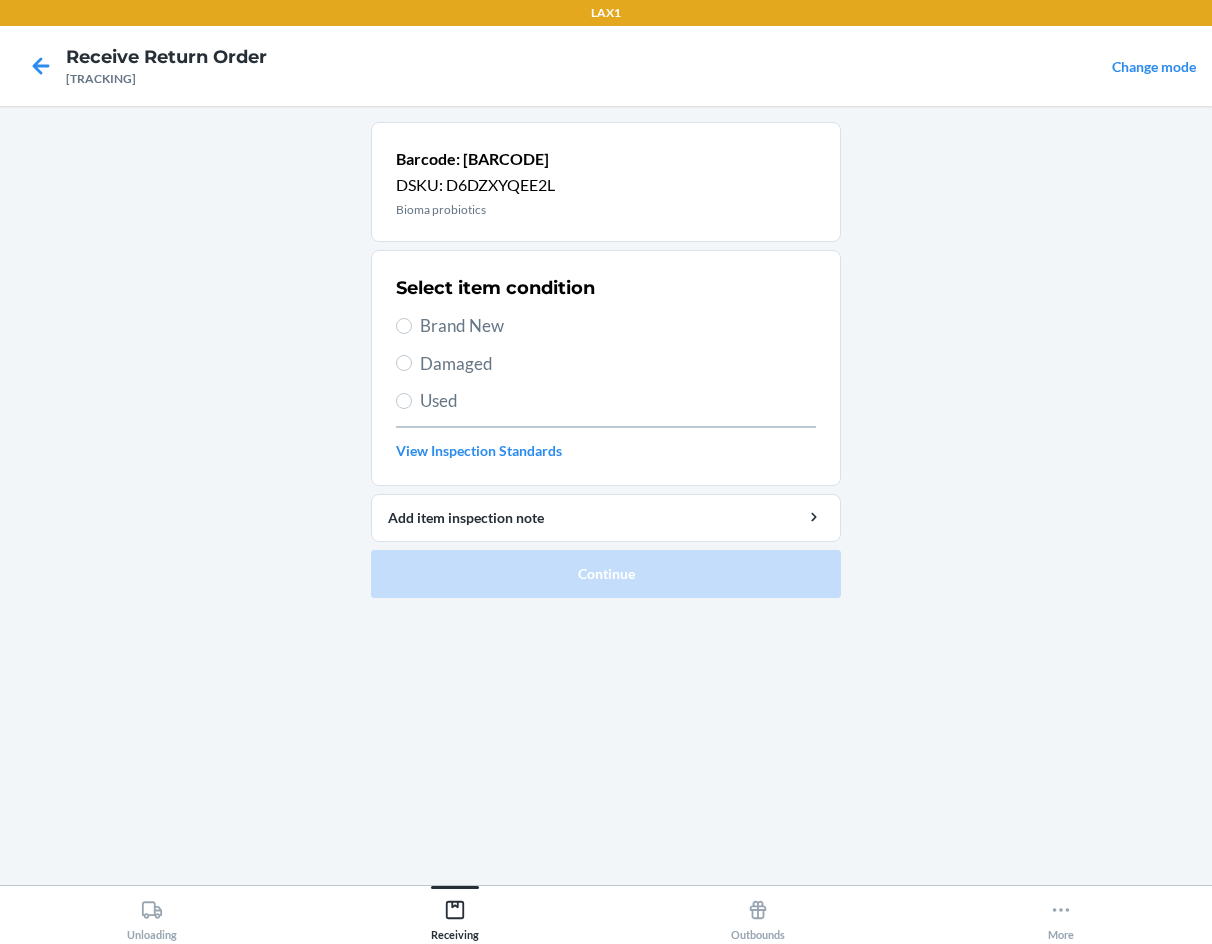 click on "Brand New" at bounding box center (618, 326) 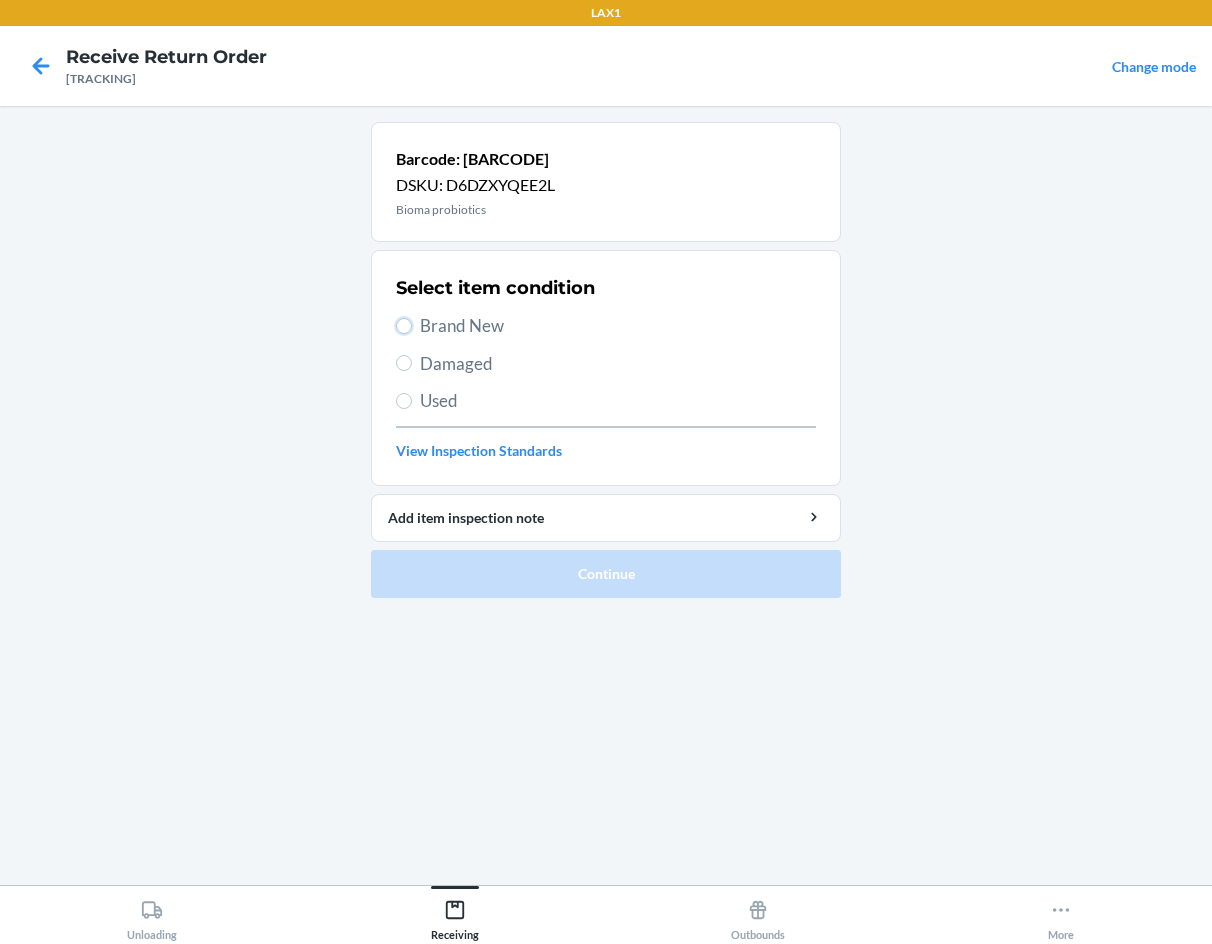 click on "Brand New" at bounding box center (404, 326) 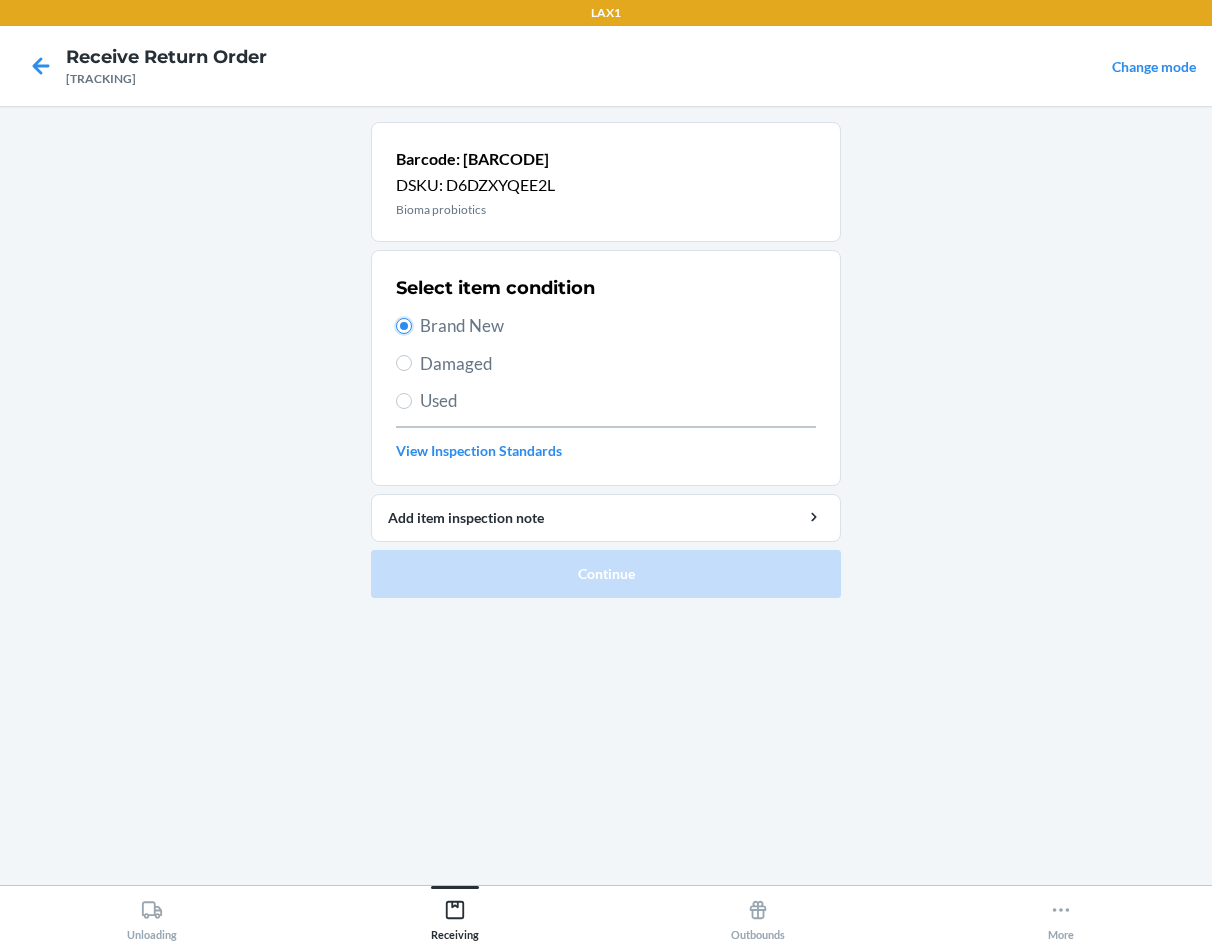 radio on "true" 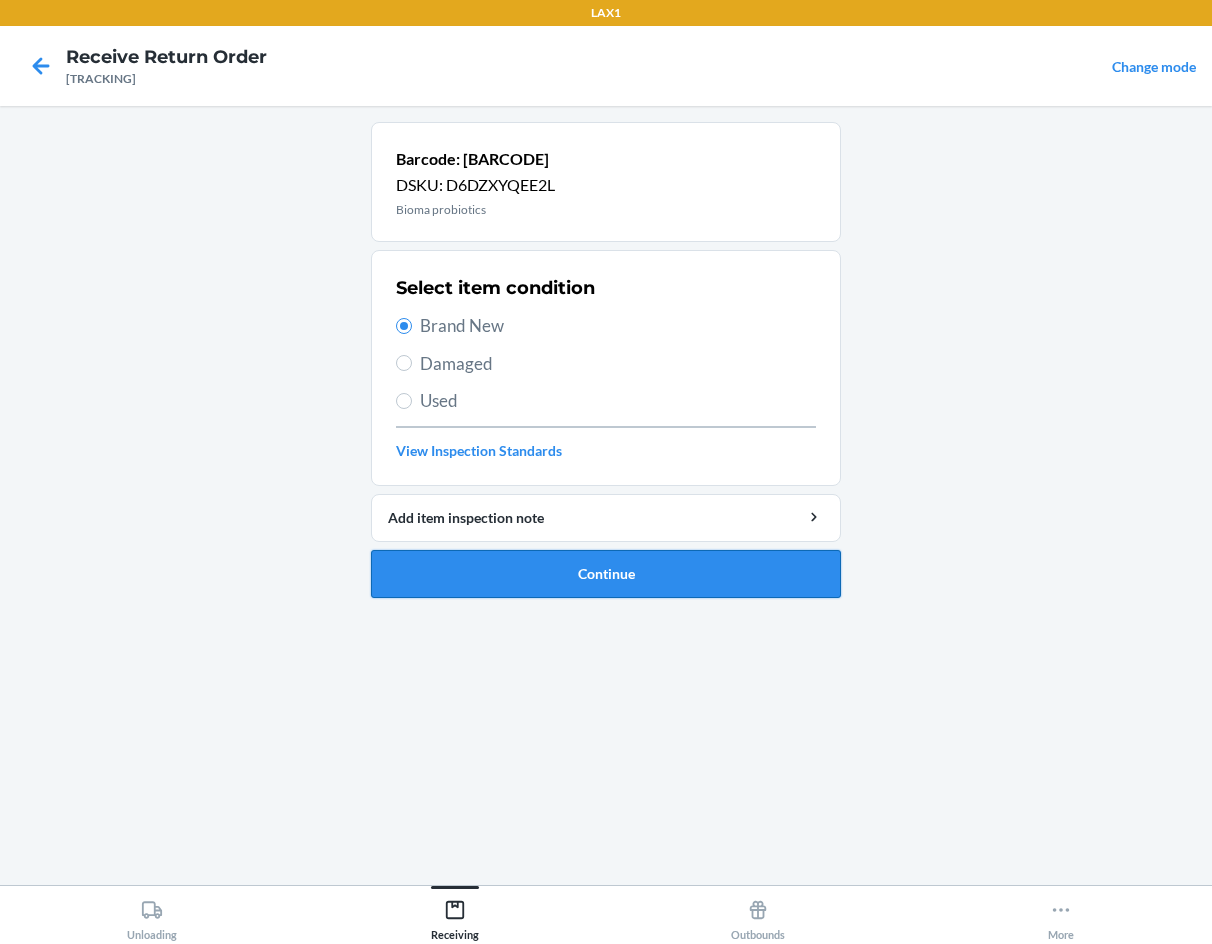 click on "Continue" at bounding box center (606, 574) 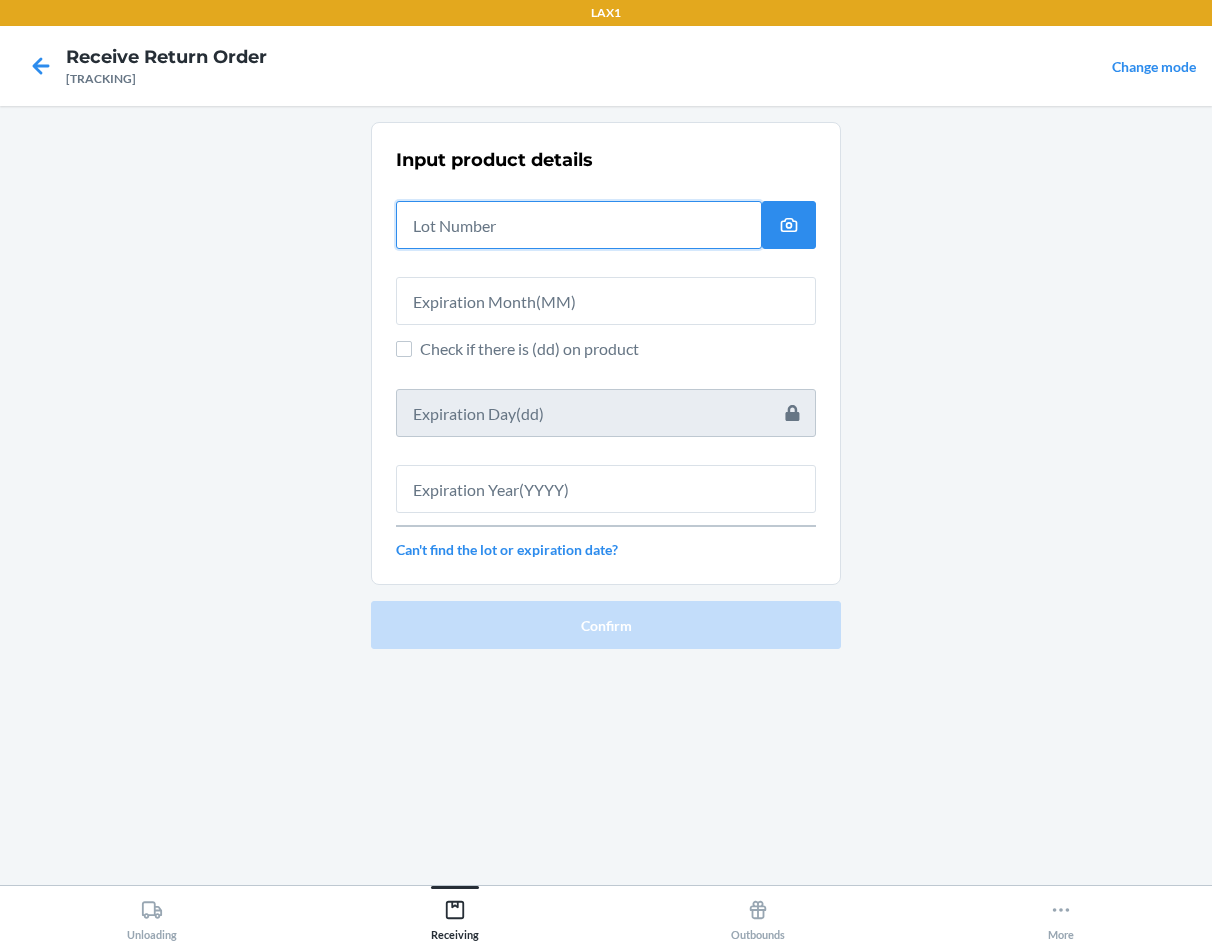 click at bounding box center [579, 225] 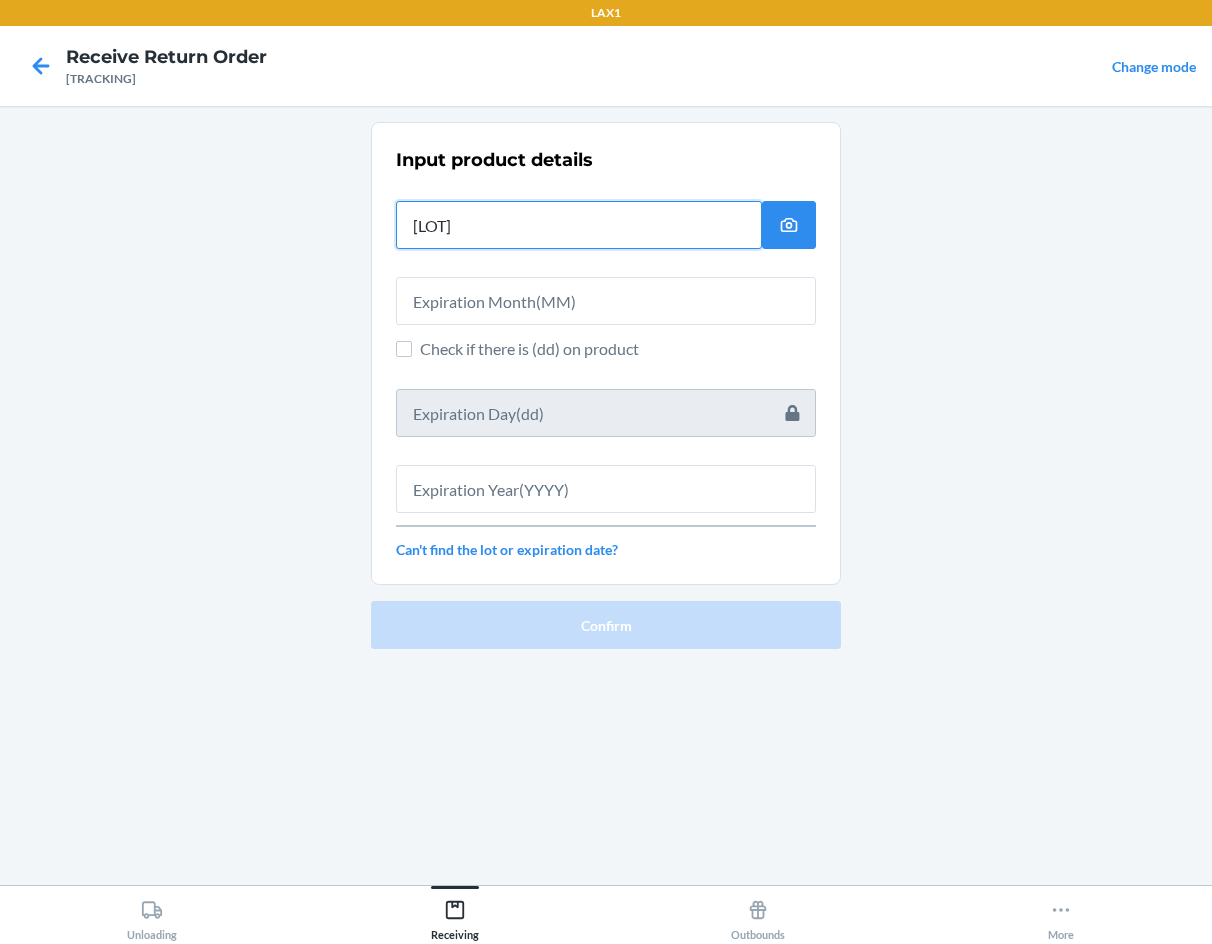 type on "03252585" 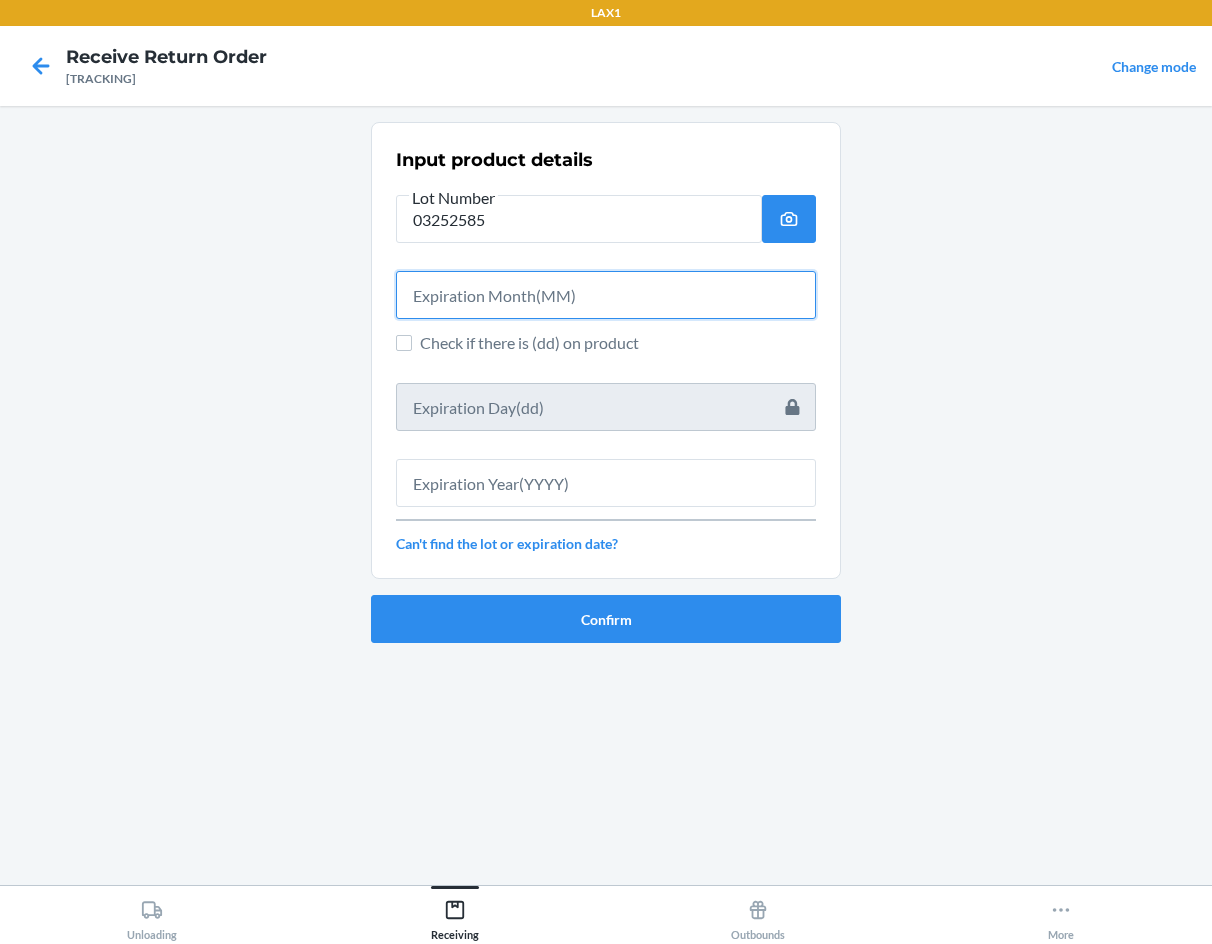 click at bounding box center (606, 295) 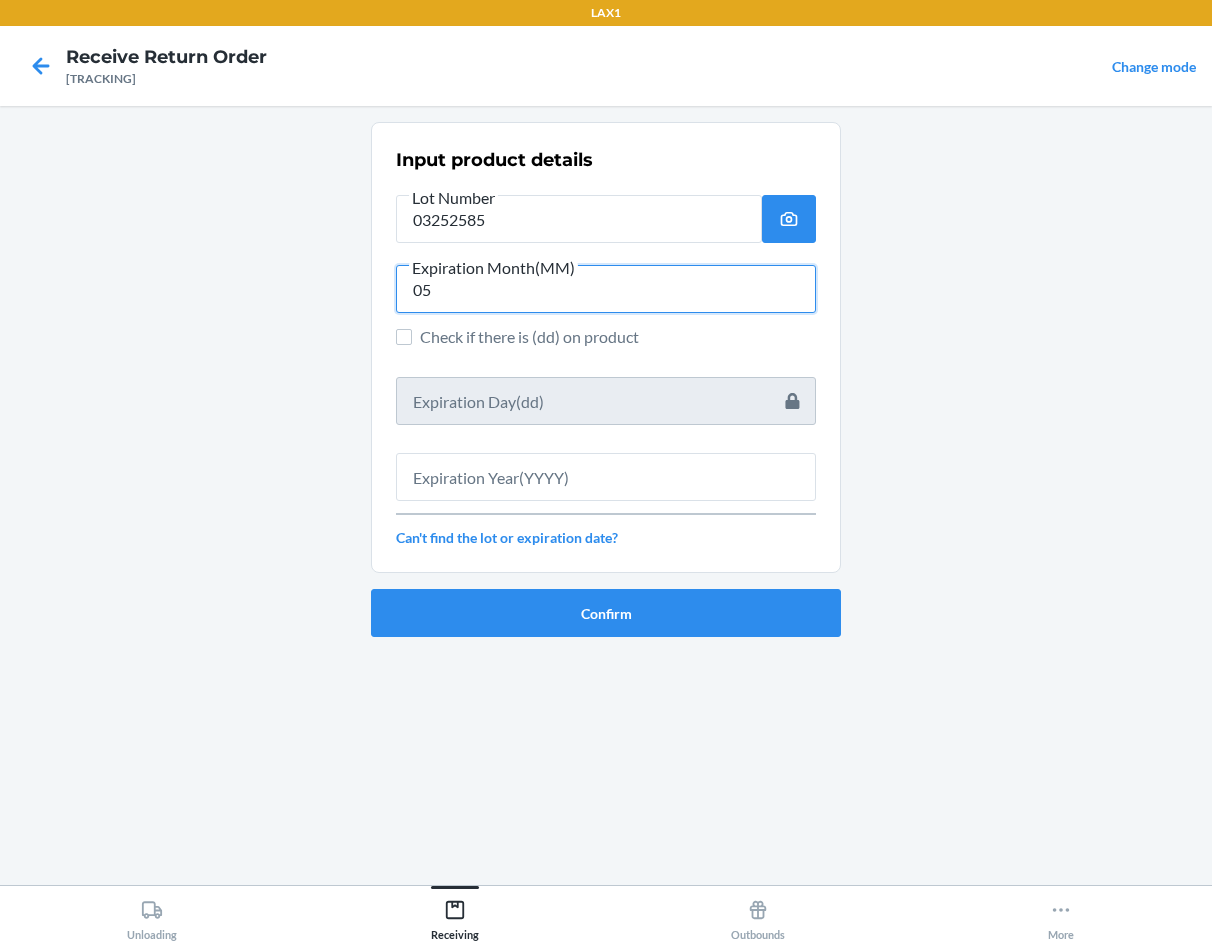type on "05" 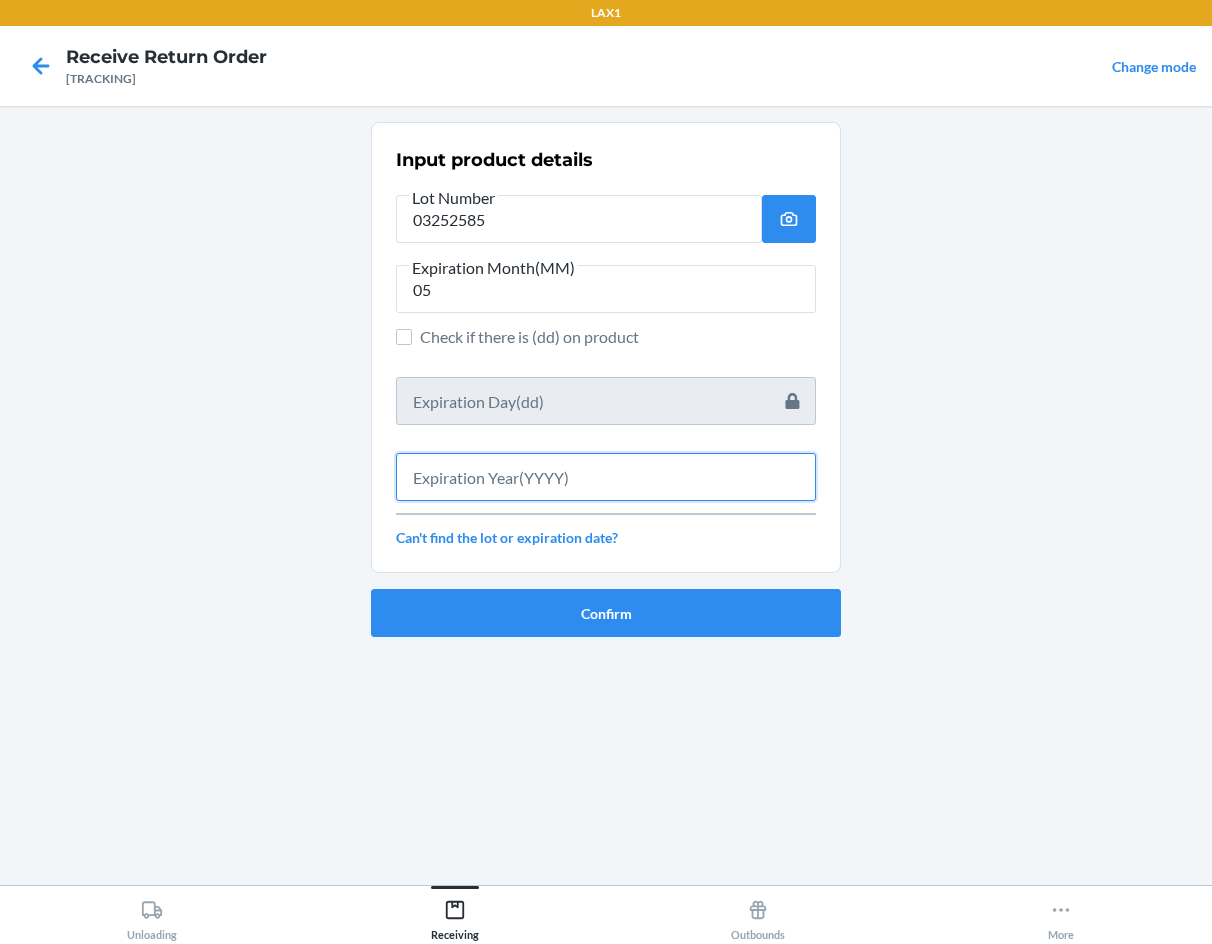 drag, startPoint x: 608, startPoint y: 469, endPoint x: 580, endPoint y: 325, distance: 146.69696 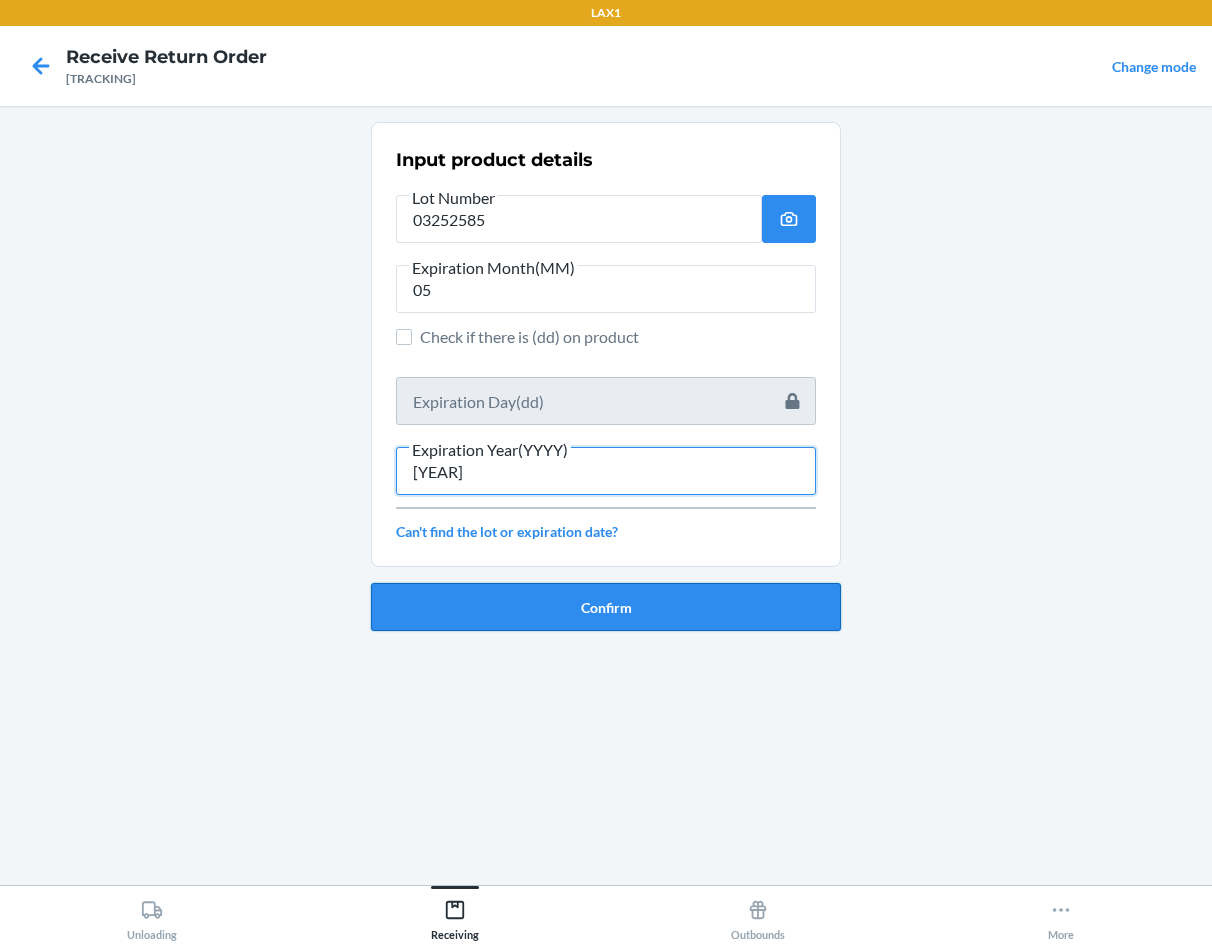 type on "[YEAR]" 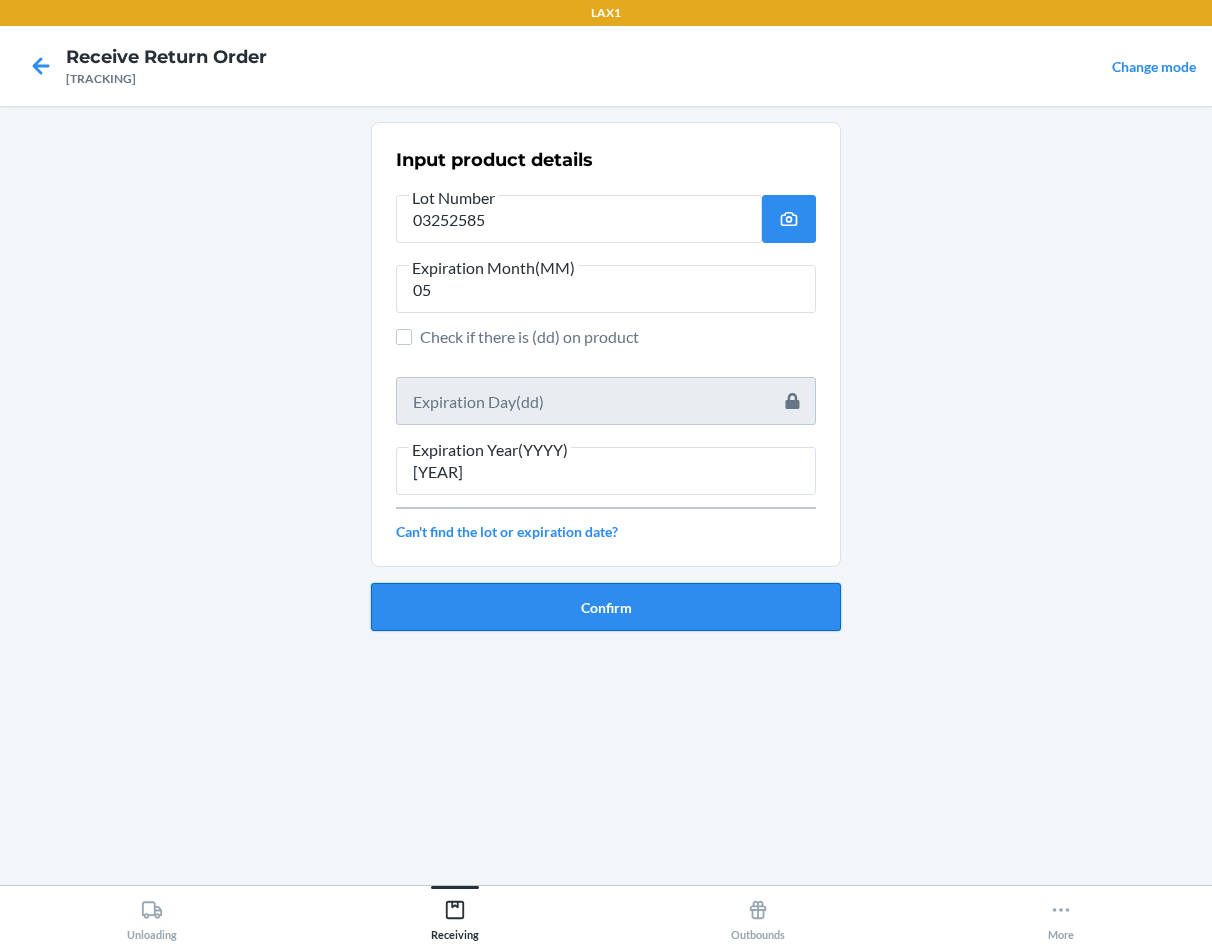 click on "Confirm" at bounding box center (606, 607) 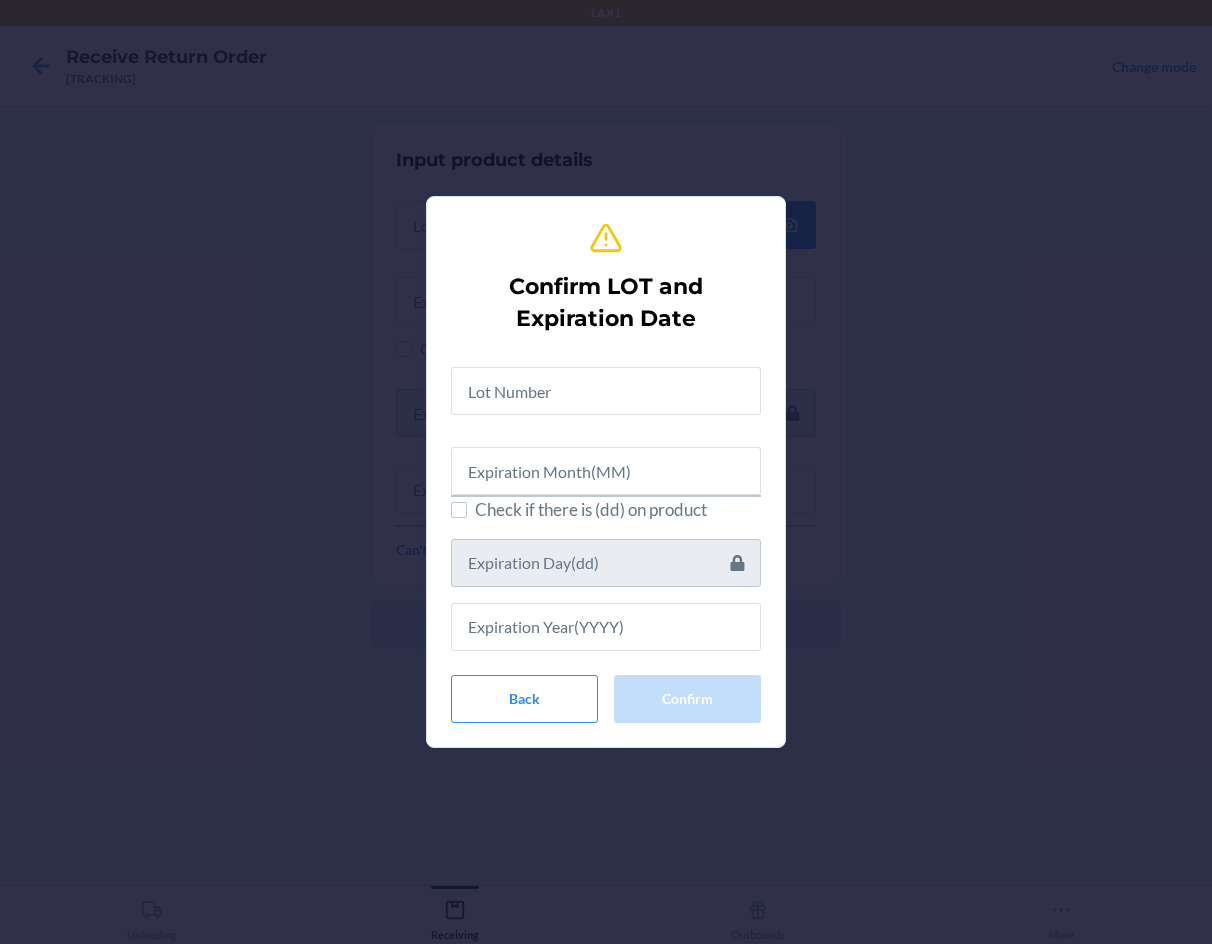 drag, startPoint x: 540, startPoint y: 418, endPoint x: 551, endPoint y: 392, distance: 28.231188 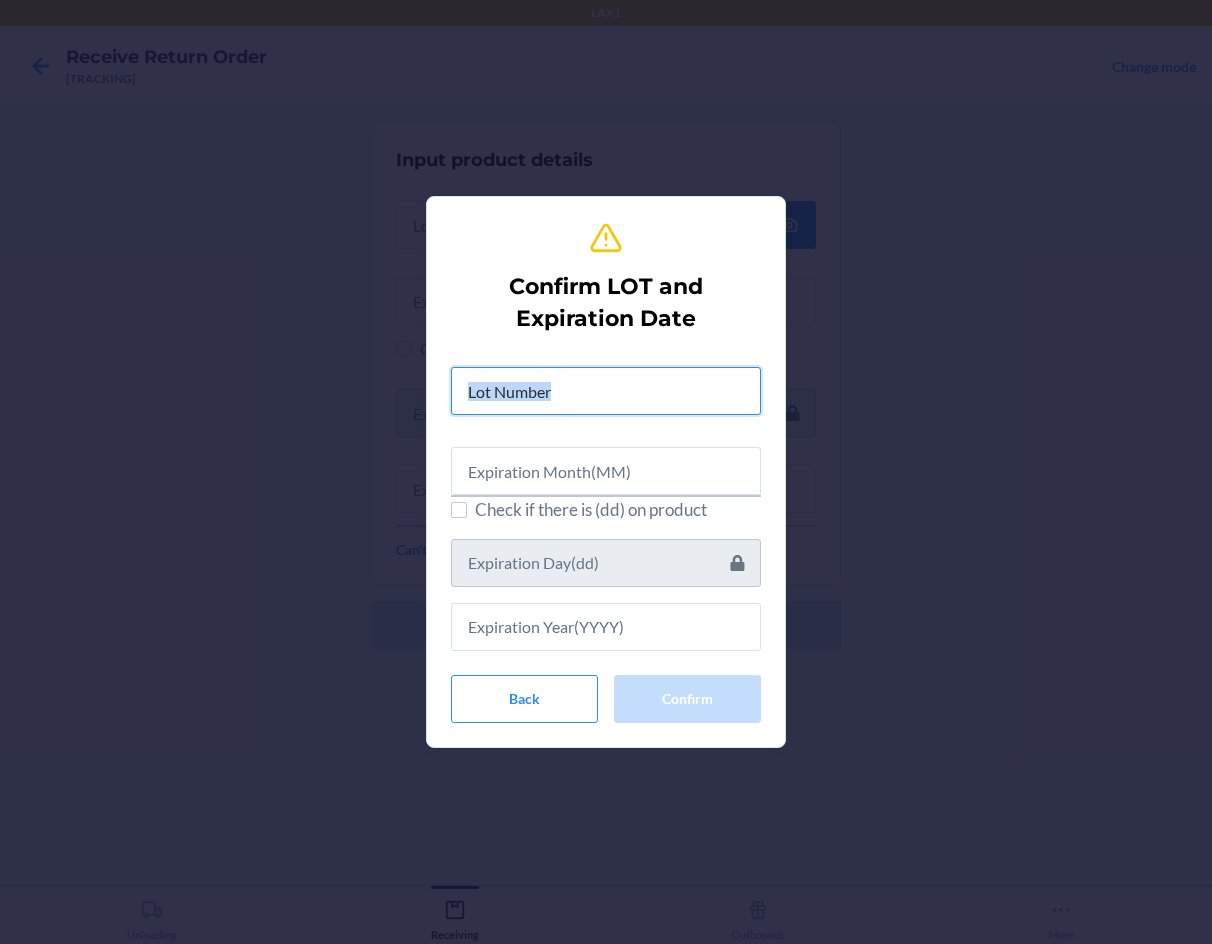 click at bounding box center (606, 391) 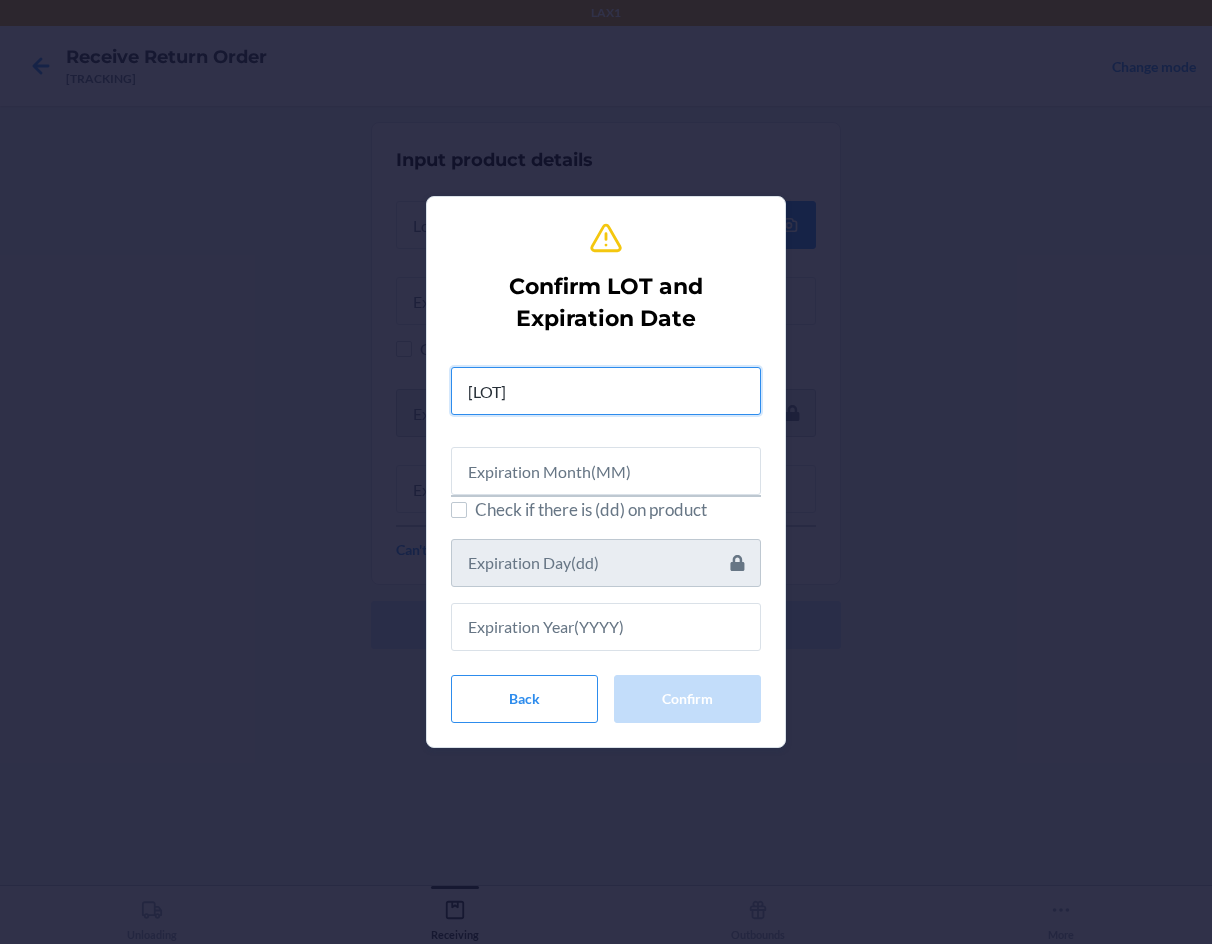 type on "03252585" 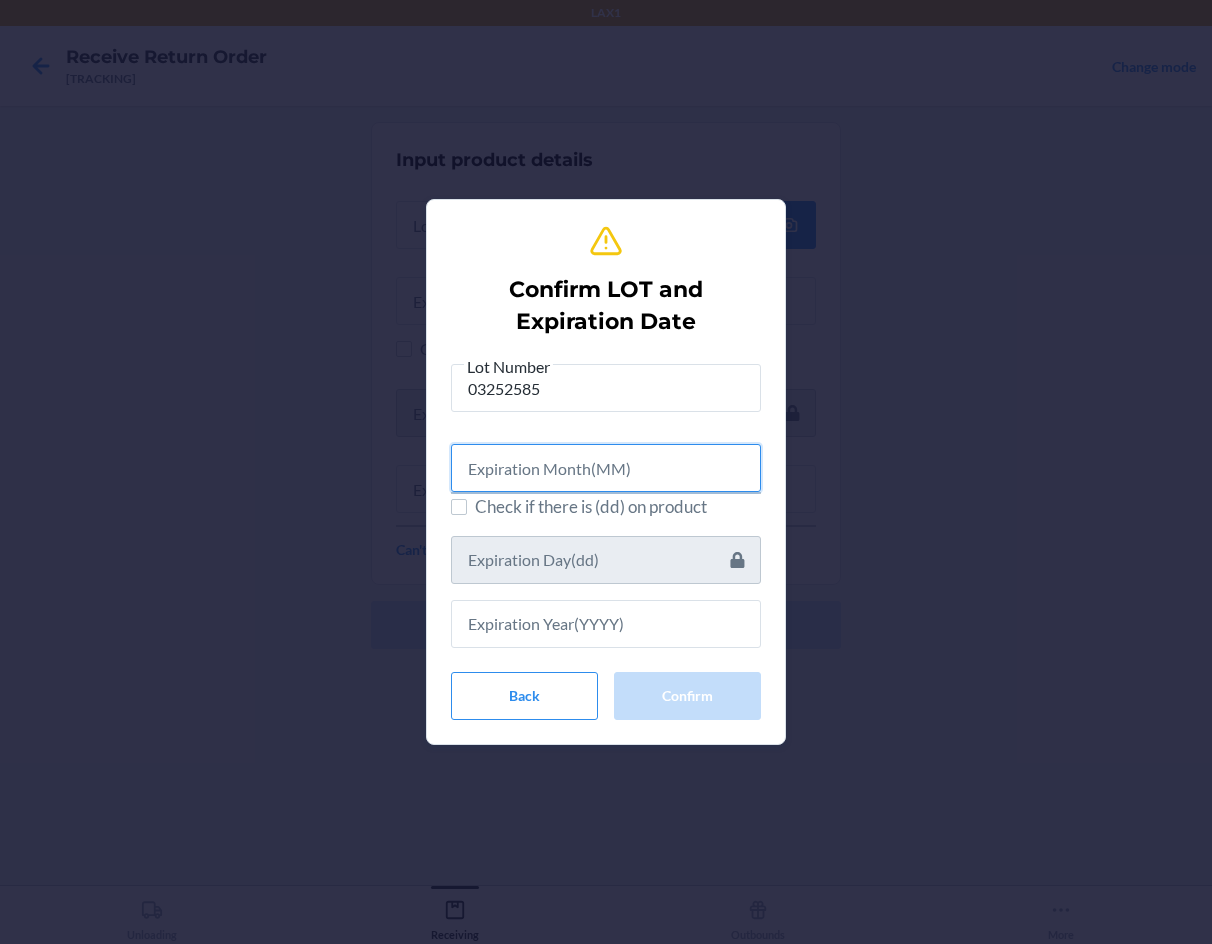 click at bounding box center (606, 468) 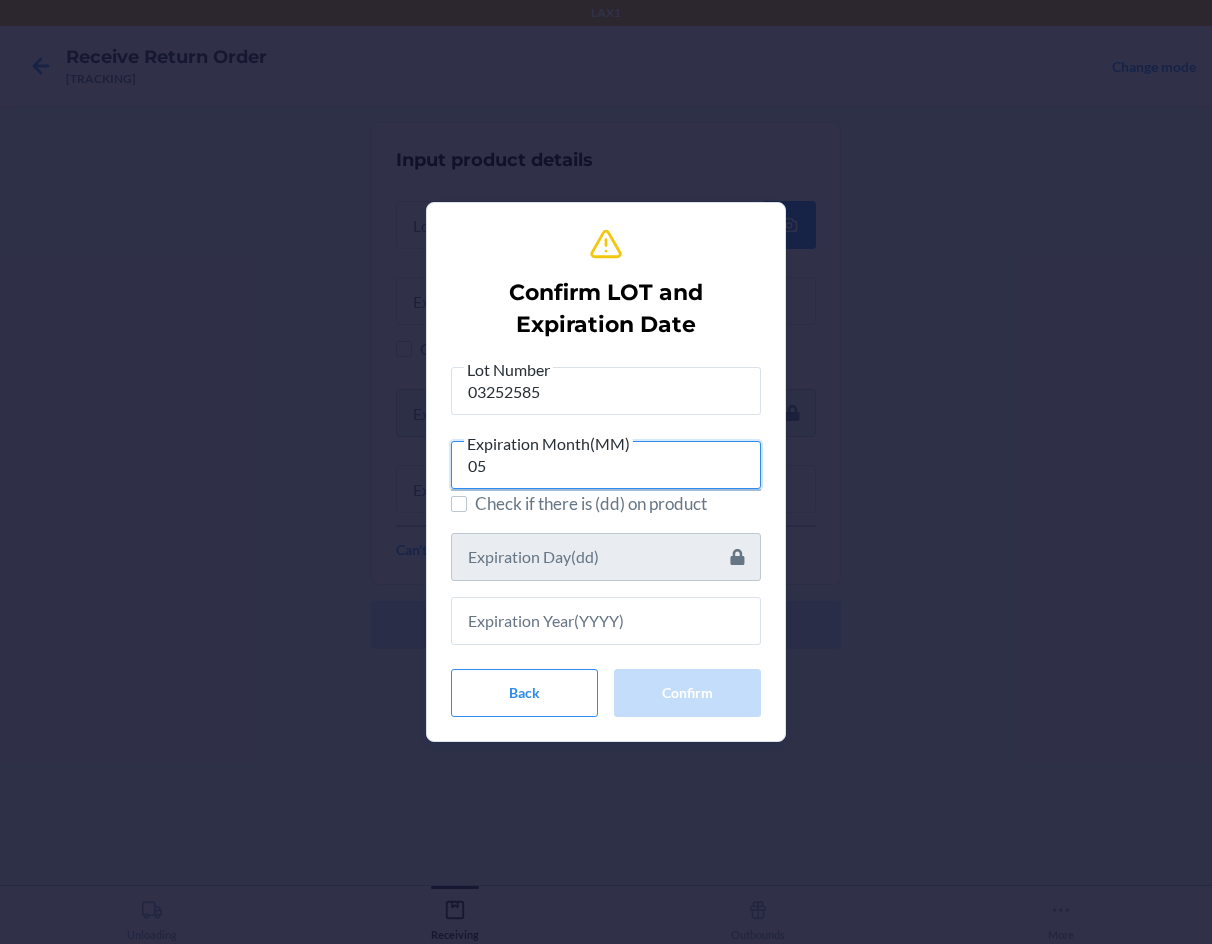 type on "05" 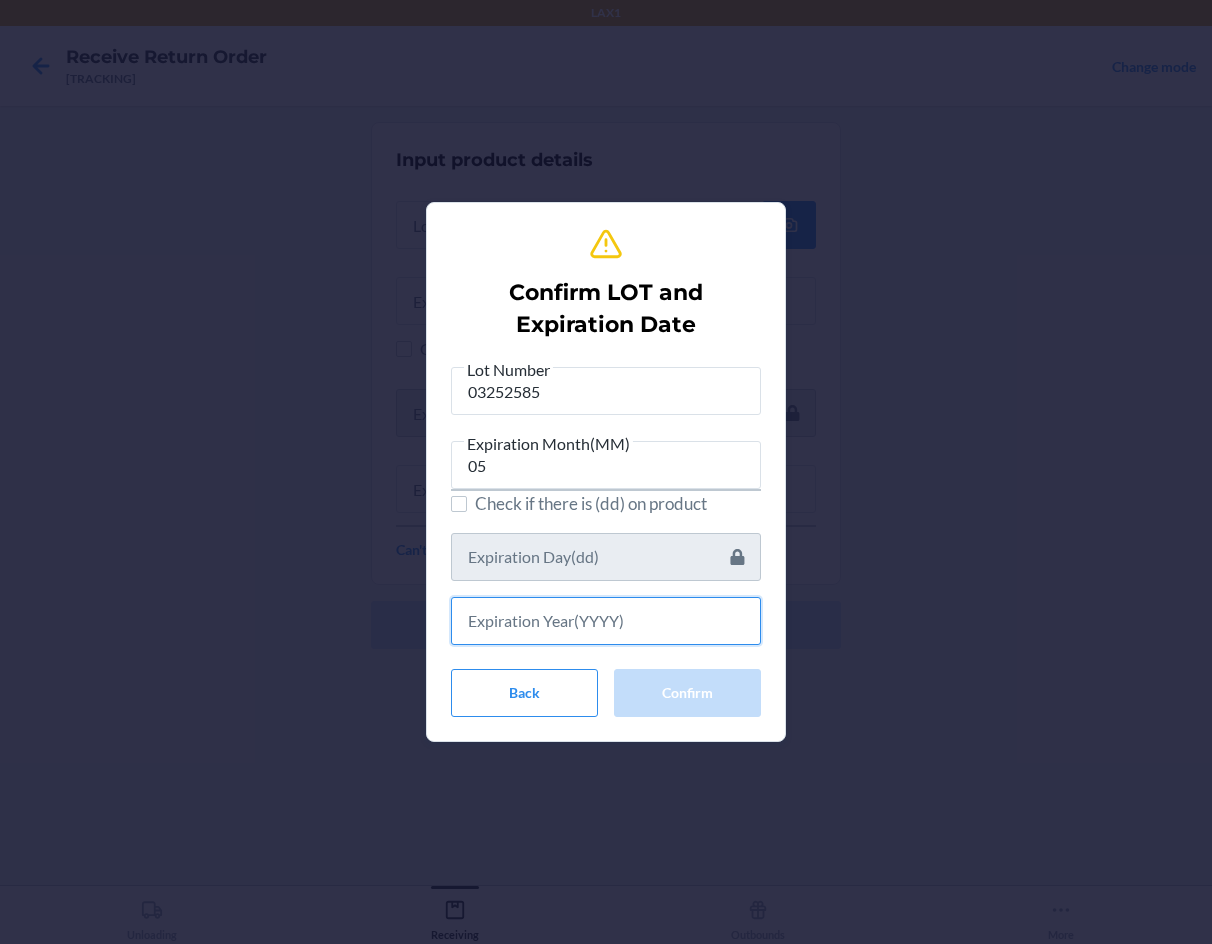 drag, startPoint x: 617, startPoint y: 637, endPoint x: 617, endPoint y: 625, distance: 12 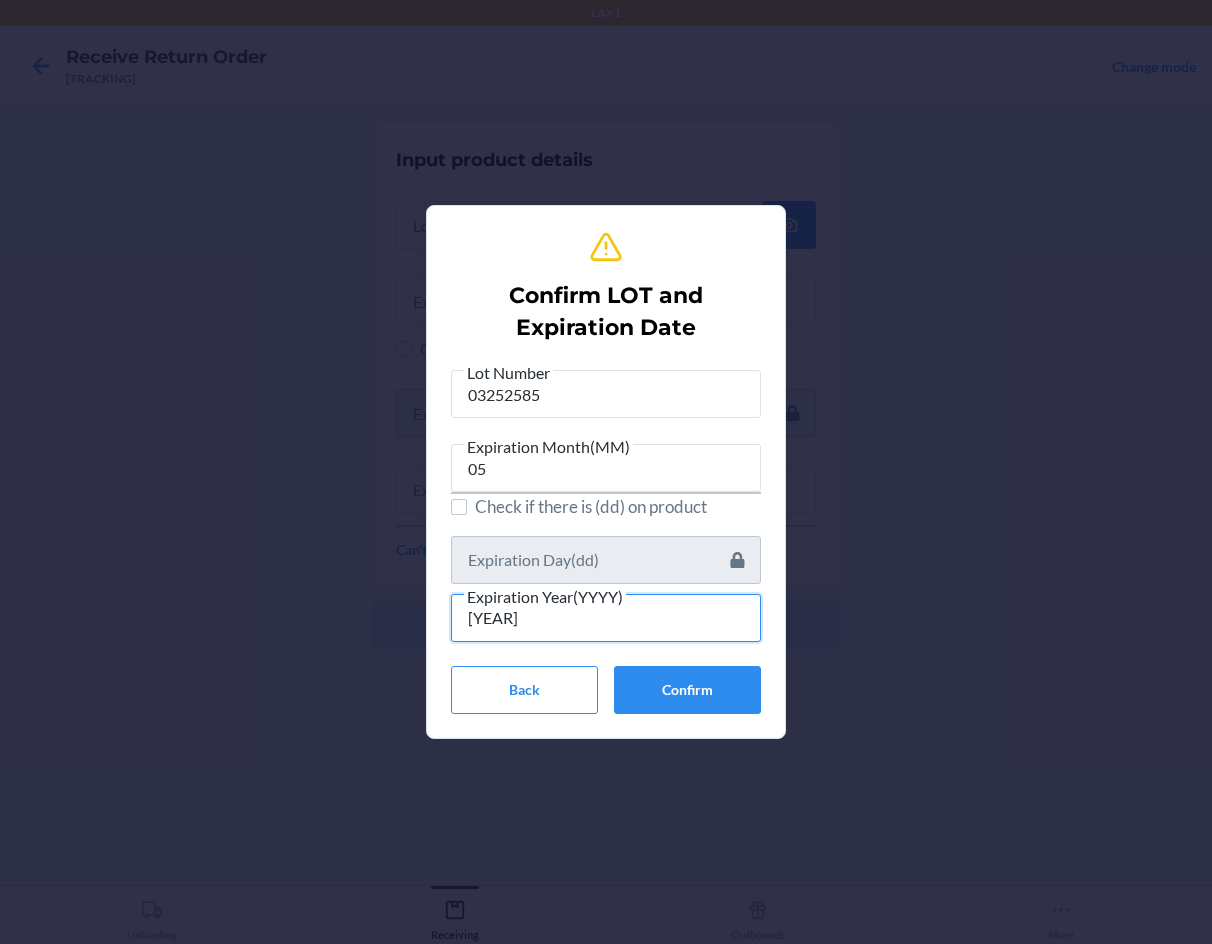 type on "[YEAR]" 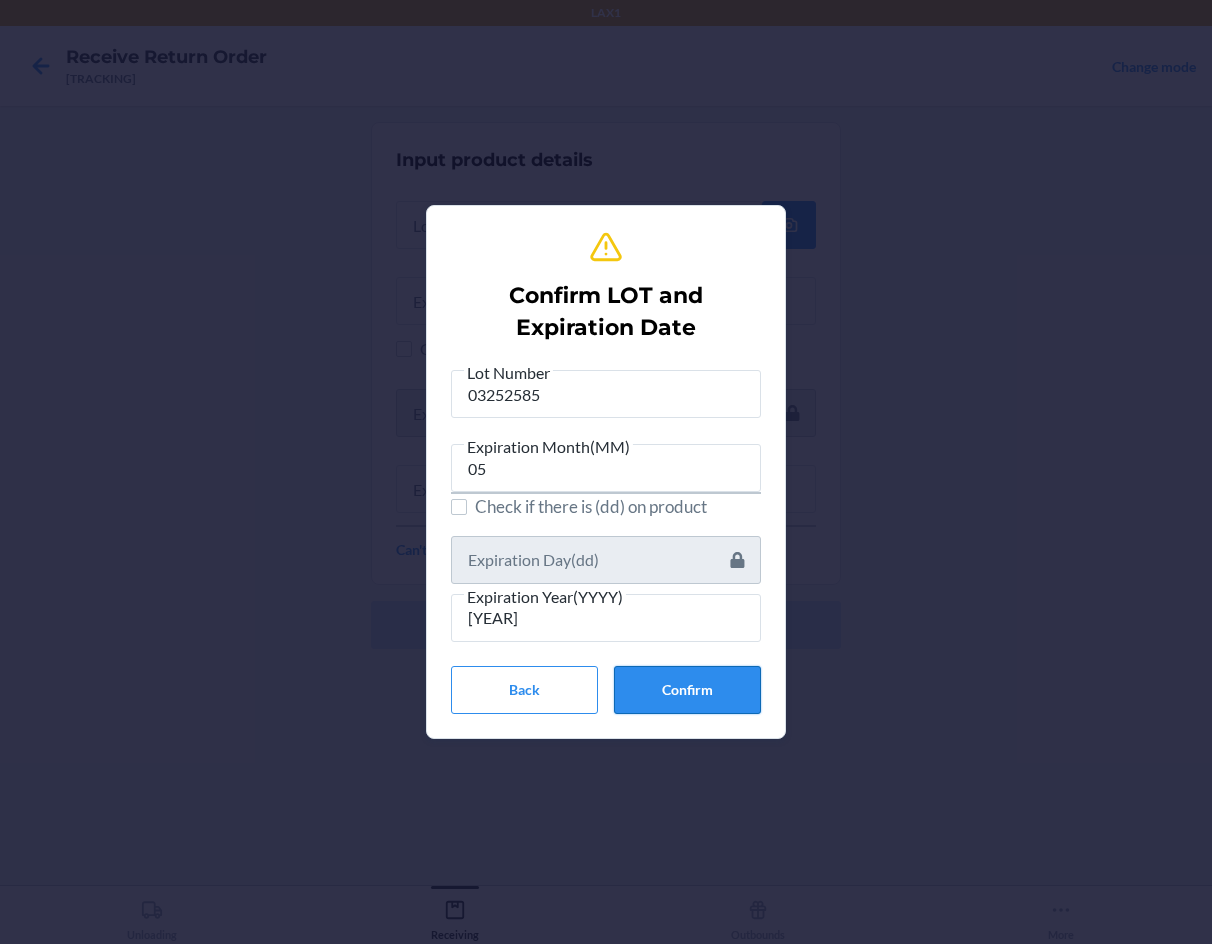 click on "Confirm" at bounding box center [687, 690] 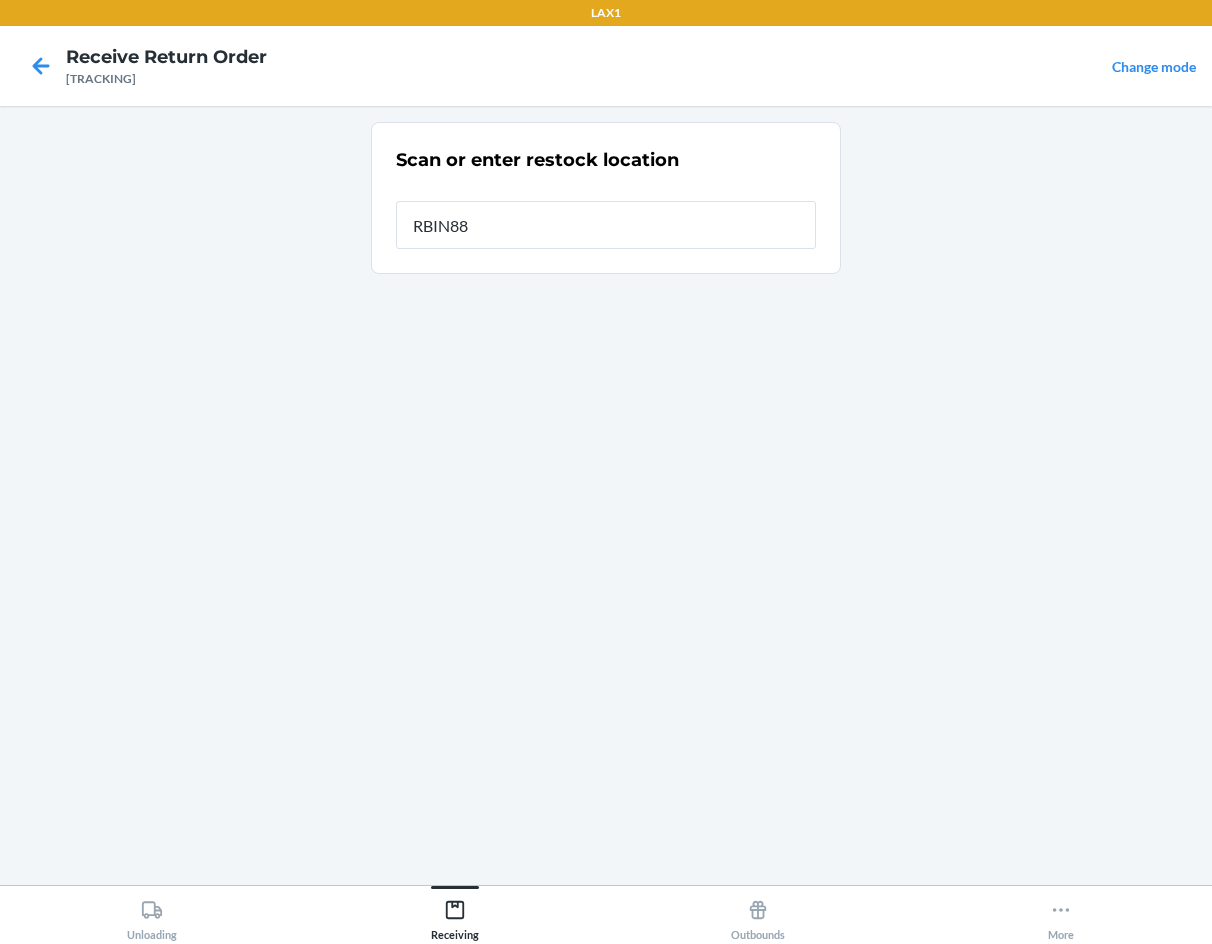 type on "RBIN889" 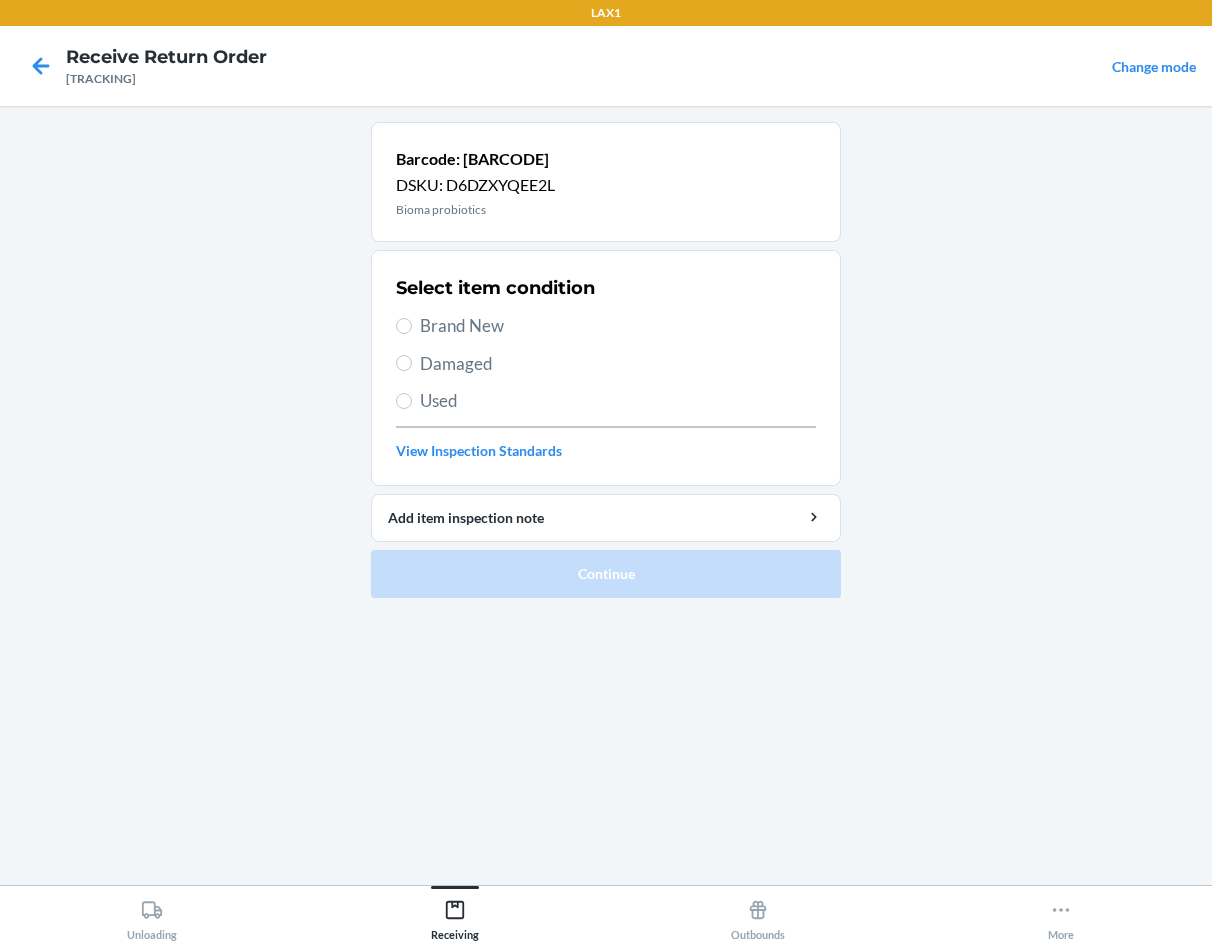 click on "Brand New" at bounding box center (618, 326) 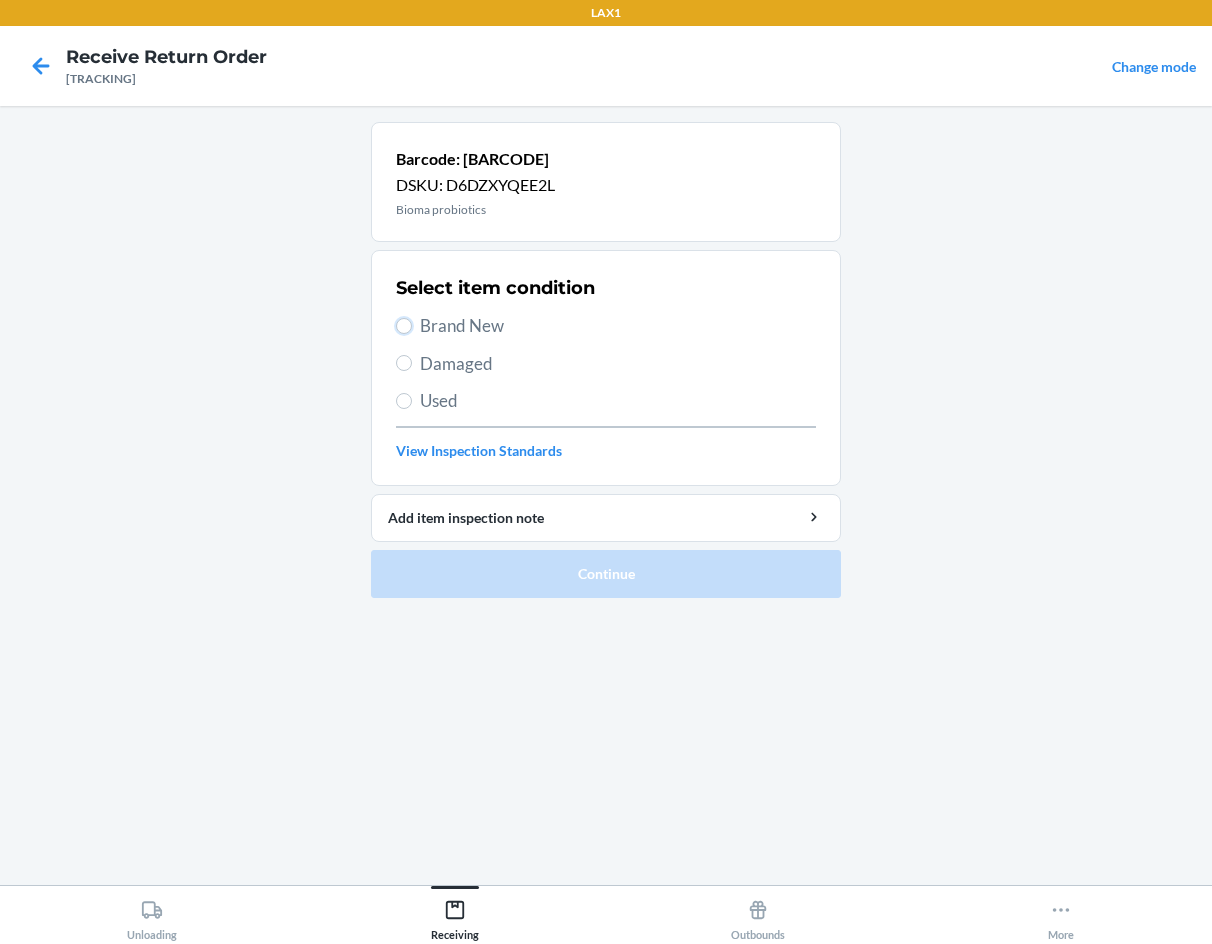 click on "Brand New" at bounding box center [404, 326] 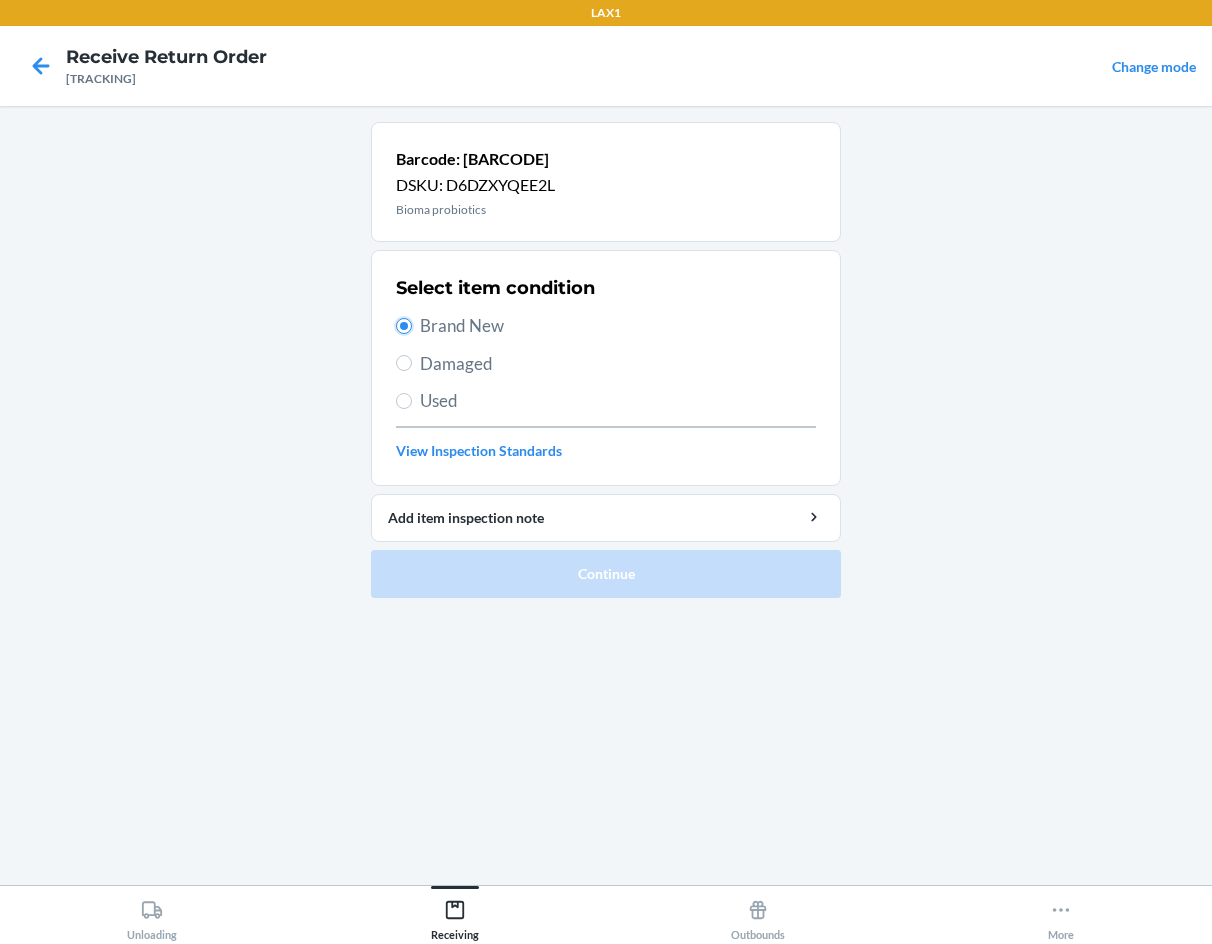 radio on "true" 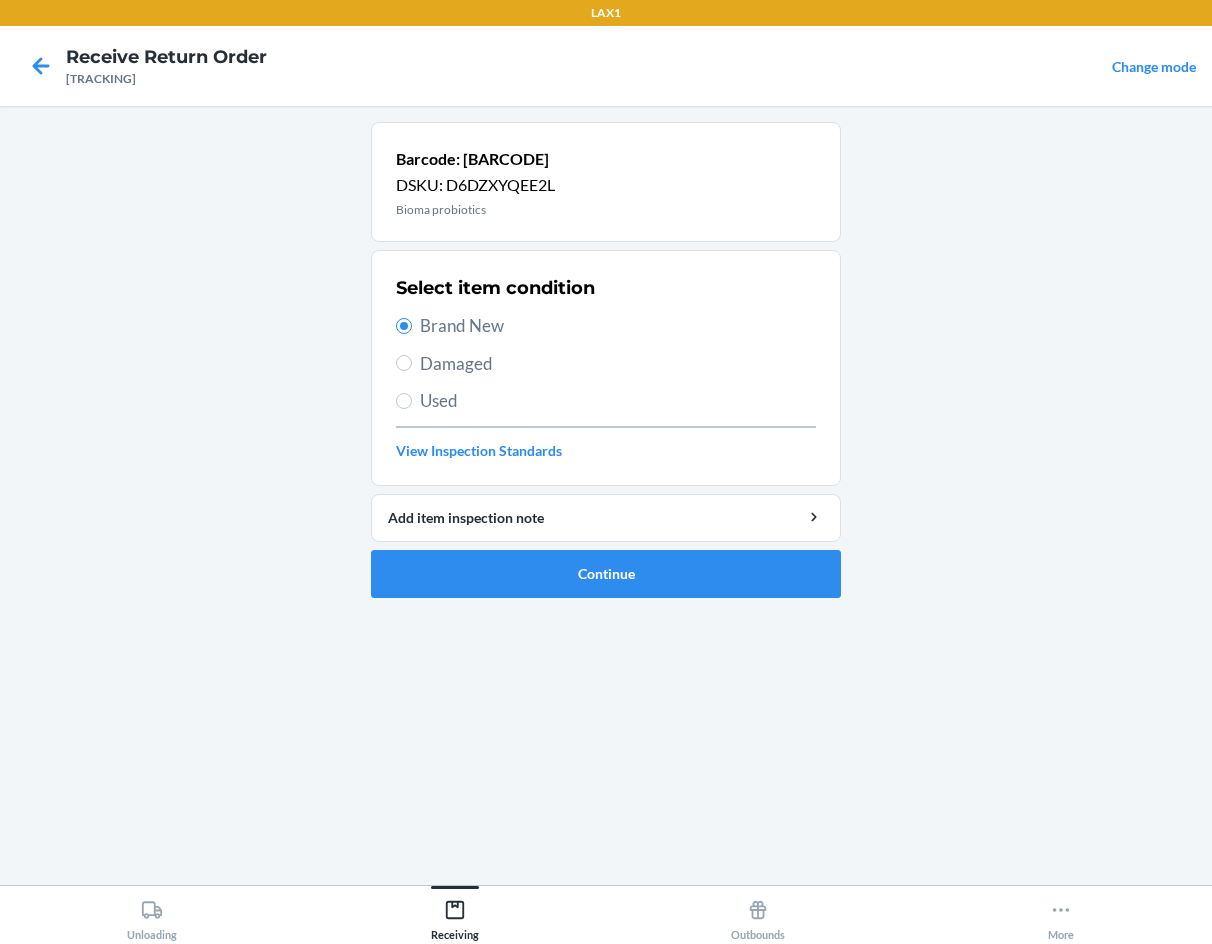 click on "Barcode: [BARCODE] DSKU: [DSKU] Bioma probiotics Select item condition Brand New Damaged Used View Inspection Standards Add item inspection note Continue" at bounding box center [606, 368] 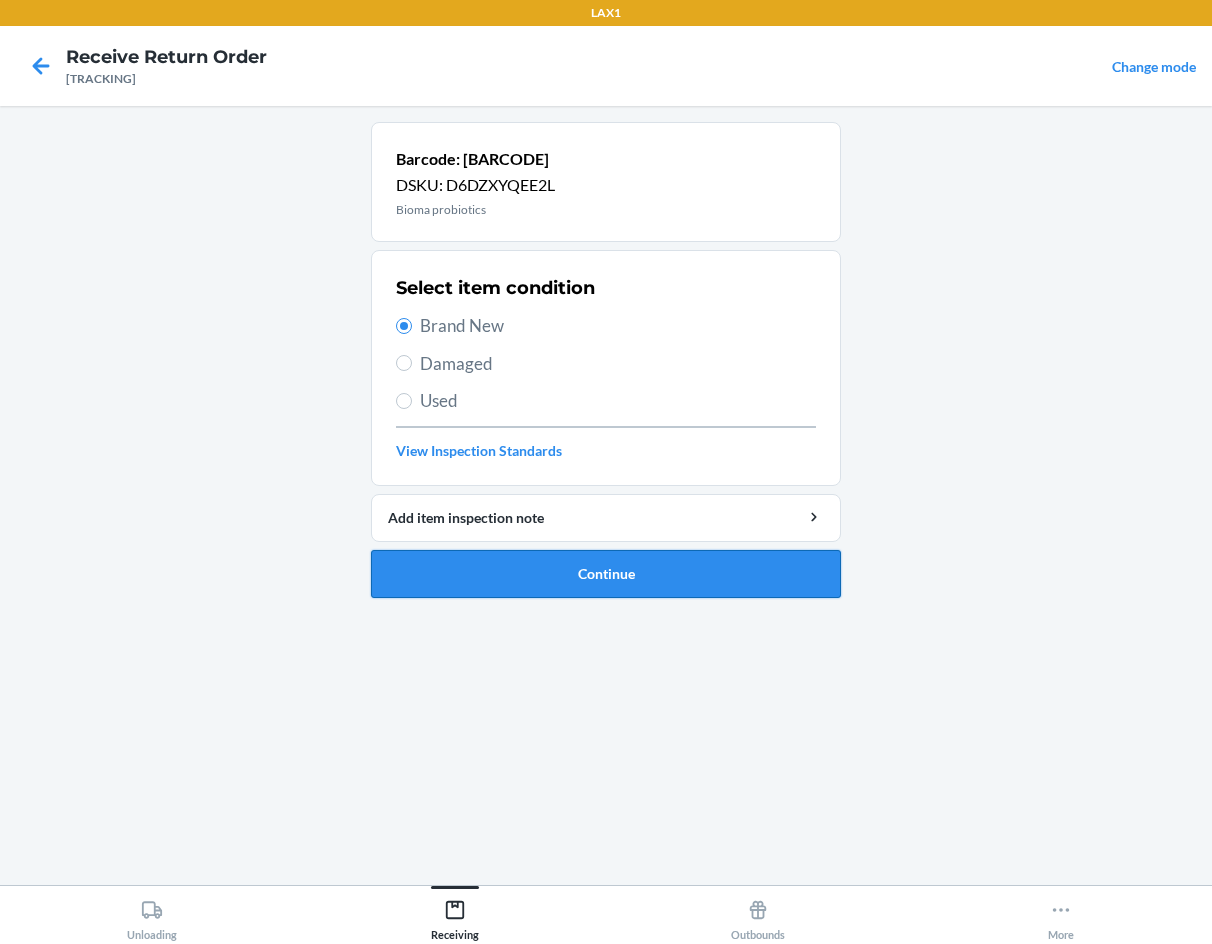 click on "Continue" at bounding box center (606, 574) 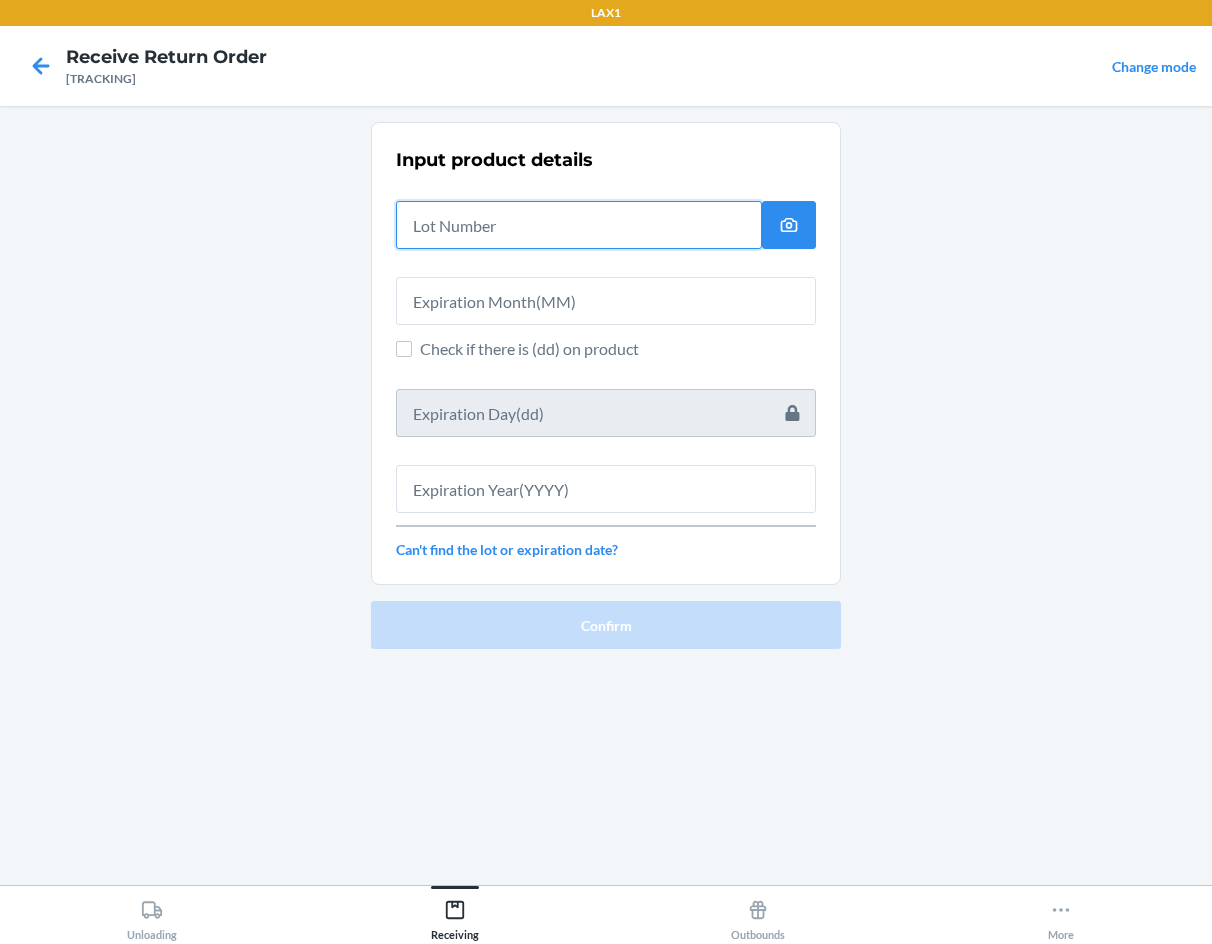 click at bounding box center [579, 225] 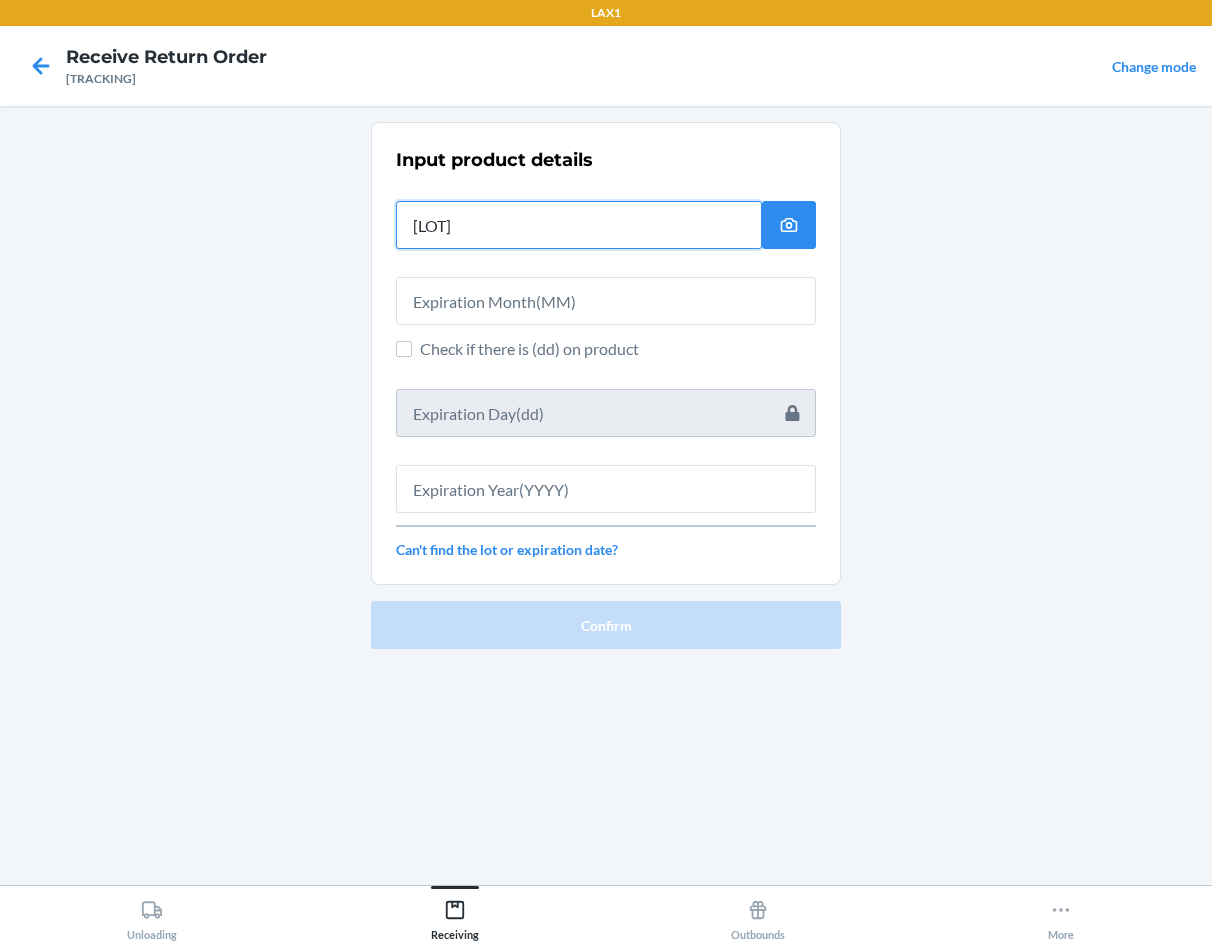 type on "03252585" 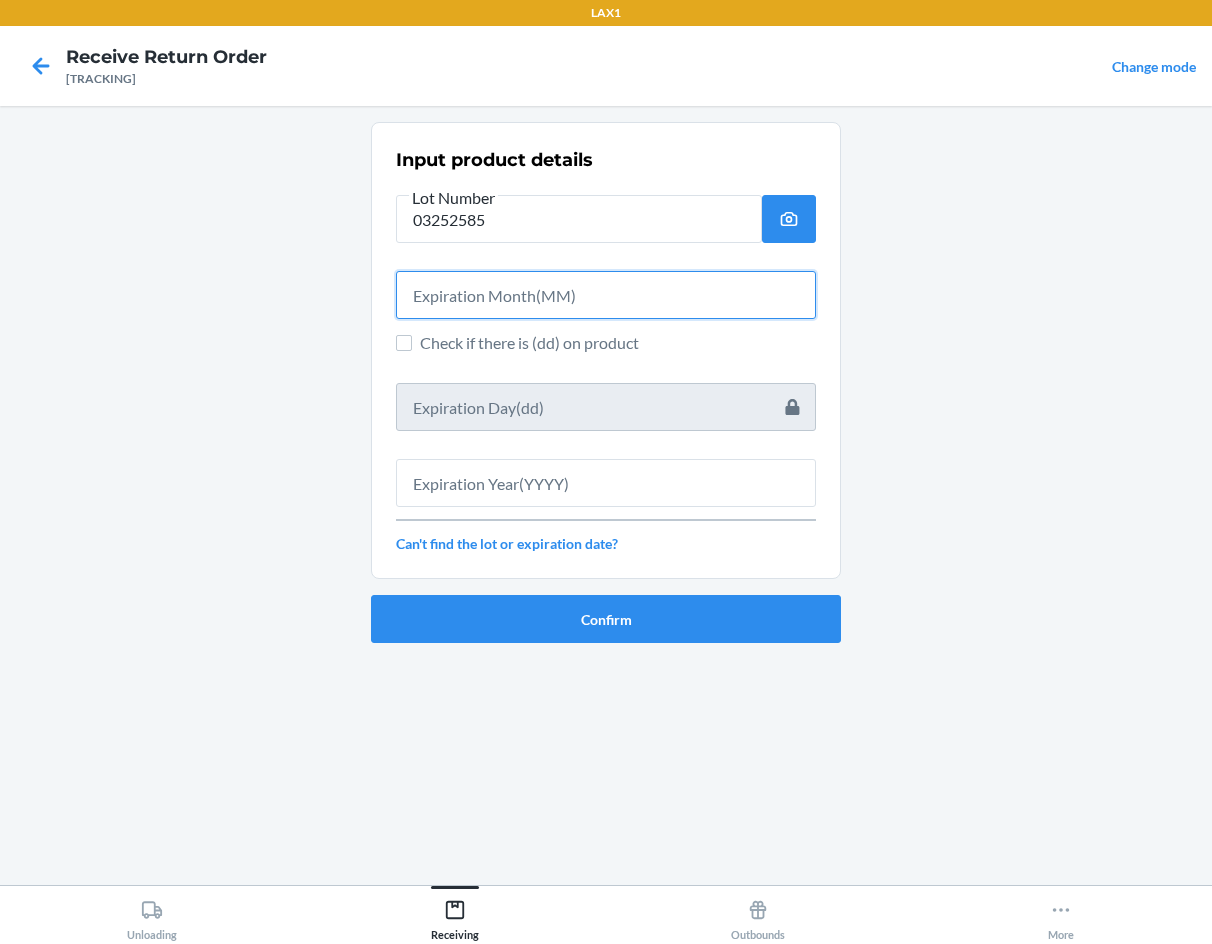 click at bounding box center (606, 295) 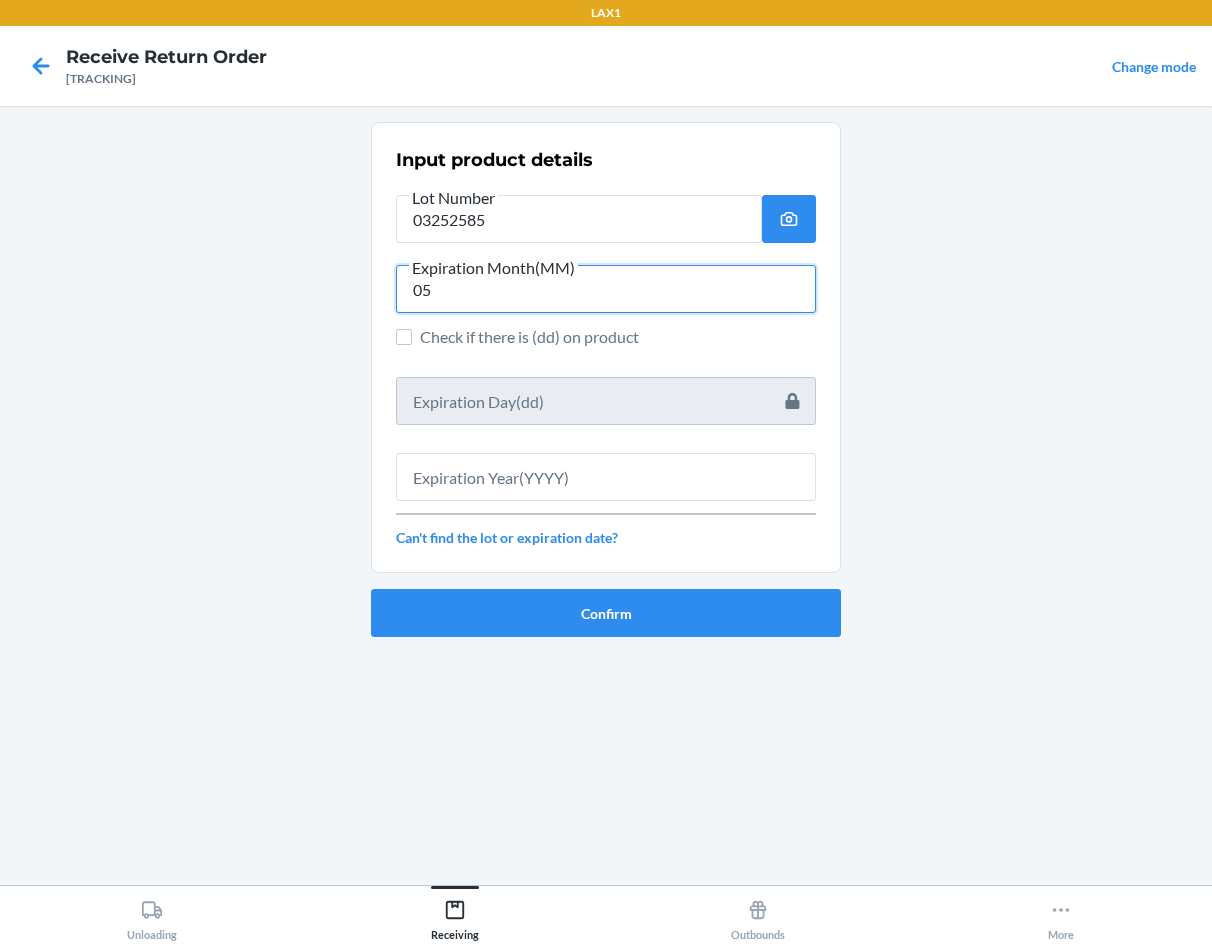 type on "05" 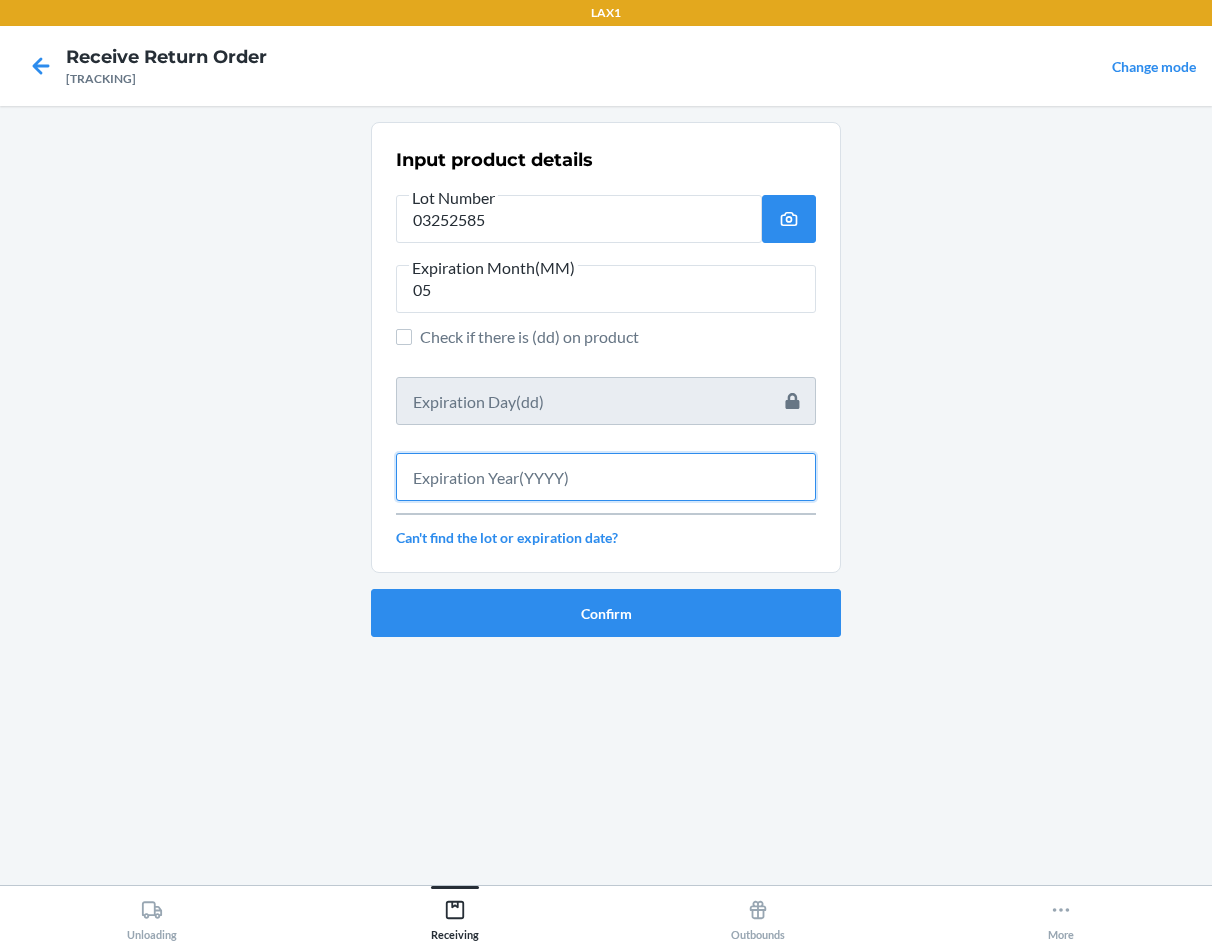 click at bounding box center [606, 477] 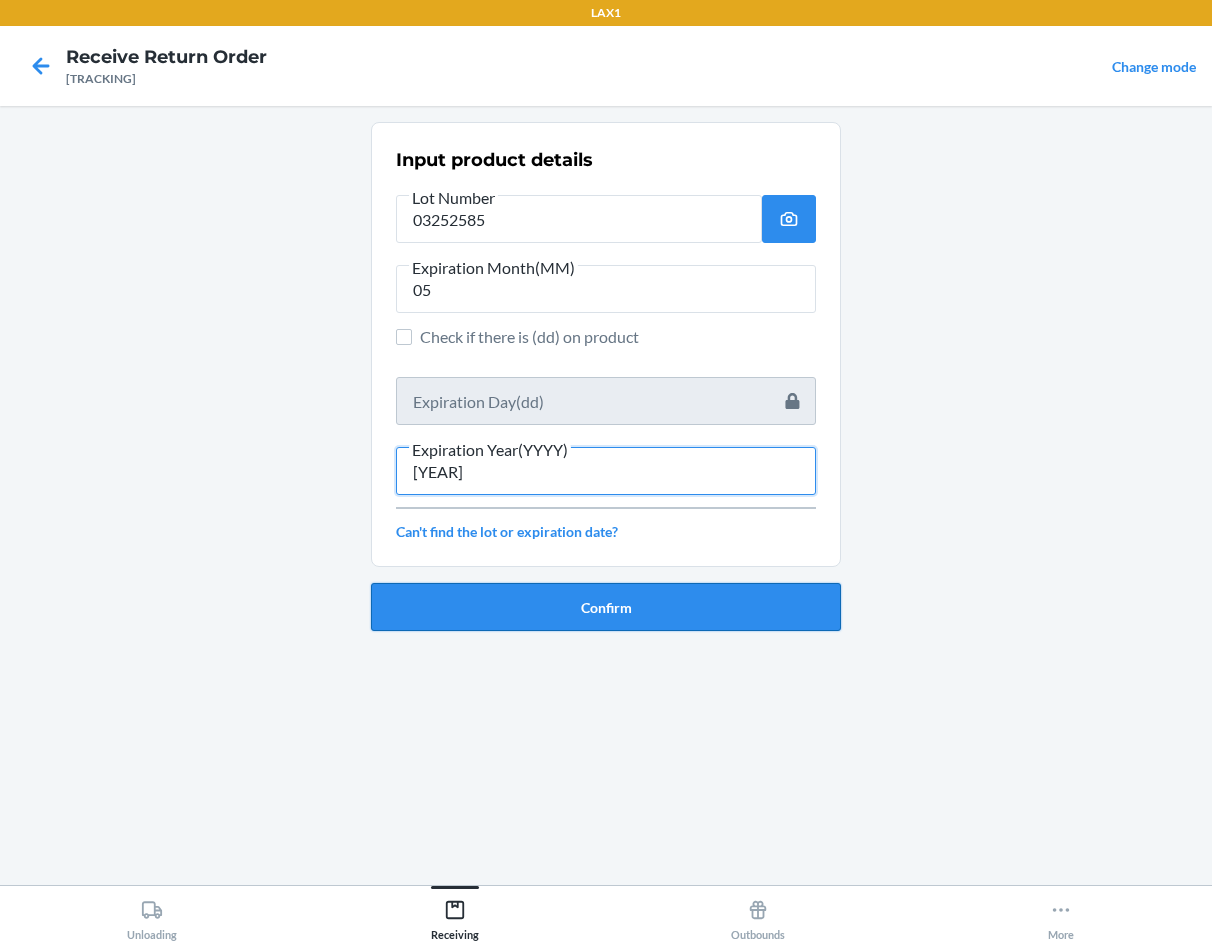 type on "[YEAR]" 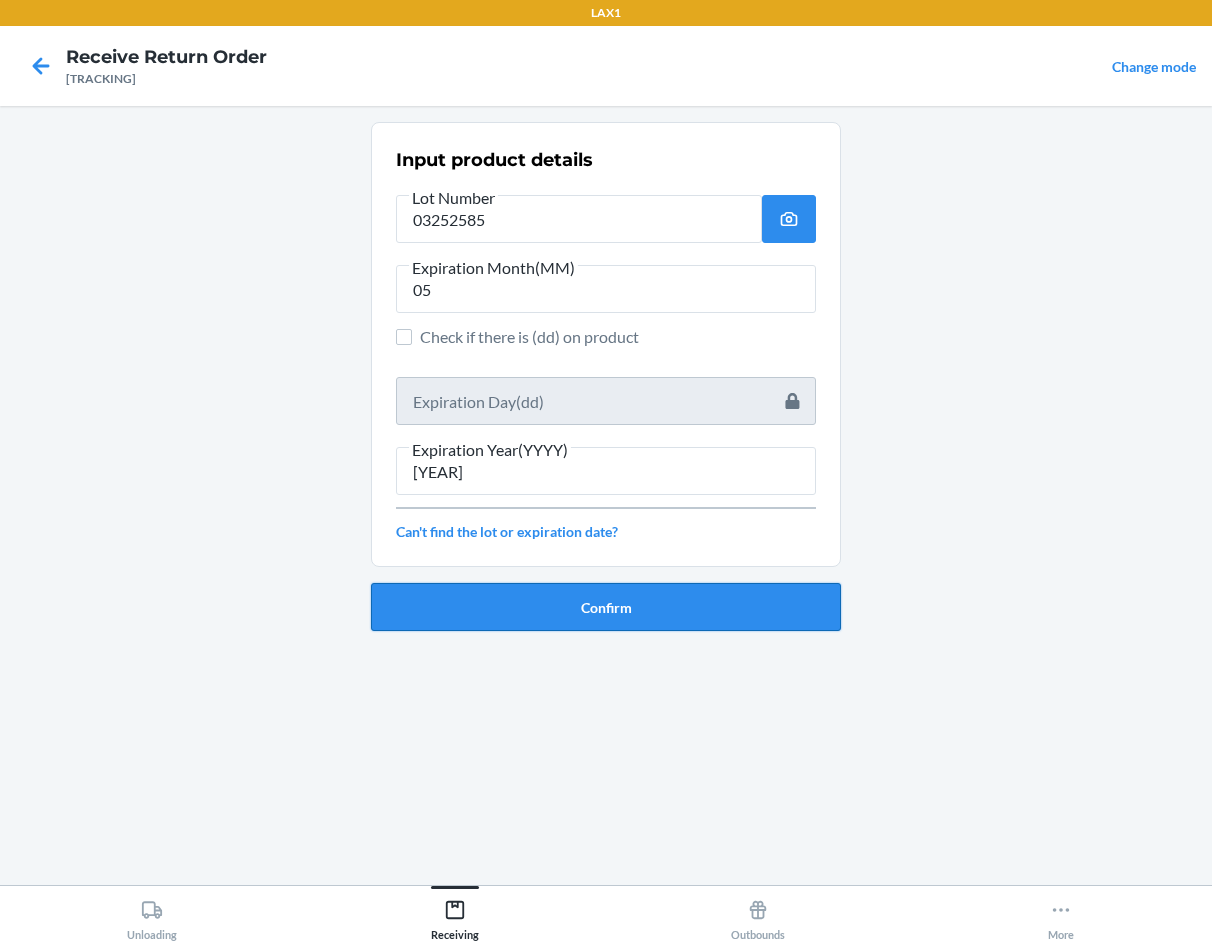 click on "Confirm" at bounding box center (606, 607) 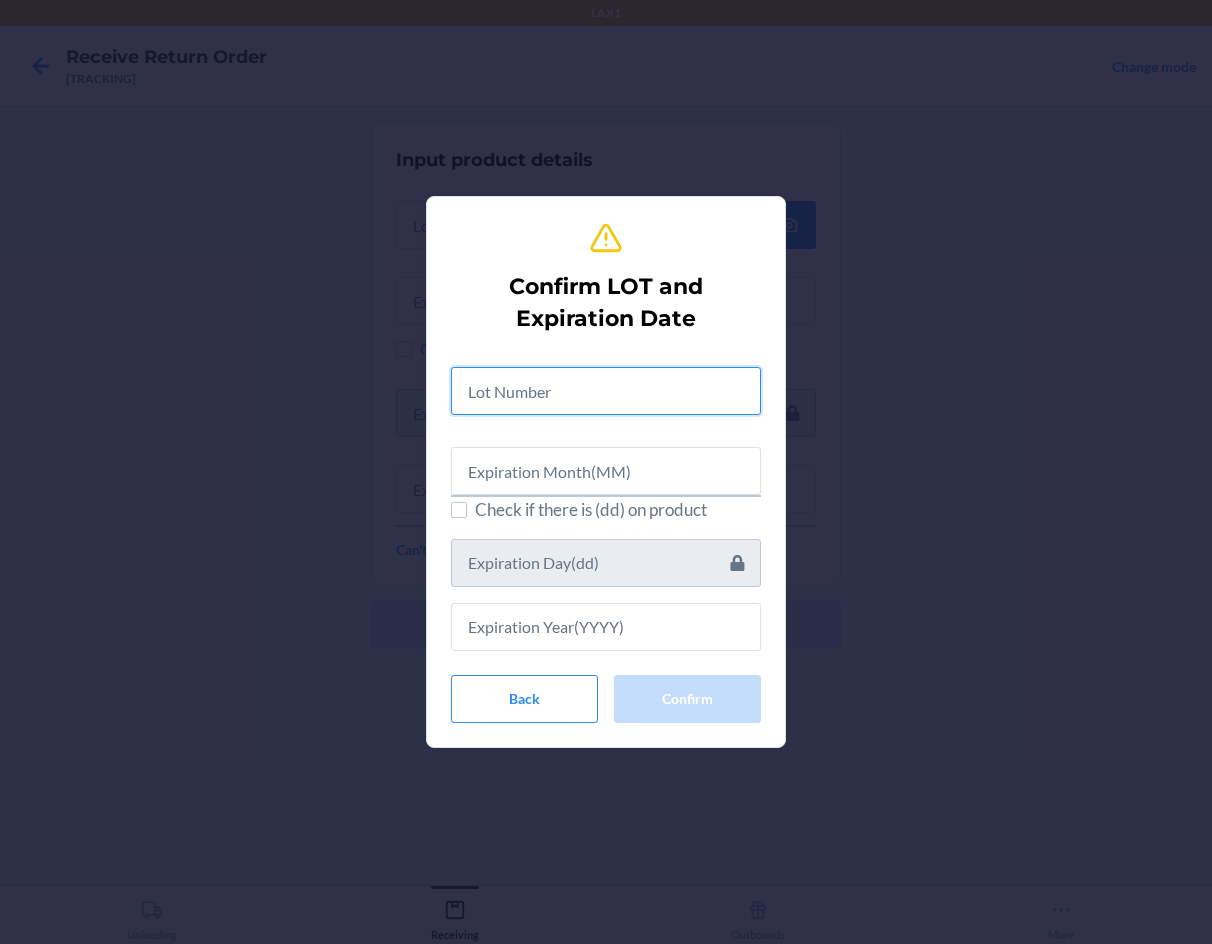 click at bounding box center [606, 391] 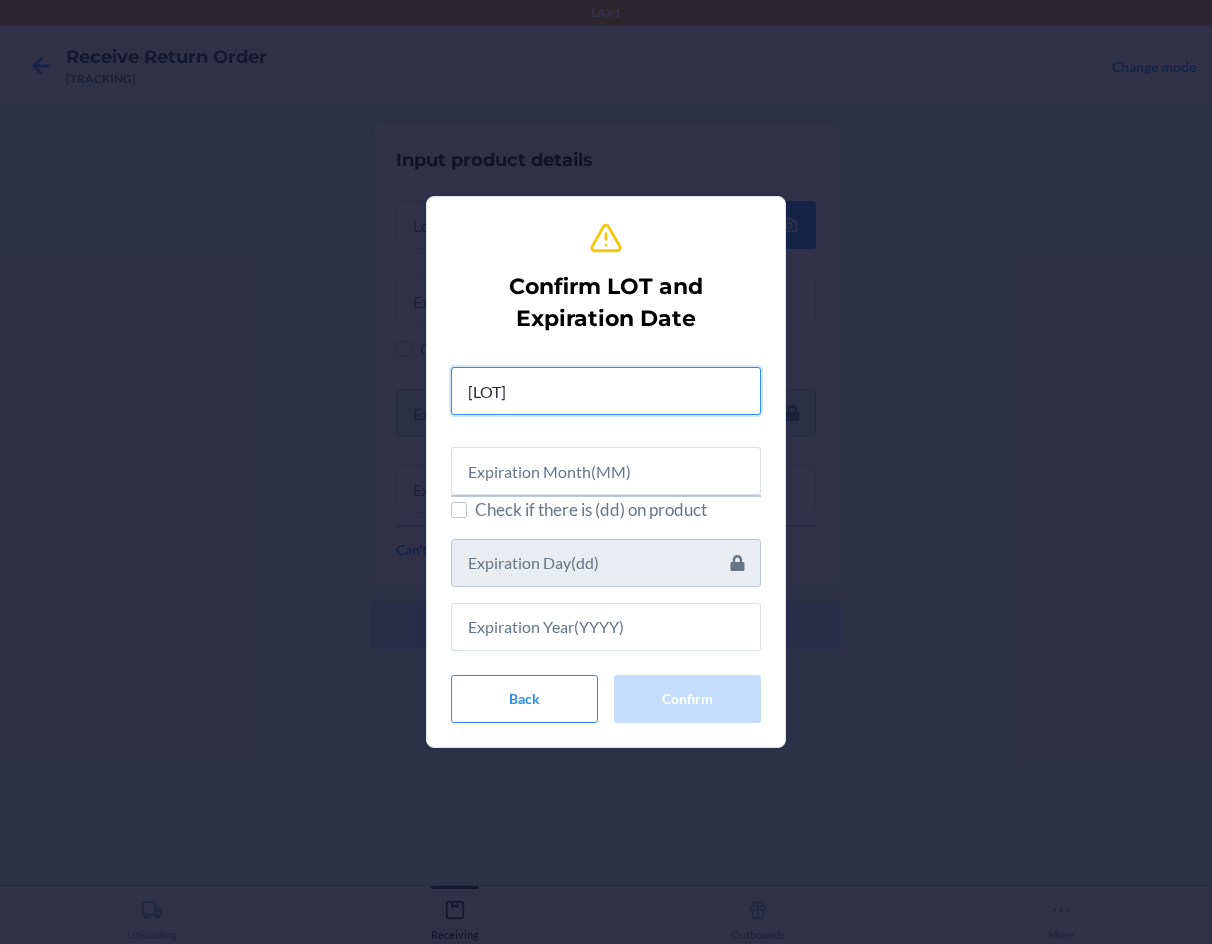 type on "03252585" 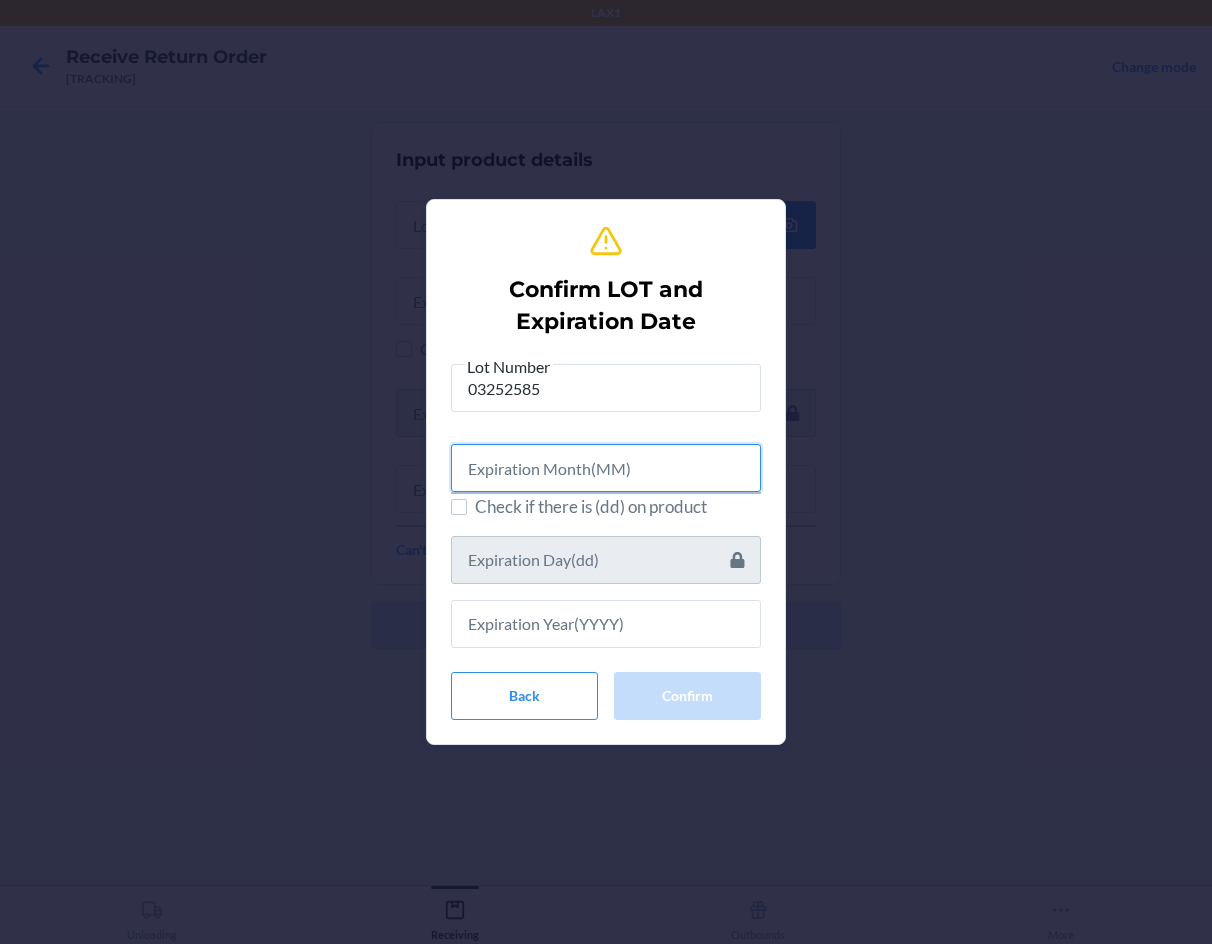 click at bounding box center [606, 468] 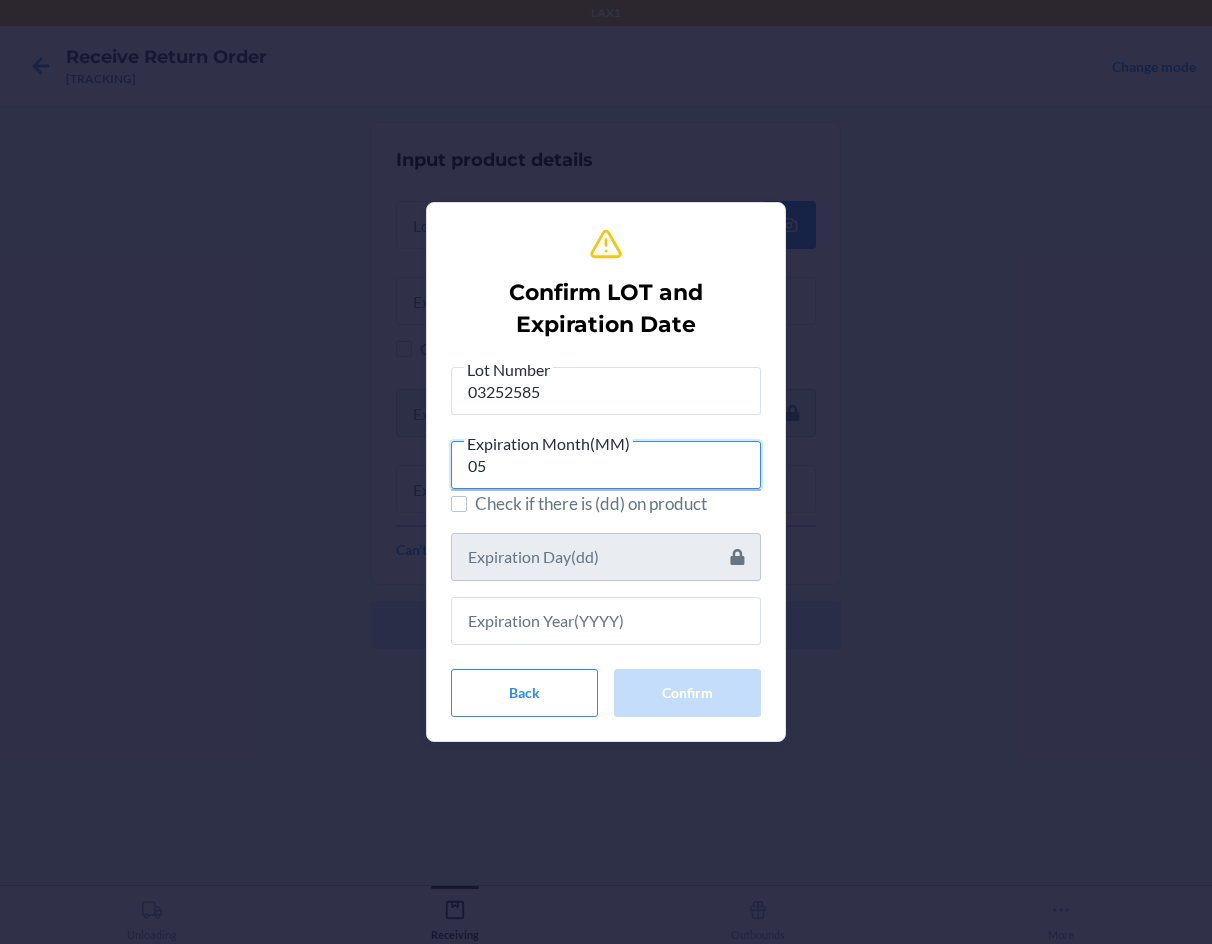 type on "05" 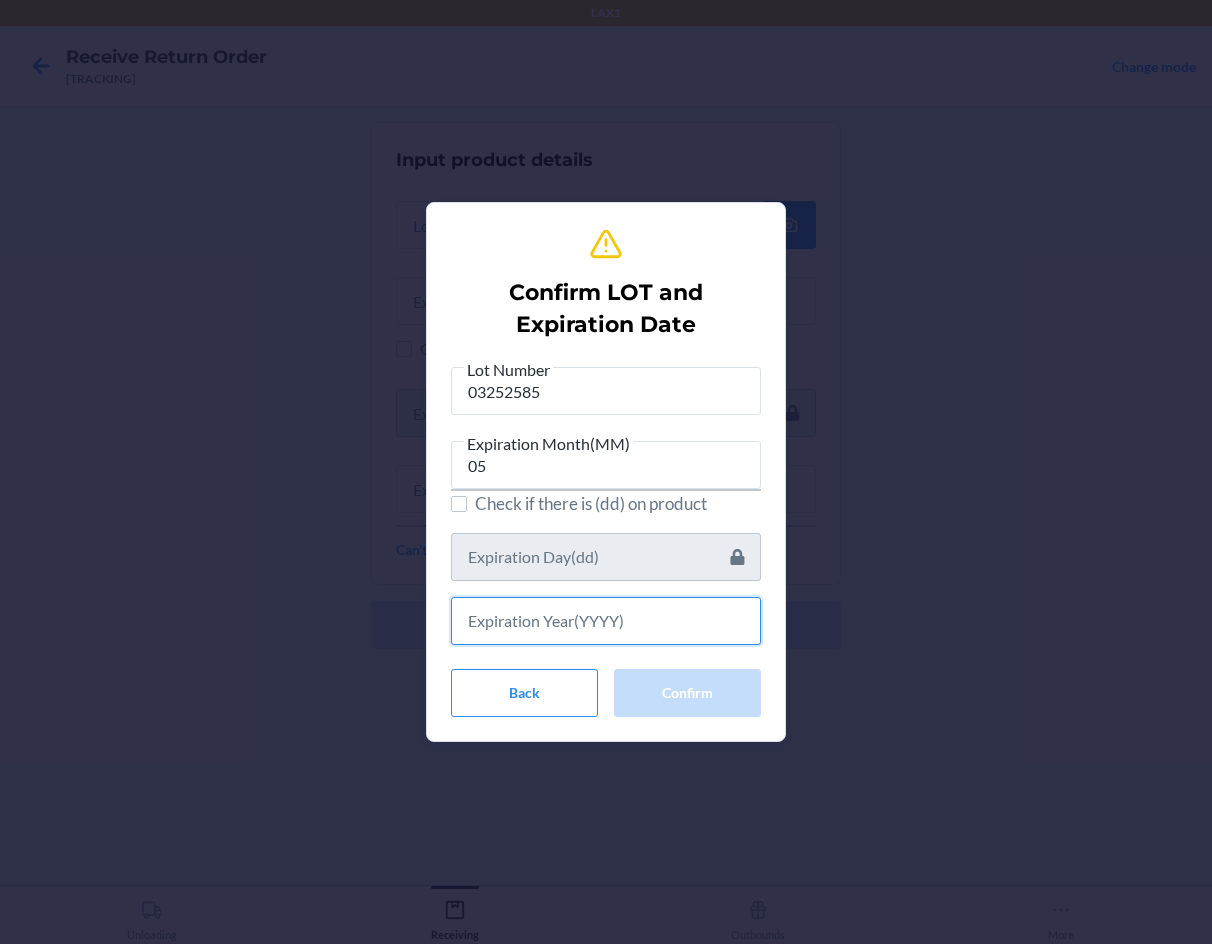 click at bounding box center (606, 621) 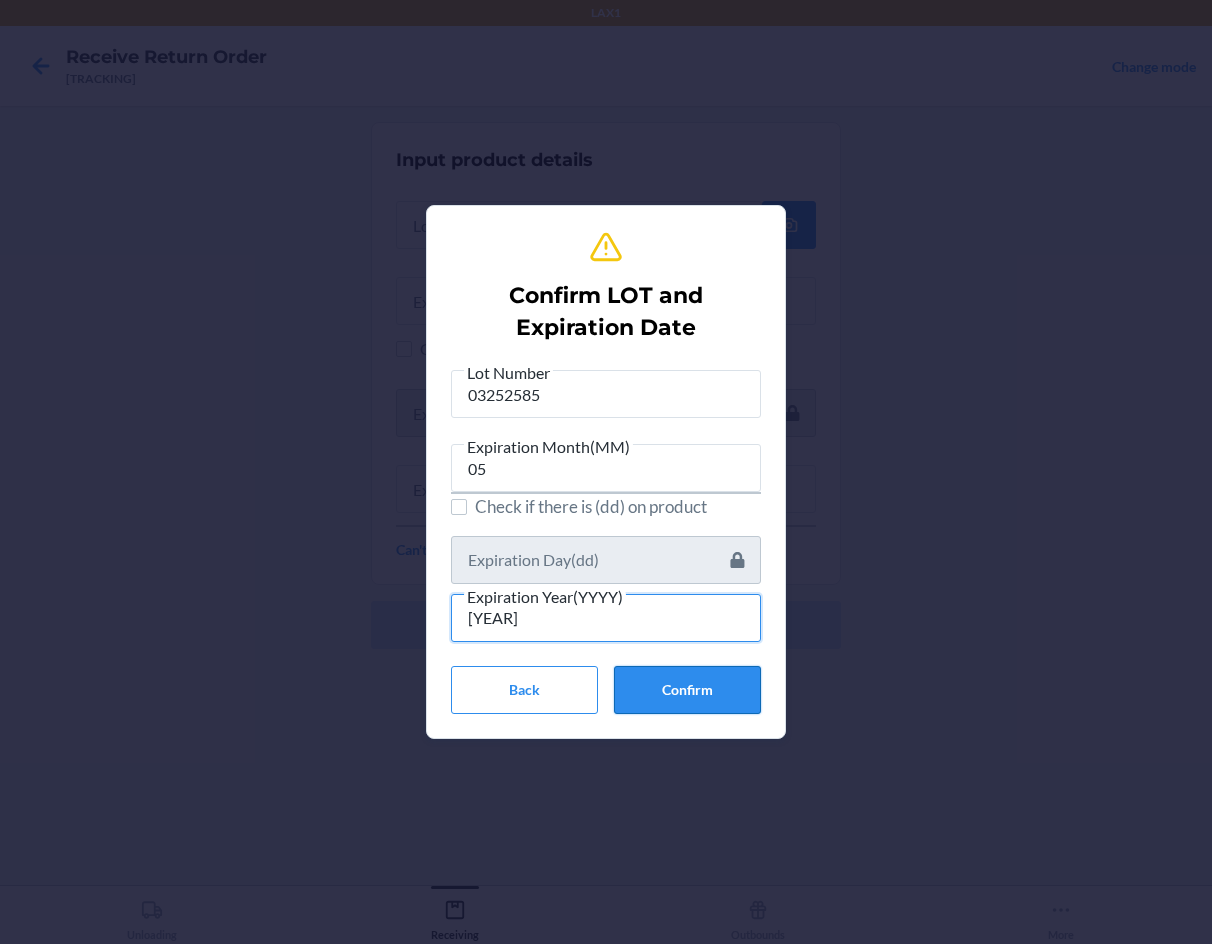 type on "[YEAR]" 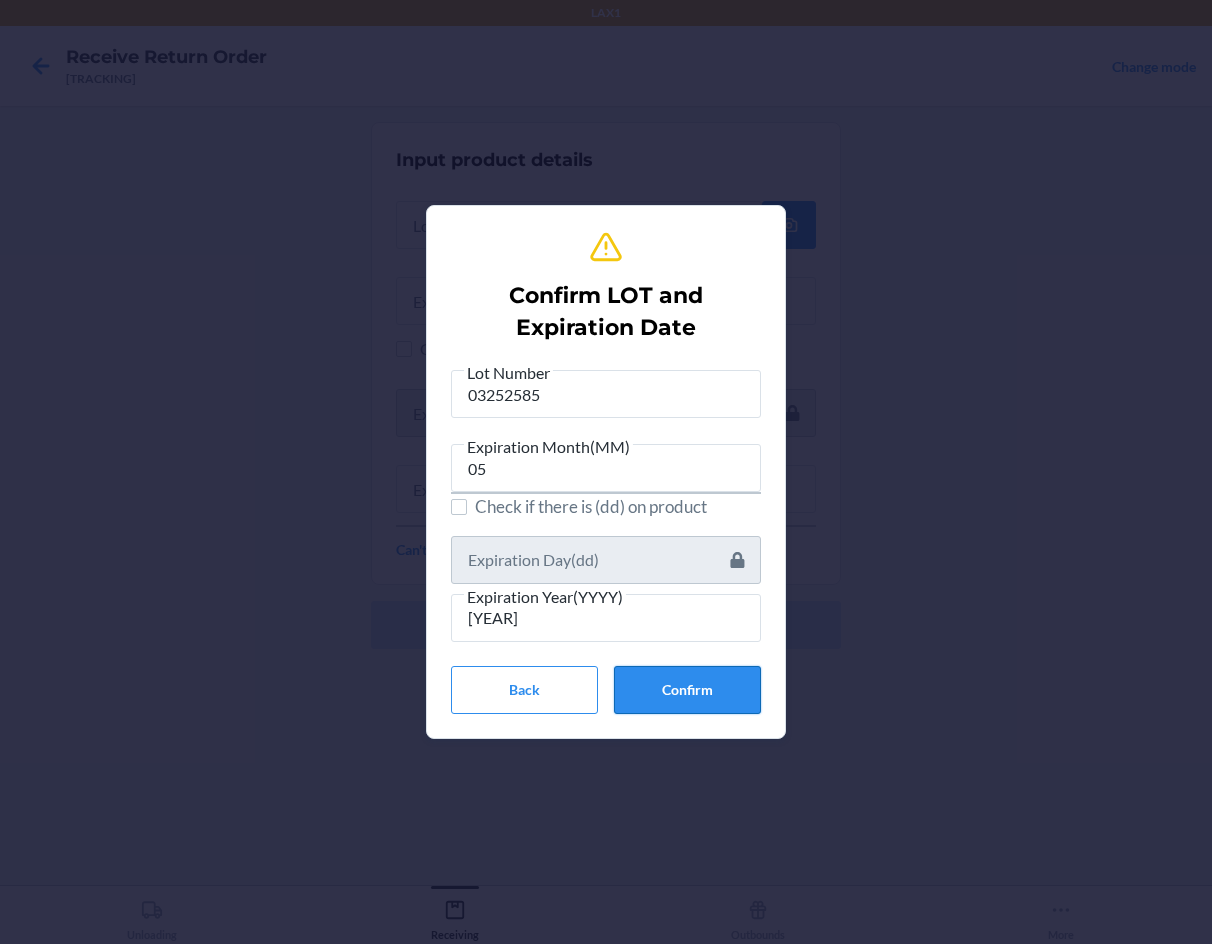 click on "Confirm" at bounding box center [687, 690] 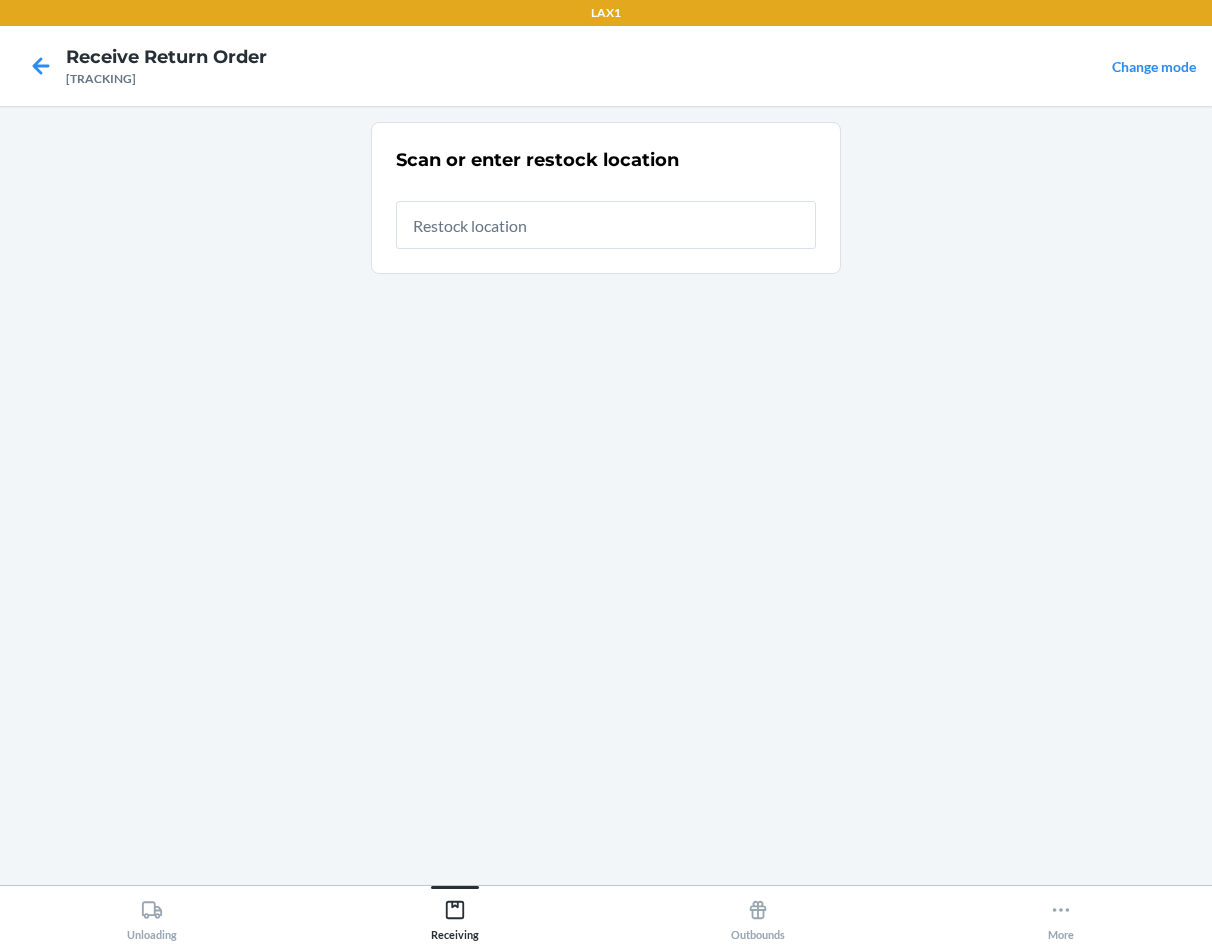 drag, startPoint x: 634, startPoint y: 228, endPoint x: 600, endPoint y: 233, distance: 34.36568 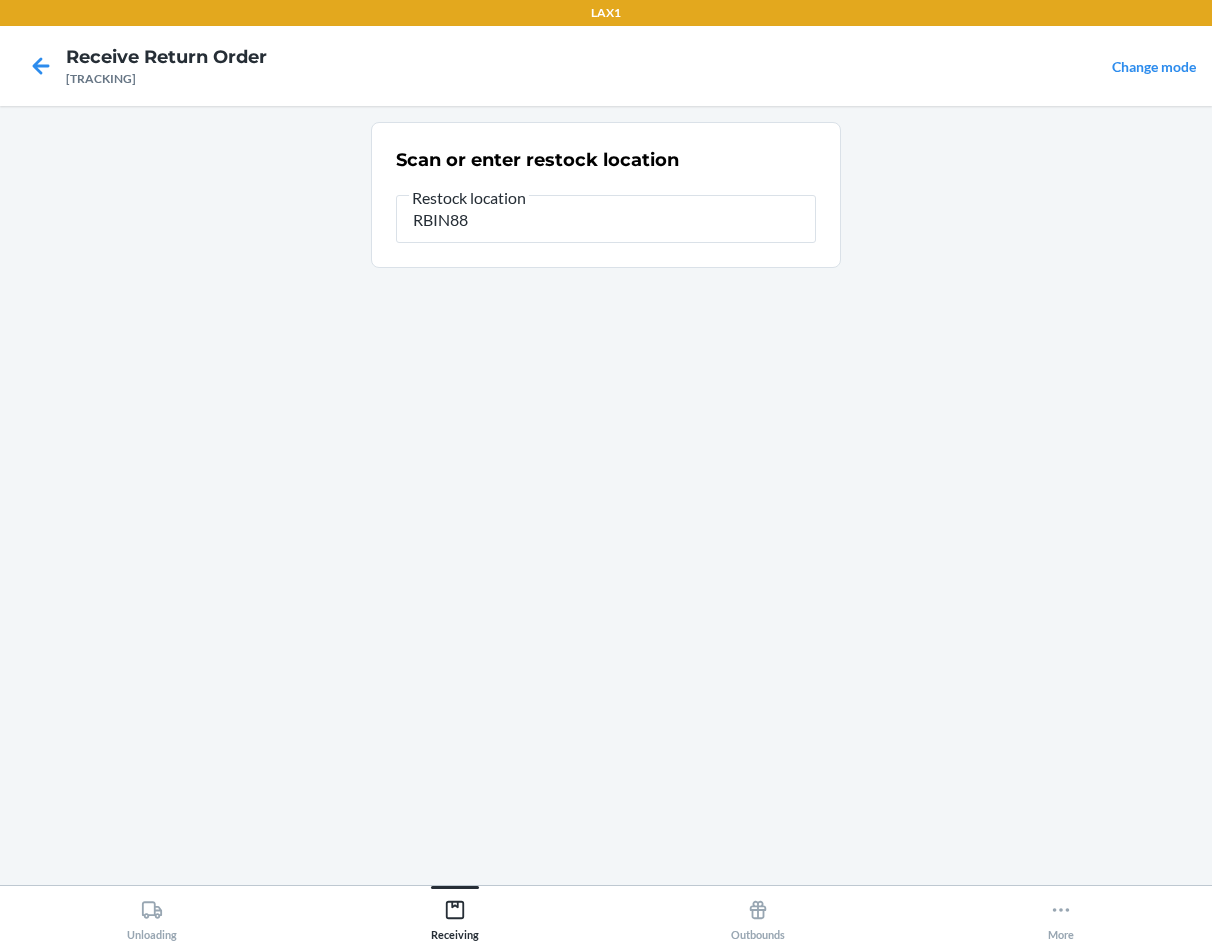 type on "RBIN889" 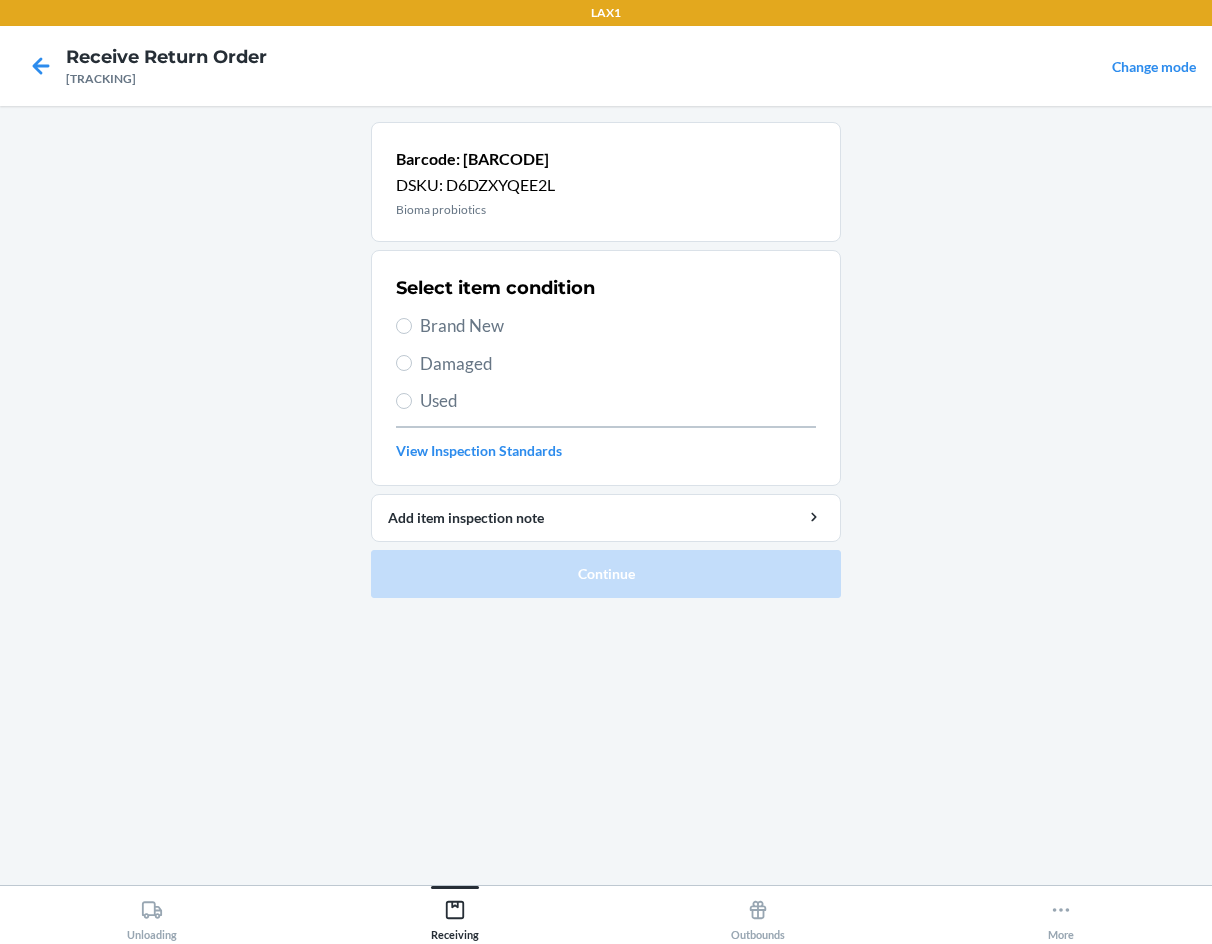 click on "Brand New" at bounding box center [618, 326] 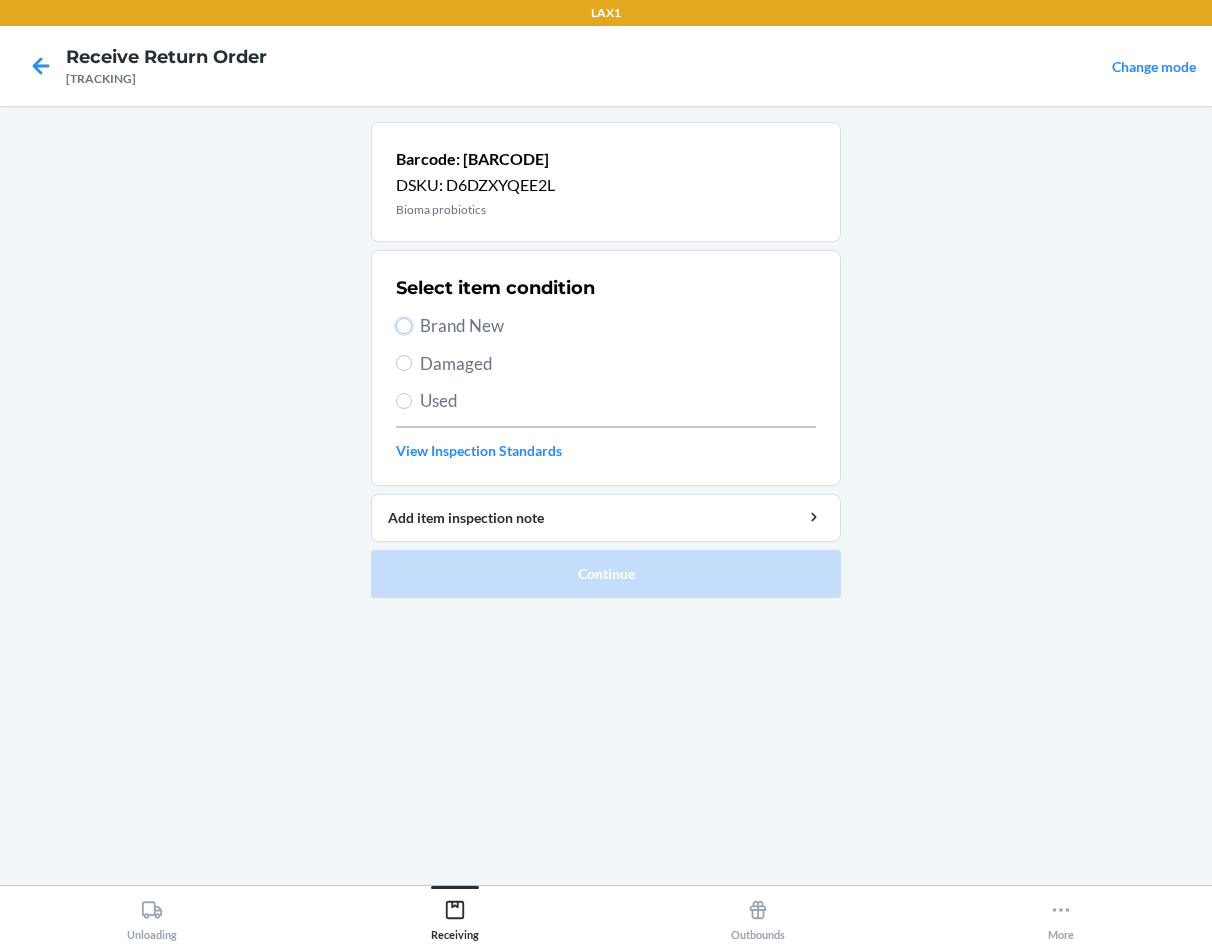 click on "Brand New" at bounding box center [404, 326] 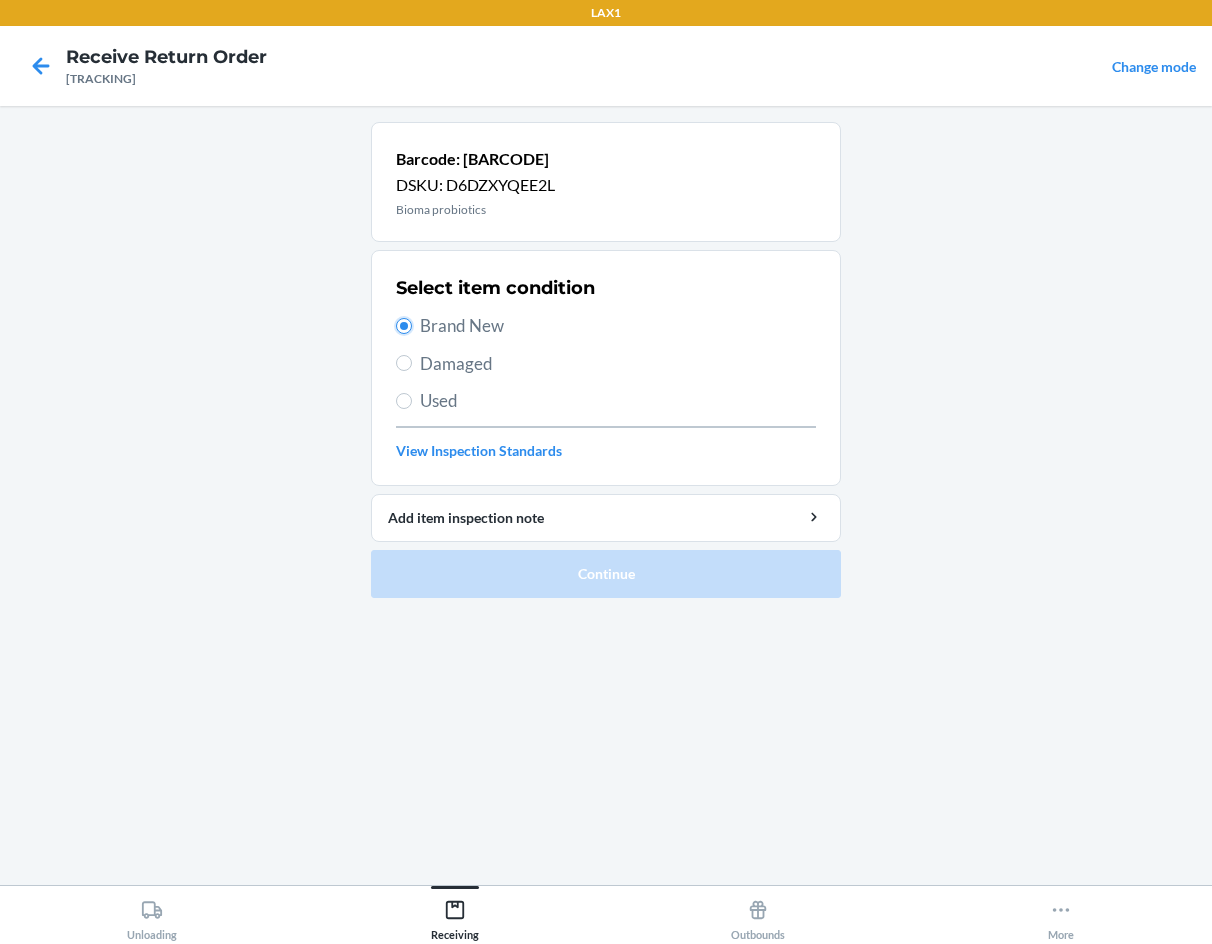 radio on "true" 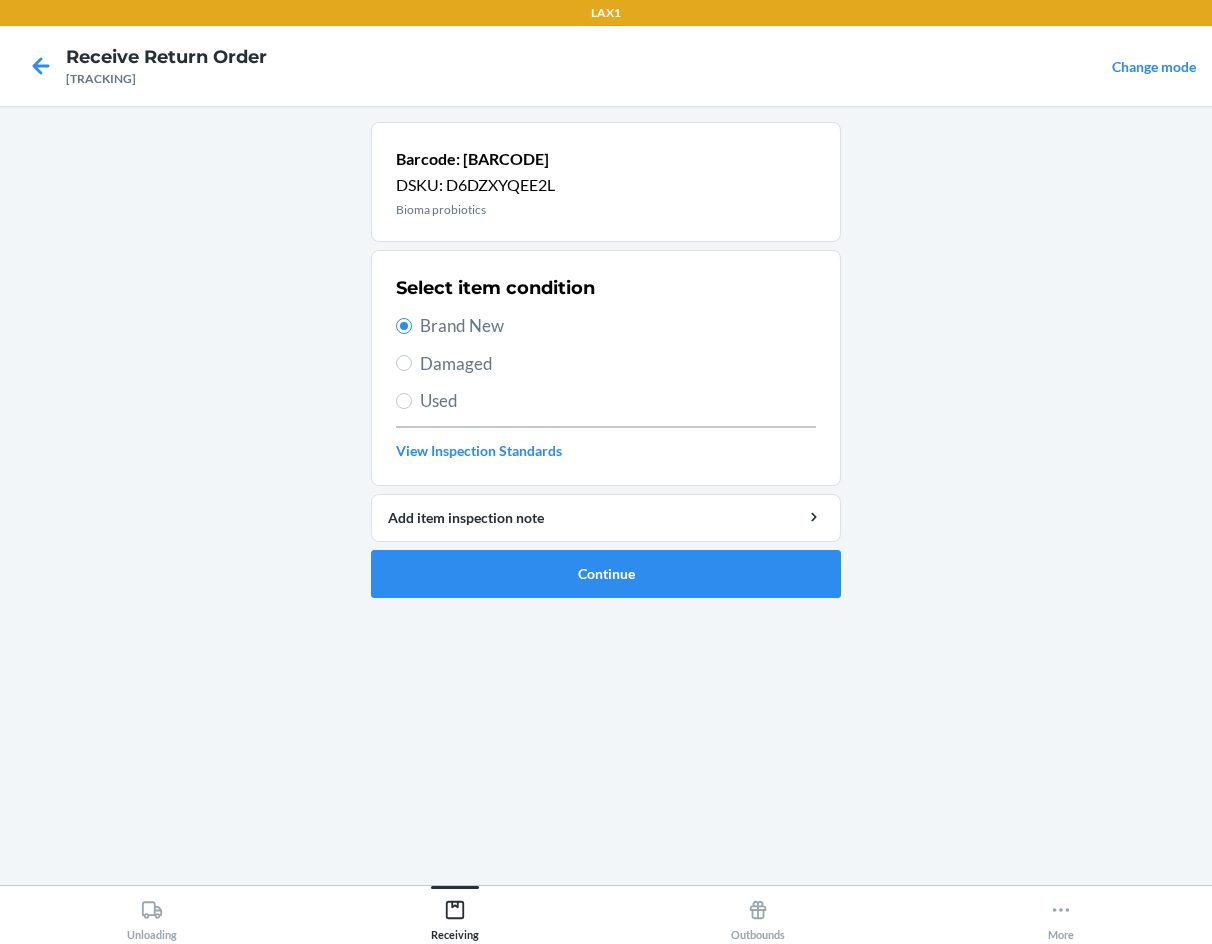 click on "Barcode: [BARCODE] DSKU: [DSKU] Bioma probiotics Select item condition Brand New Damaged Used View Inspection Standards Add item inspection note Continue" at bounding box center [606, 360] 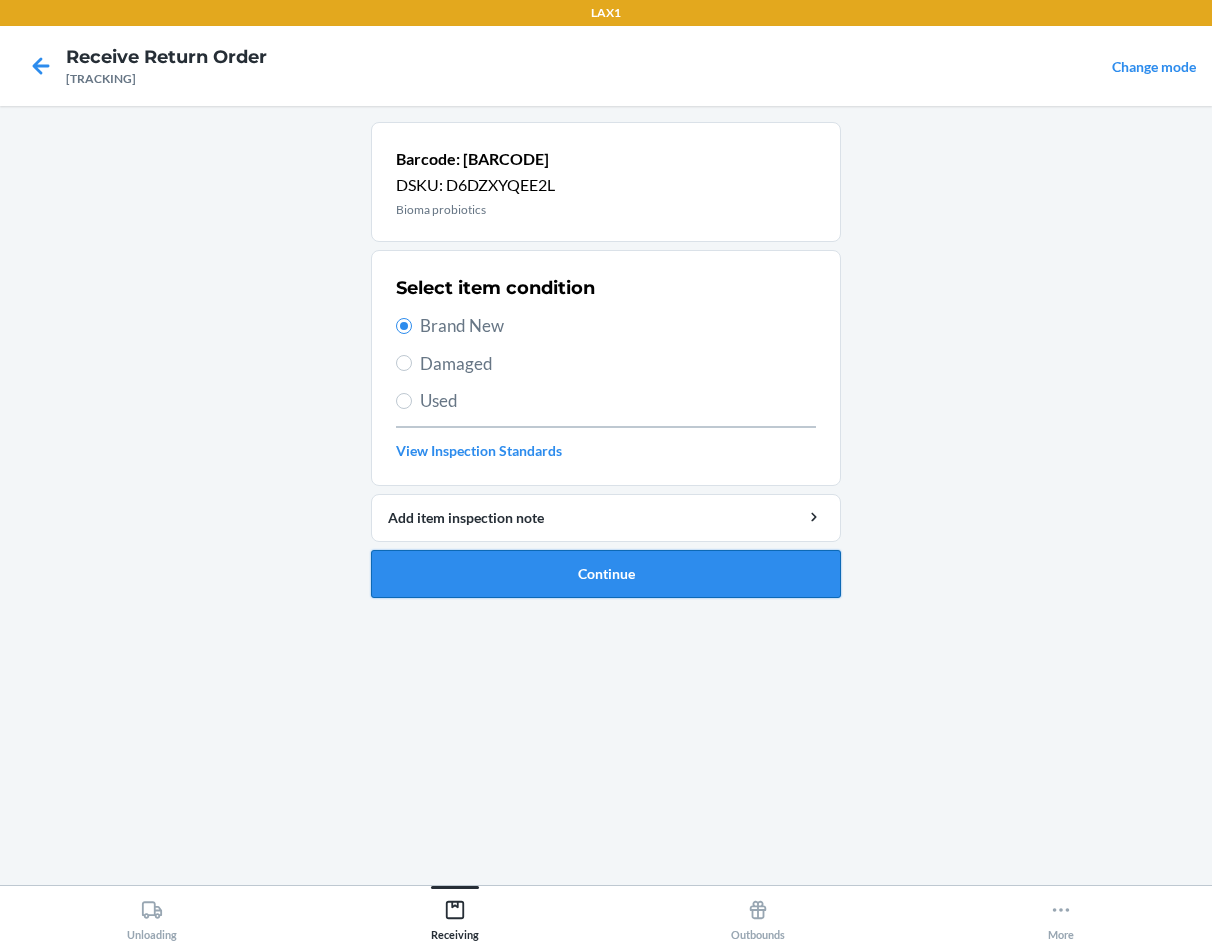 click on "Continue" at bounding box center (606, 574) 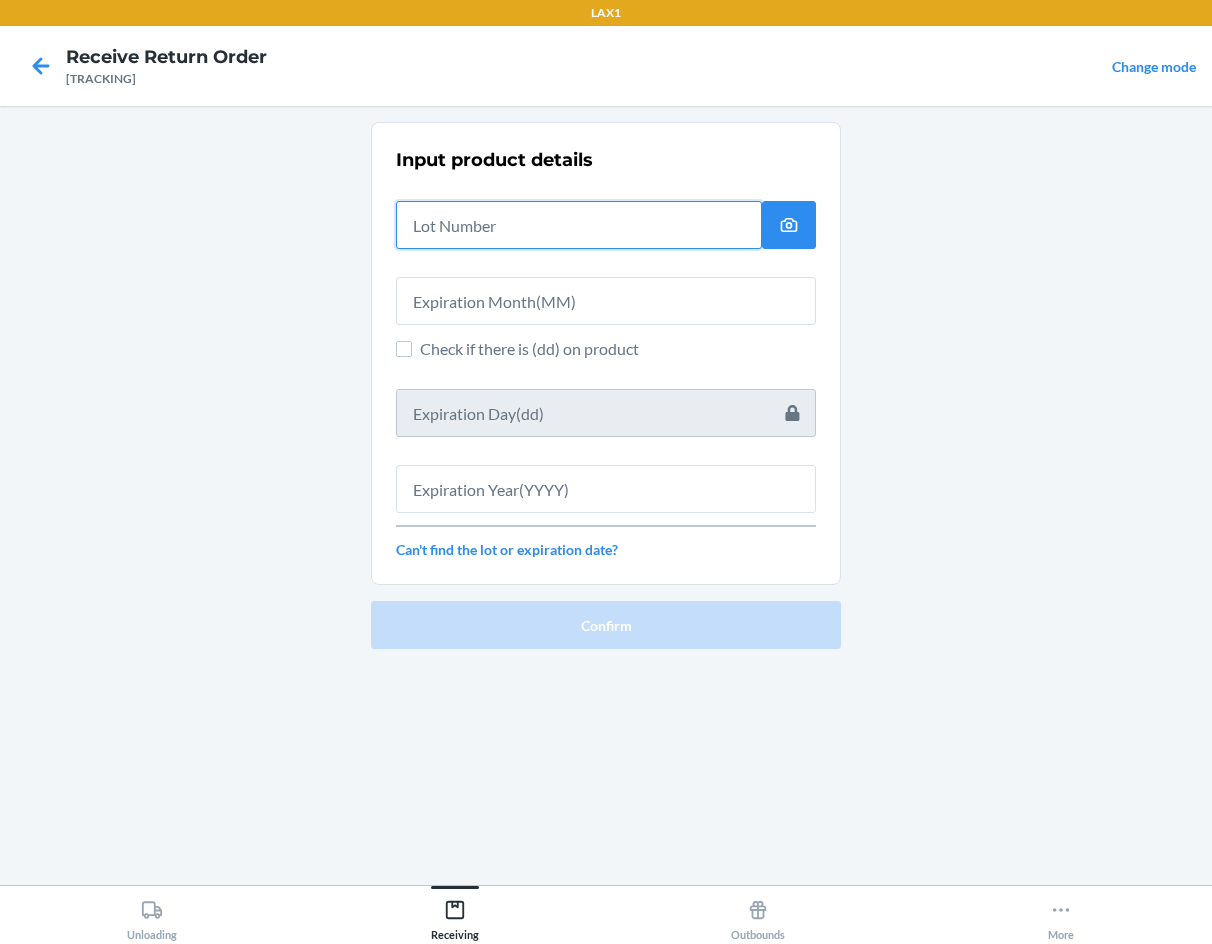 click at bounding box center [579, 225] 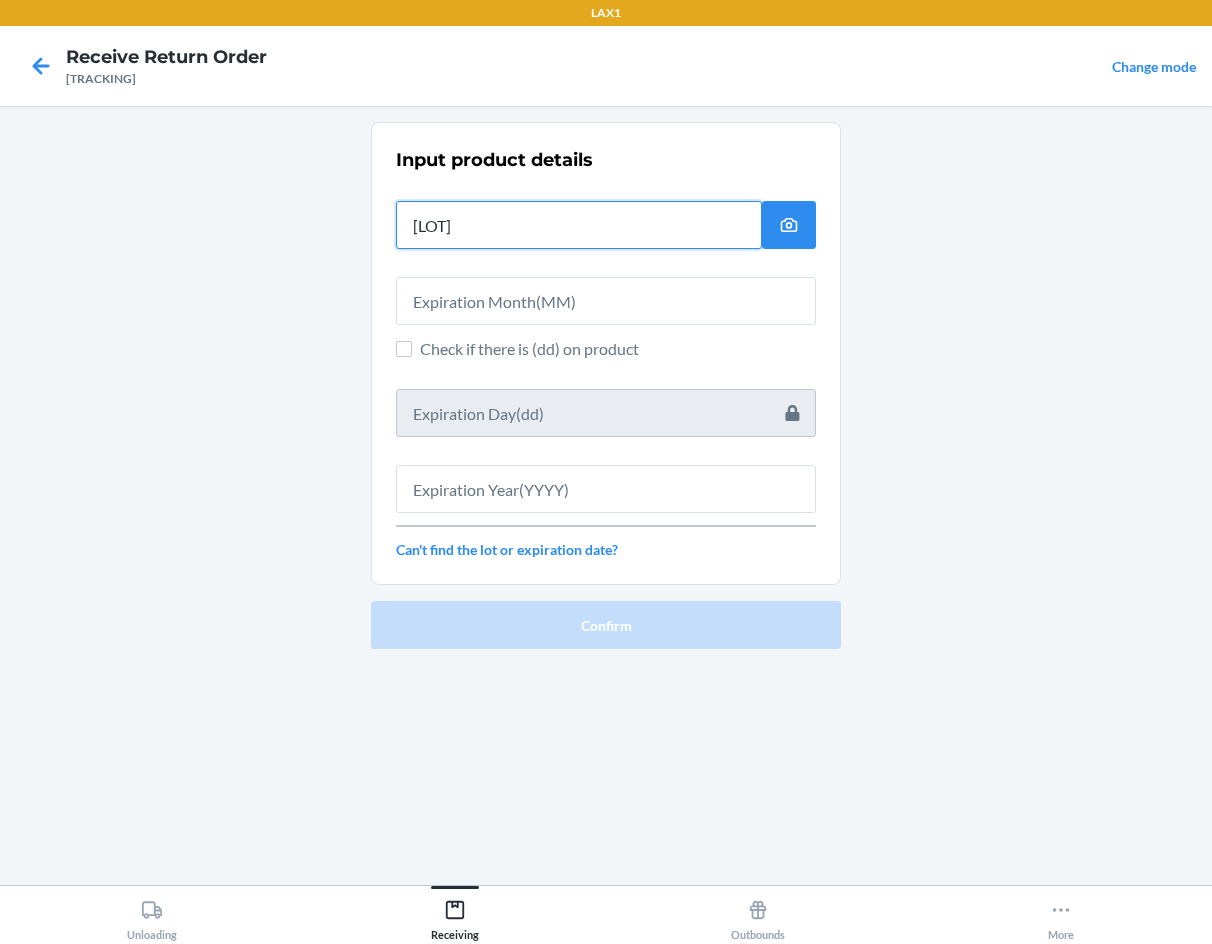 type on "03252585" 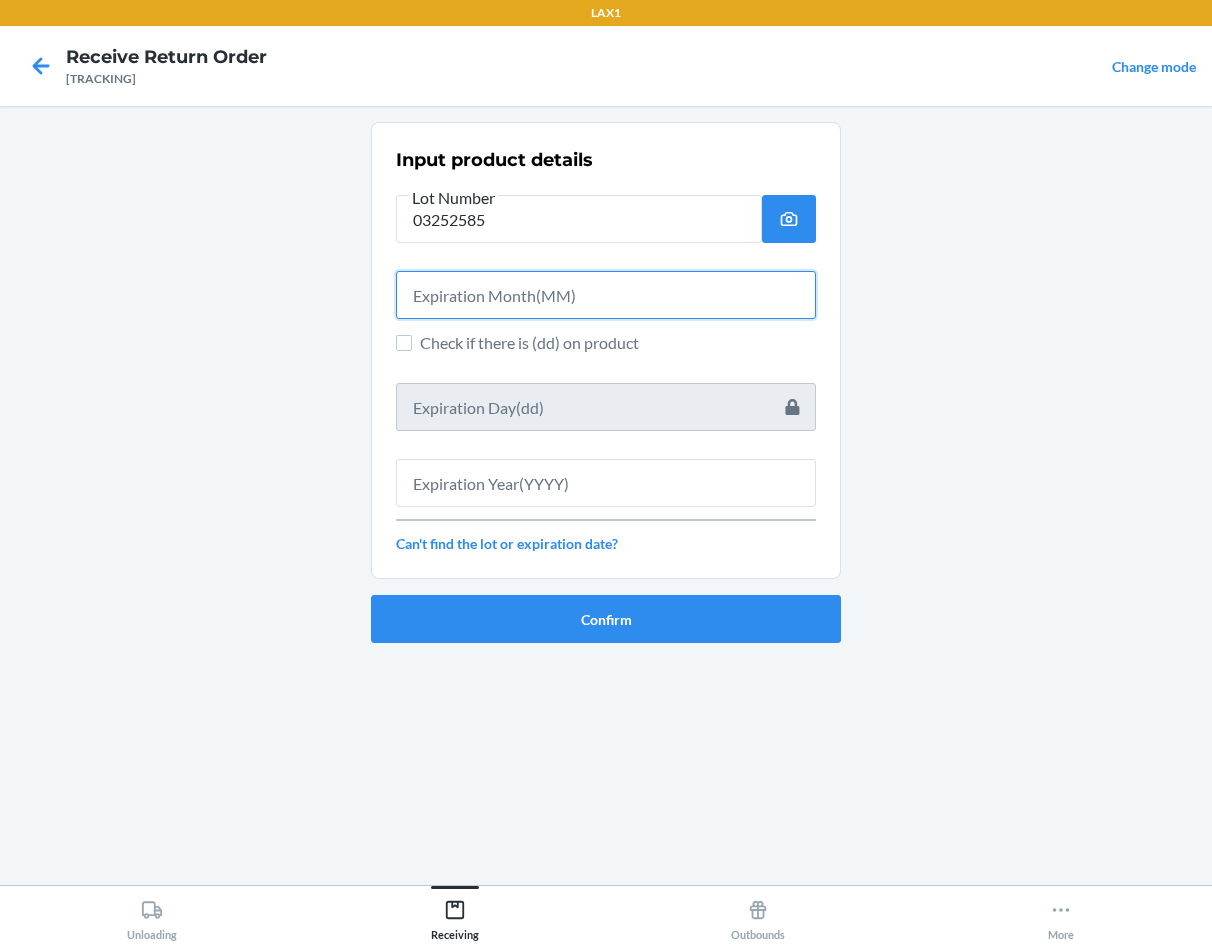 click at bounding box center [606, 295] 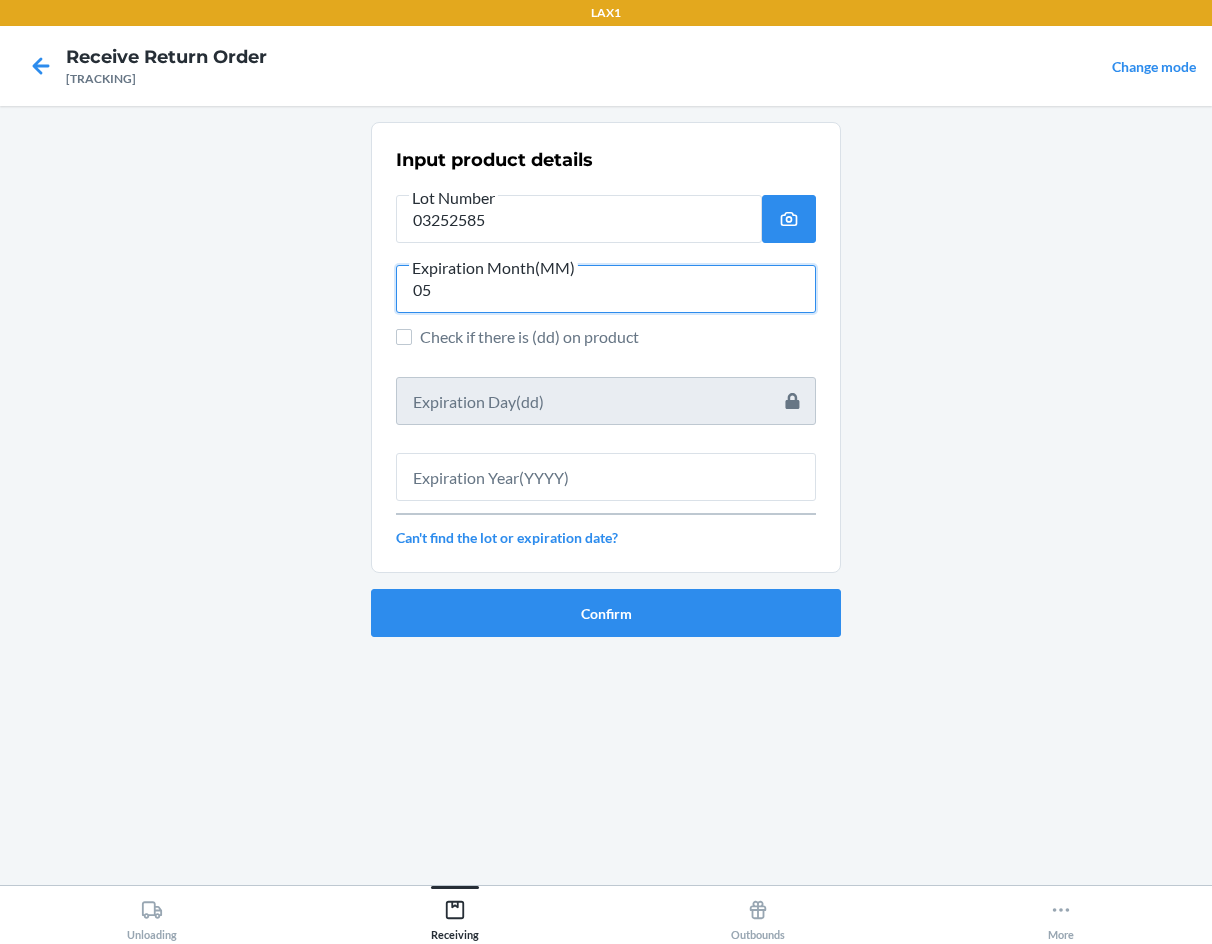 type on "05" 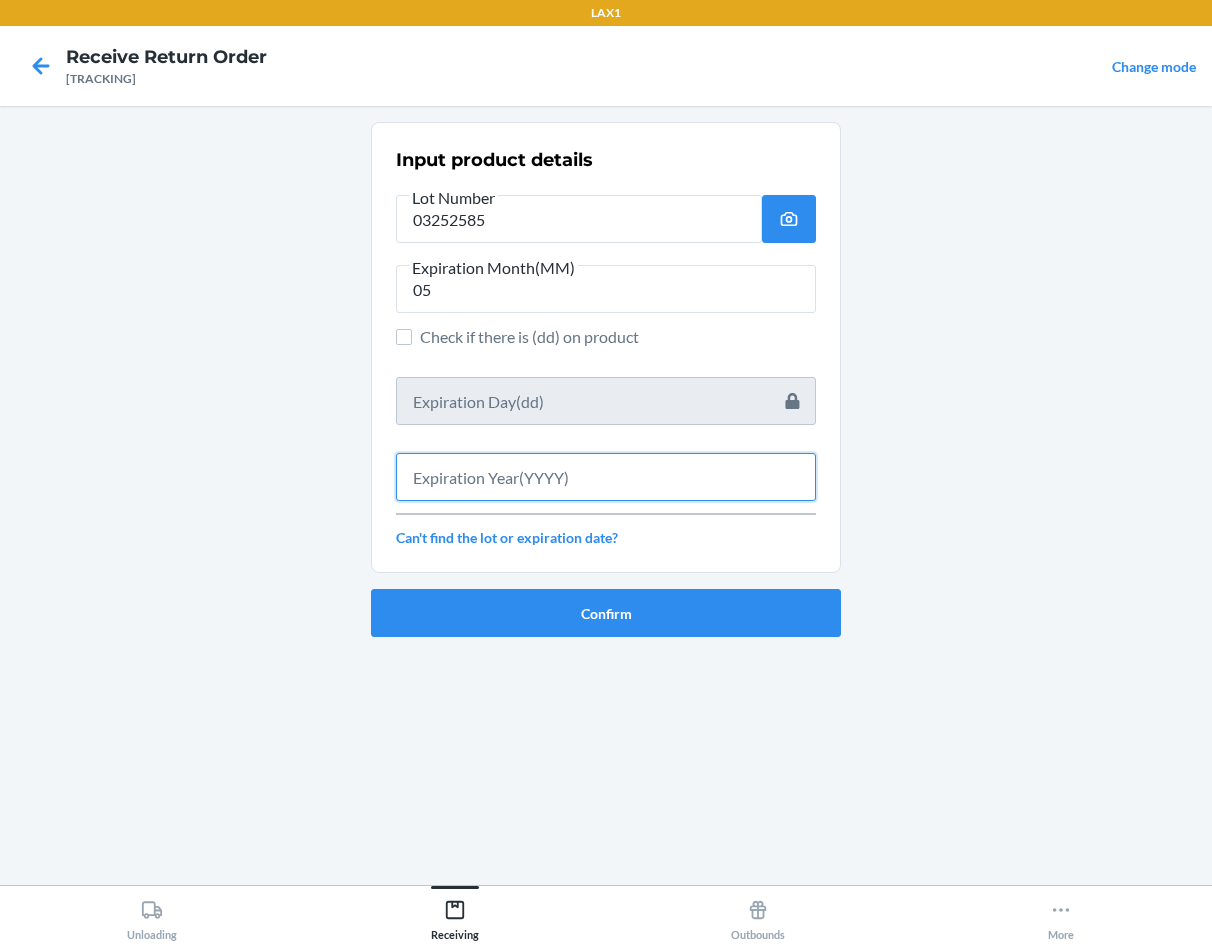 click at bounding box center [606, 477] 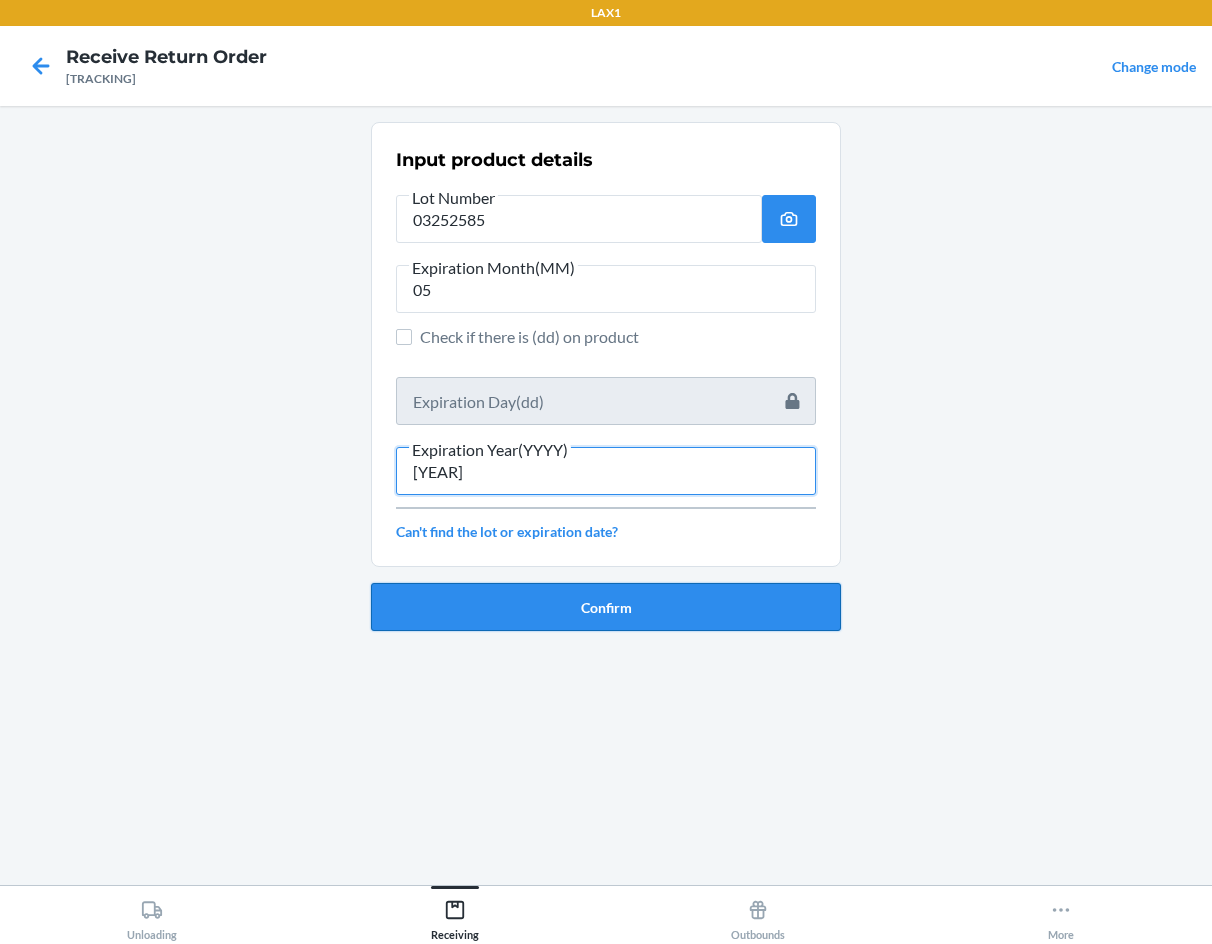 type on "[YEAR]" 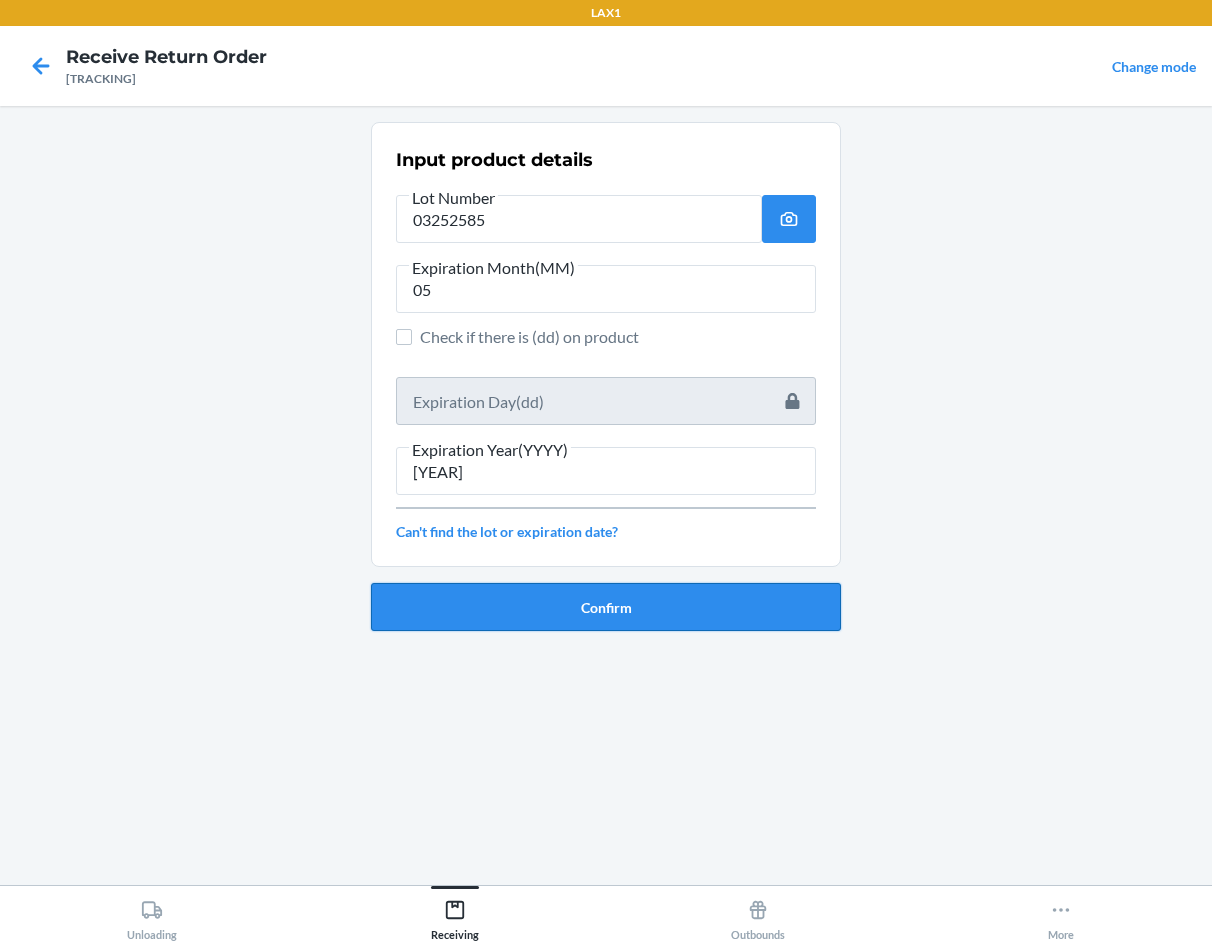 click on "Confirm" at bounding box center [606, 607] 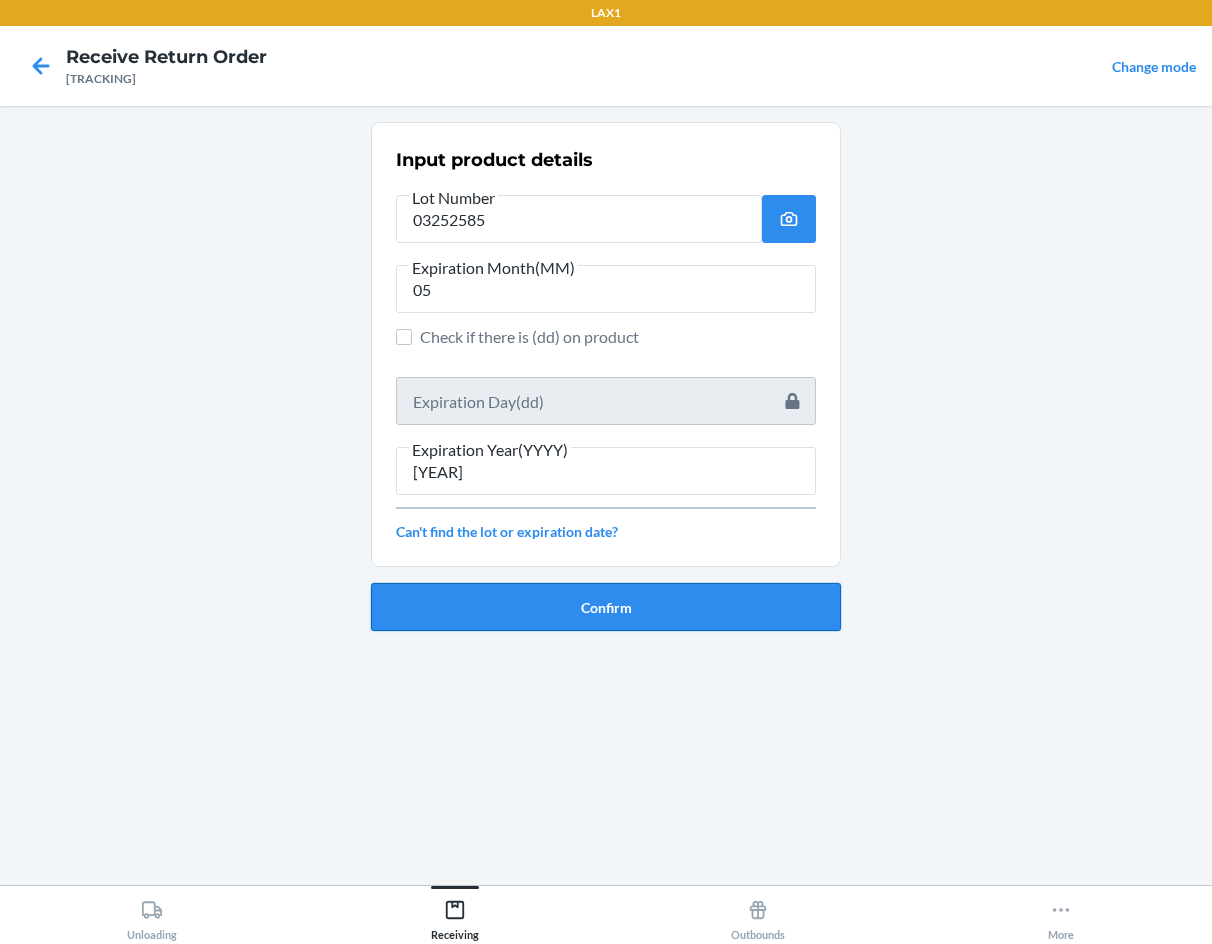 type 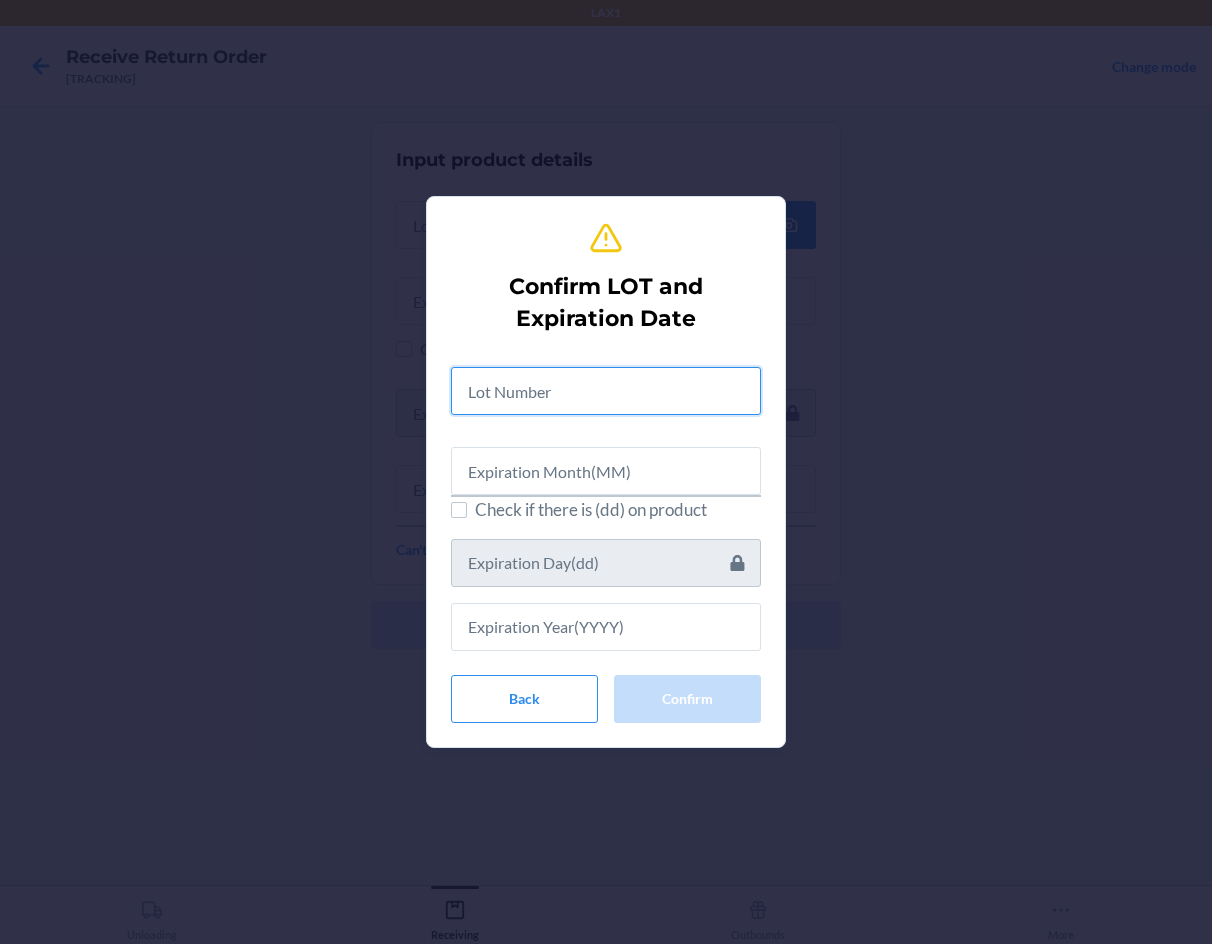 click at bounding box center (606, 391) 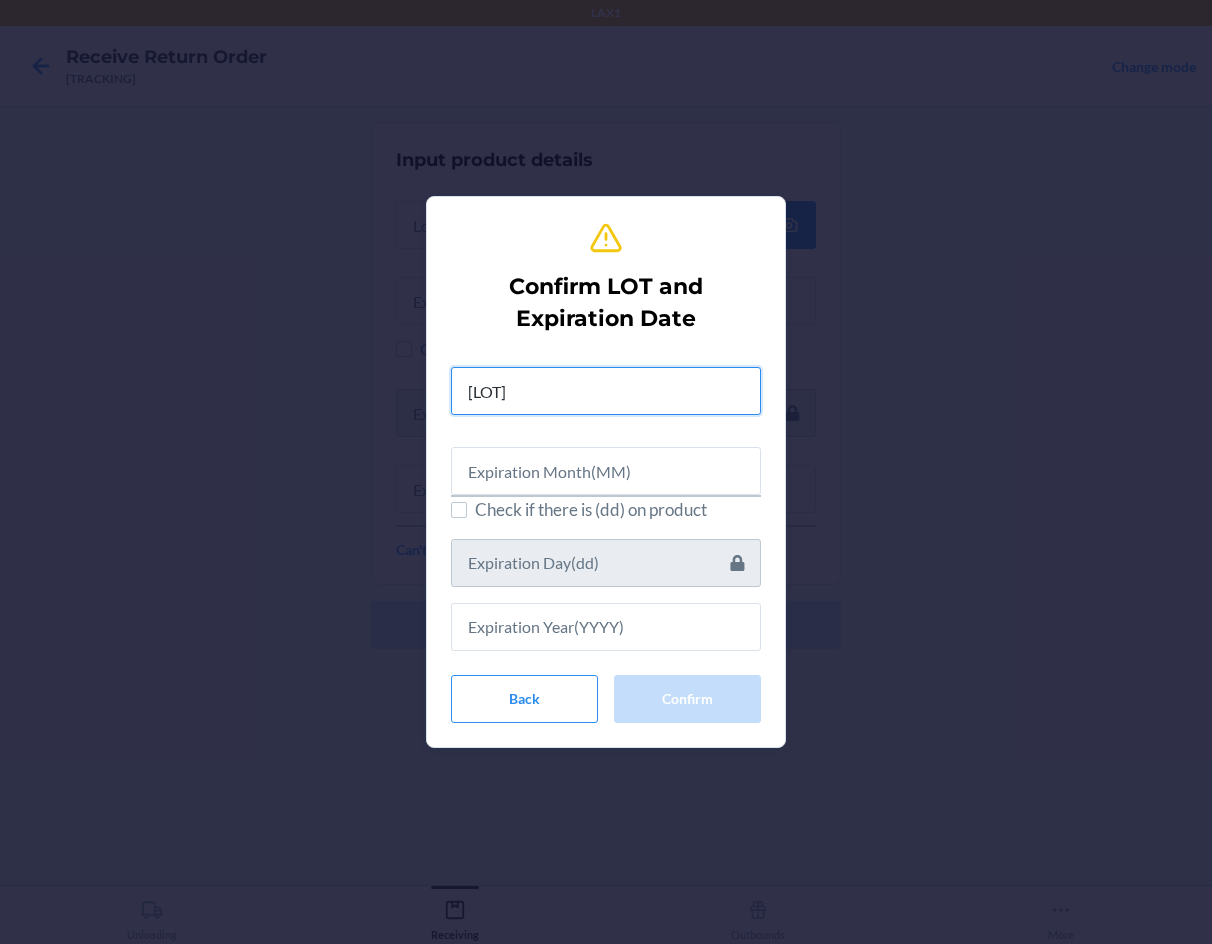 type on "03252585" 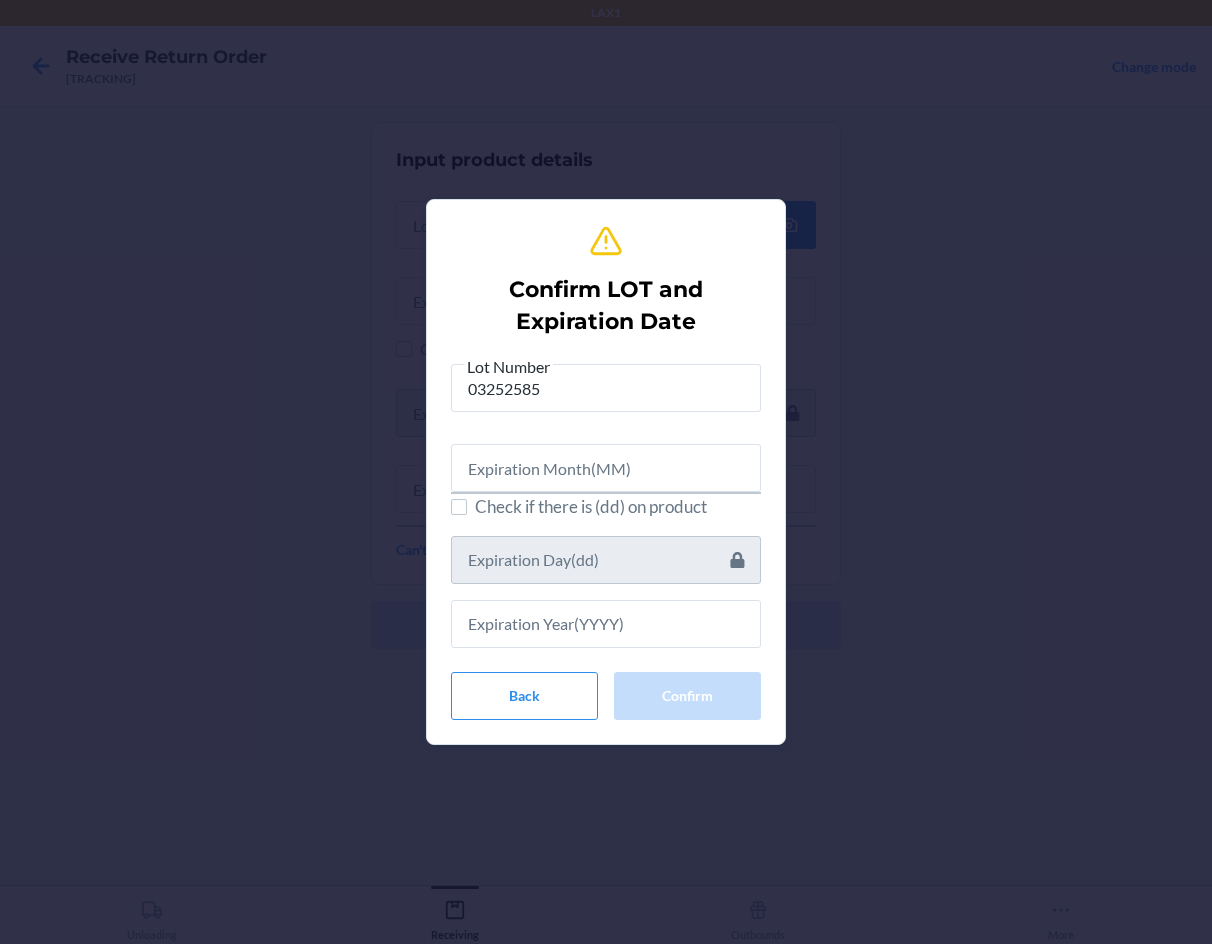 drag, startPoint x: 645, startPoint y: 513, endPoint x: 645, endPoint y: 461, distance: 52 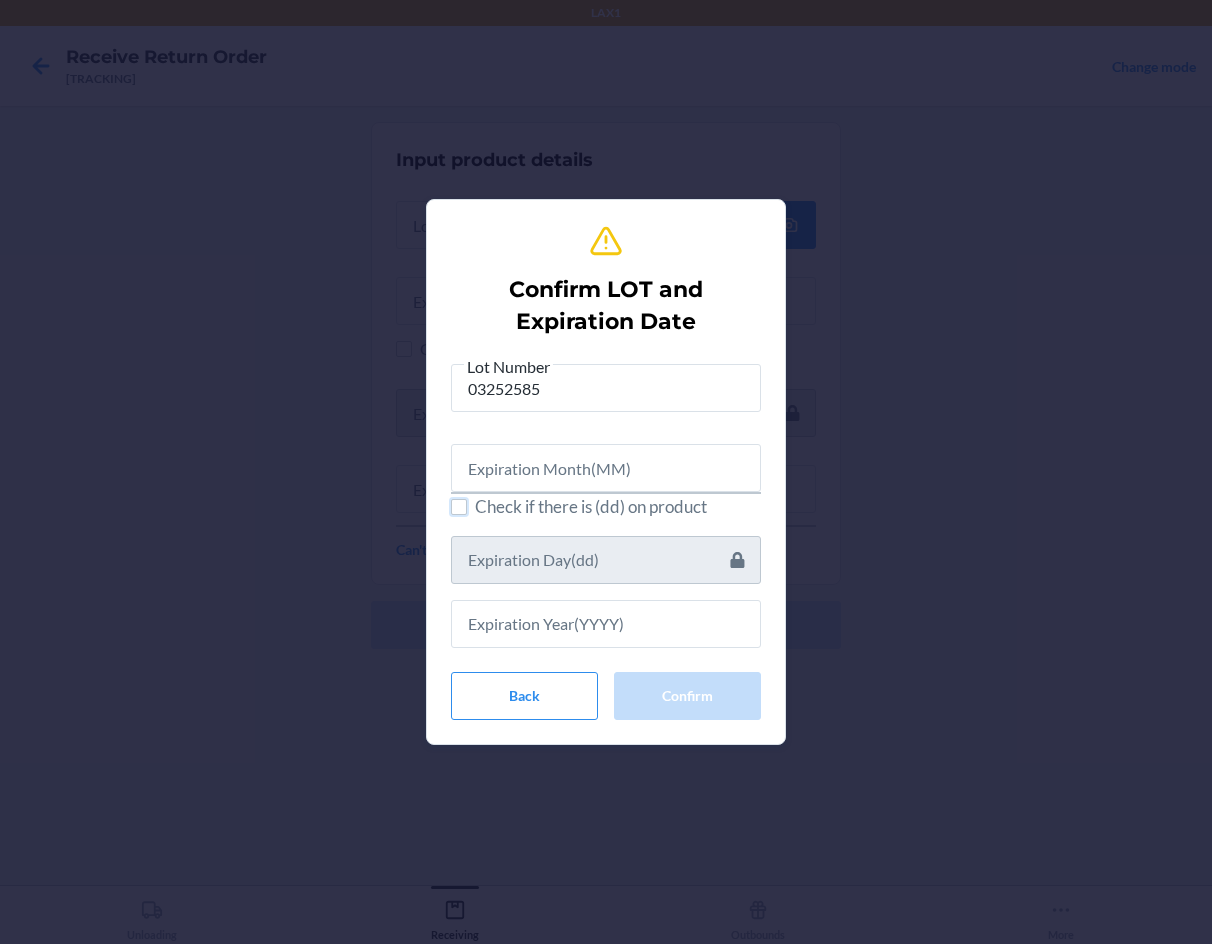 click on "Check if there is (dd) on product" at bounding box center [459, 507] 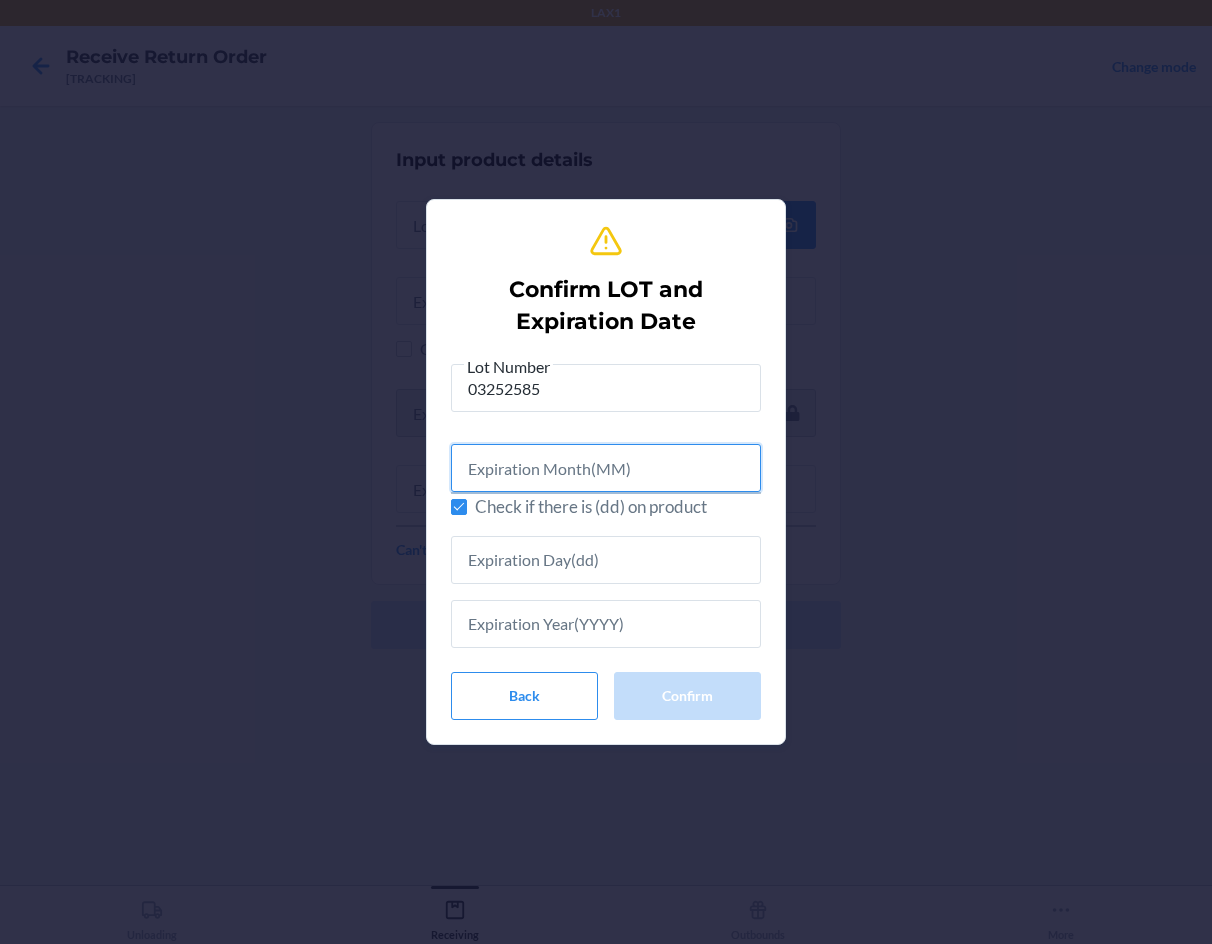 click at bounding box center [606, 468] 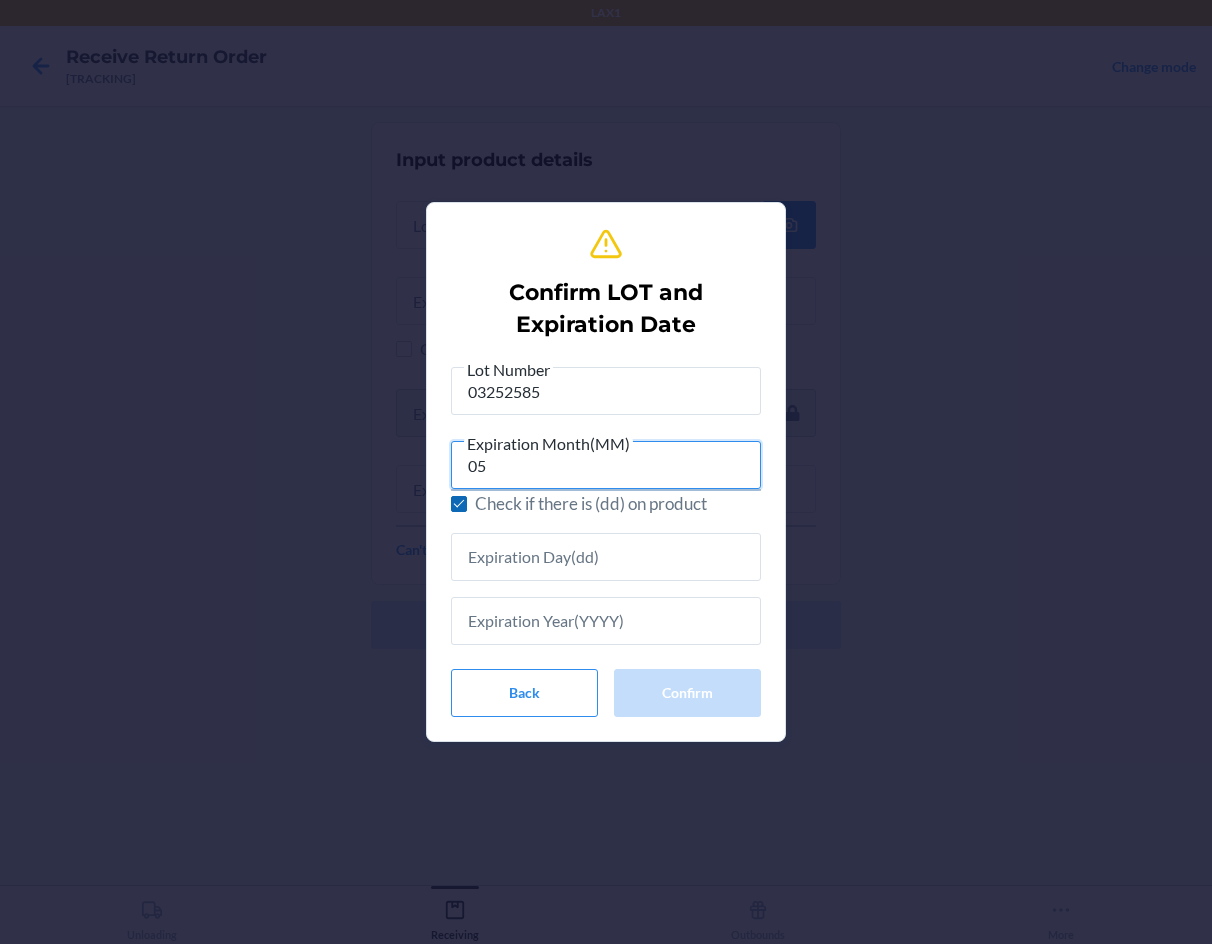 type on "05" 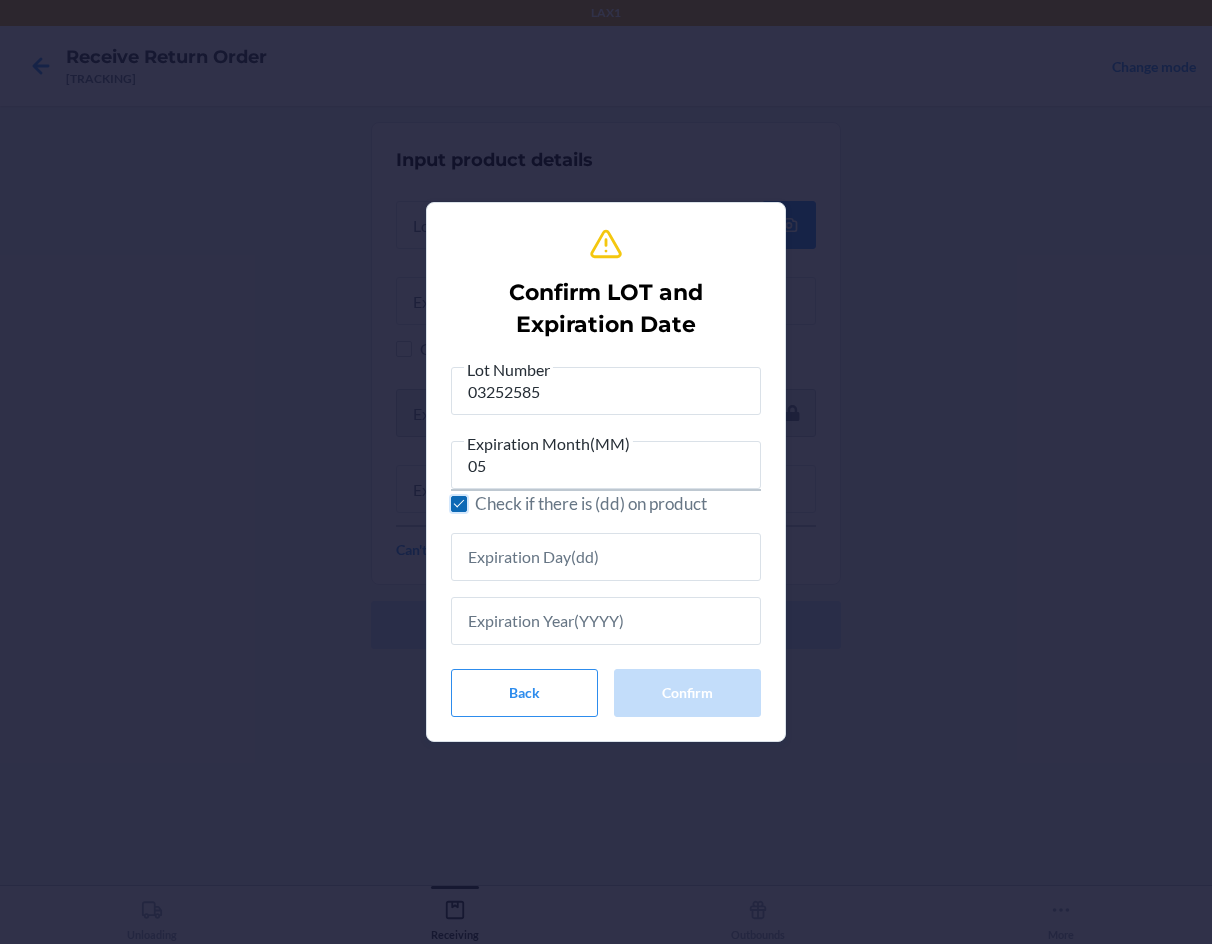 click on "Check if there is (dd) on product" at bounding box center (459, 504) 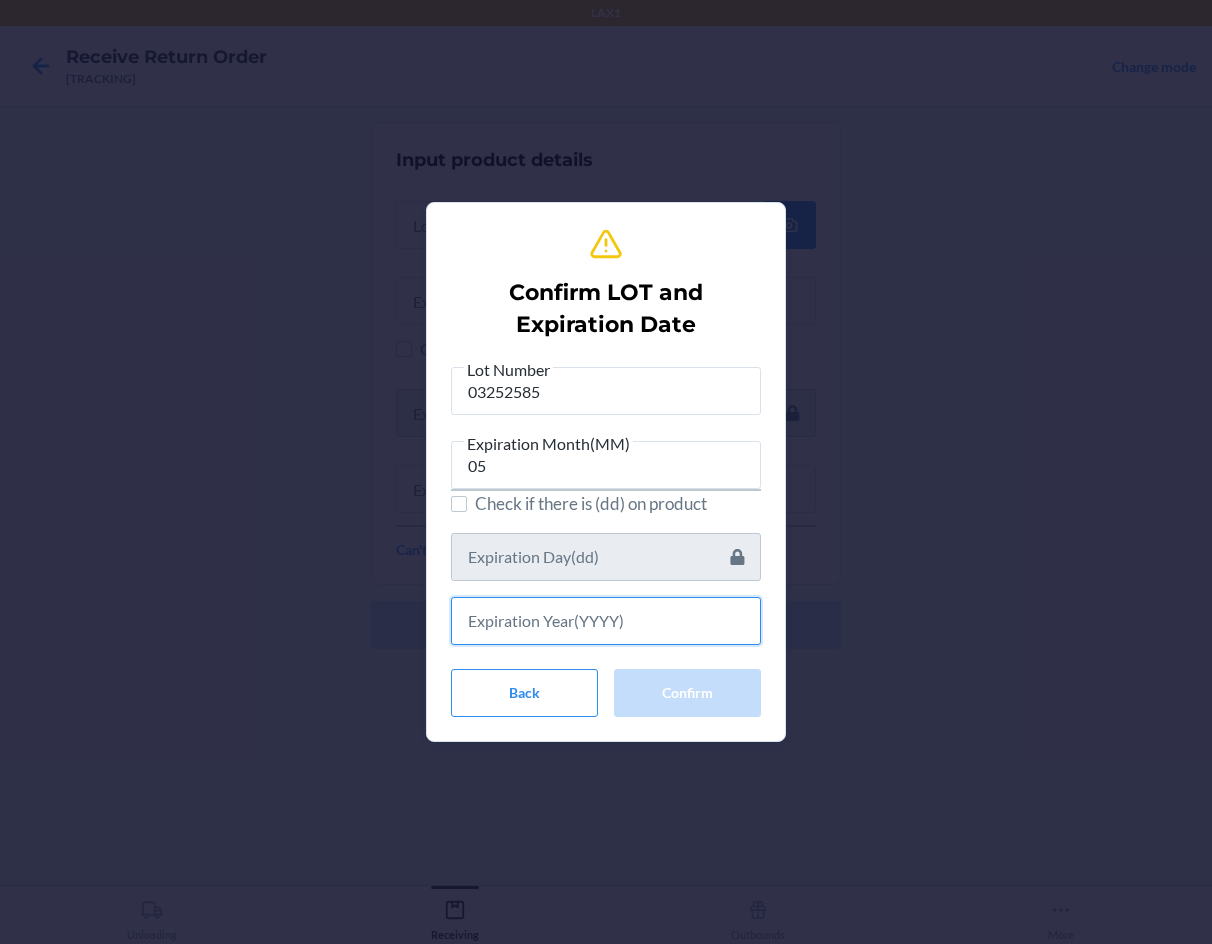 click at bounding box center [606, 621] 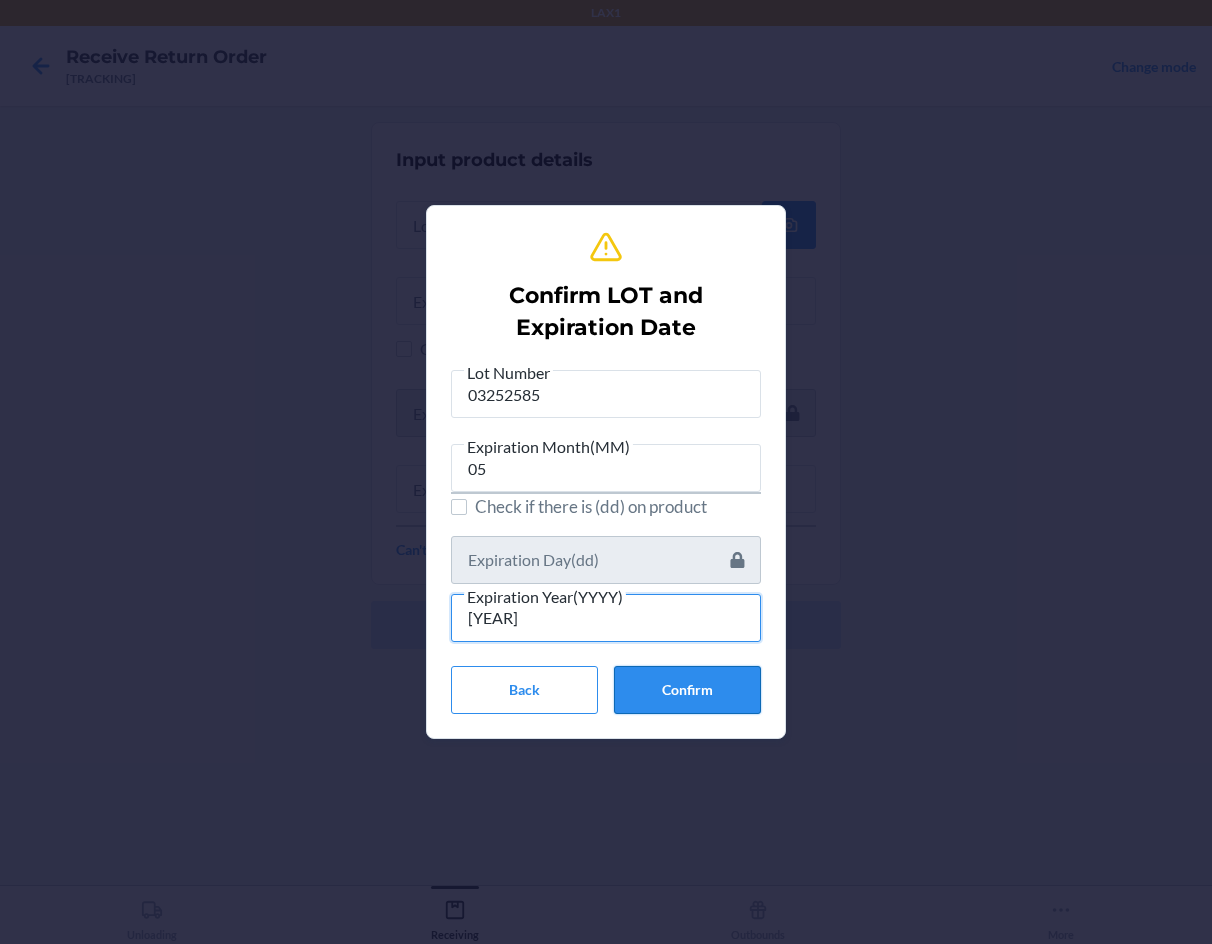 type on "[YEAR]" 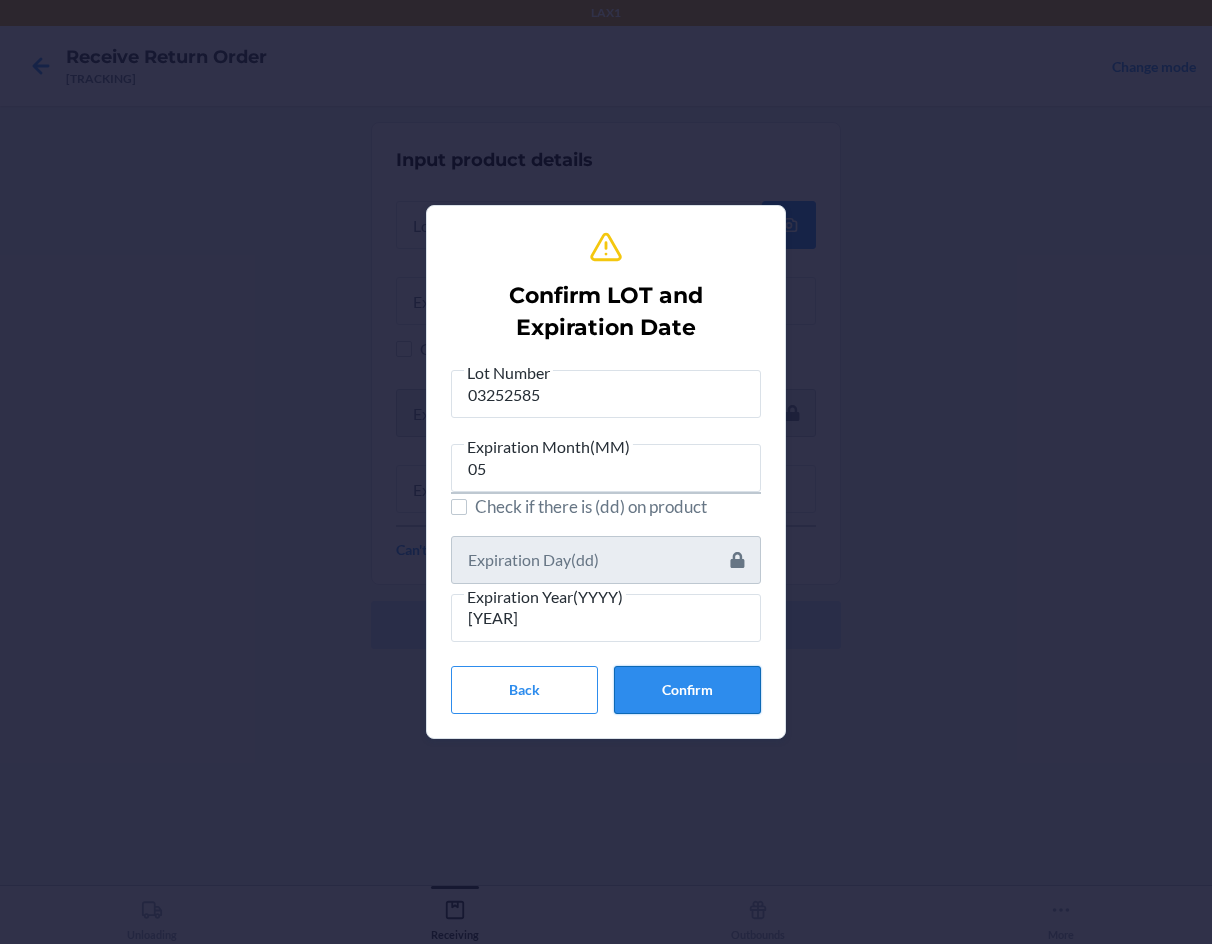 click on "Confirm" at bounding box center [687, 690] 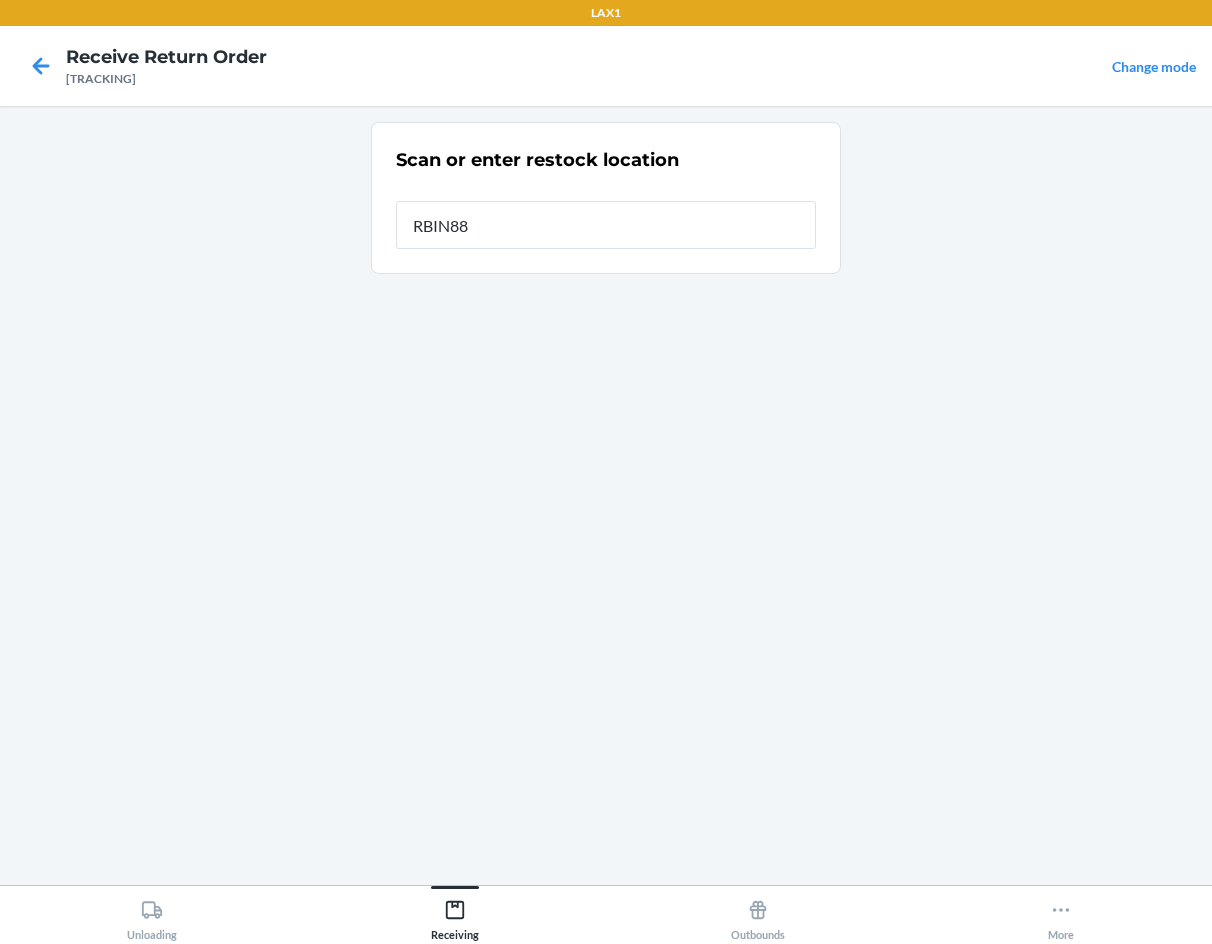 type on "RBIN889" 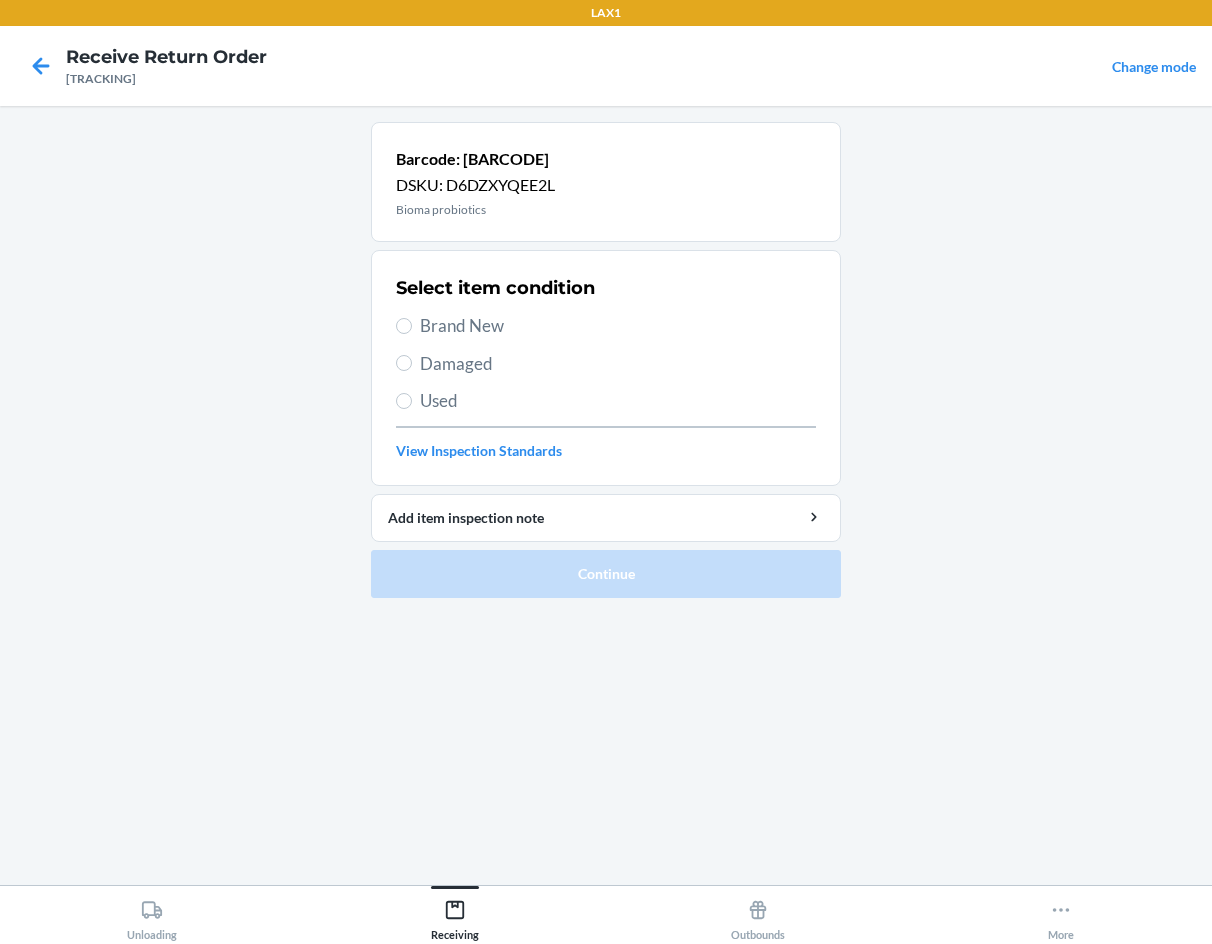 click on "Brand New" at bounding box center (618, 326) 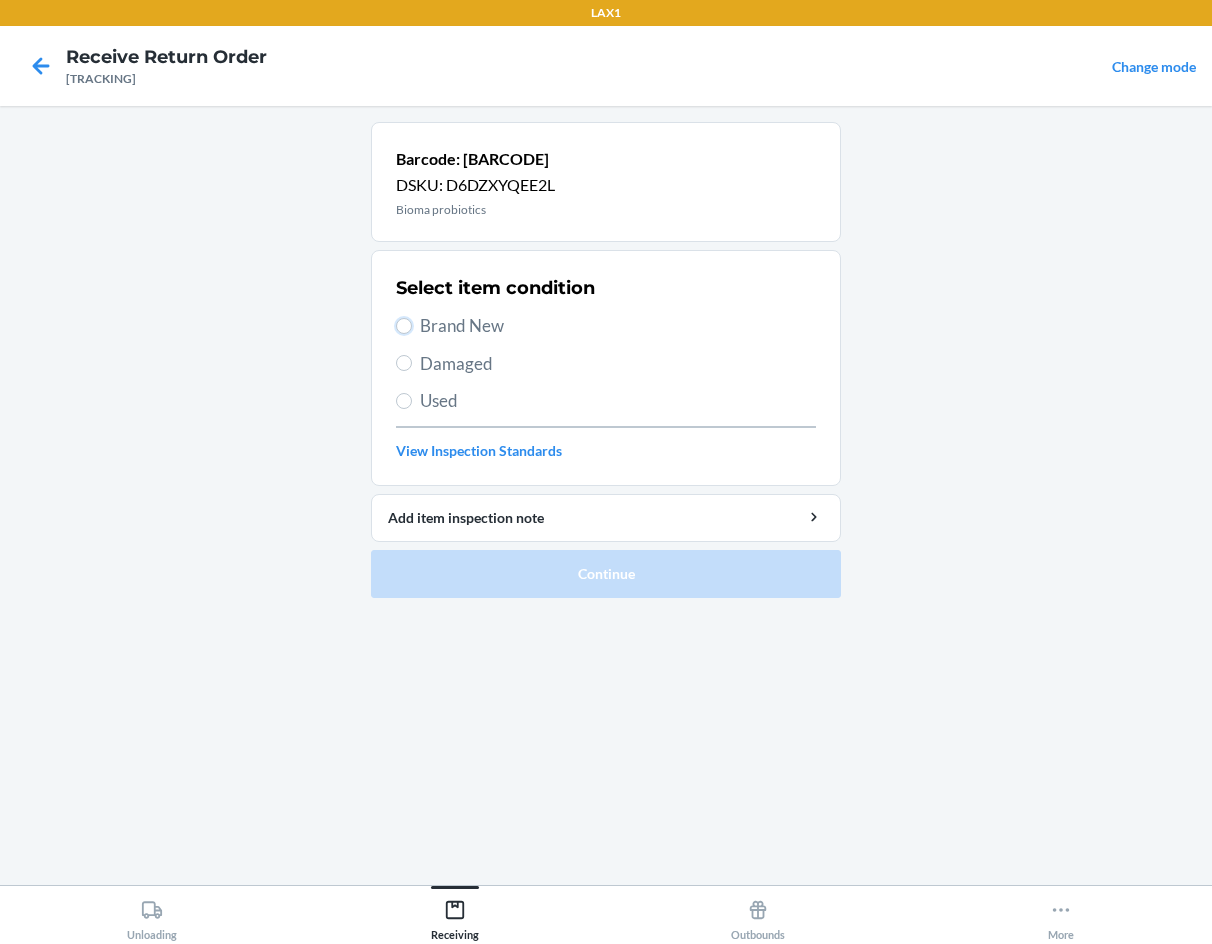 click on "Brand New" at bounding box center (404, 326) 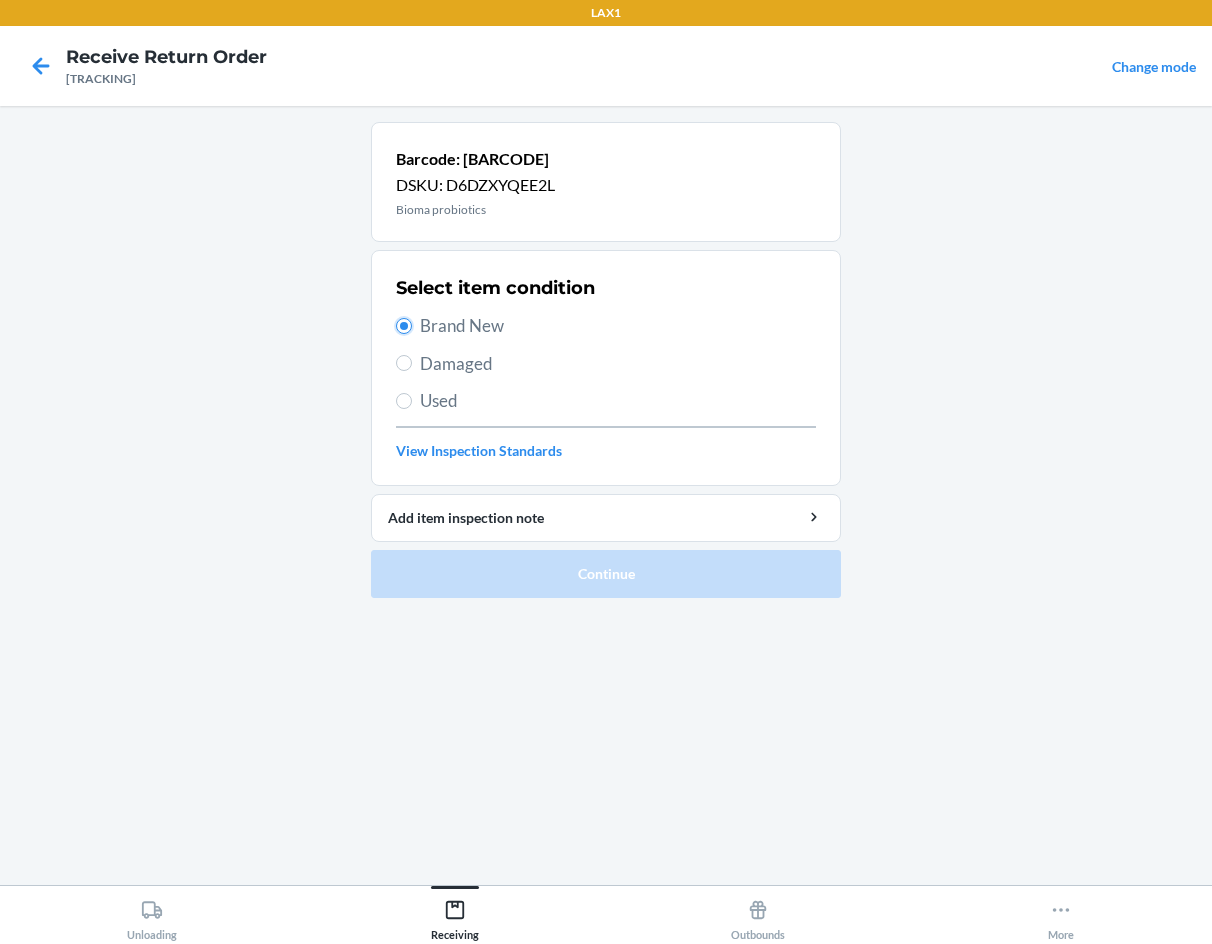 radio on "true" 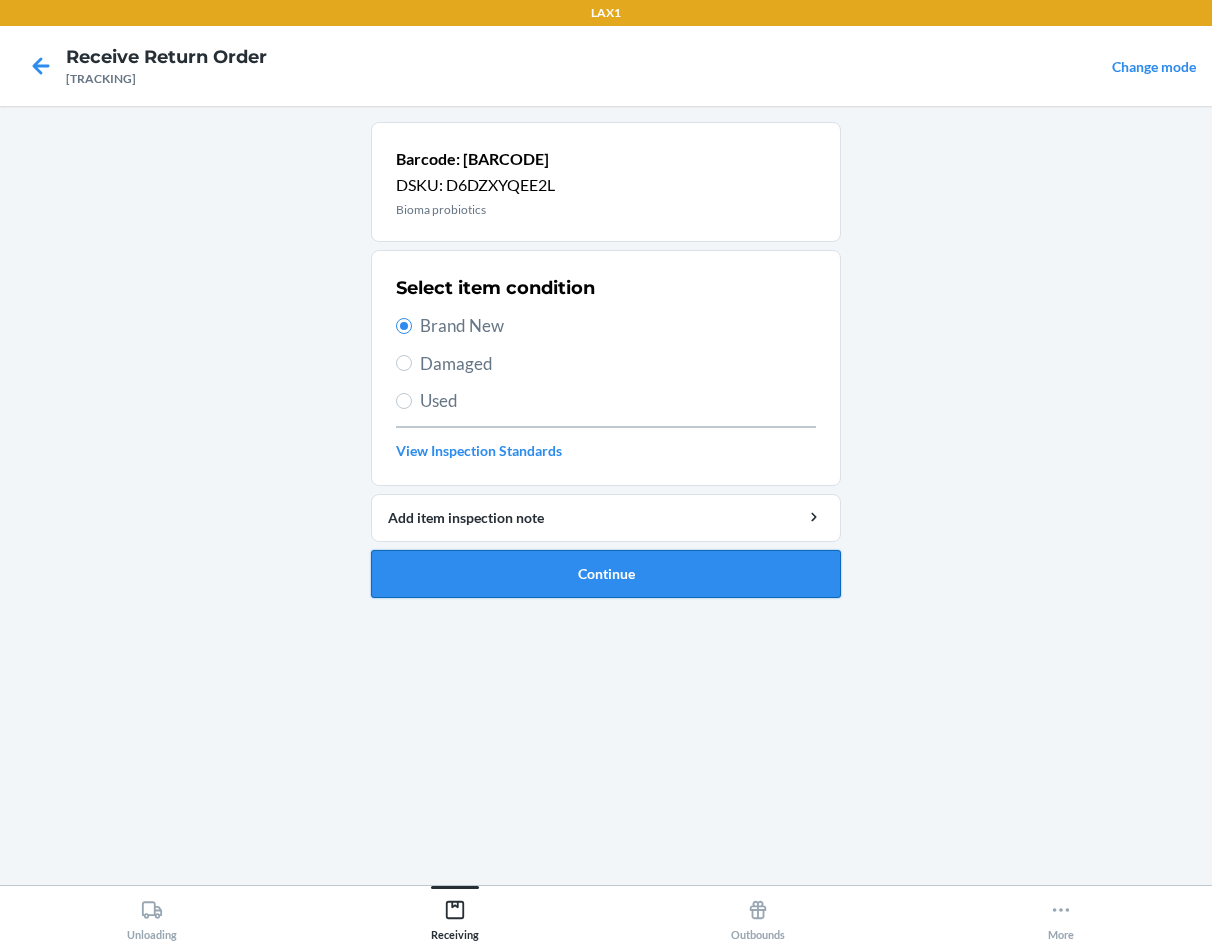 click on "Continue" at bounding box center [606, 574] 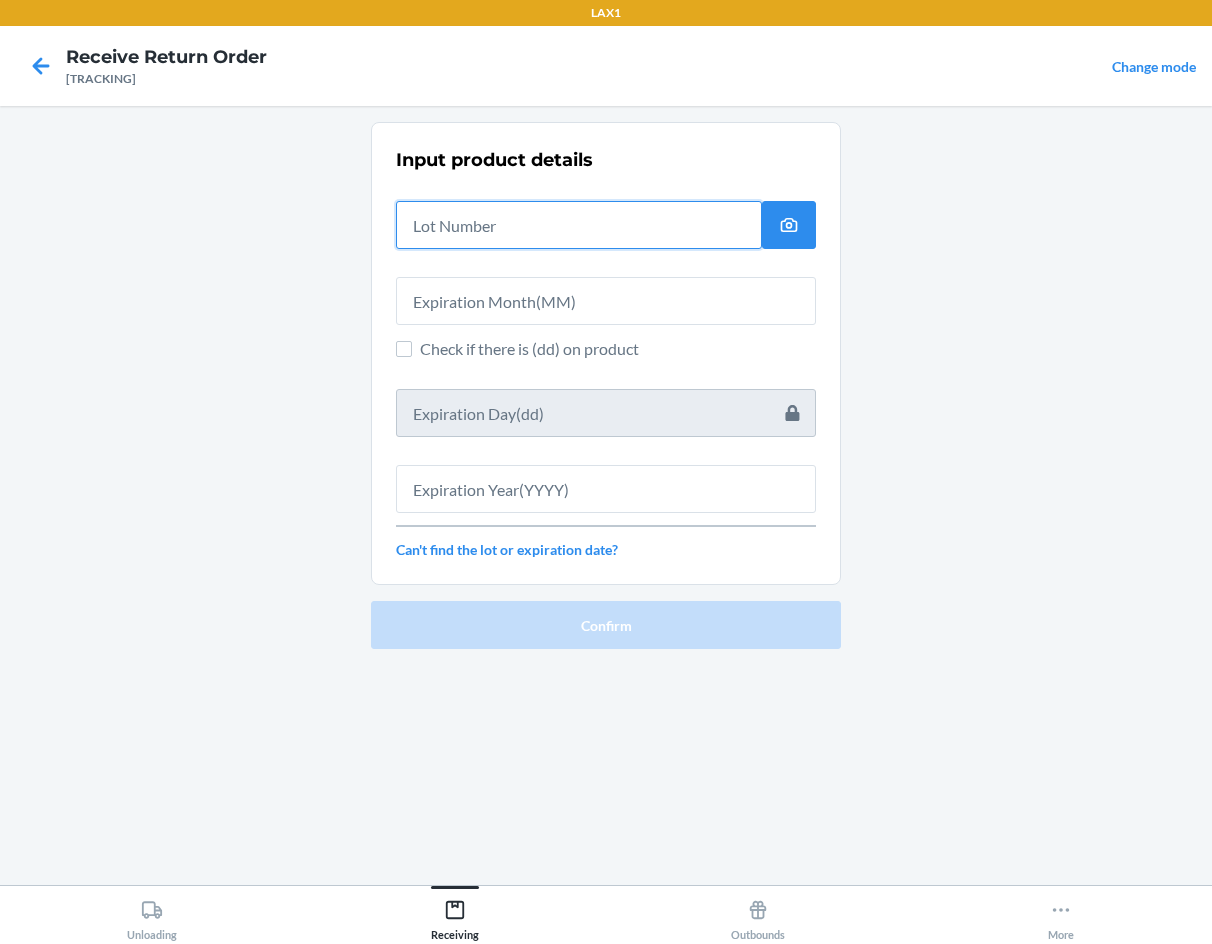 click at bounding box center (579, 225) 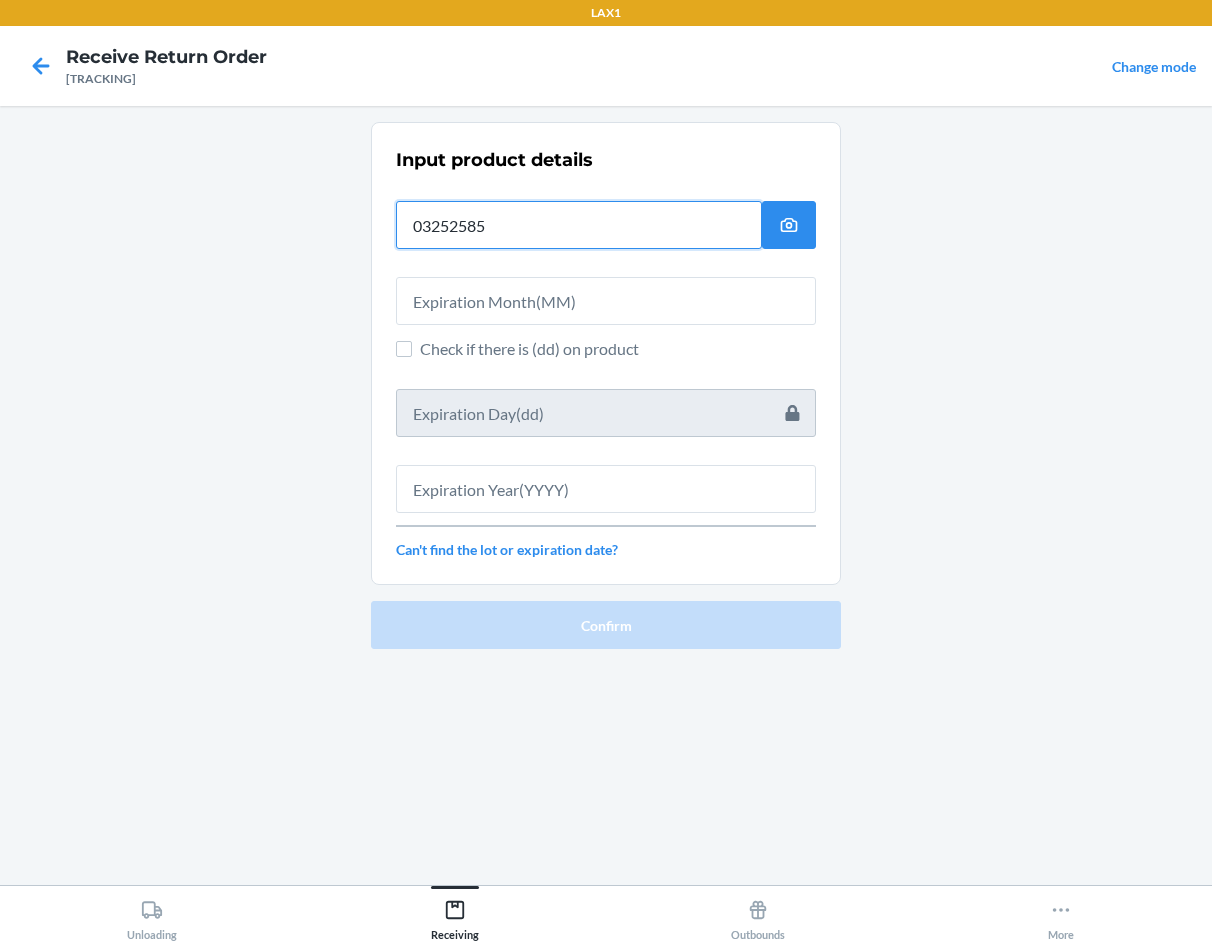 type on "03252585" 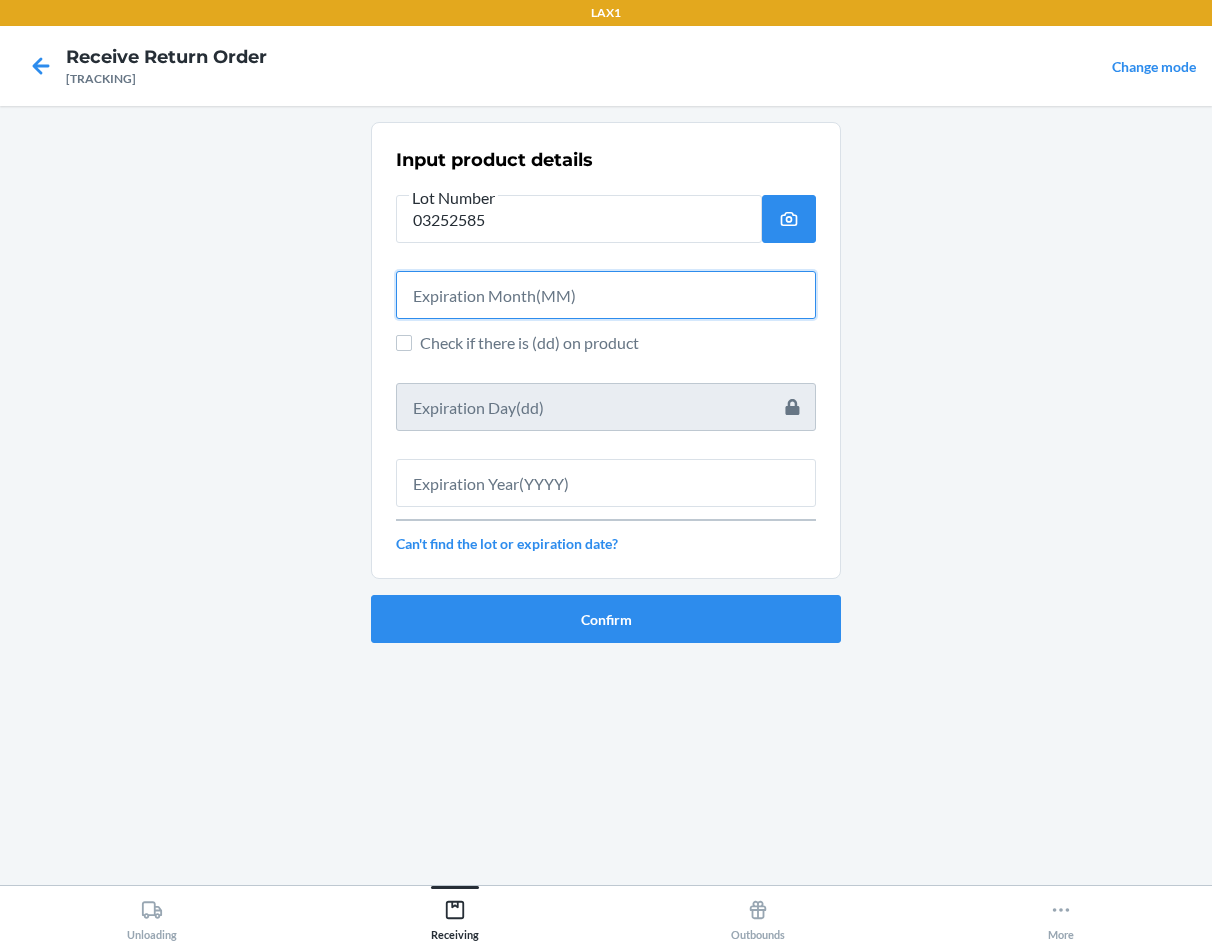 click at bounding box center [606, 295] 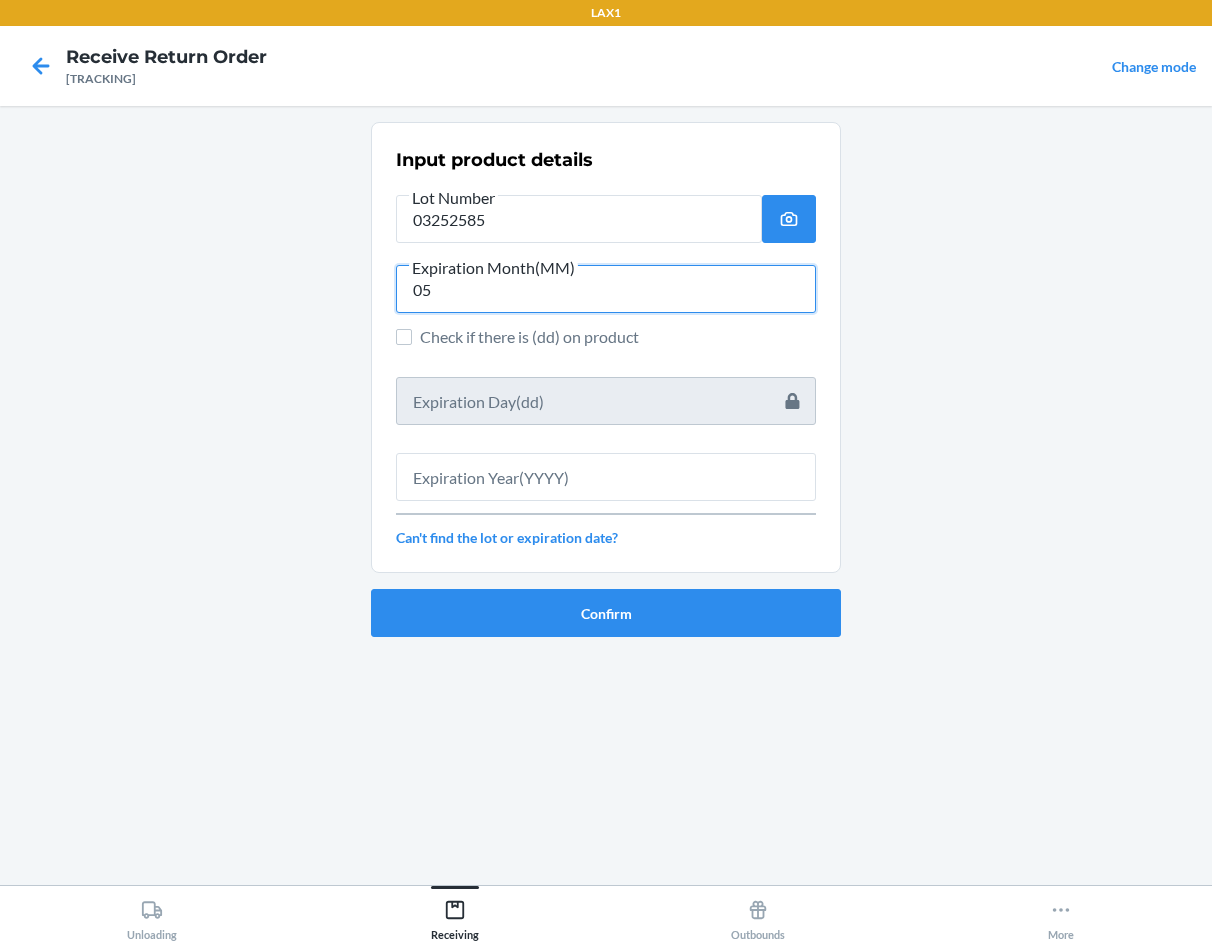 type on "05" 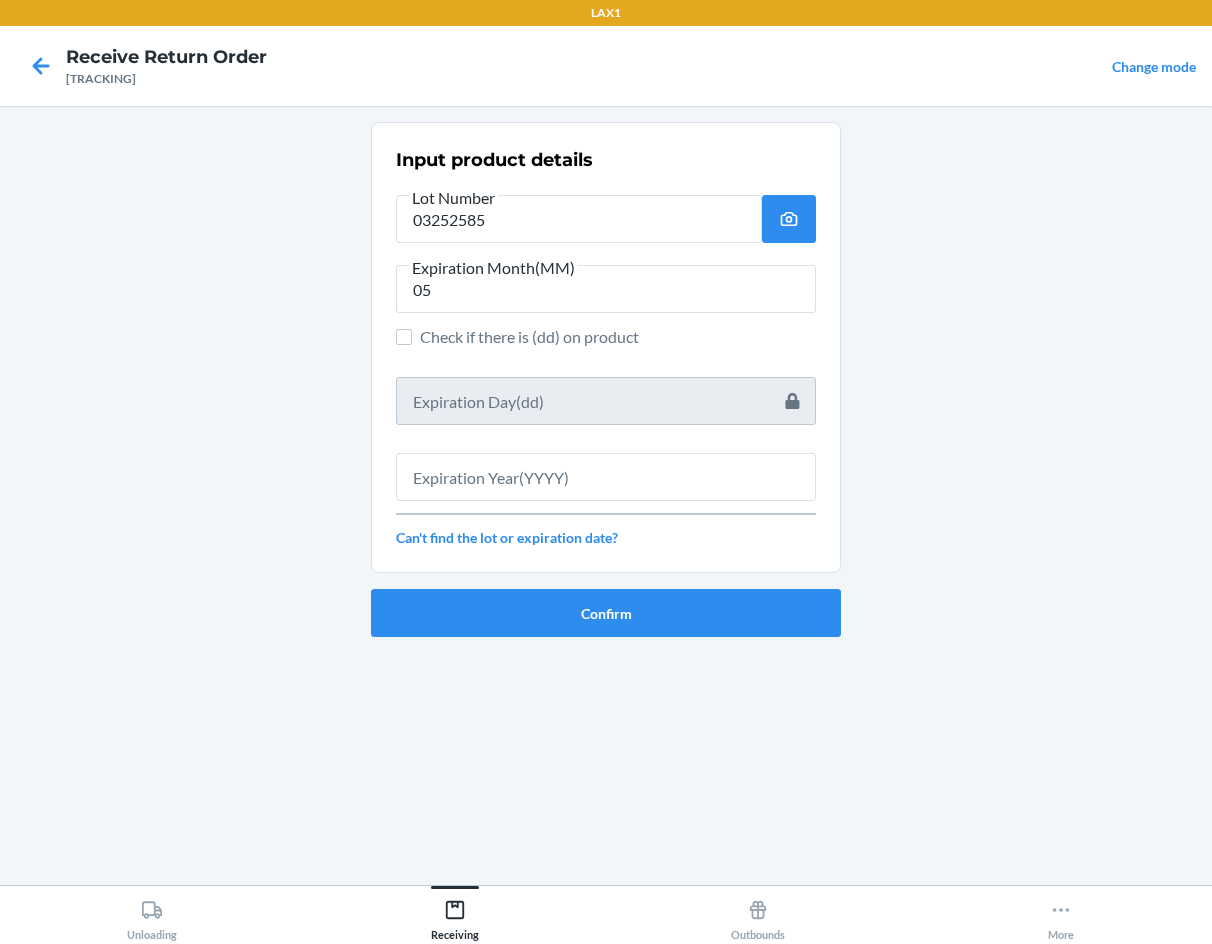 click at bounding box center [606, 469] 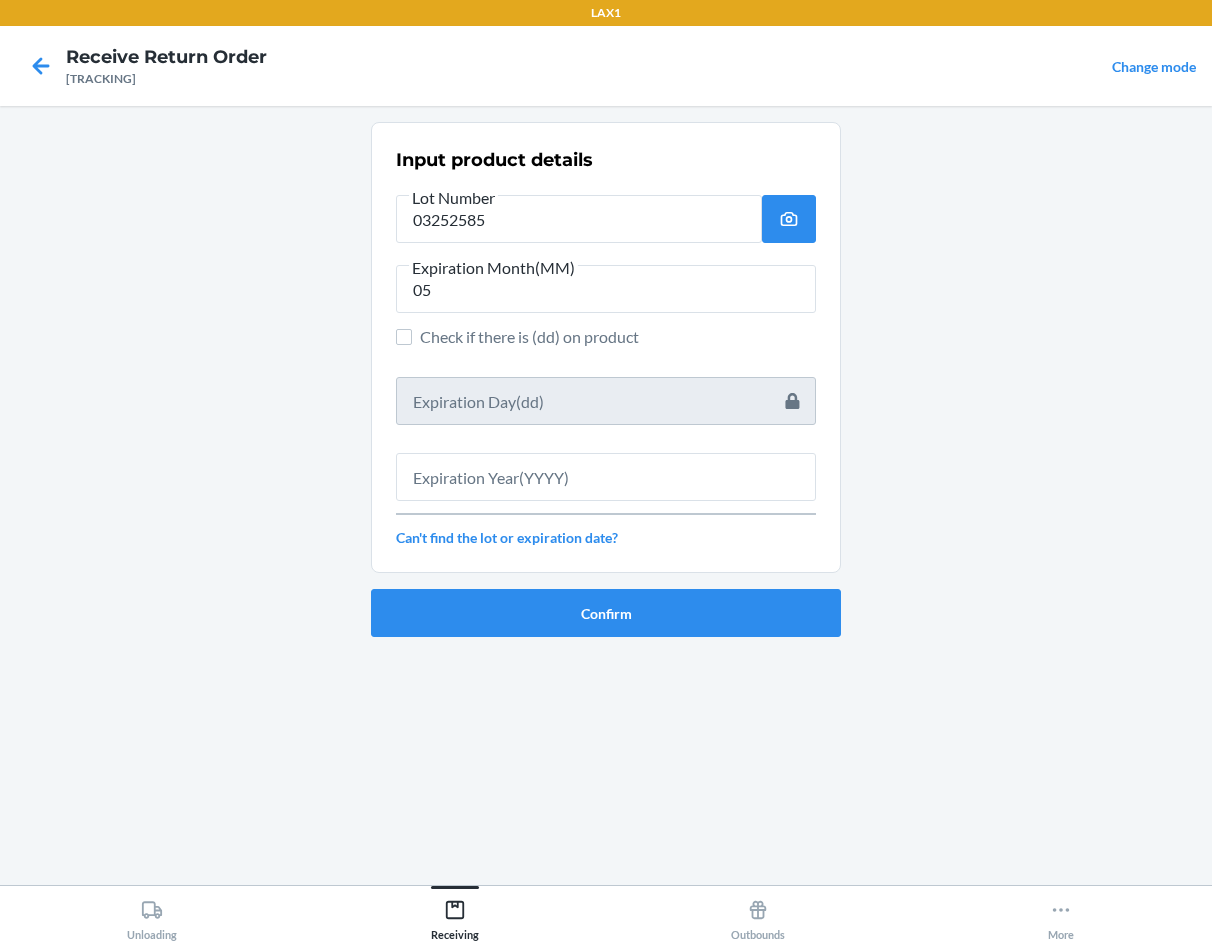 click on "Input product details Lot Number [LOT] Expiration Month(MM) 05 Check if there is (dd) on product Can't find the lot or expiration date?" at bounding box center [606, 347] 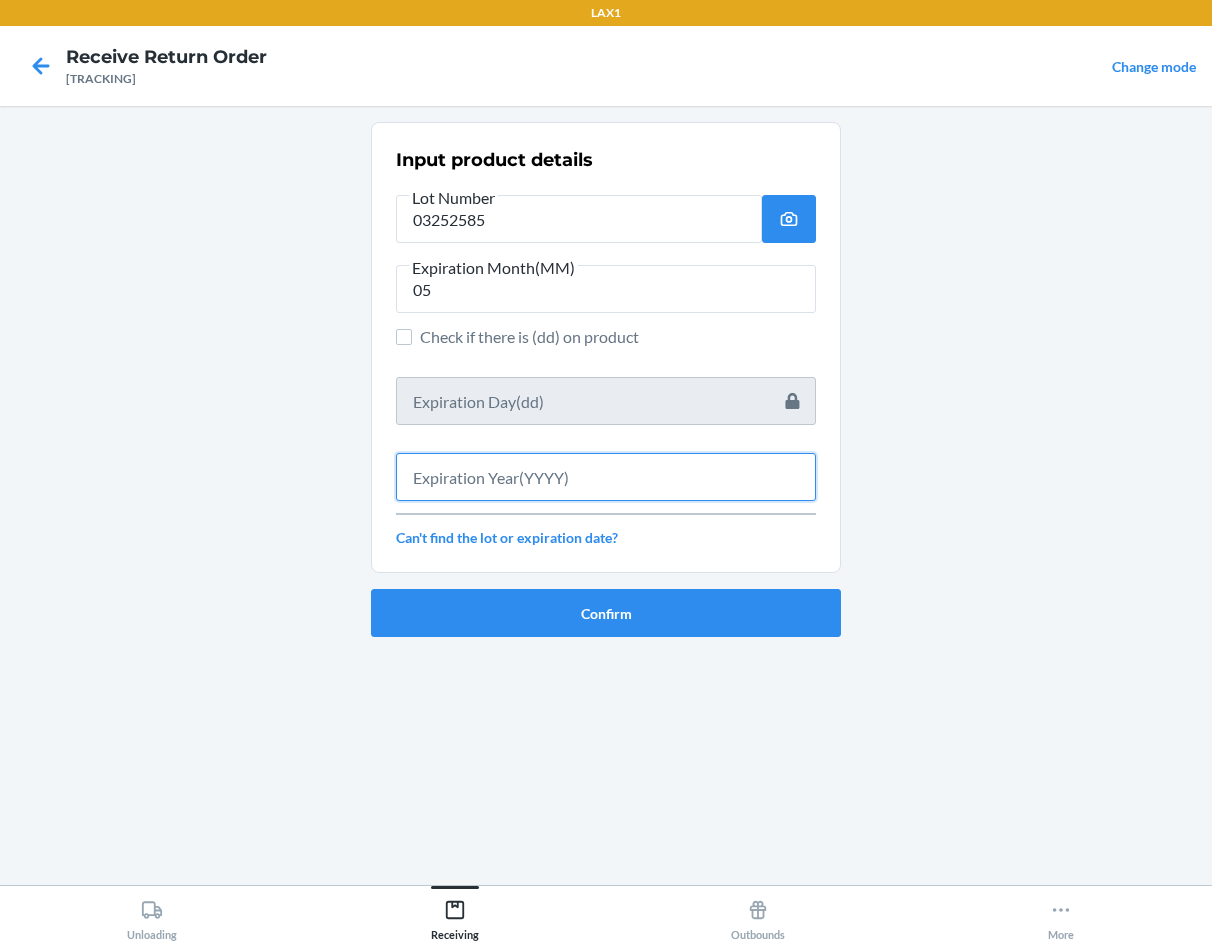 click at bounding box center [606, 477] 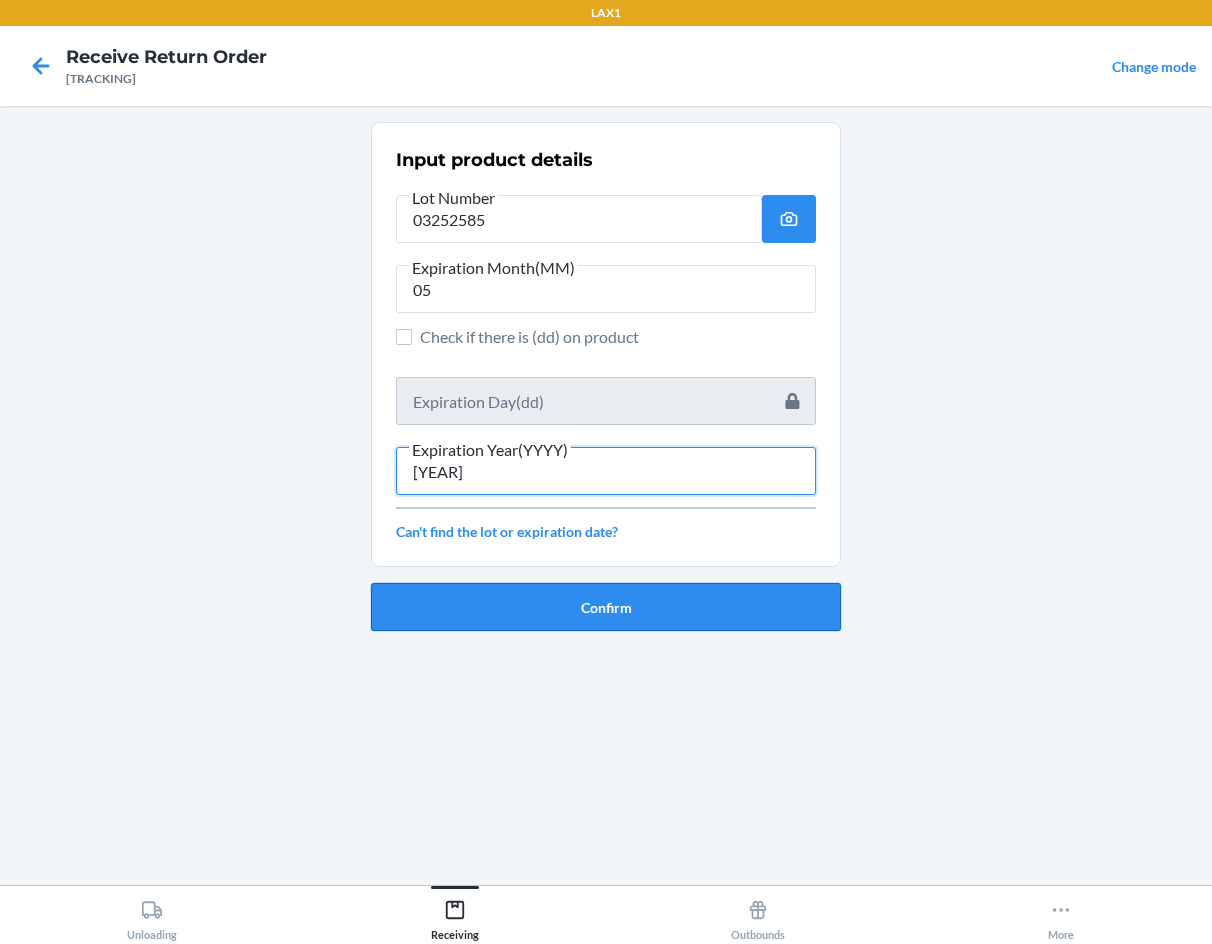 type on "[YEAR]" 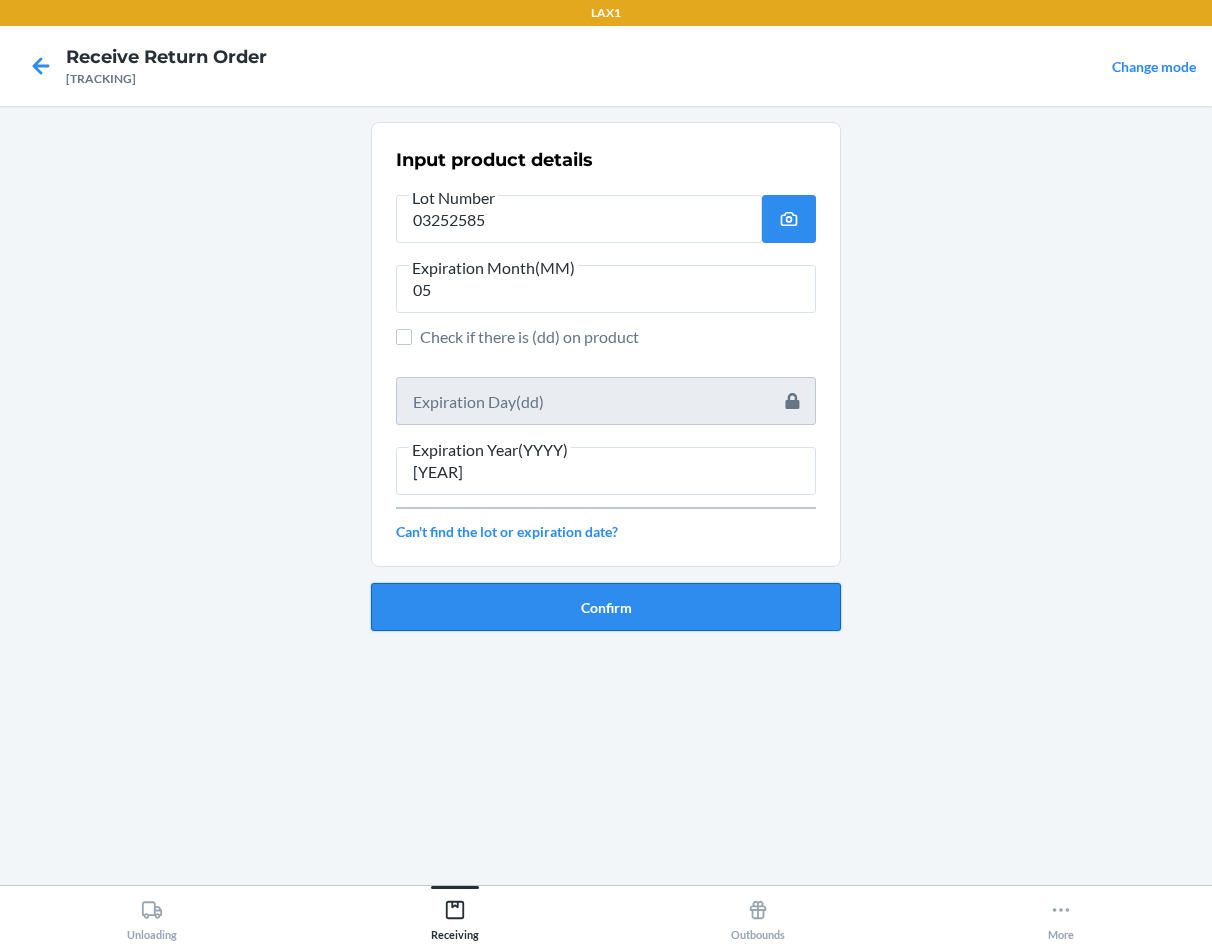 click on "Confirm" at bounding box center [606, 607] 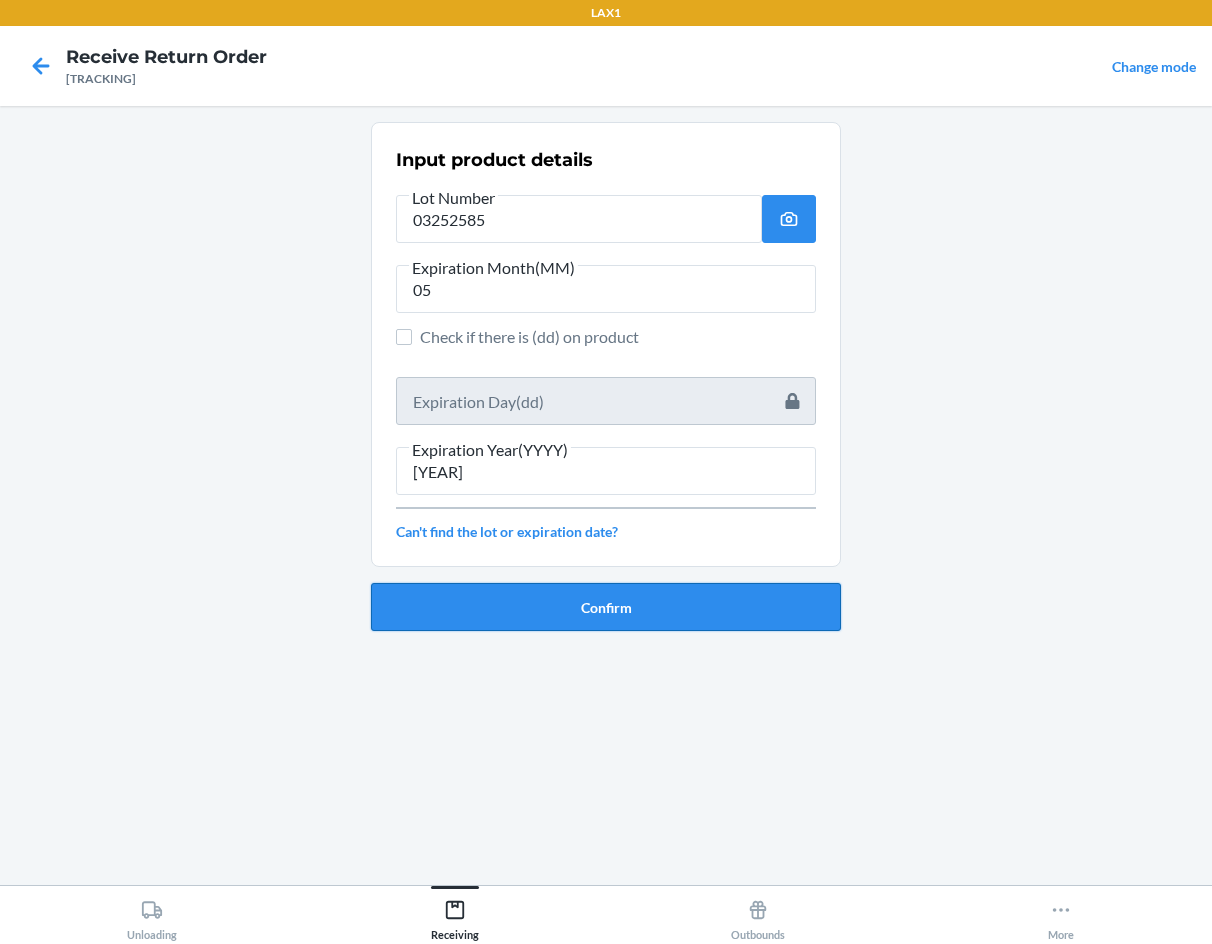 type 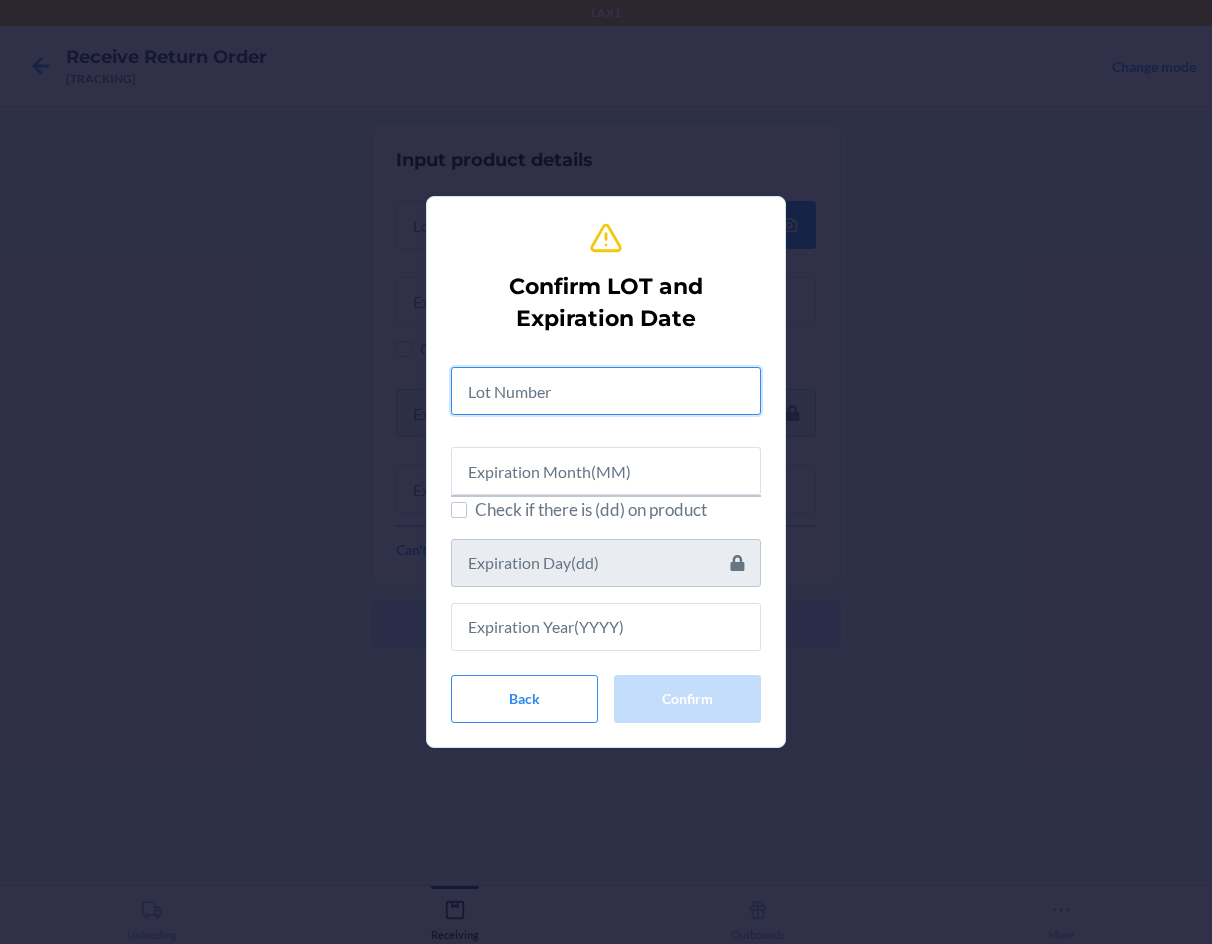 click at bounding box center (606, 391) 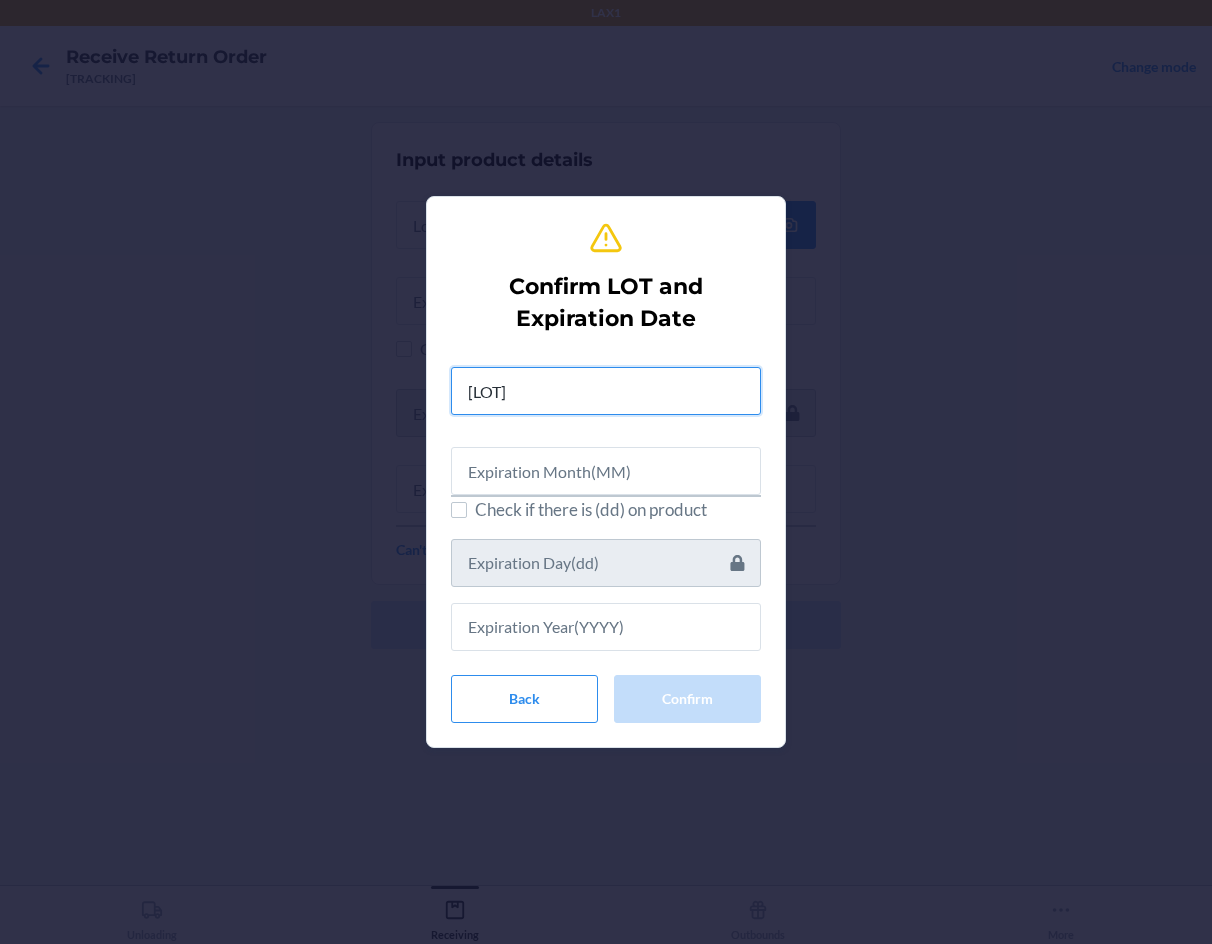 type on "03252585" 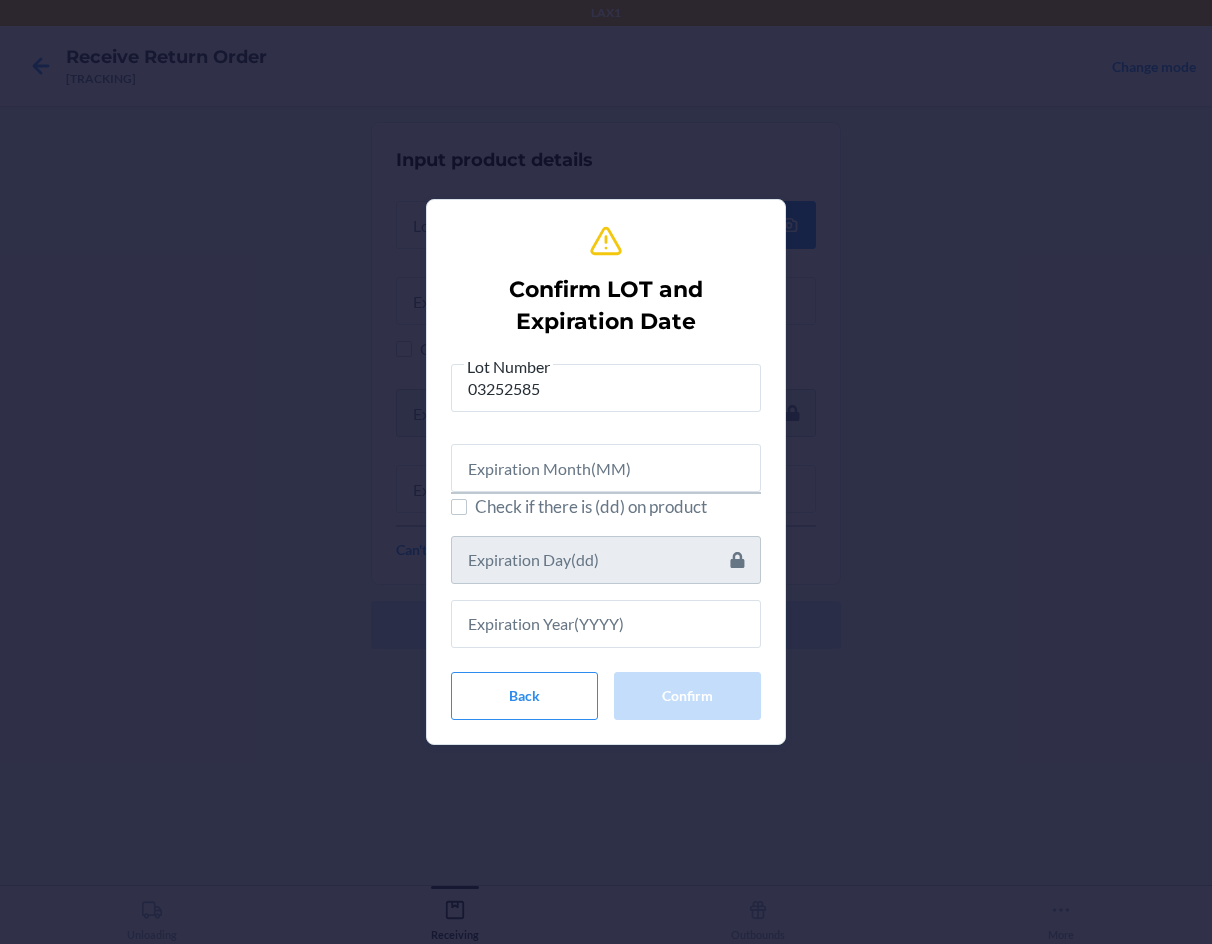 click at bounding box center (606, 460) 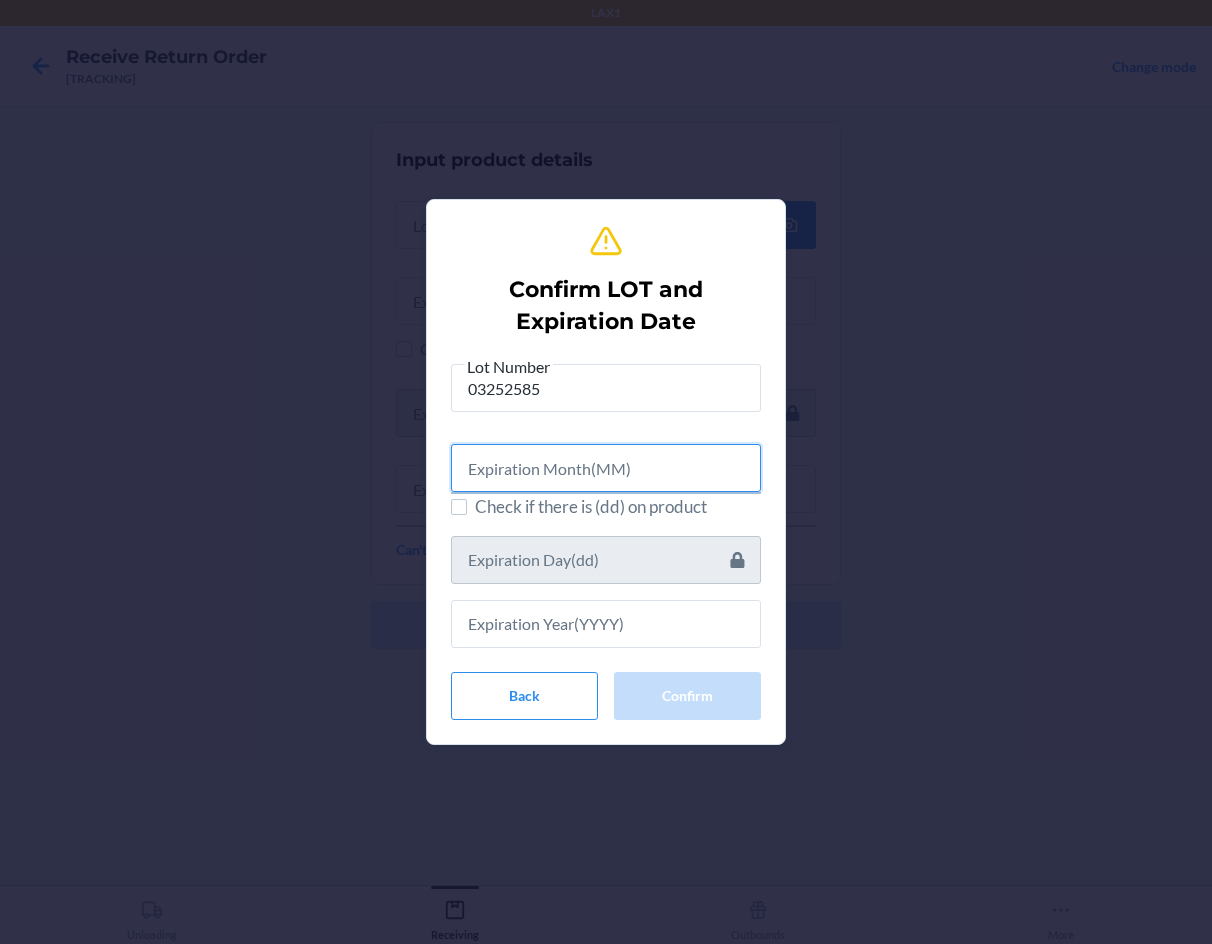 click at bounding box center [606, 468] 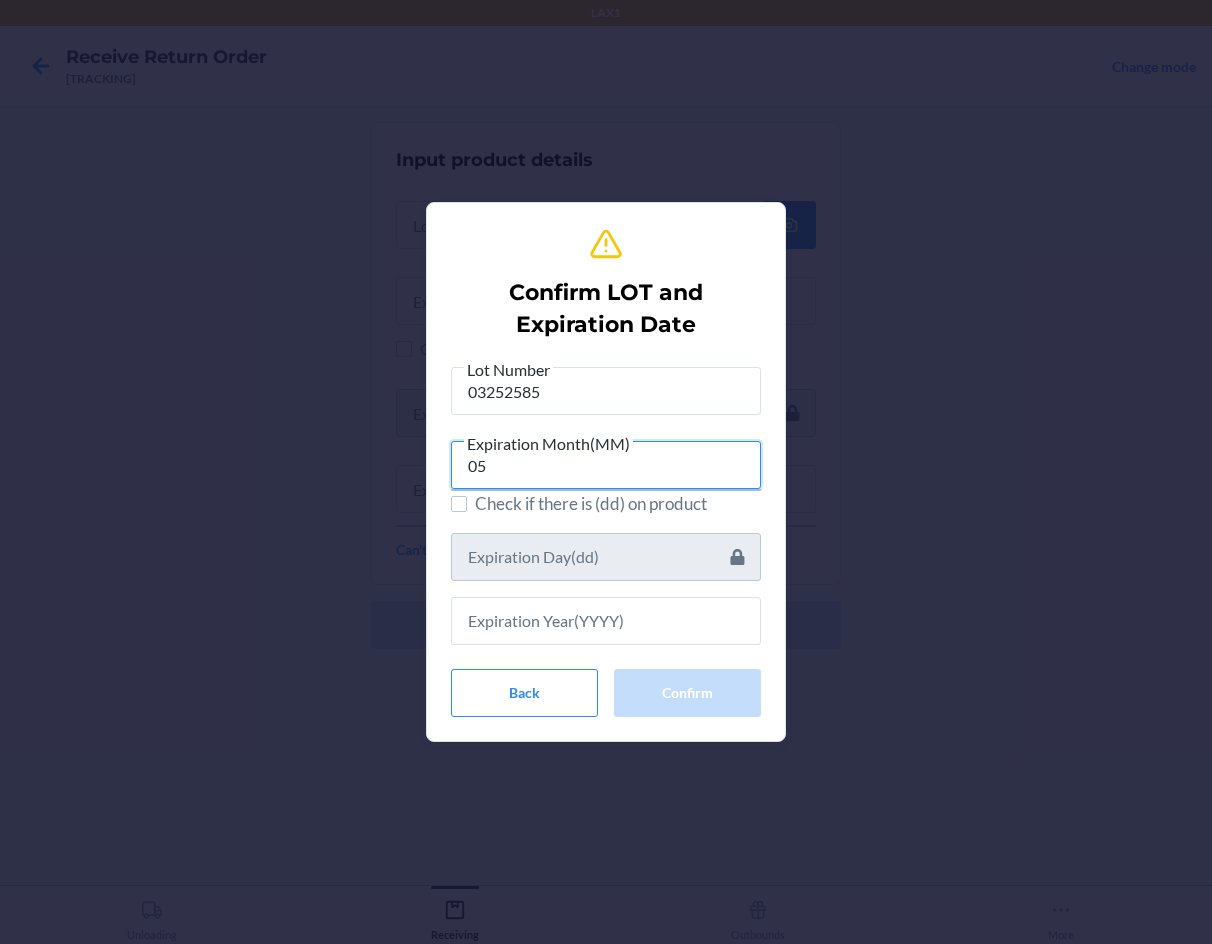 type on "05" 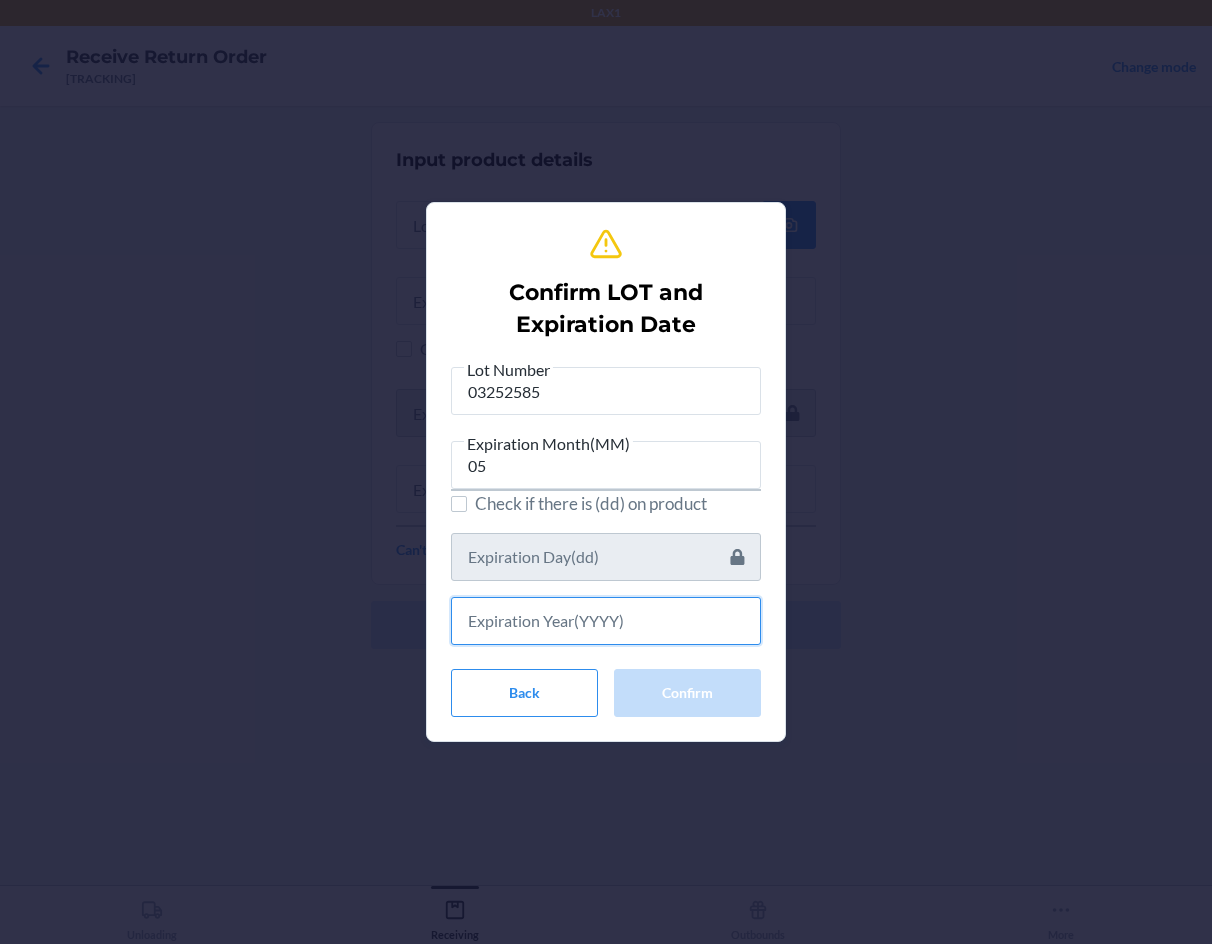 click at bounding box center (606, 621) 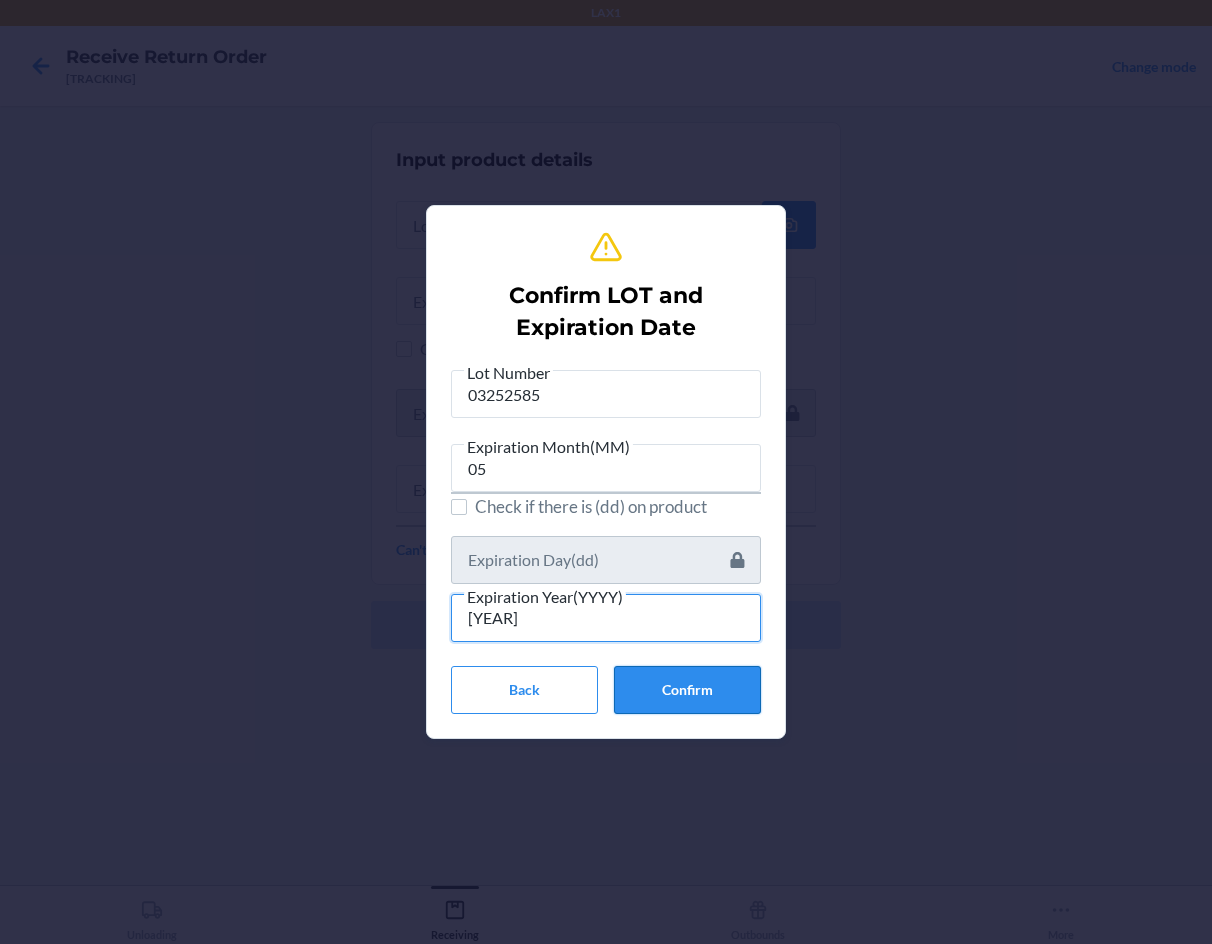 type on "[YEAR]" 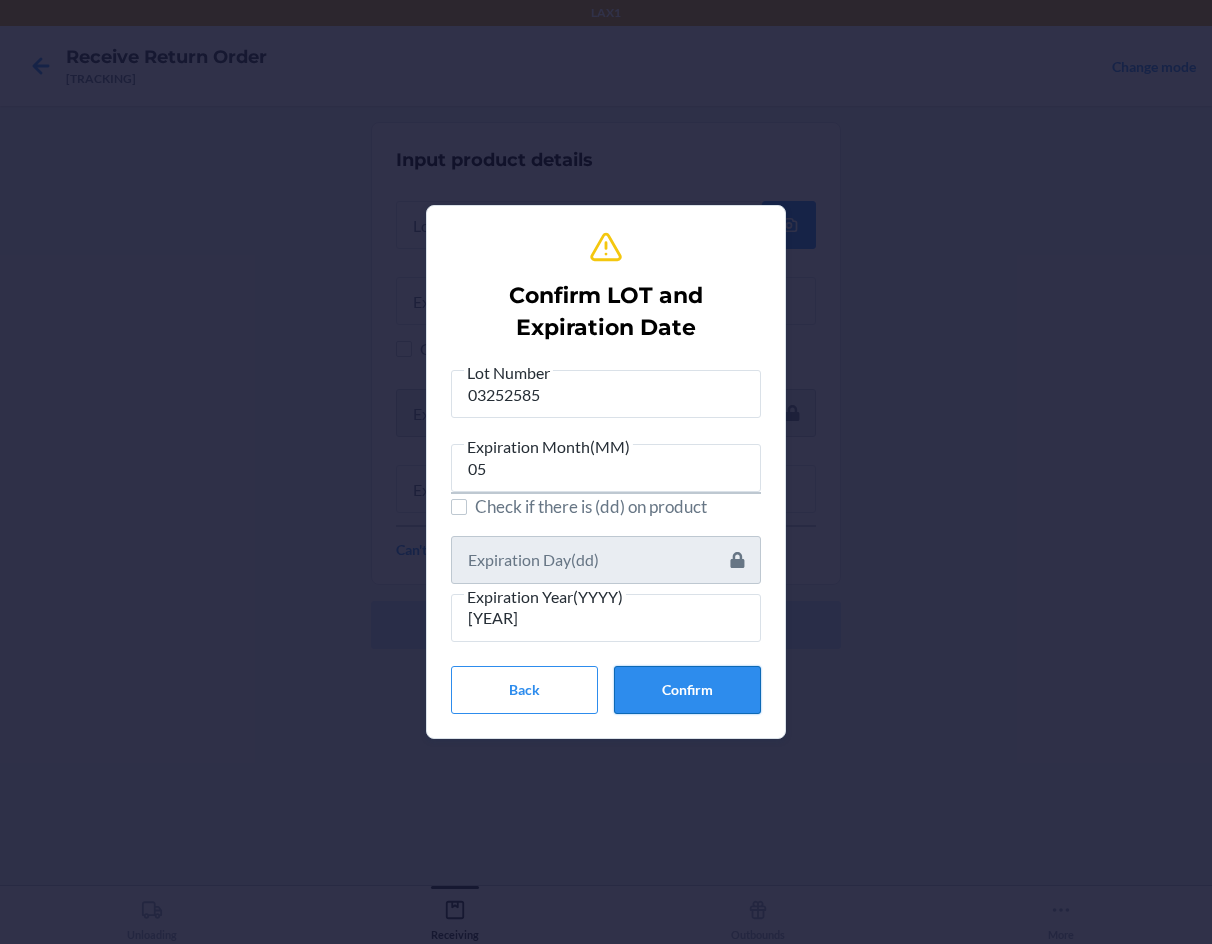 click on "Confirm" at bounding box center [687, 690] 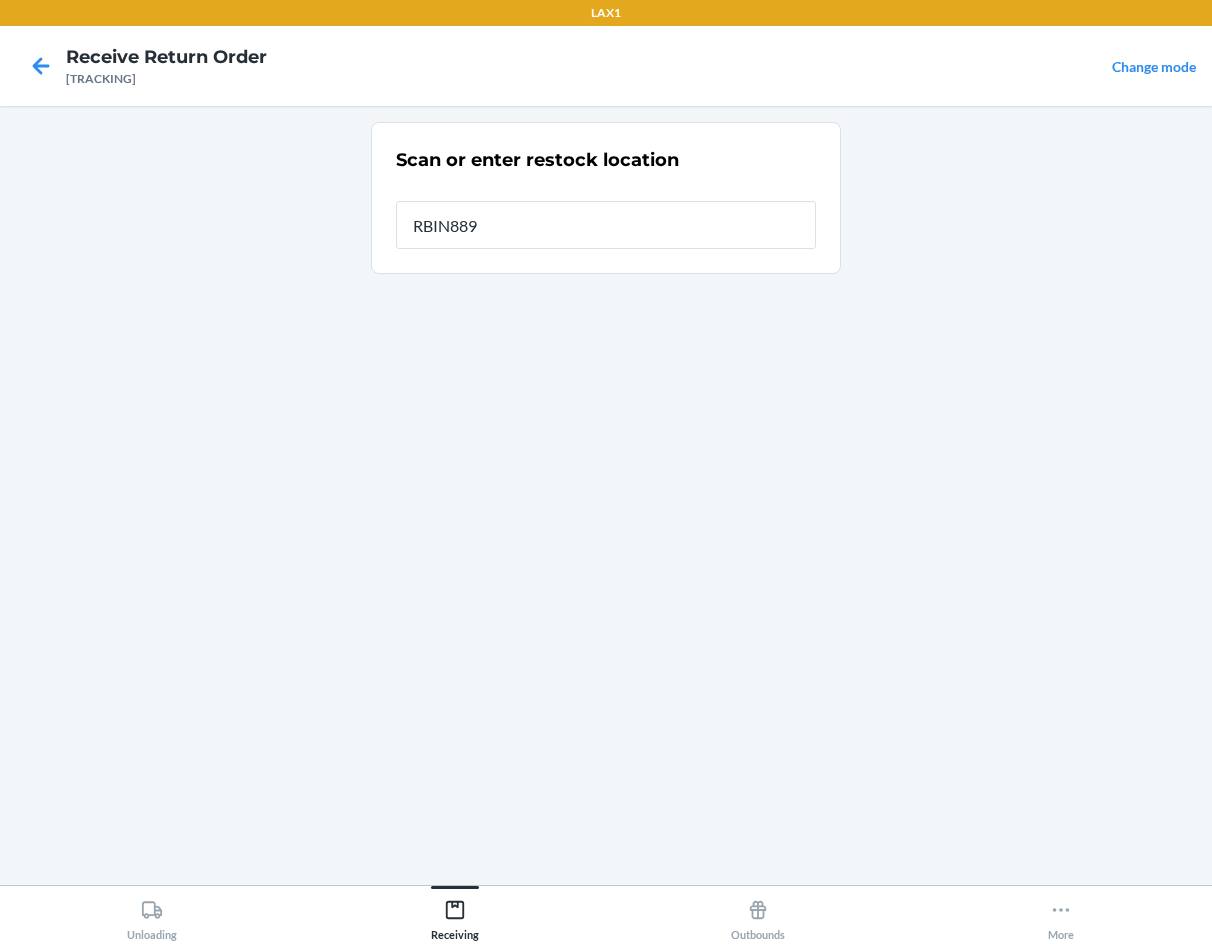 type on "RBIN889" 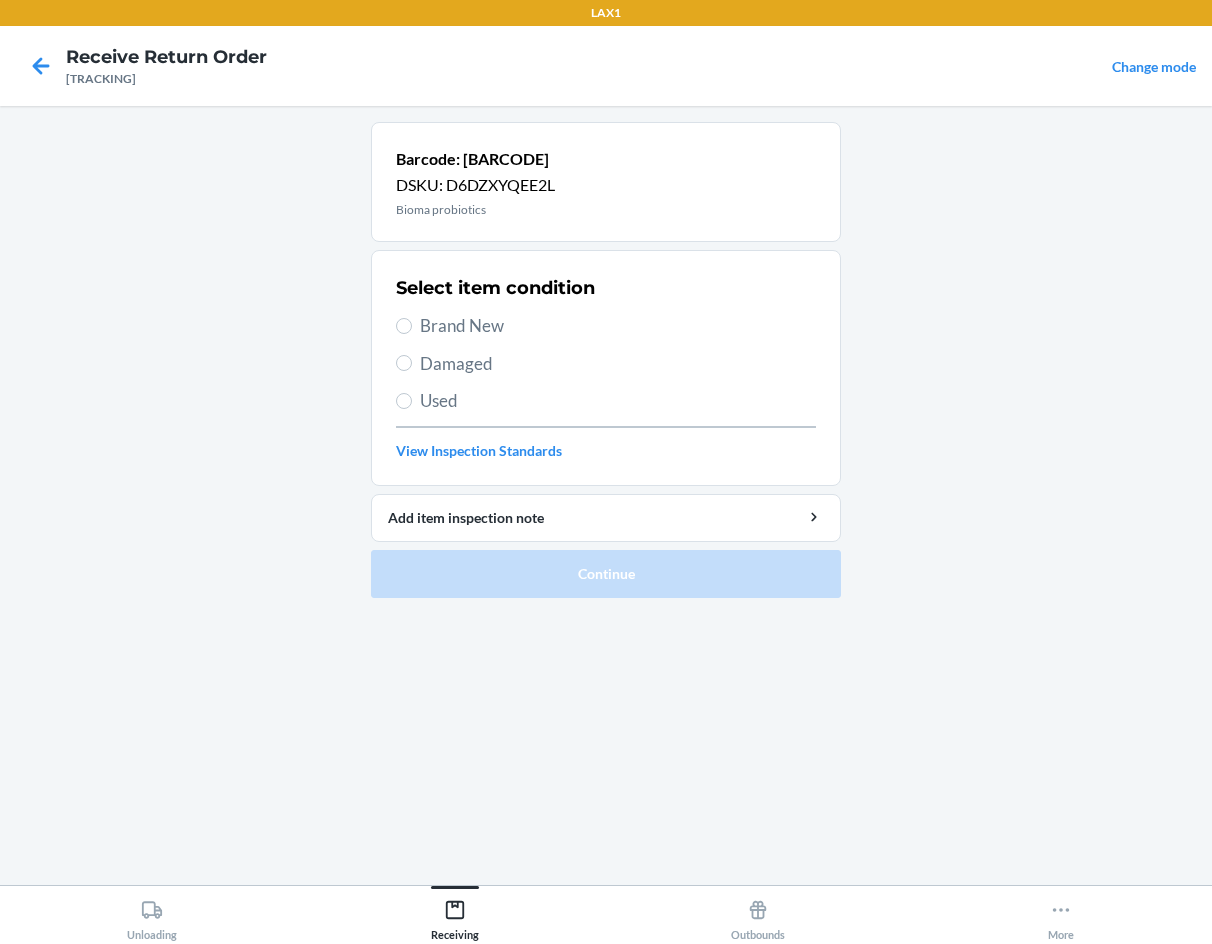 click on "Brand New" at bounding box center (618, 326) 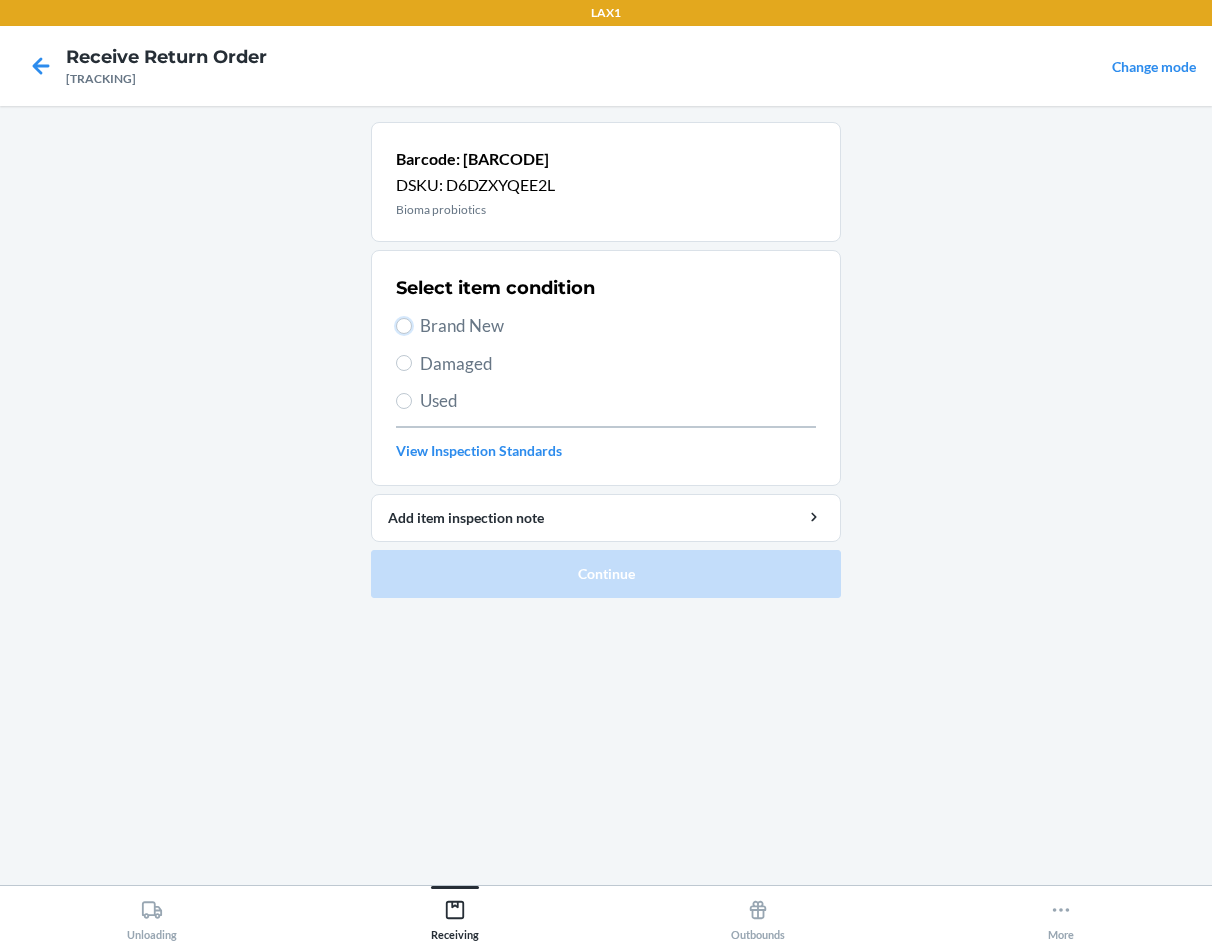 click on "Brand New" at bounding box center [404, 326] 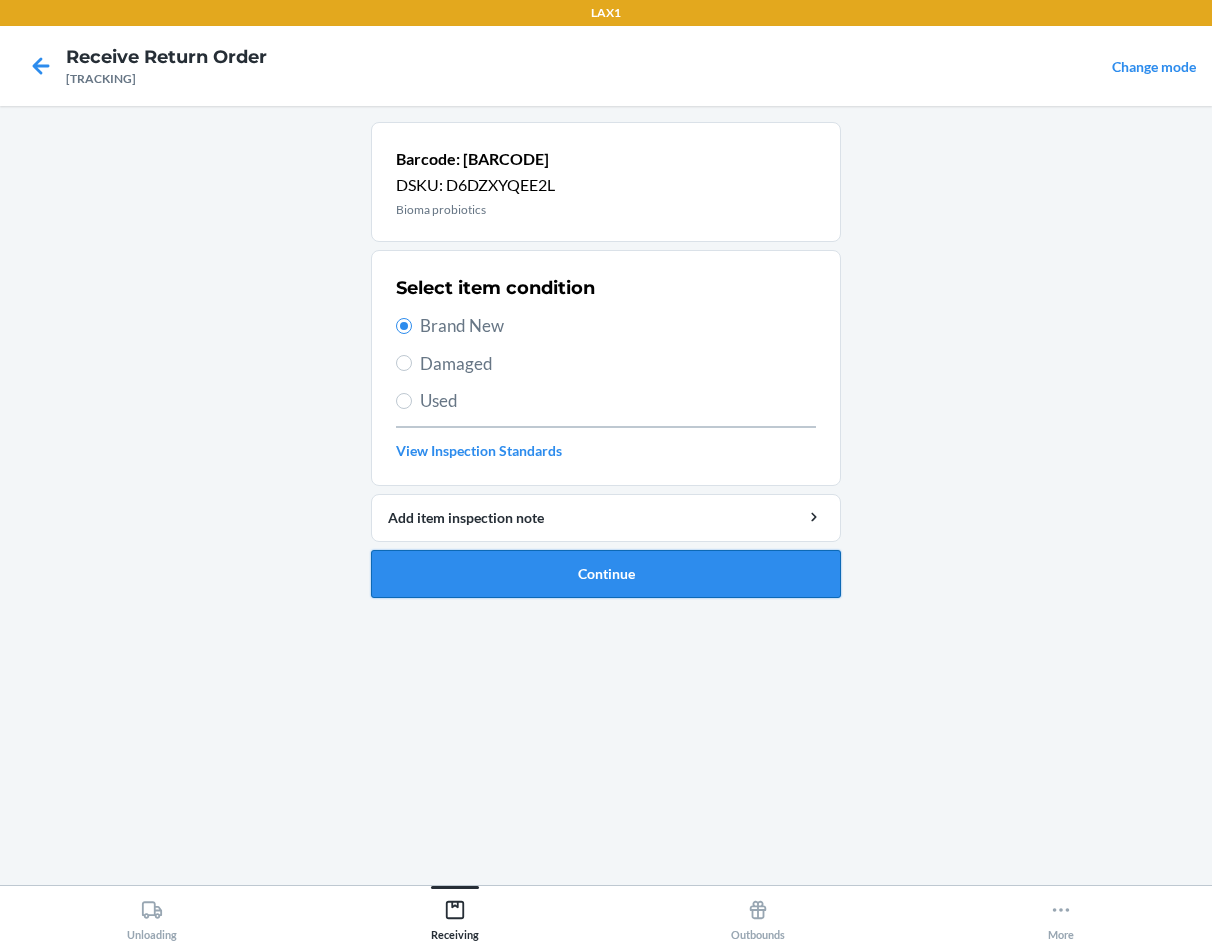 click on "Continue" at bounding box center (606, 574) 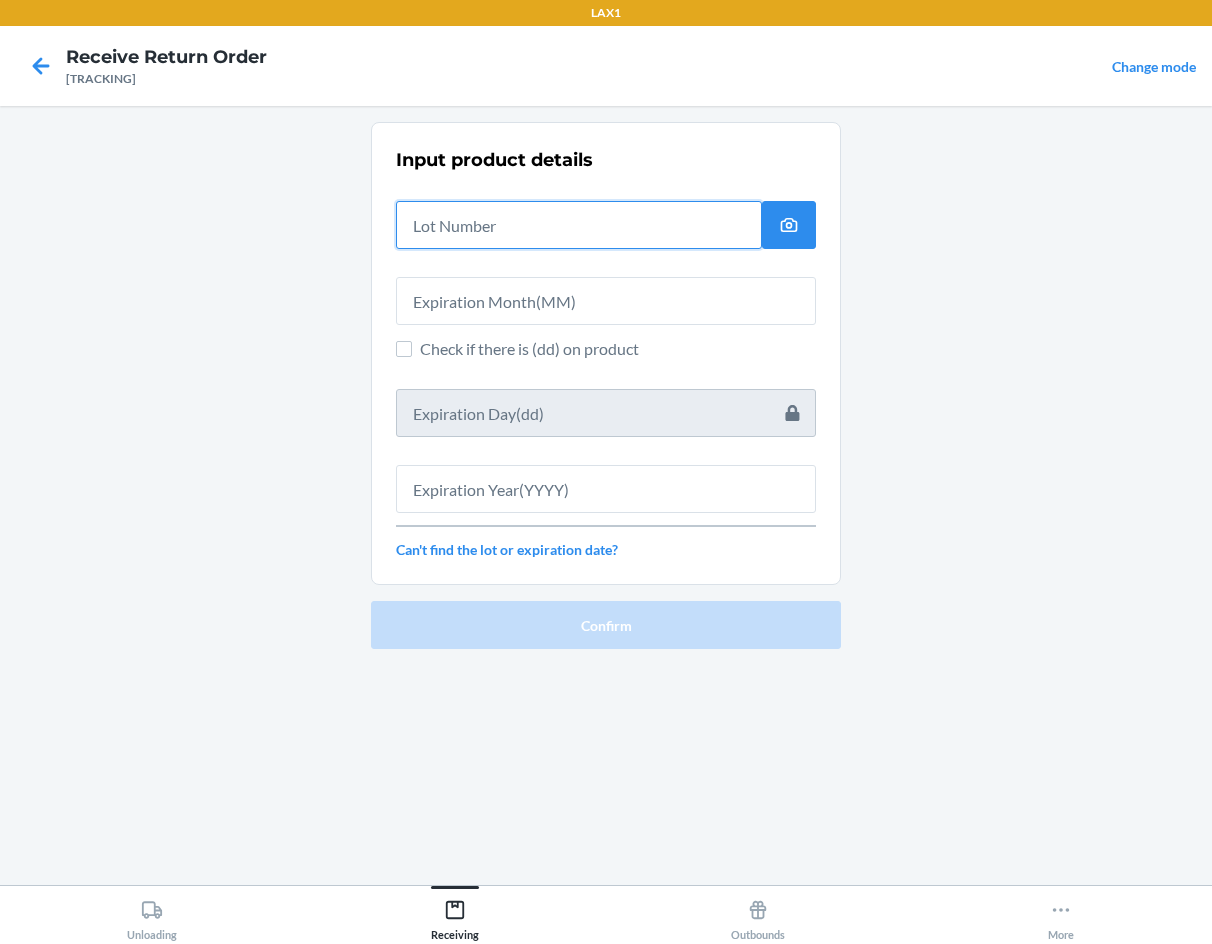 click at bounding box center (579, 225) 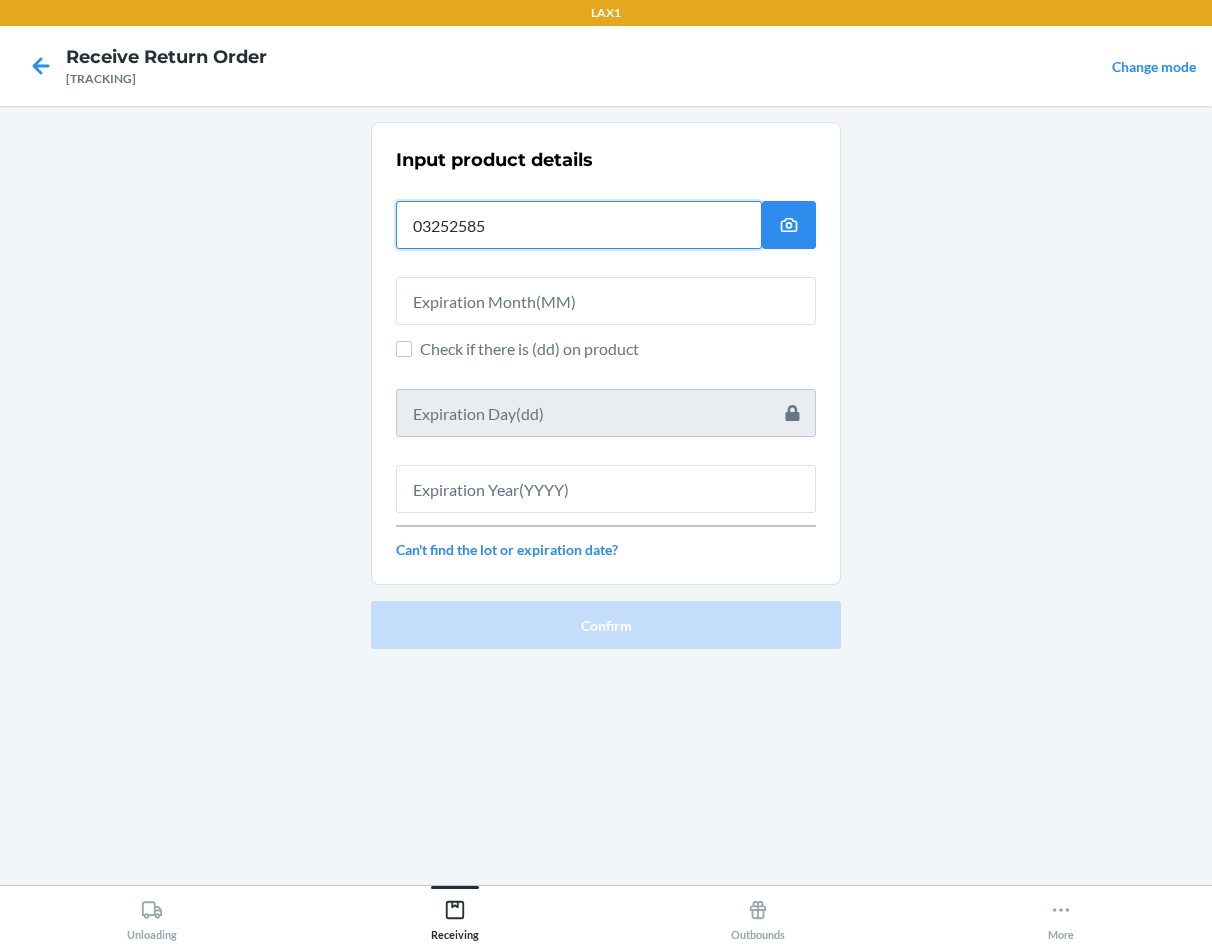 type on "03252585" 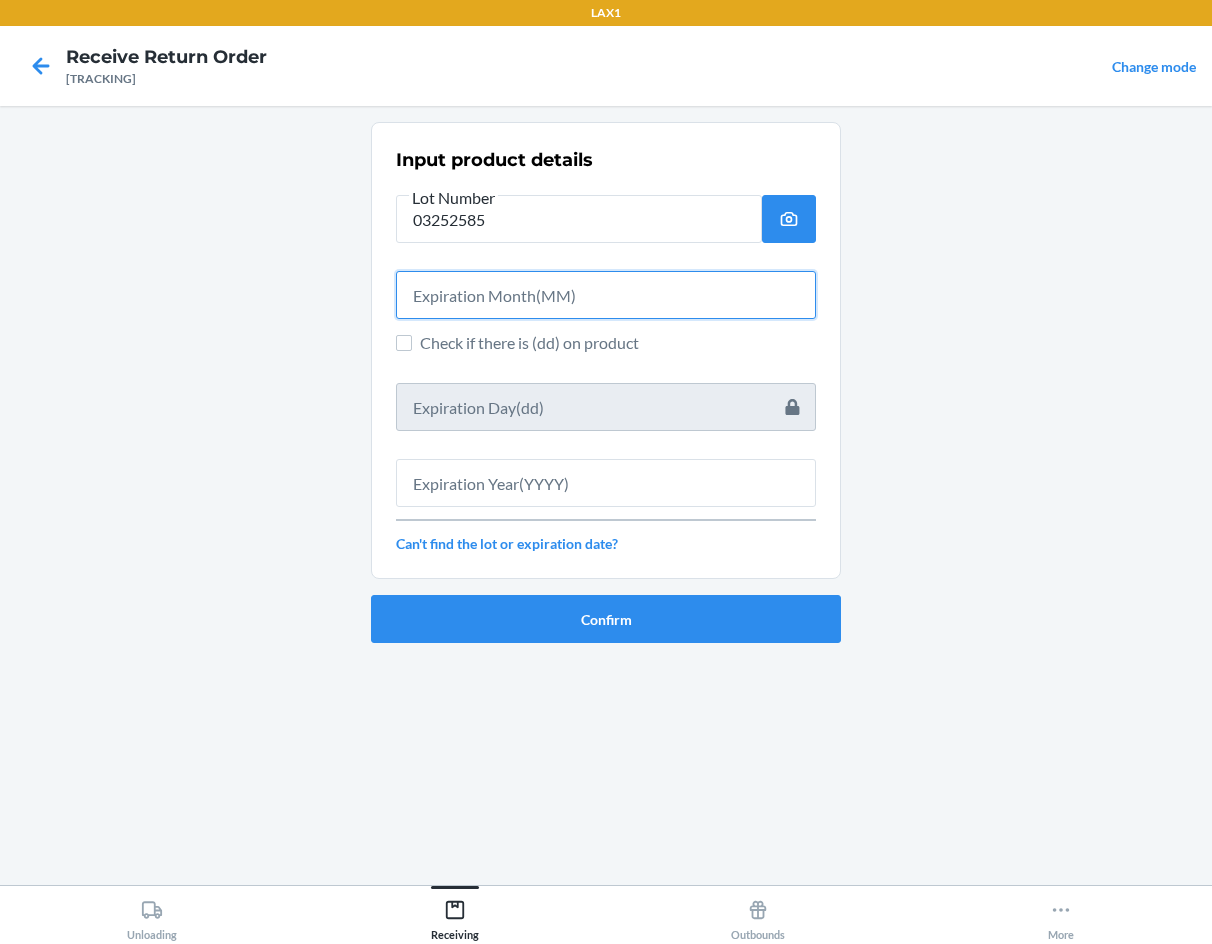 click at bounding box center [606, 295] 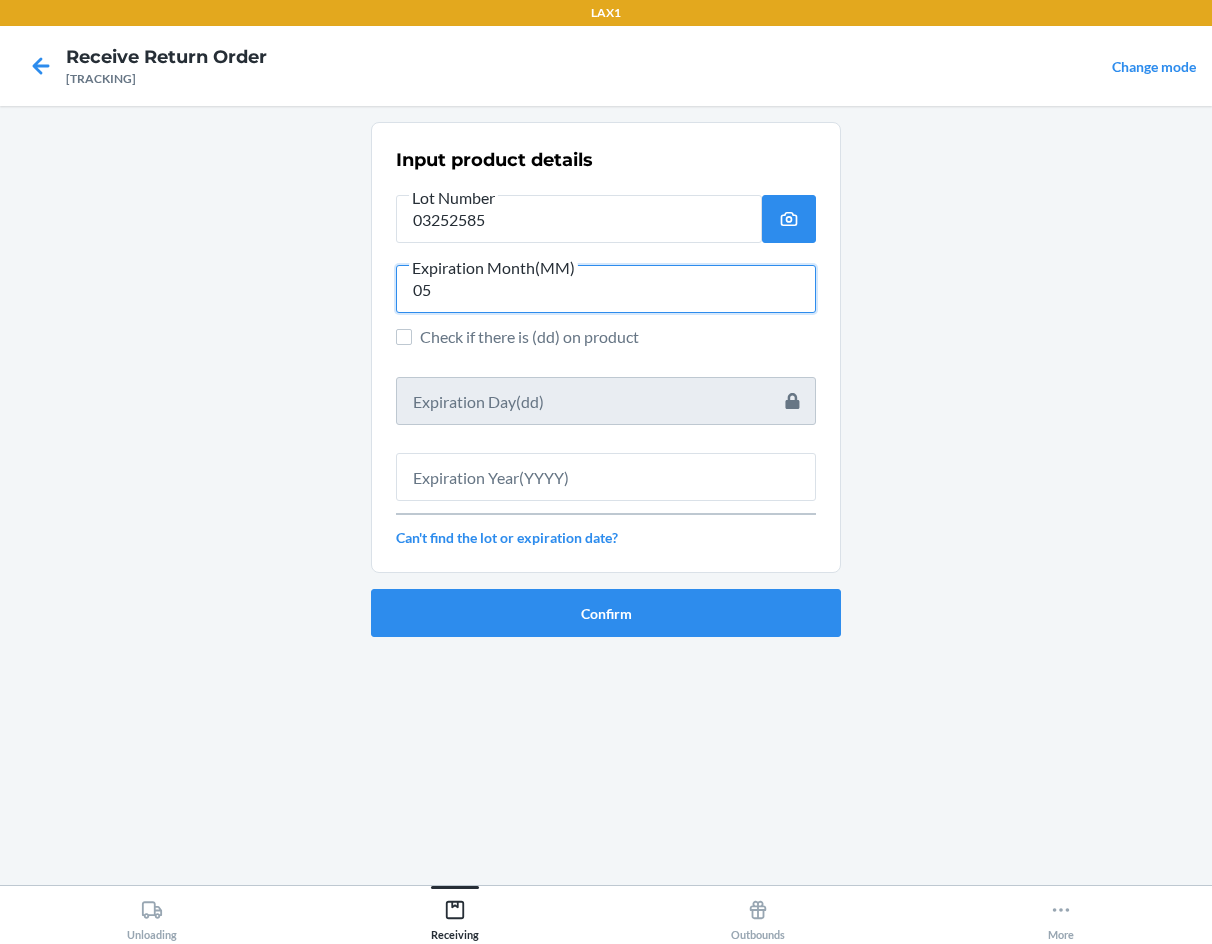 type on "05" 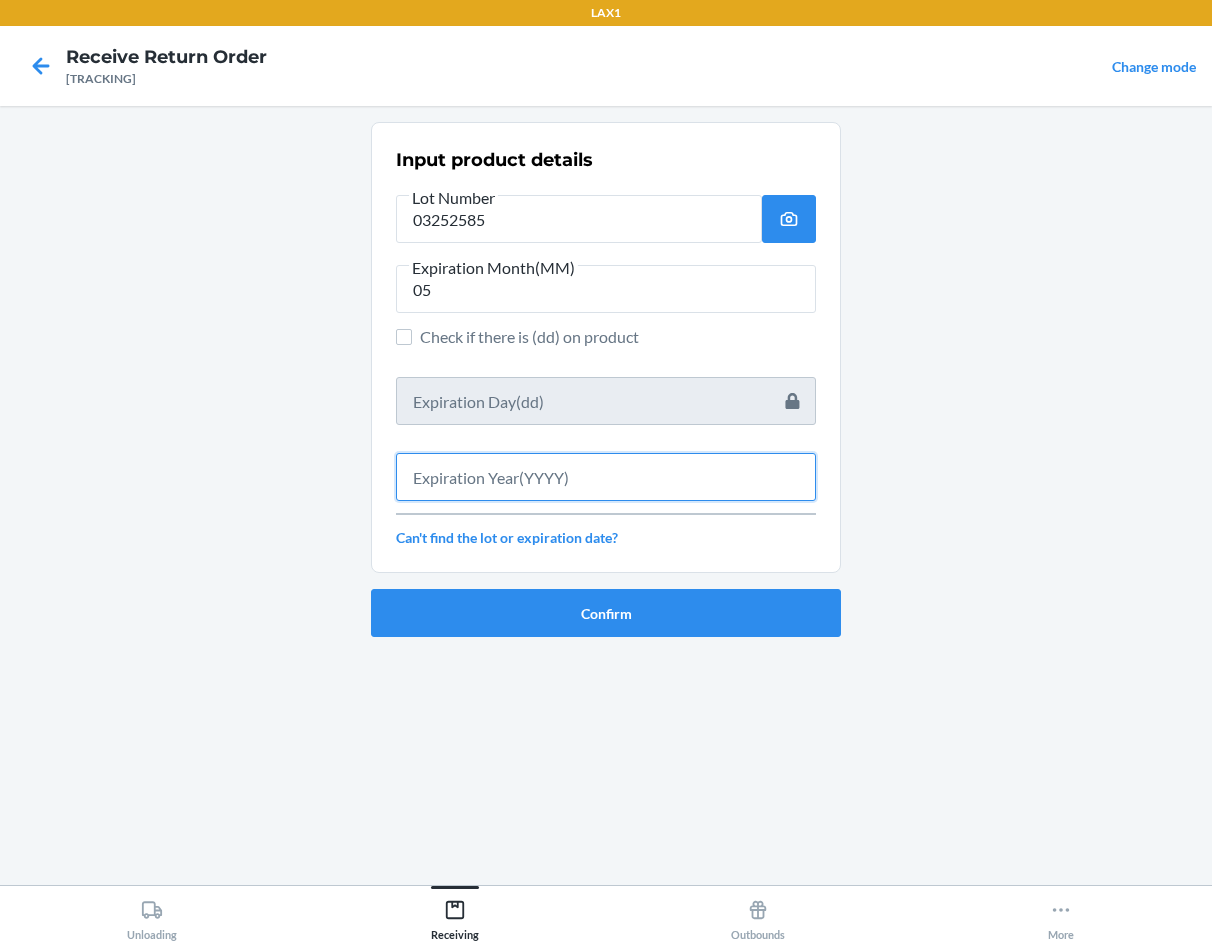 click at bounding box center (606, 477) 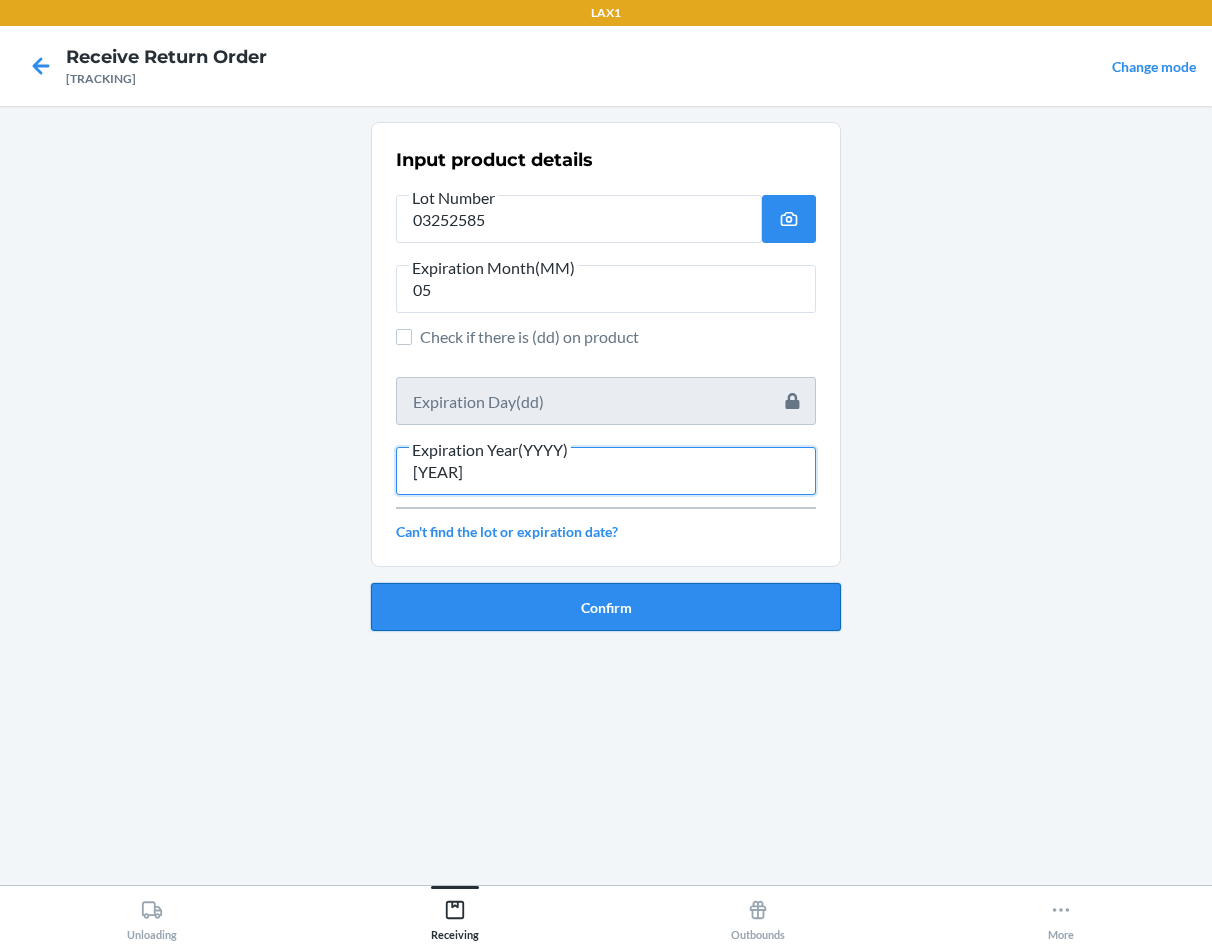 type on "[YEAR]" 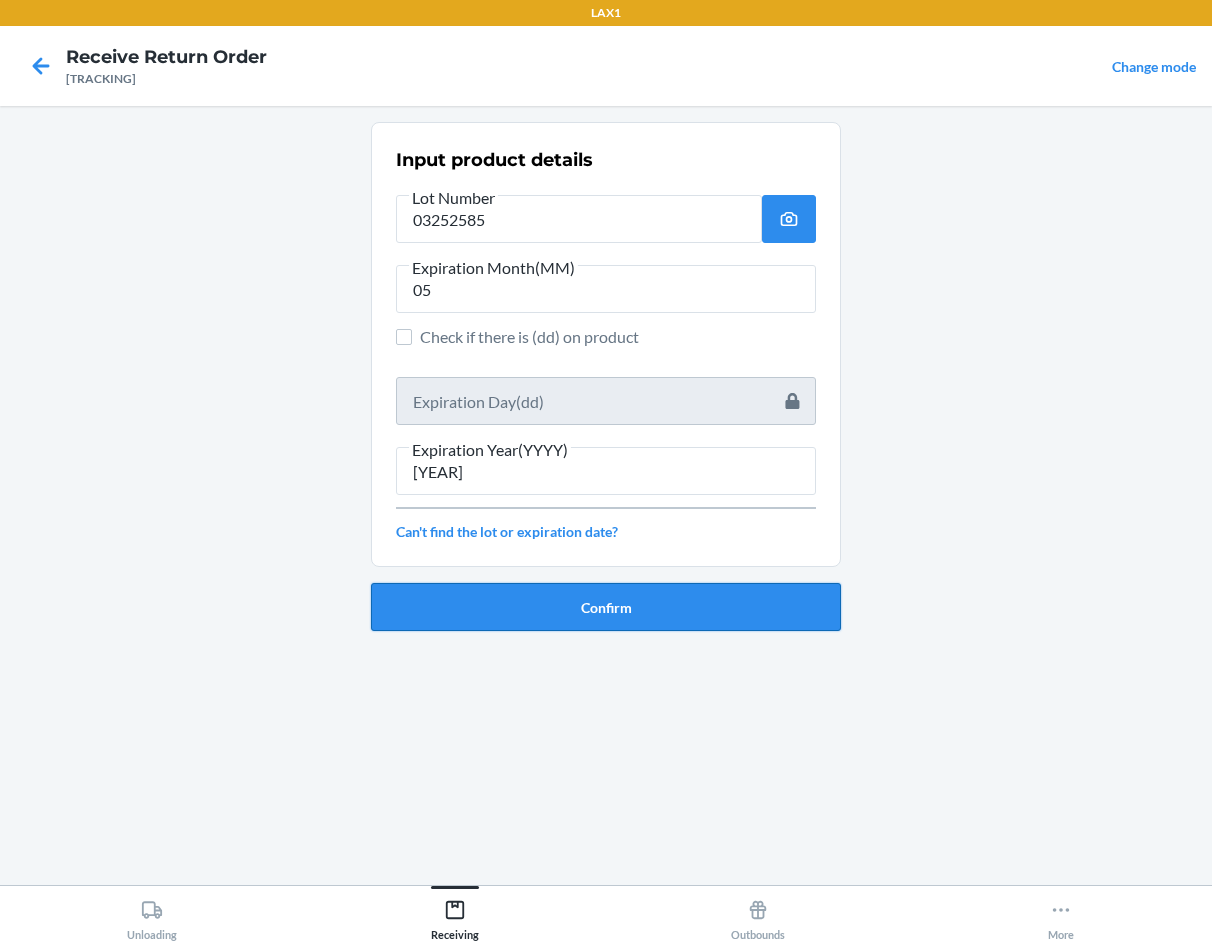 click on "Confirm" at bounding box center (606, 607) 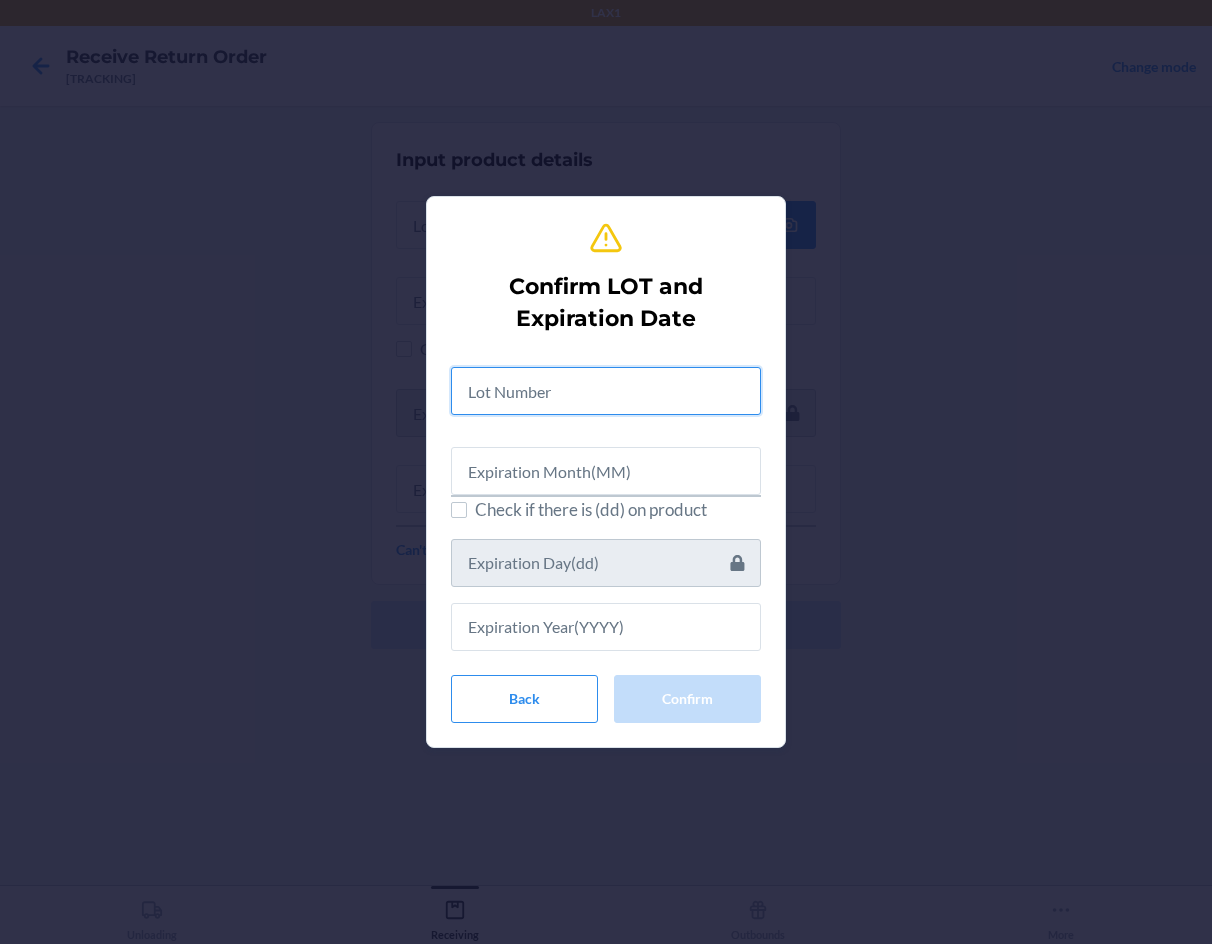 click at bounding box center [606, 391] 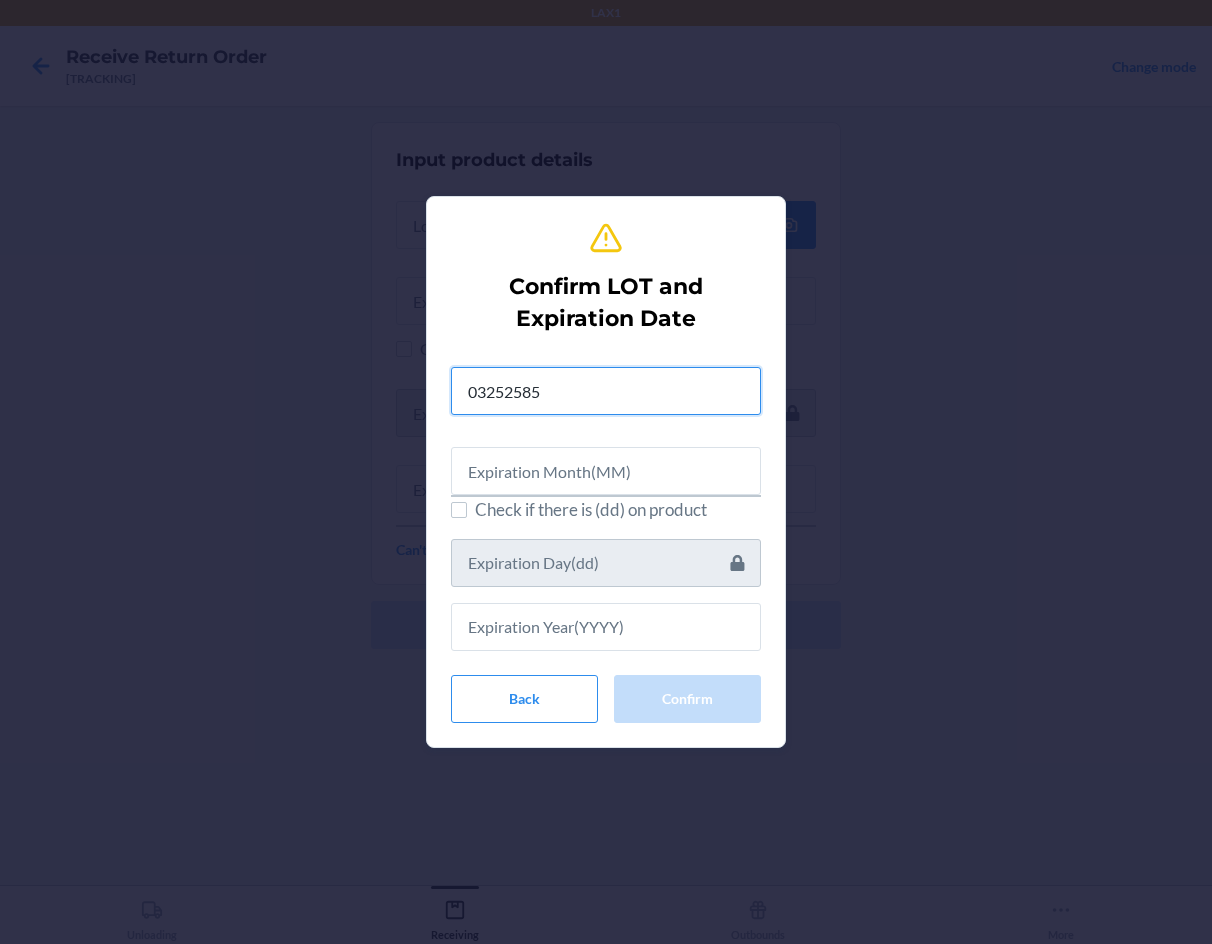 type on "03252585" 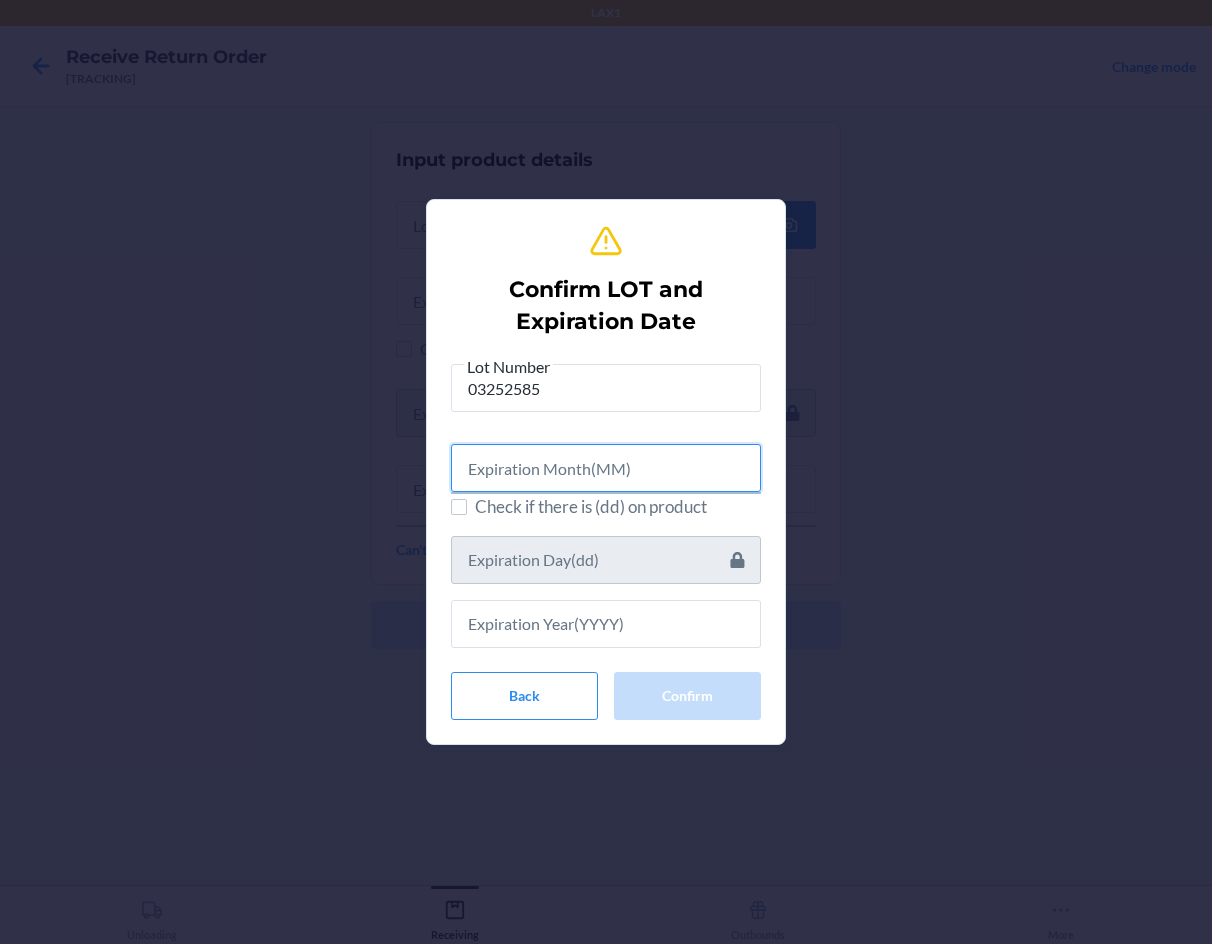 click at bounding box center [606, 468] 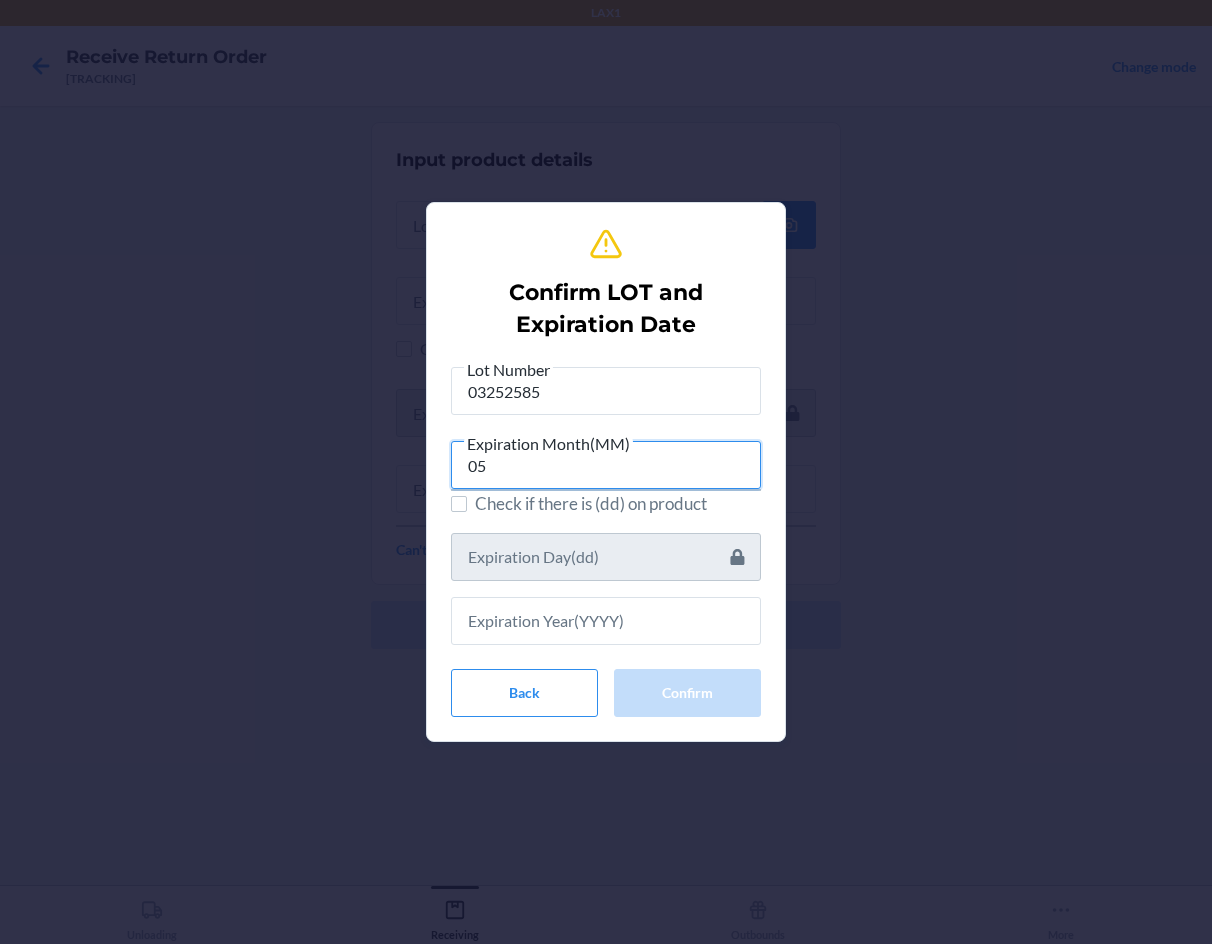 type on "05" 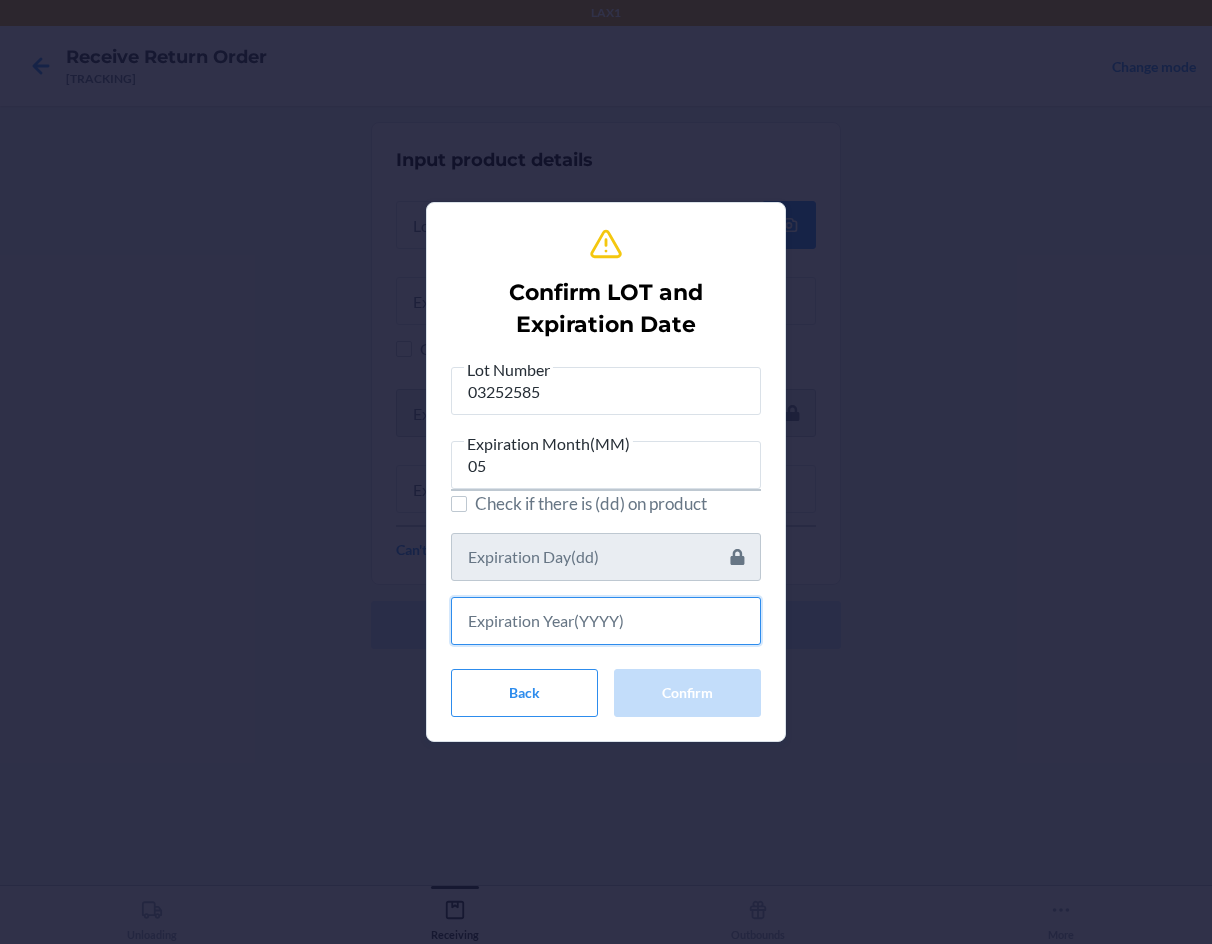 drag, startPoint x: 630, startPoint y: 605, endPoint x: 667, endPoint y: 479, distance: 131.32022 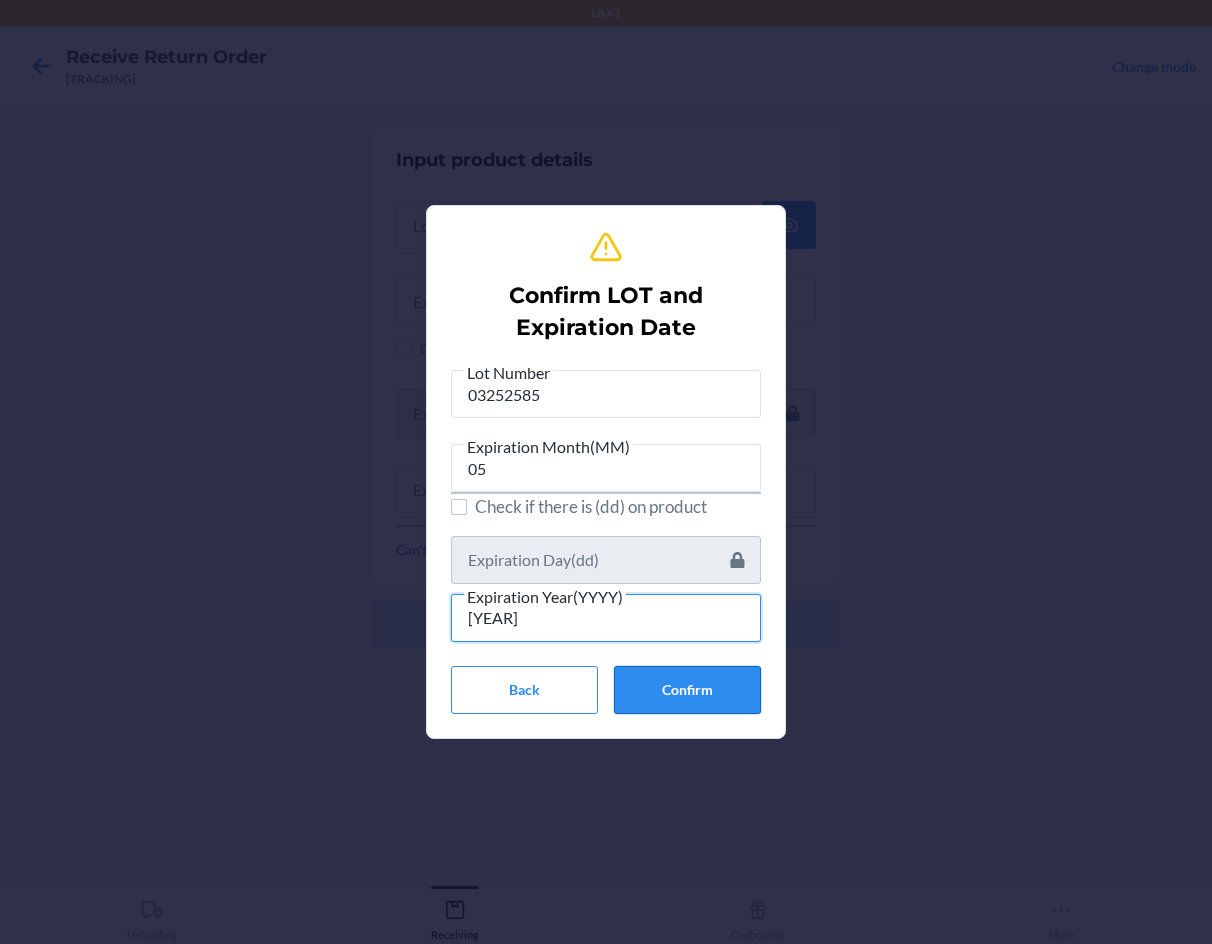type on "[YEAR]" 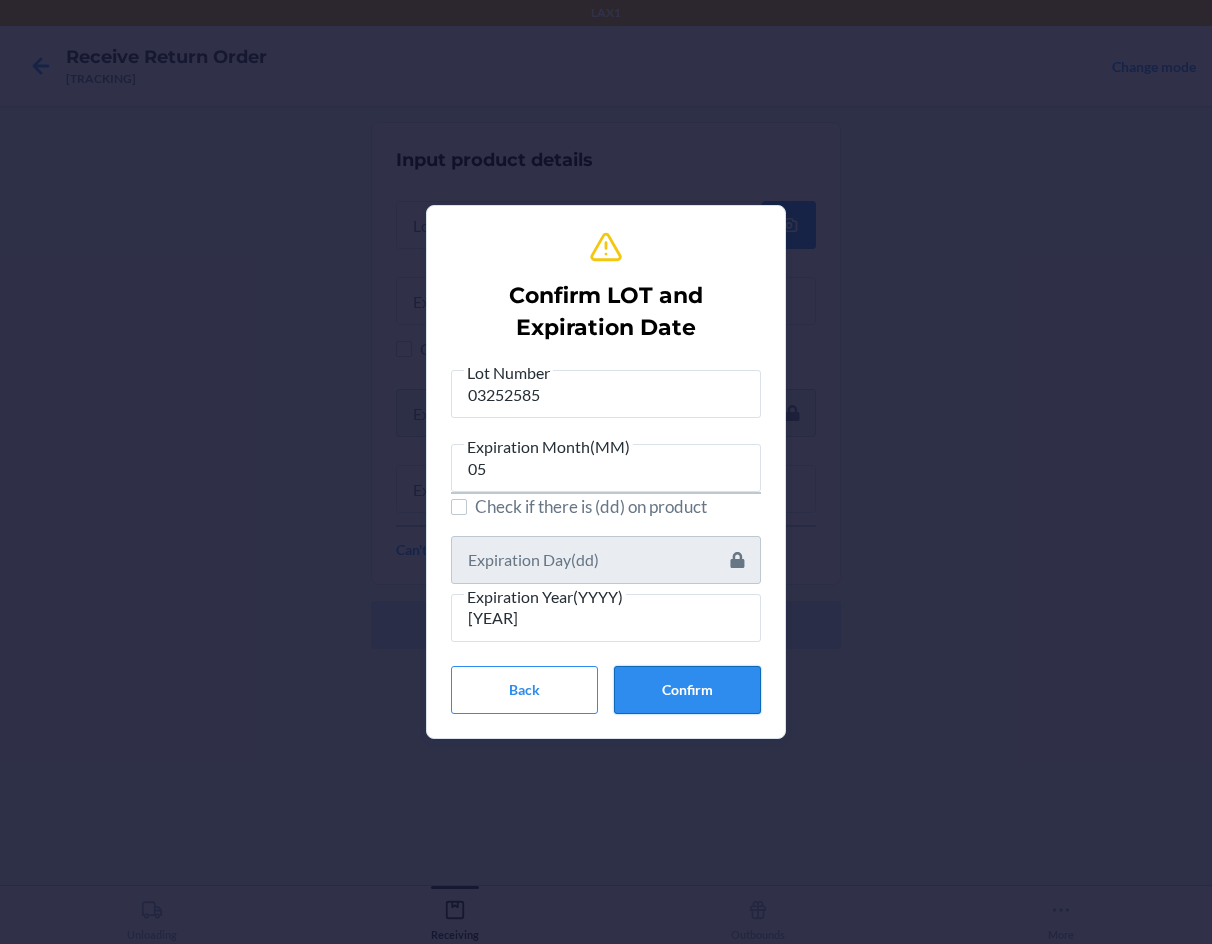 click on "Confirm" at bounding box center (687, 690) 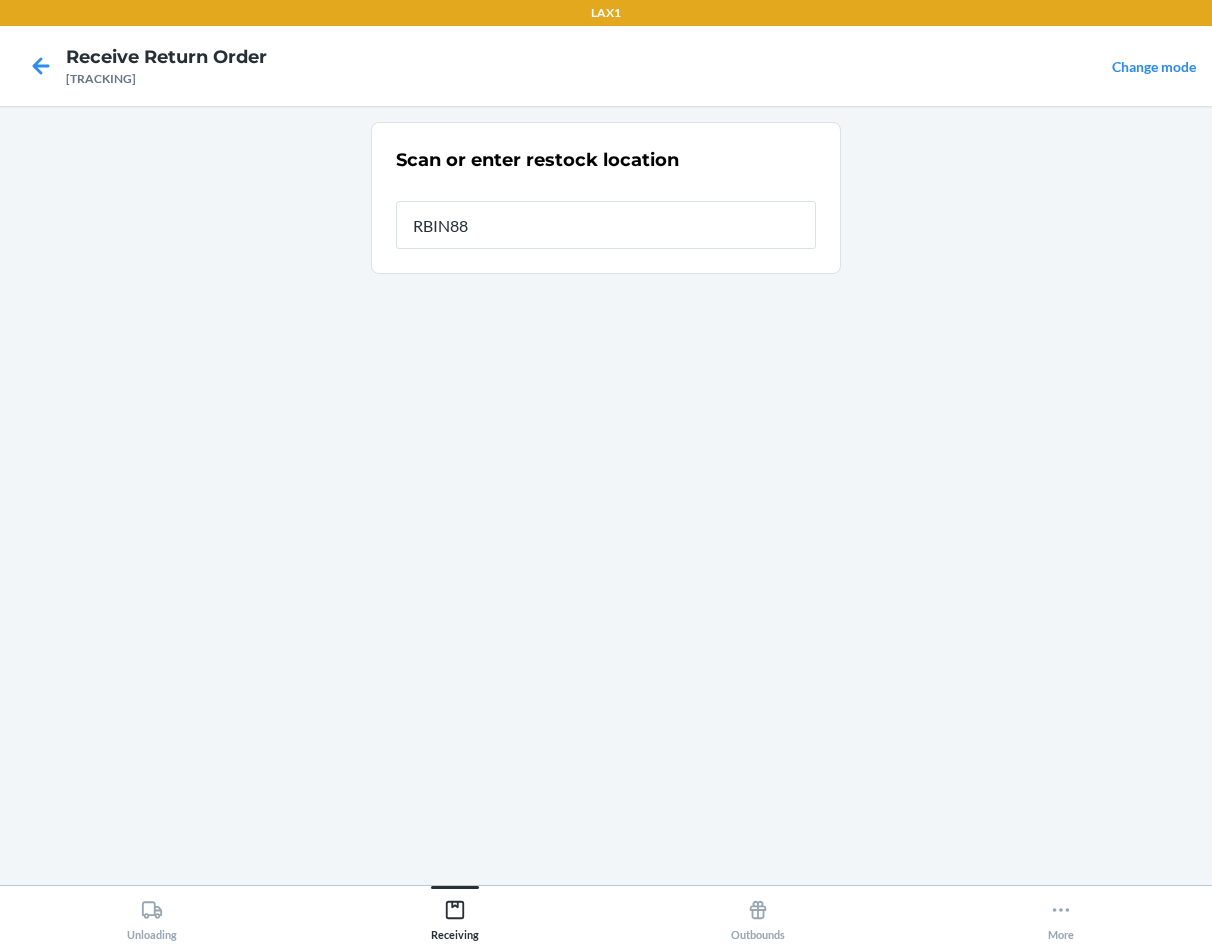 type on "RBIN889" 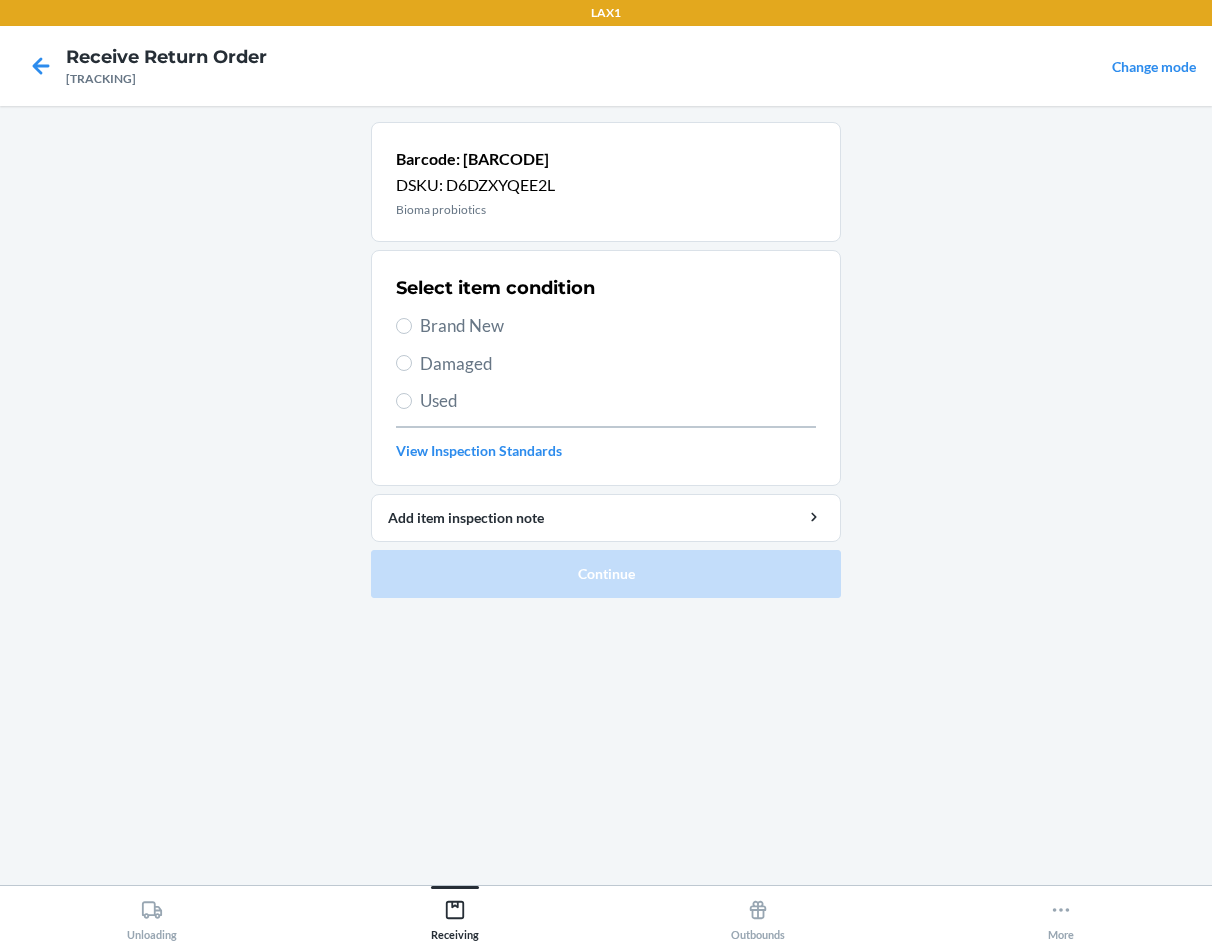 click on "Select item condition Brand New Damaged Used View Inspection Standards" at bounding box center [606, 368] 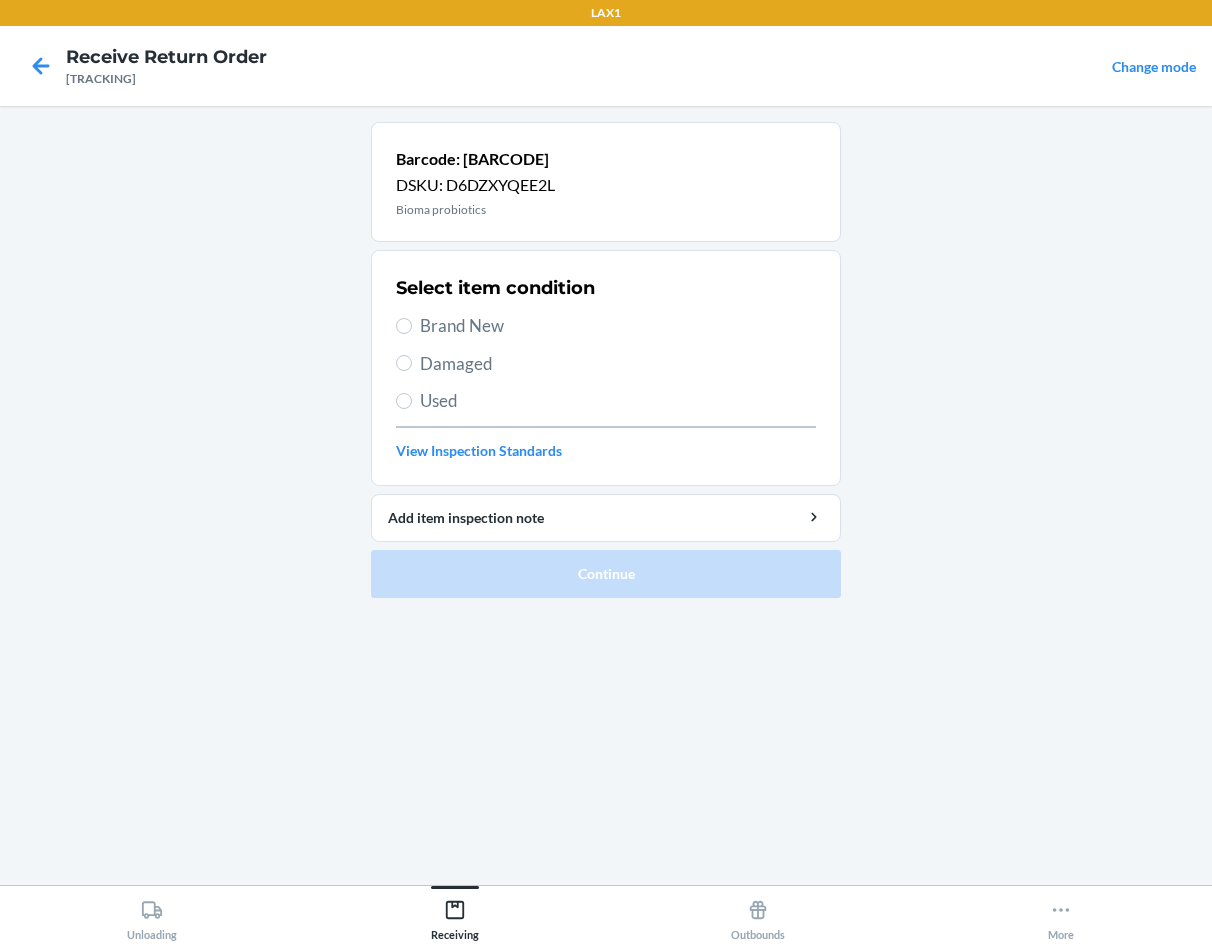 click on "Brand New" at bounding box center [618, 326] 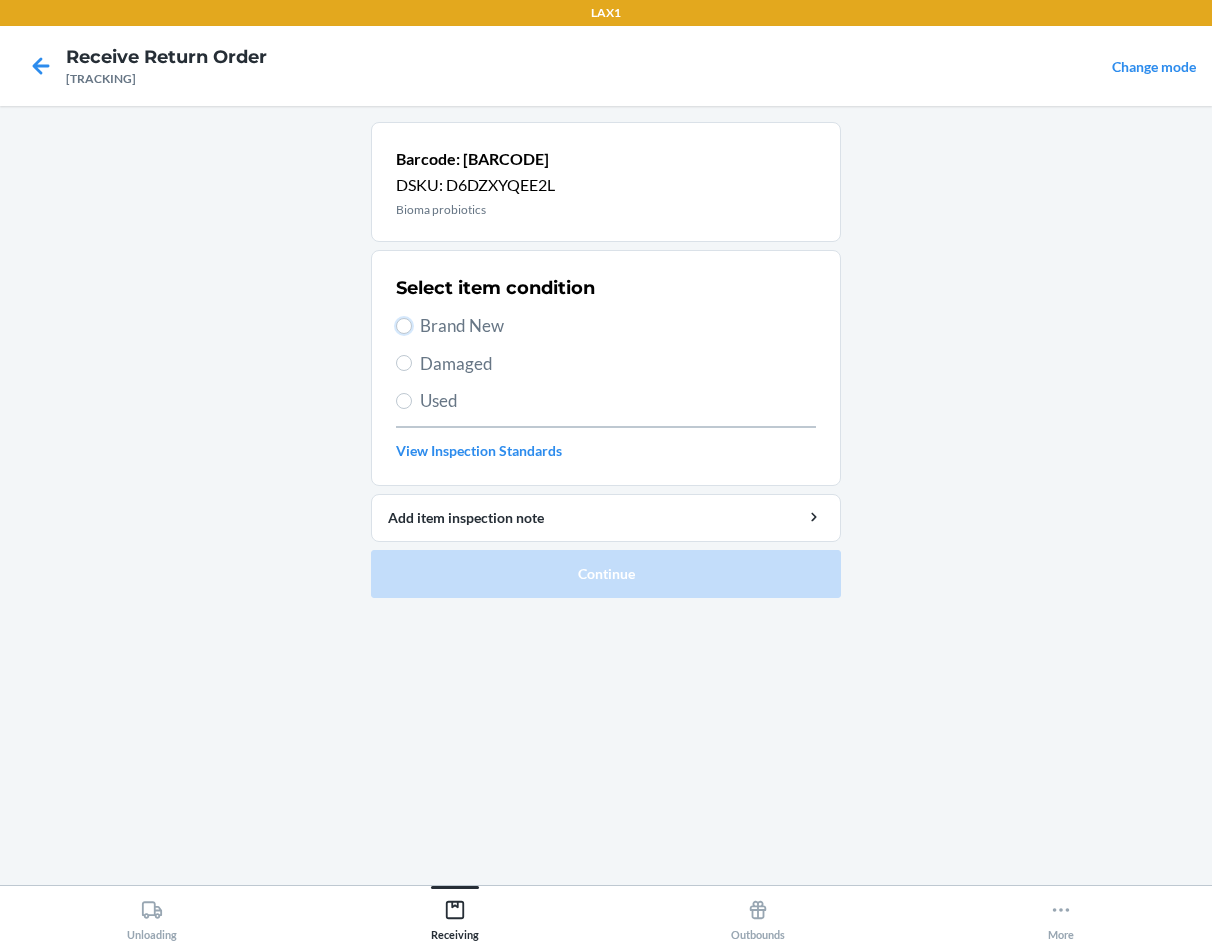 click on "Brand New" at bounding box center (404, 326) 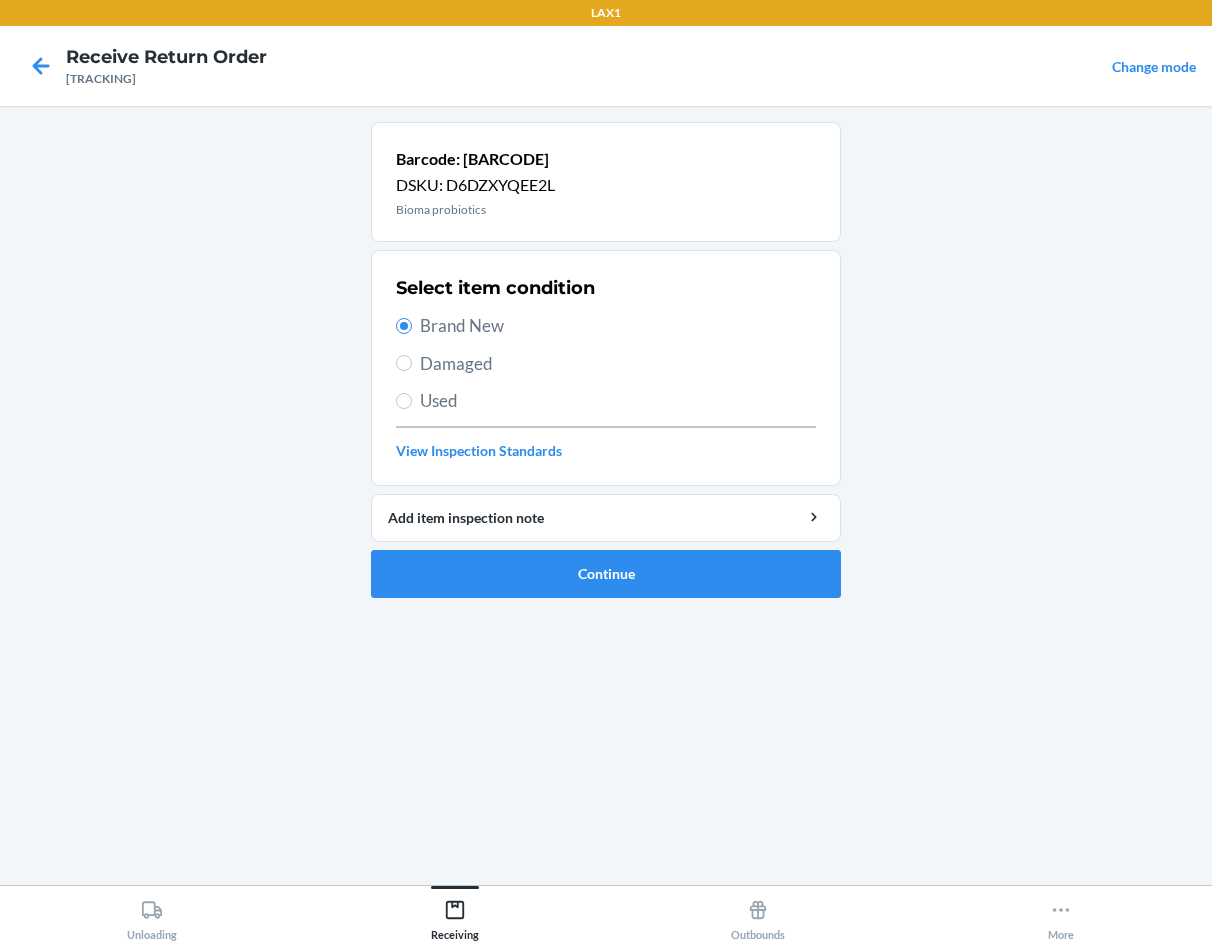 click on "Barcode: [BARCODE] DSKU: [DSKU] Bioma probiotics Select item condition Brand New Damaged Used View Inspection Standards Add item inspection note Continue" at bounding box center [606, 495] 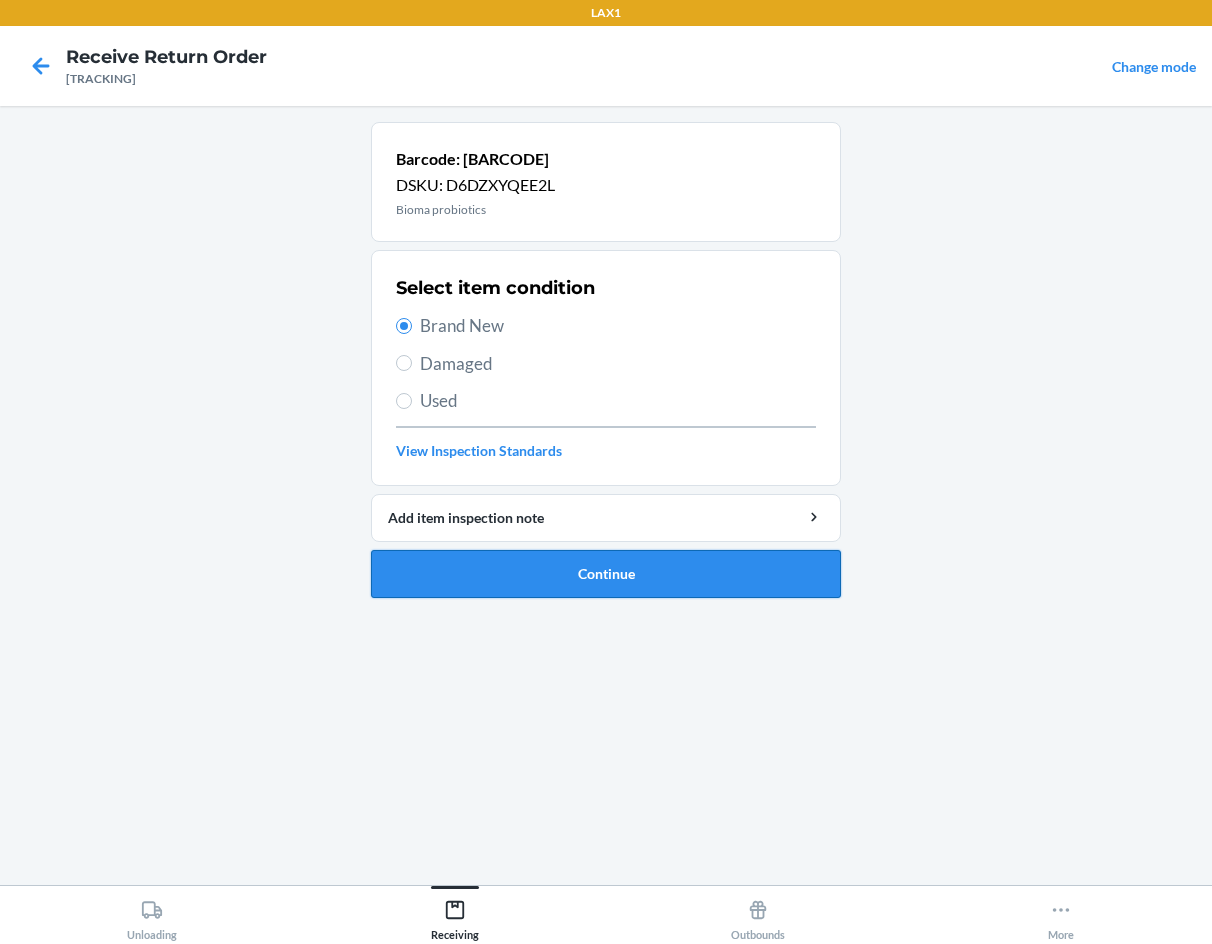drag, startPoint x: 588, startPoint y: 543, endPoint x: 592, endPoint y: 565, distance: 22.36068 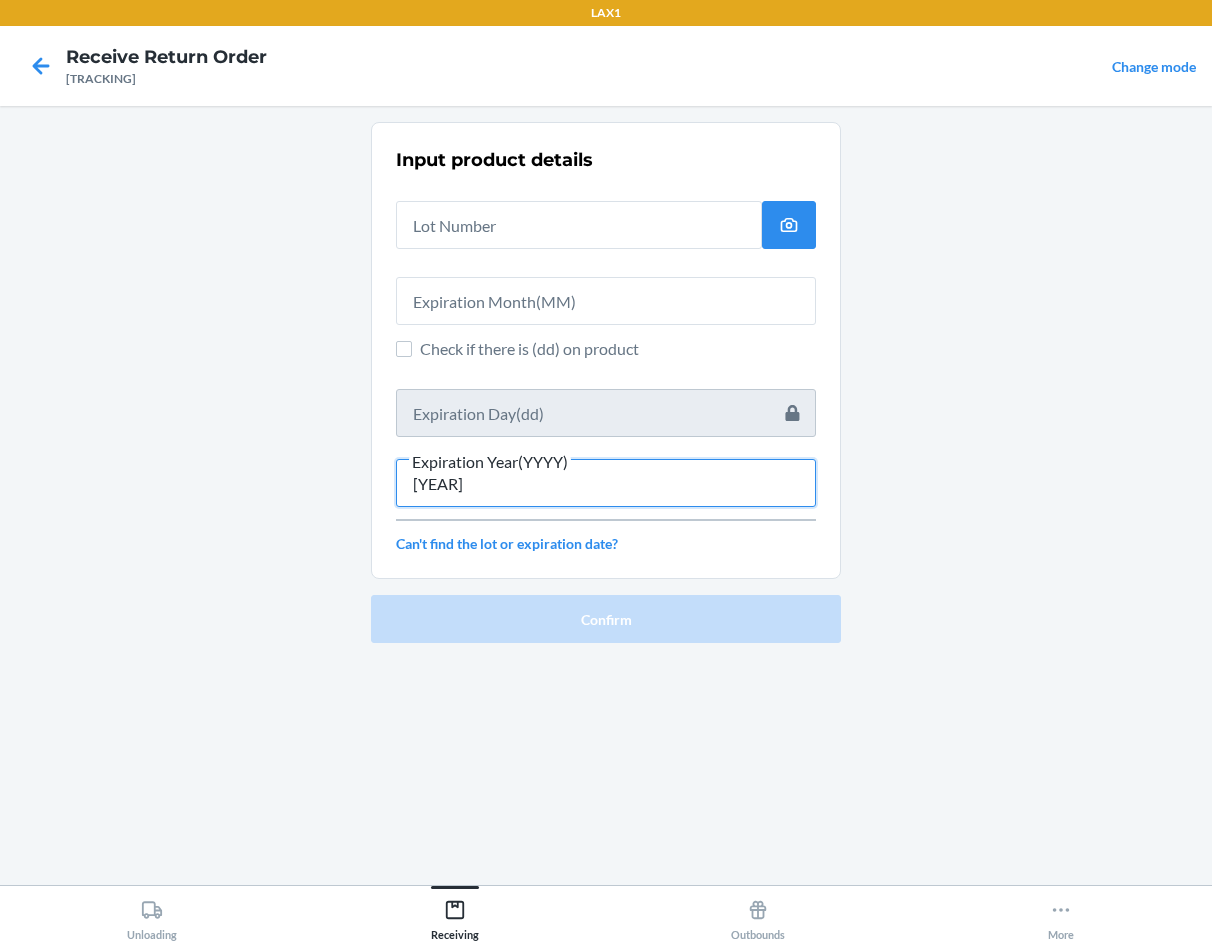type on "[YEAR]" 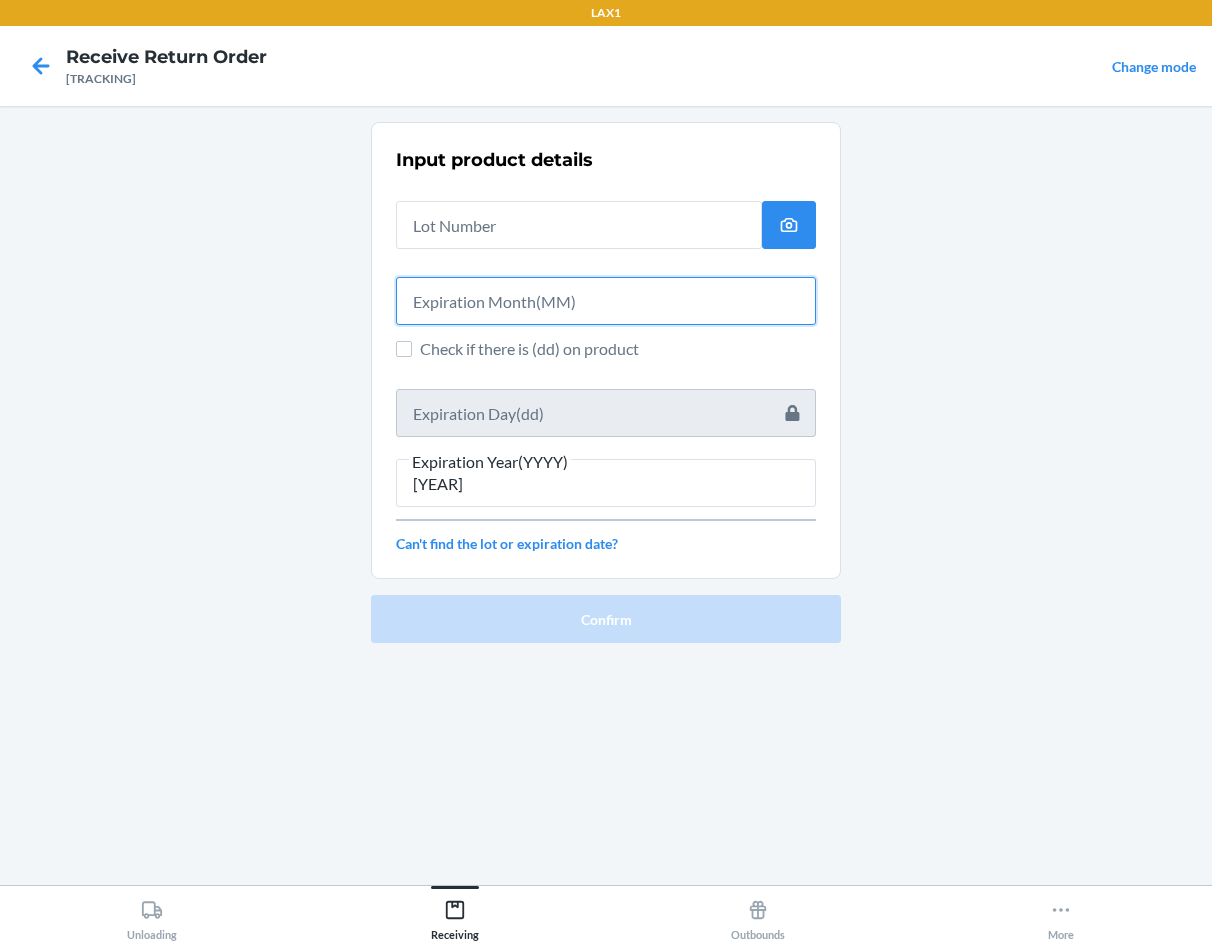 click at bounding box center [606, 301] 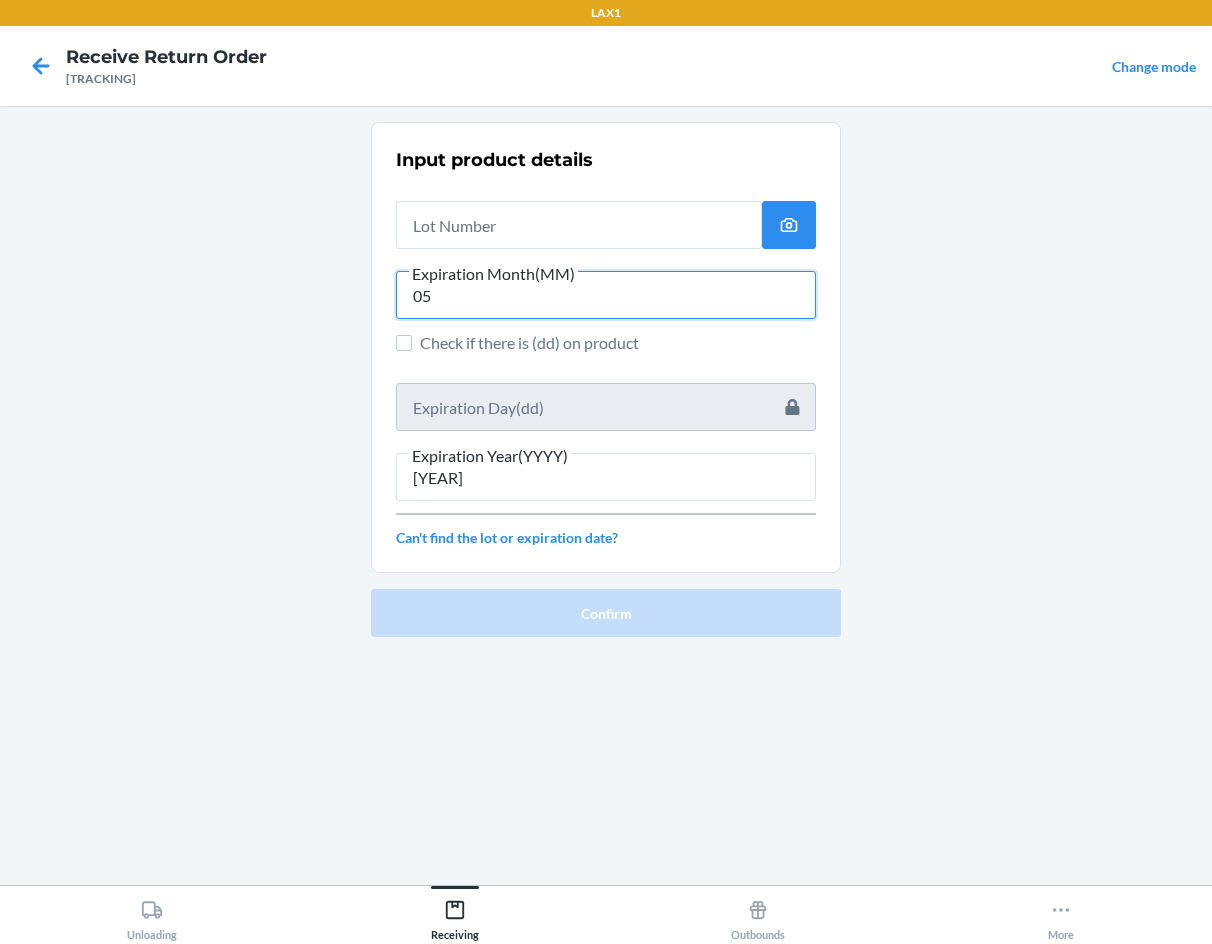 type on "05" 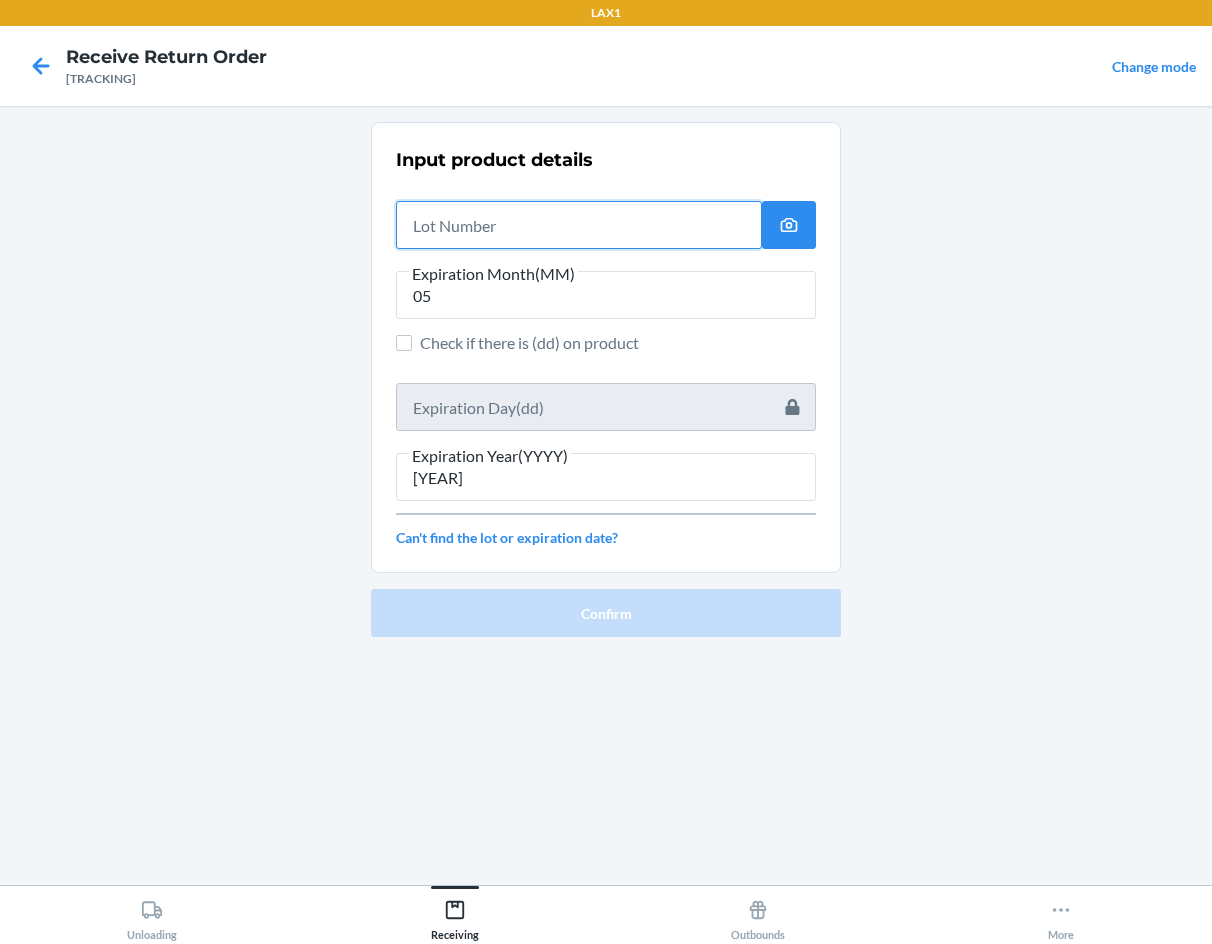 click at bounding box center [579, 225] 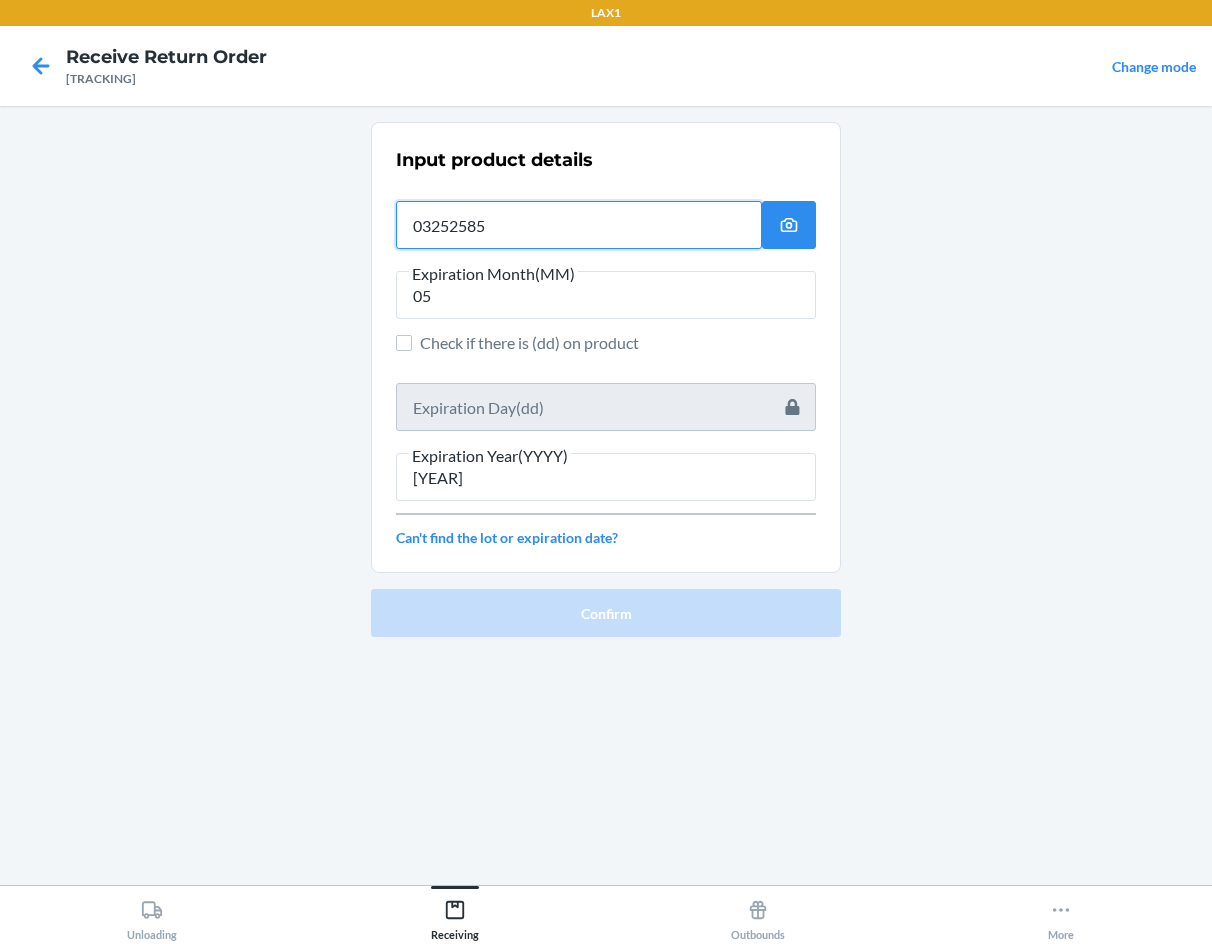 type on "03252585" 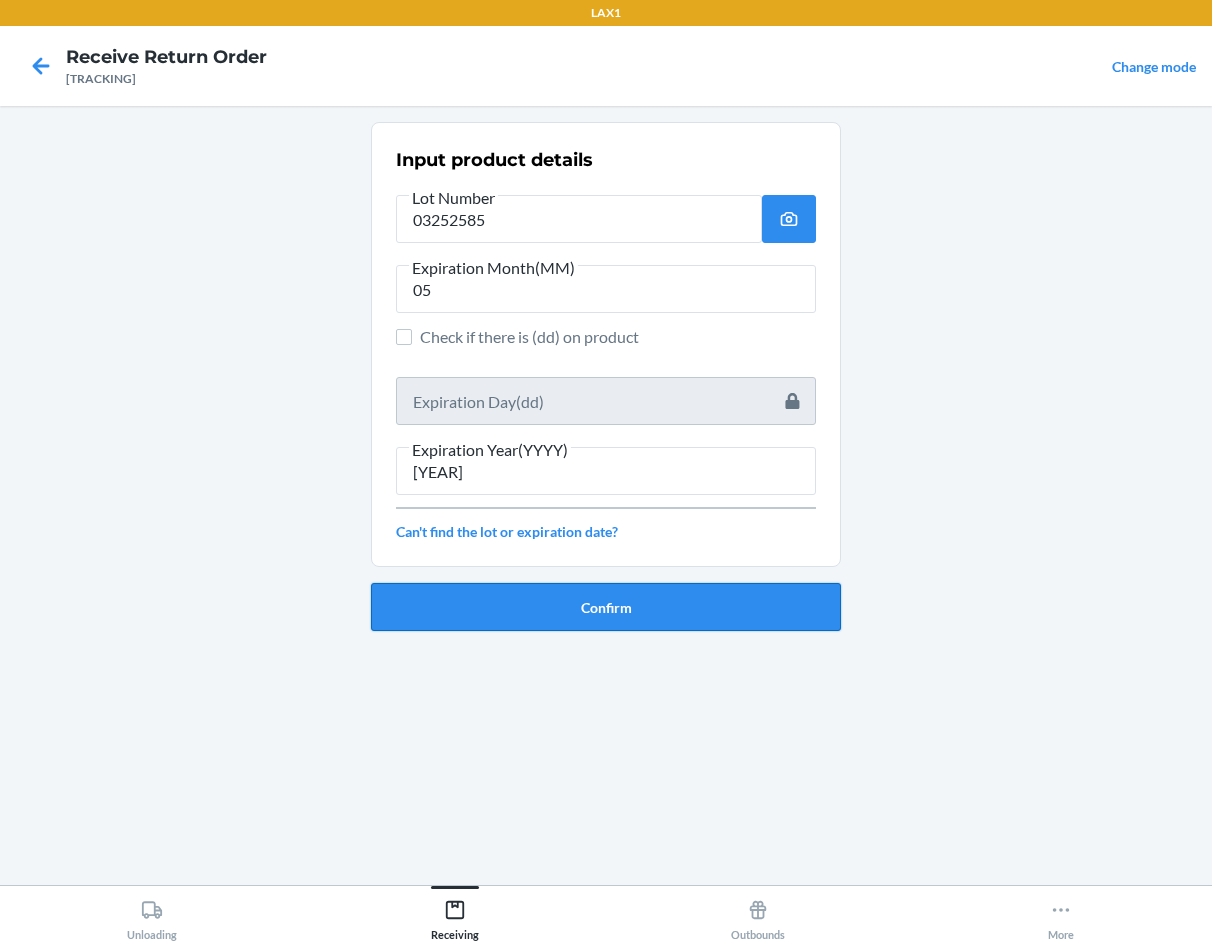 drag, startPoint x: 581, startPoint y: 632, endPoint x: 582, endPoint y: 616, distance: 16.03122 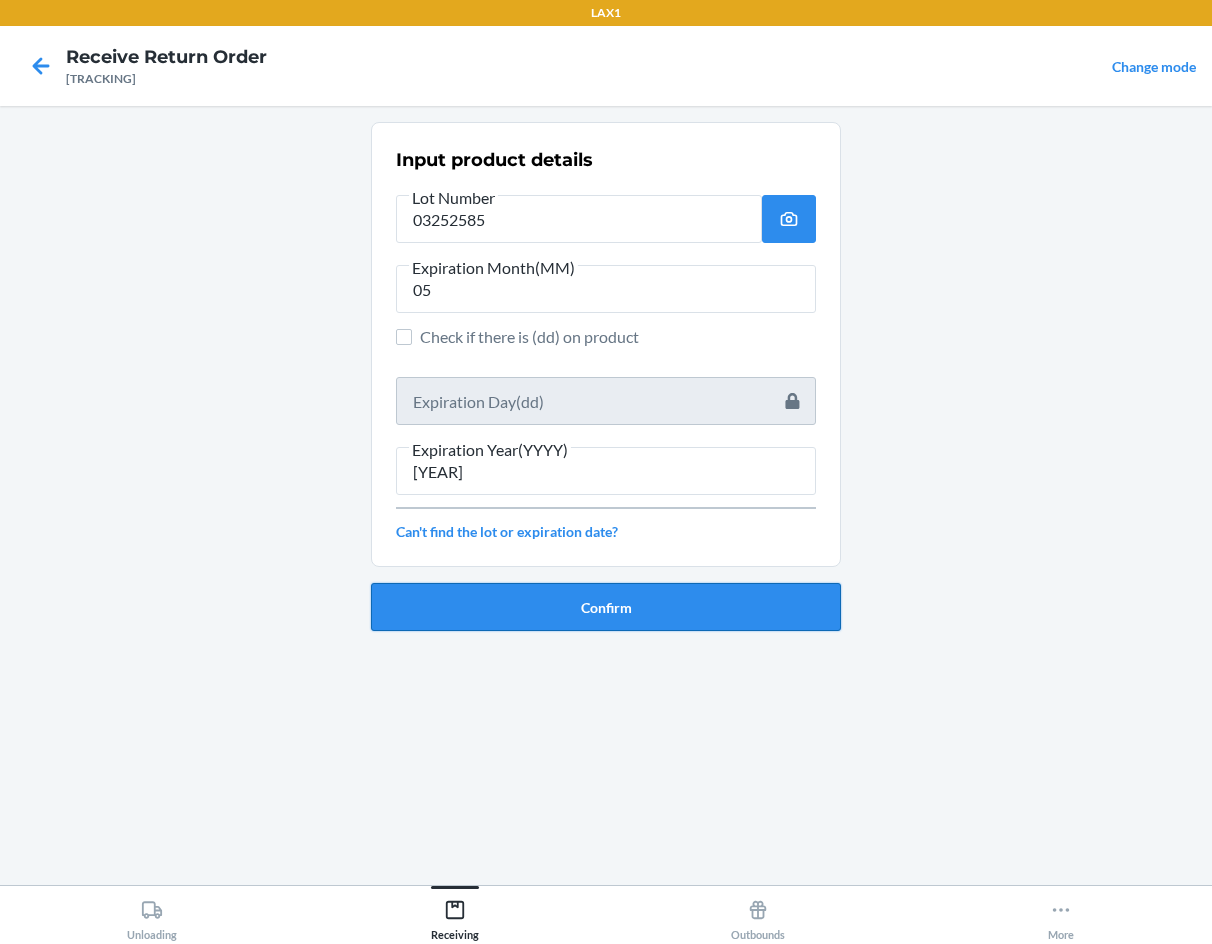 click on "Input product details Lot Number [LOT] Expiration Month(MM) 05 Check if there is (dd) on product Expiration Year(YYYY) [YEAR] Can't find the lot or expiration date? Confirm" at bounding box center (606, 384) 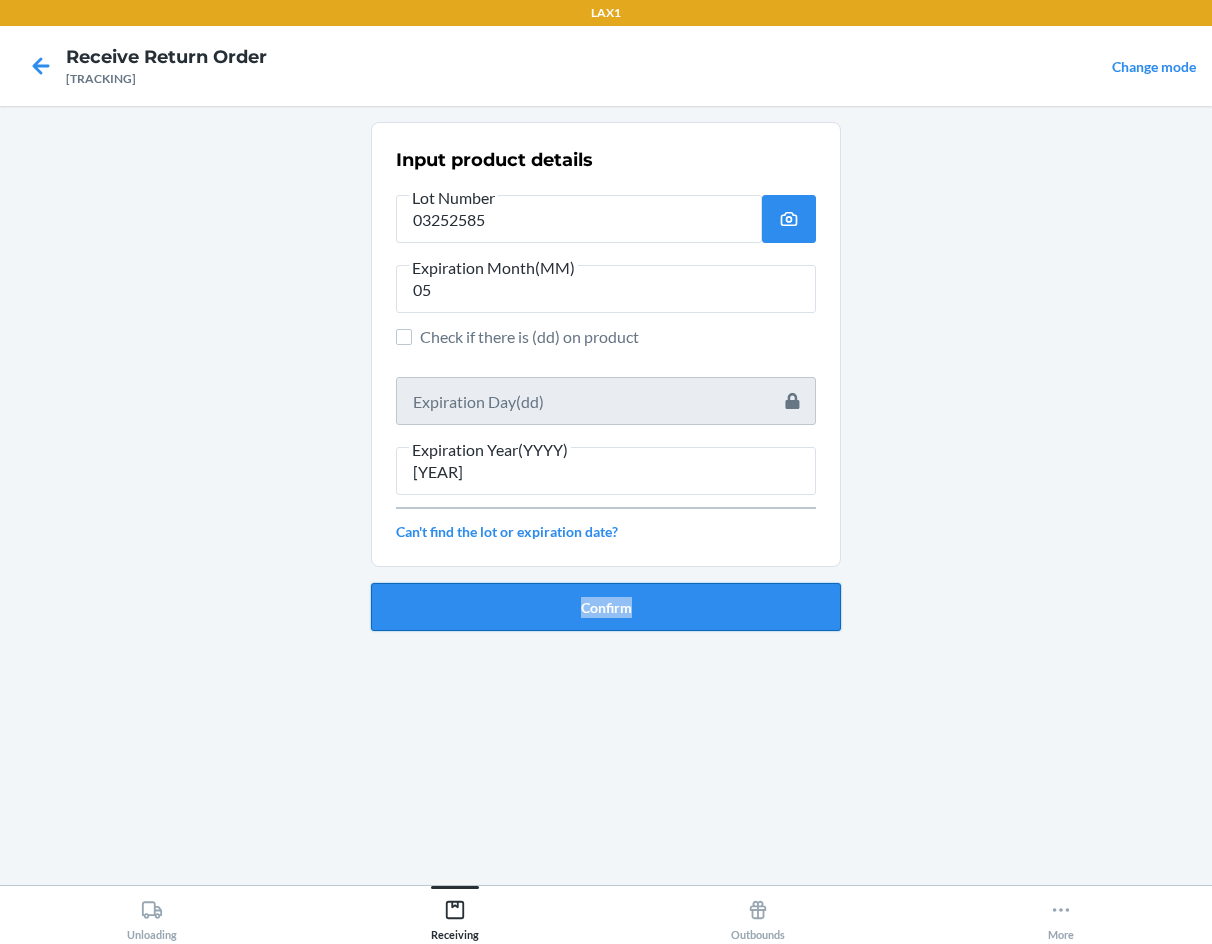 click on "Confirm" at bounding box center (606, 607) 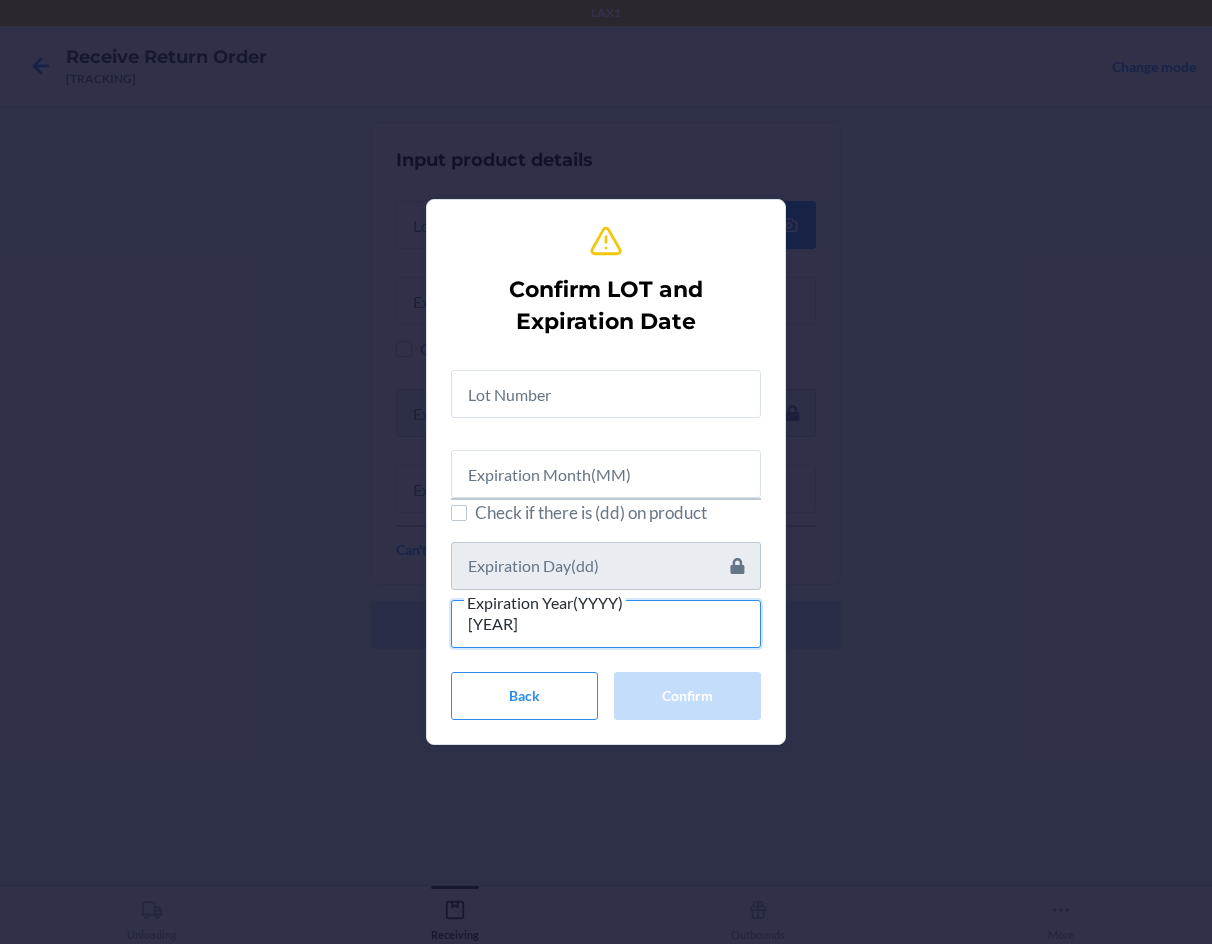 type on "[YEAR]" 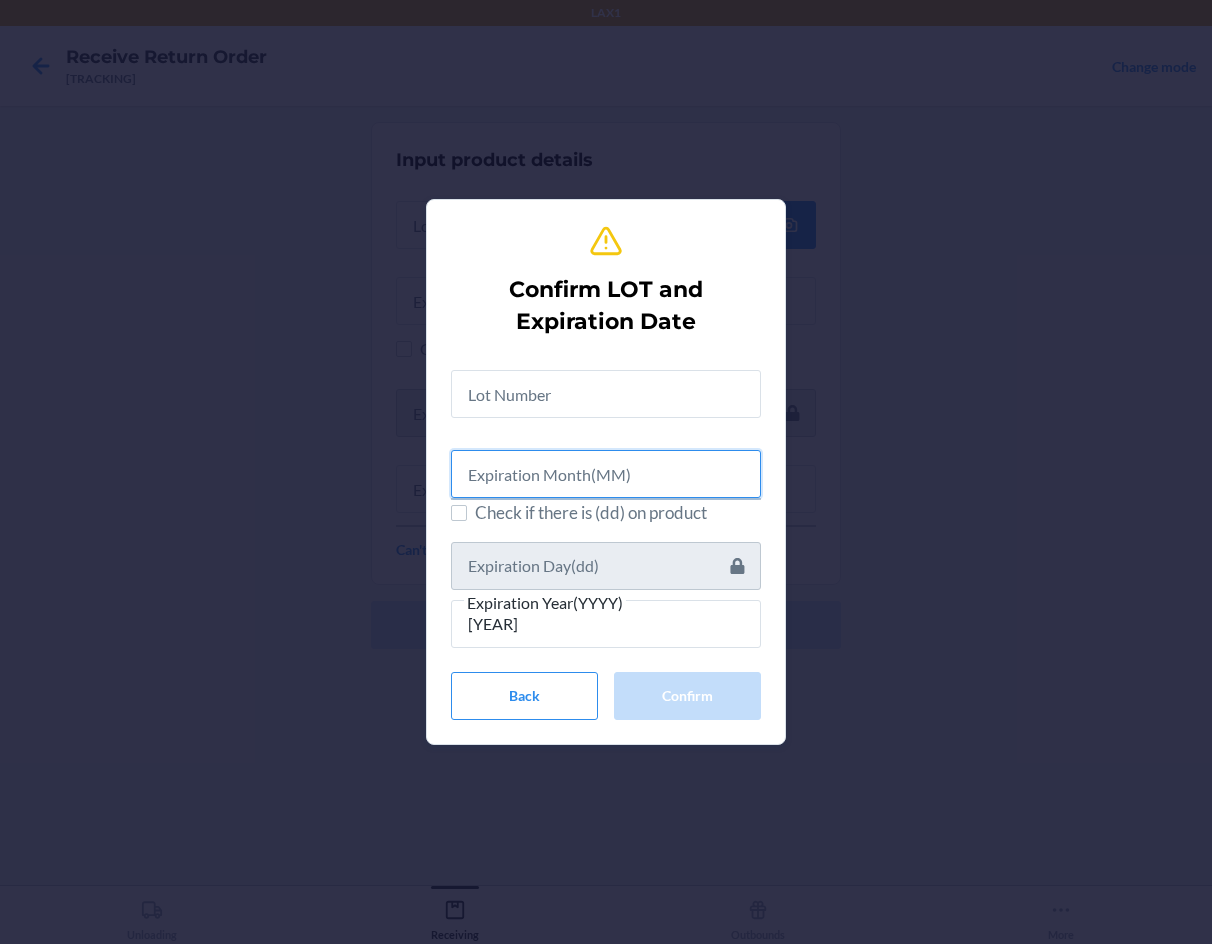 click at bounding box center [606, 474] 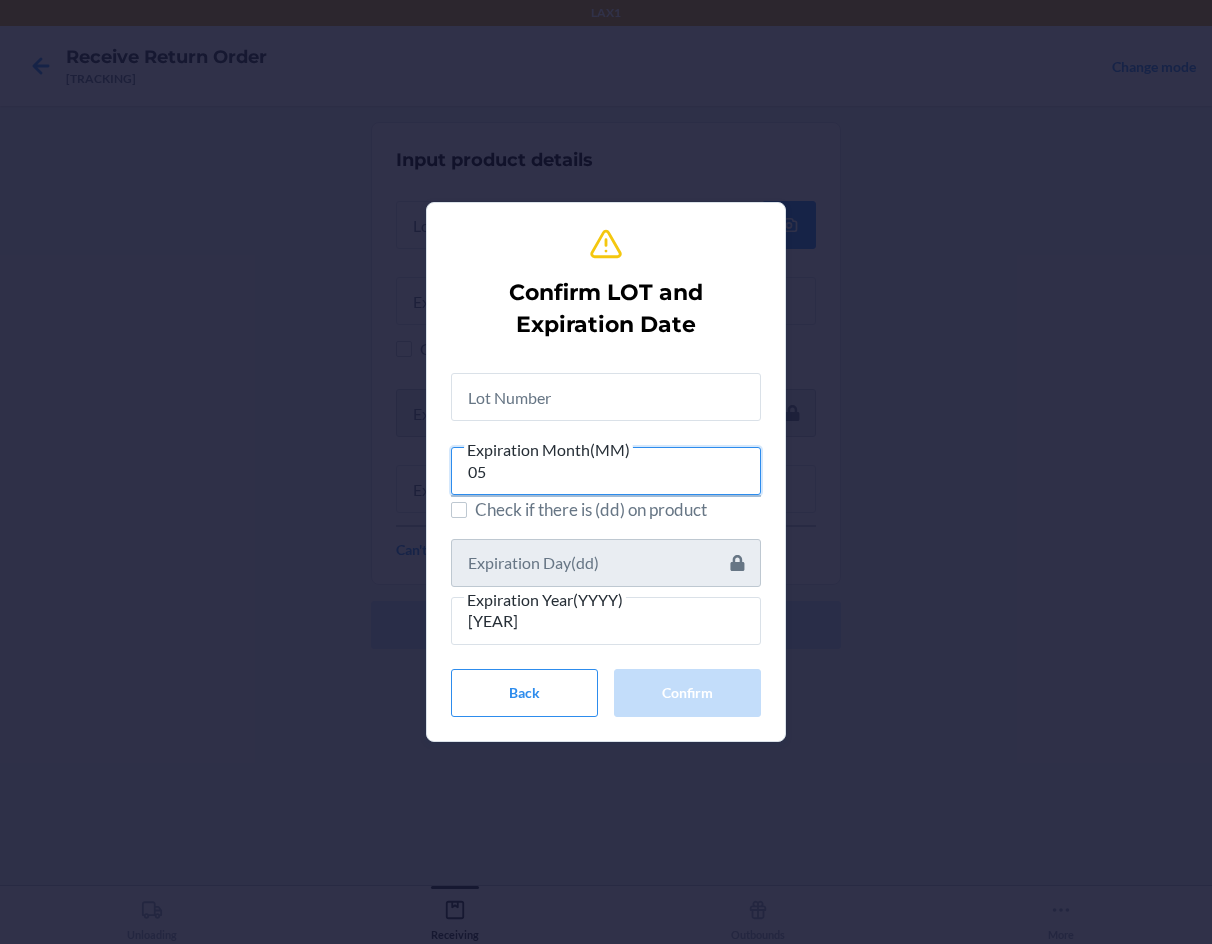 type on "05" 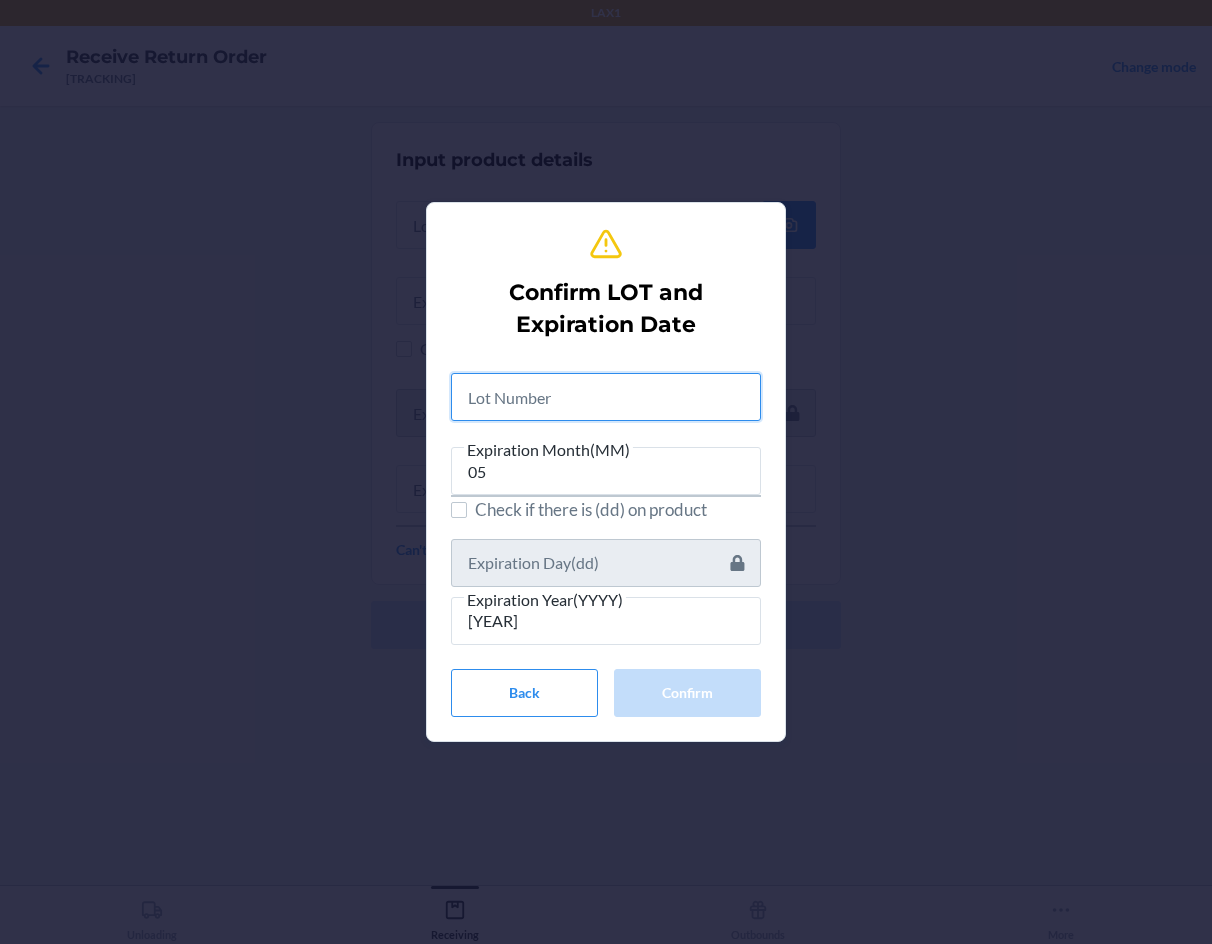 click at bounding box center [606, 397] 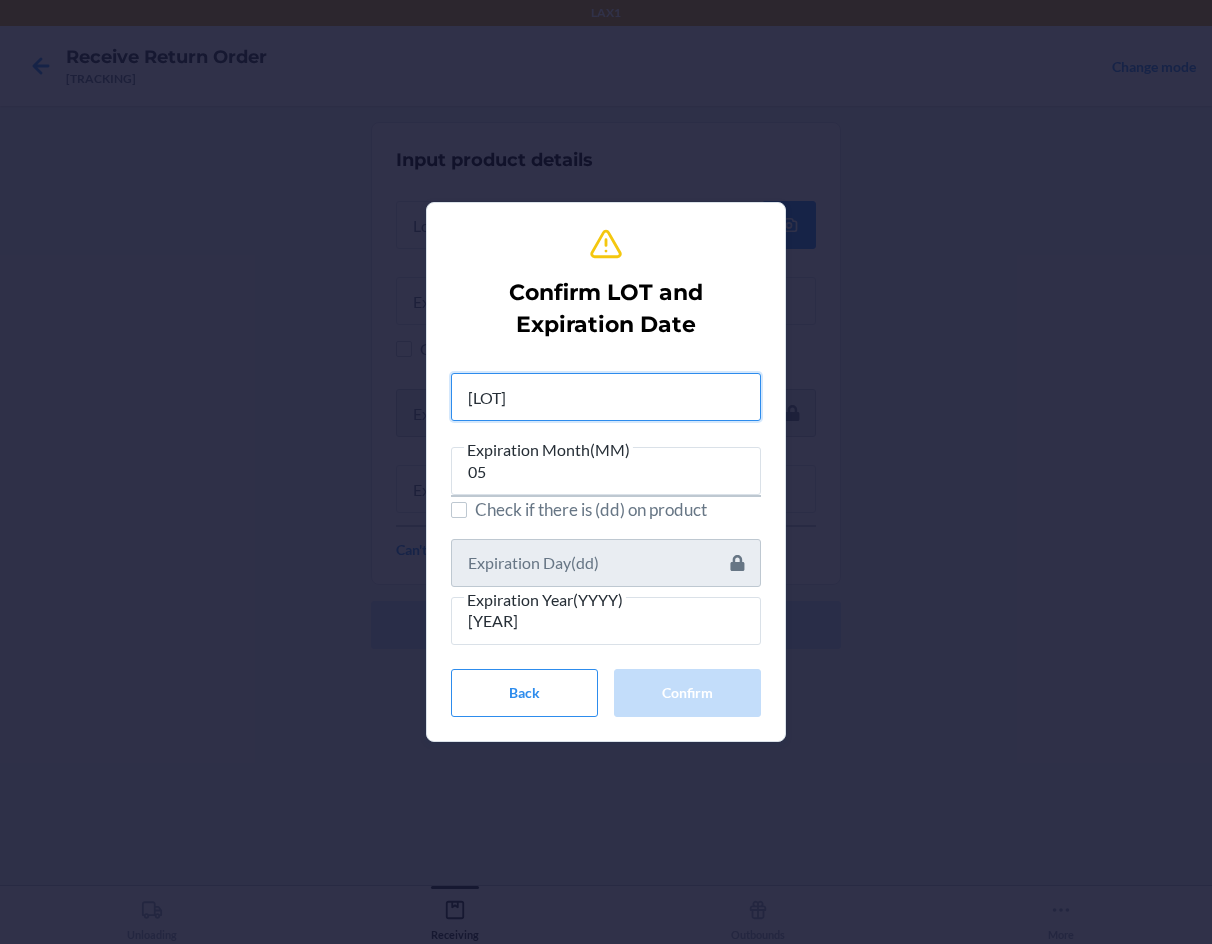 type on "03252585" 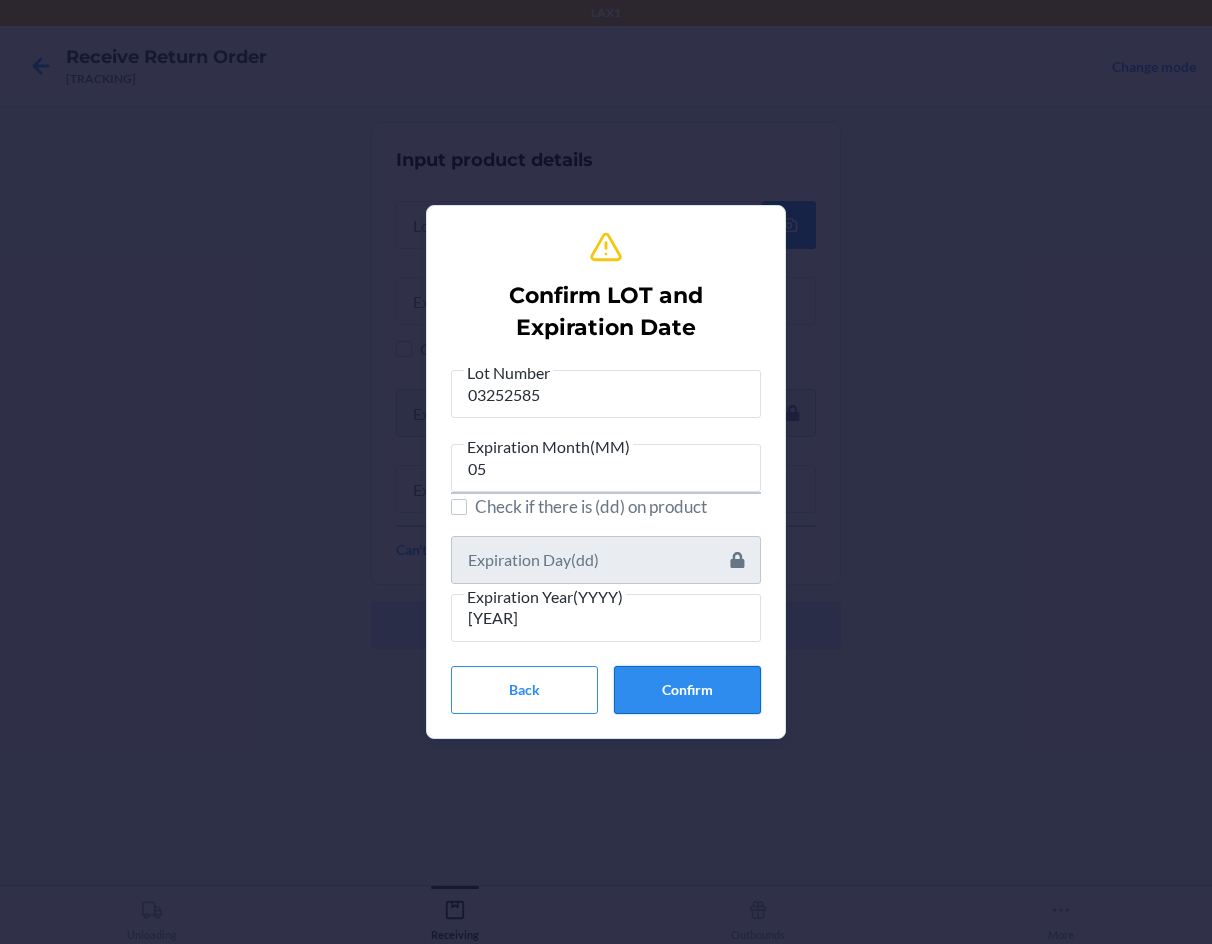 click on "Confirm" at bounding box center [687, 690] 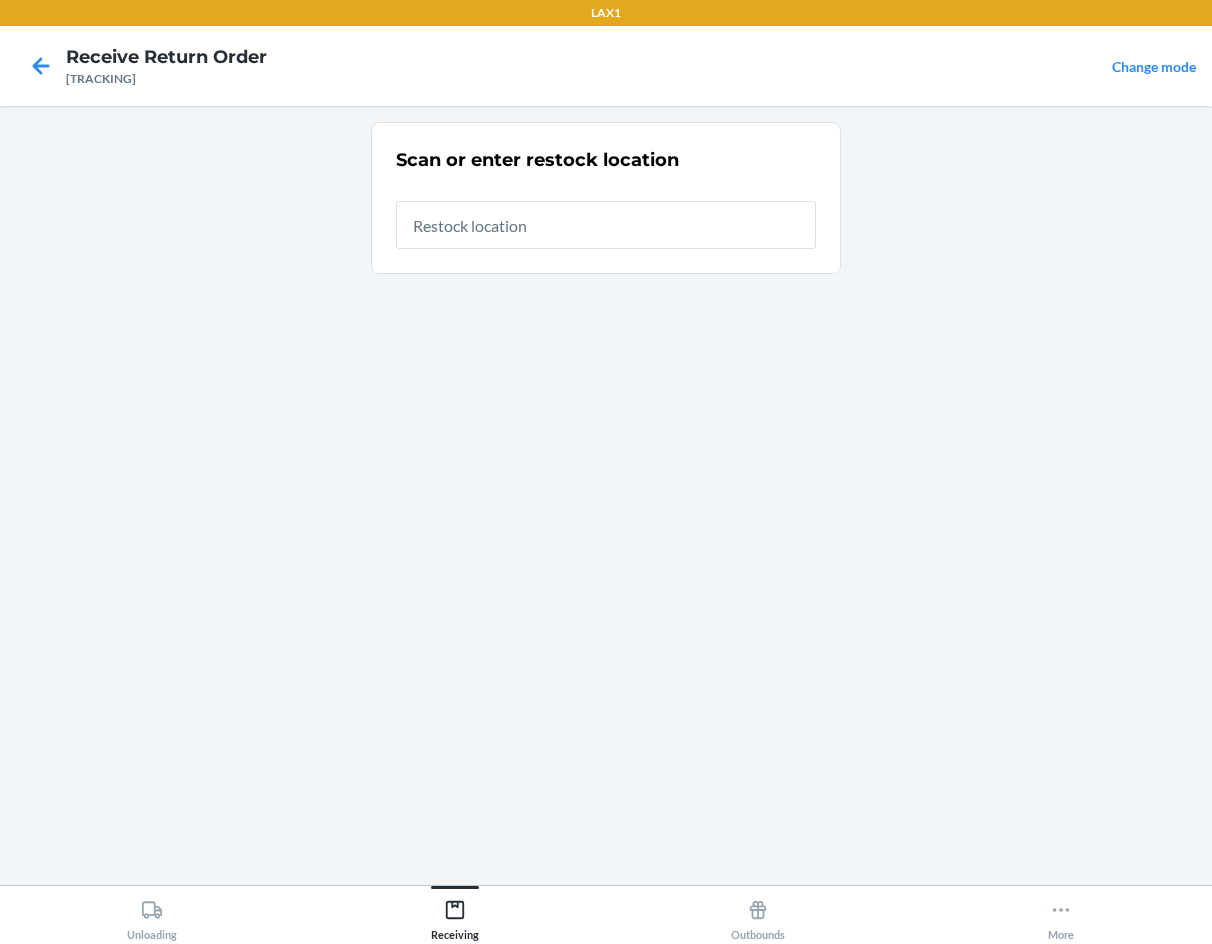 click at bounding box center [606, 225] 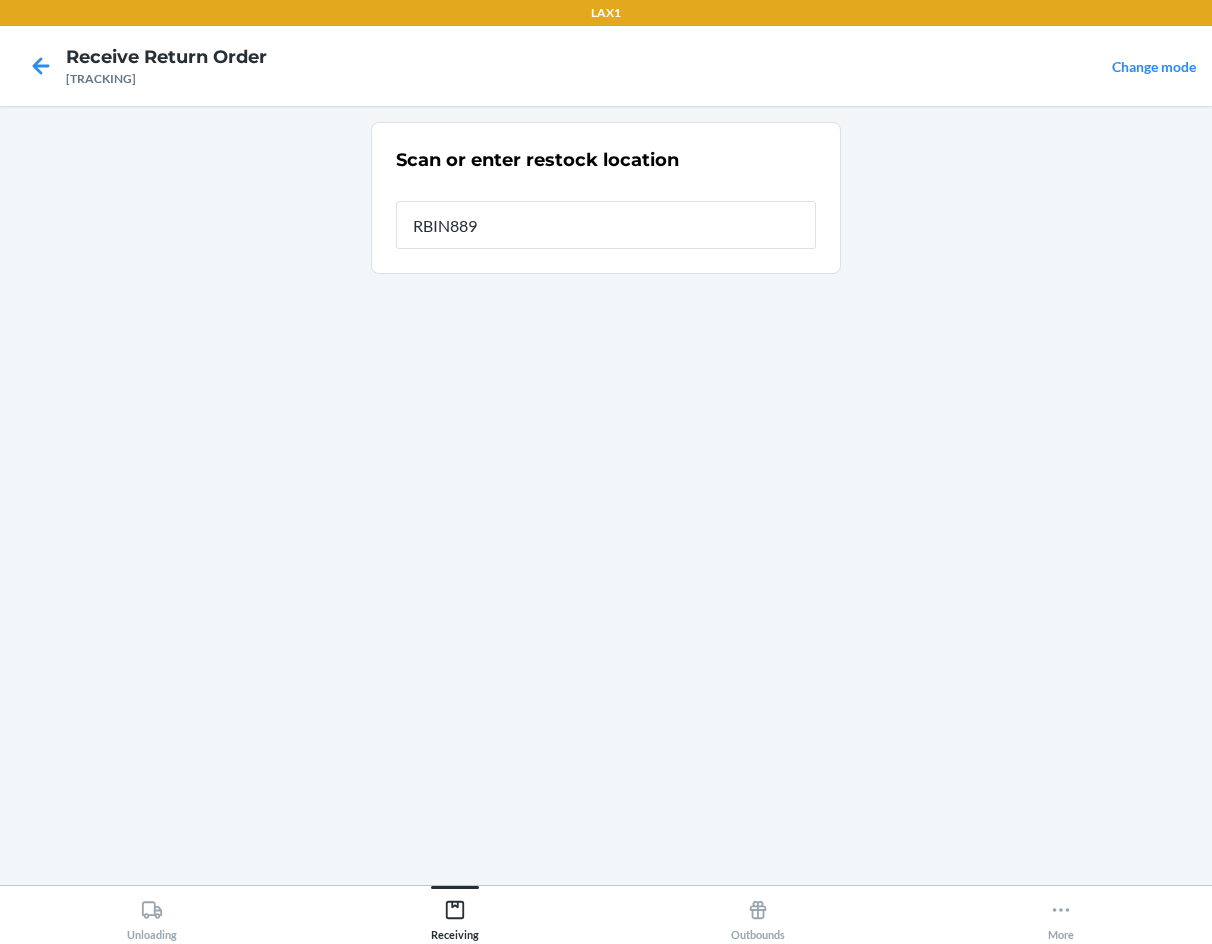 type on "RBIN889" 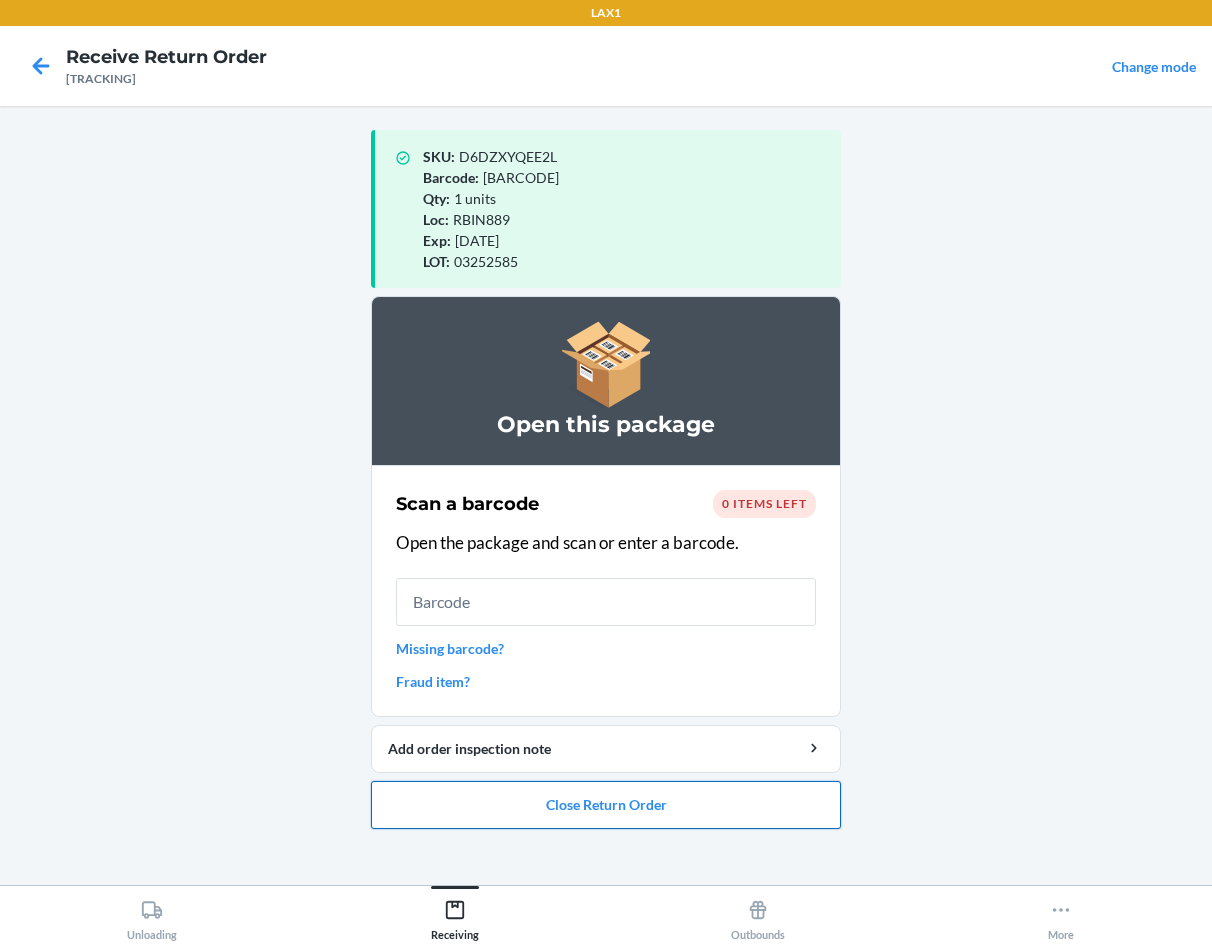 click on "Close Return Order" at bounding box center [606, 805] 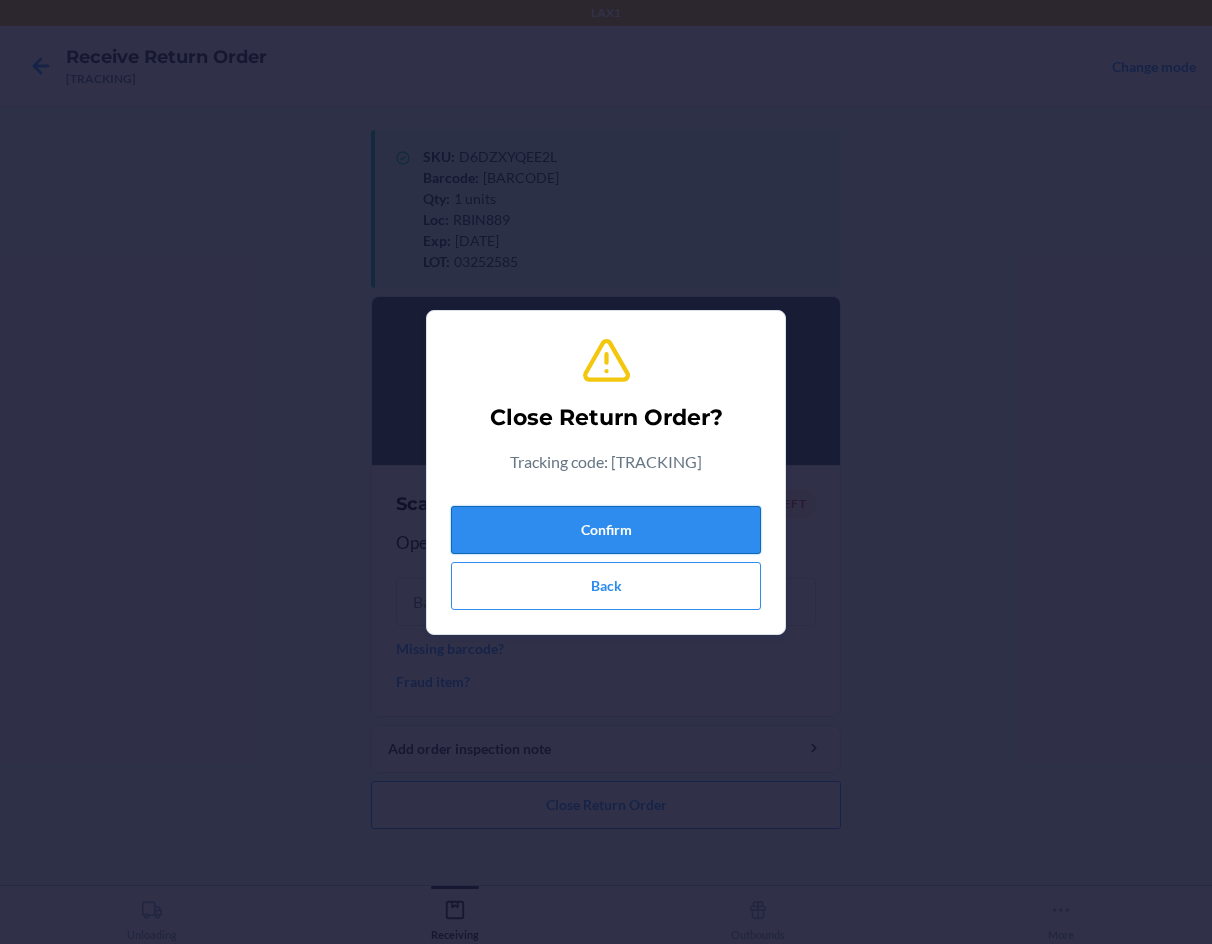 click on "Confirm" at bounding box center [606, 530] 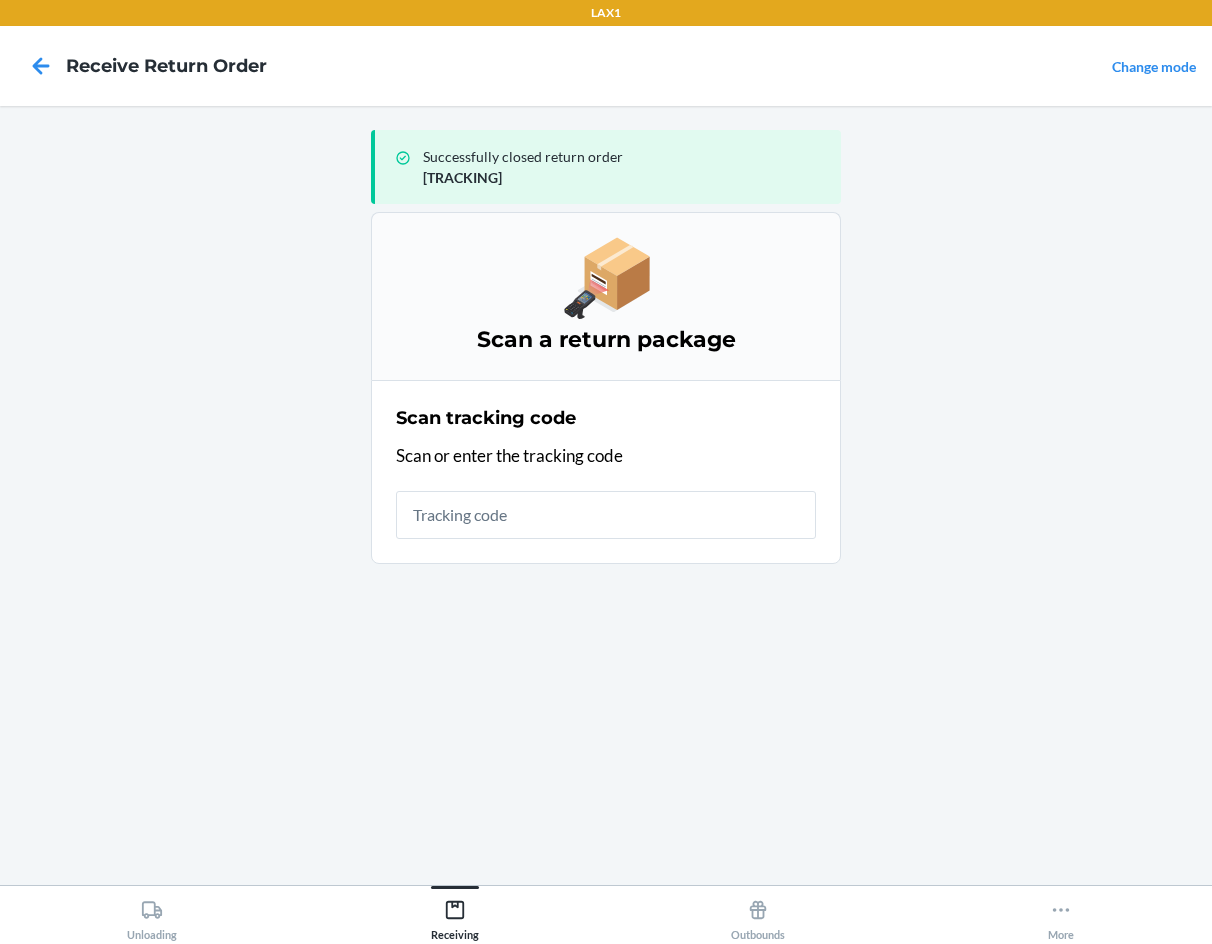 click on "Scan tracking code Scan or enter the tracking code" at bounding box center (606, 472) 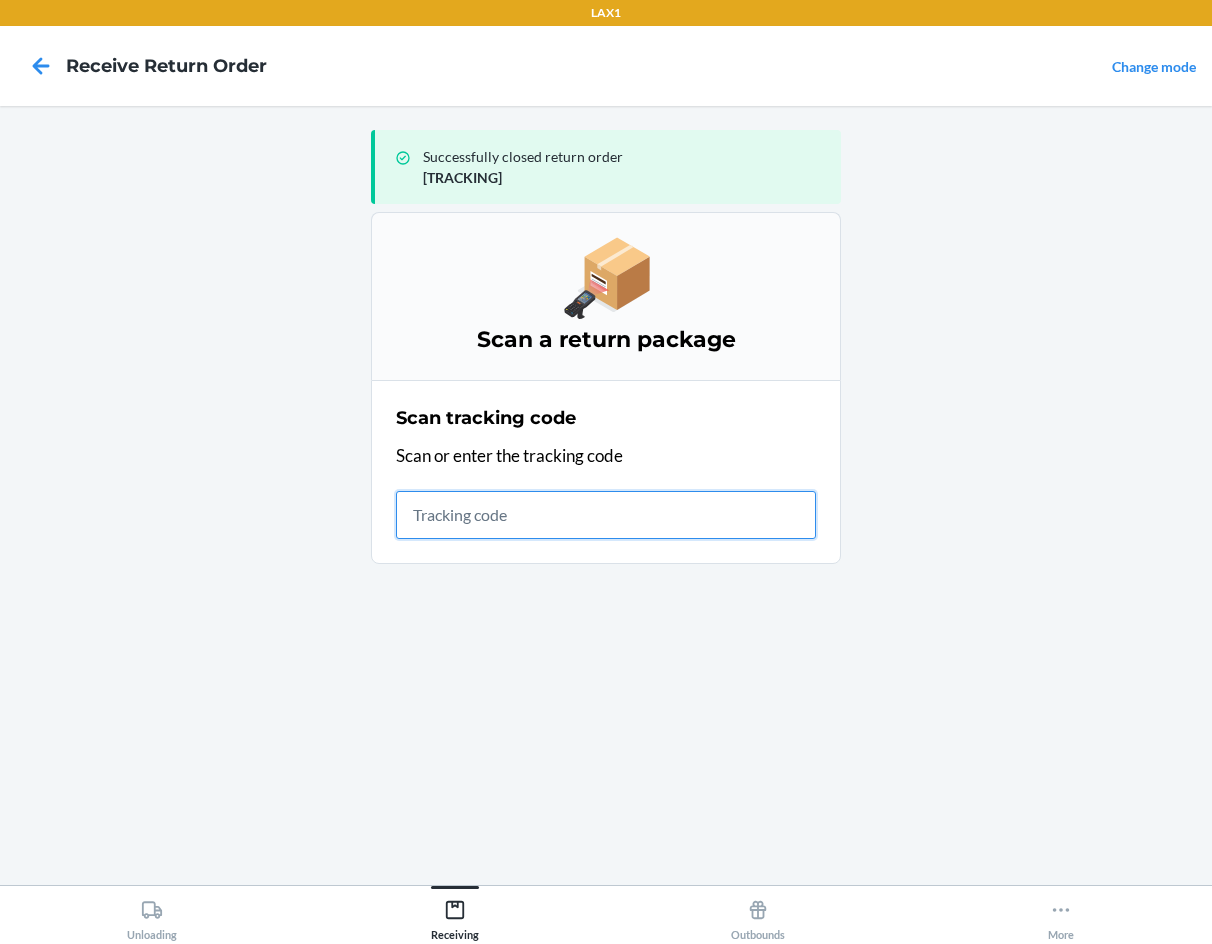click on "Scan tracking code Scan or enter the tracking code" at bounding box center [606, 472] 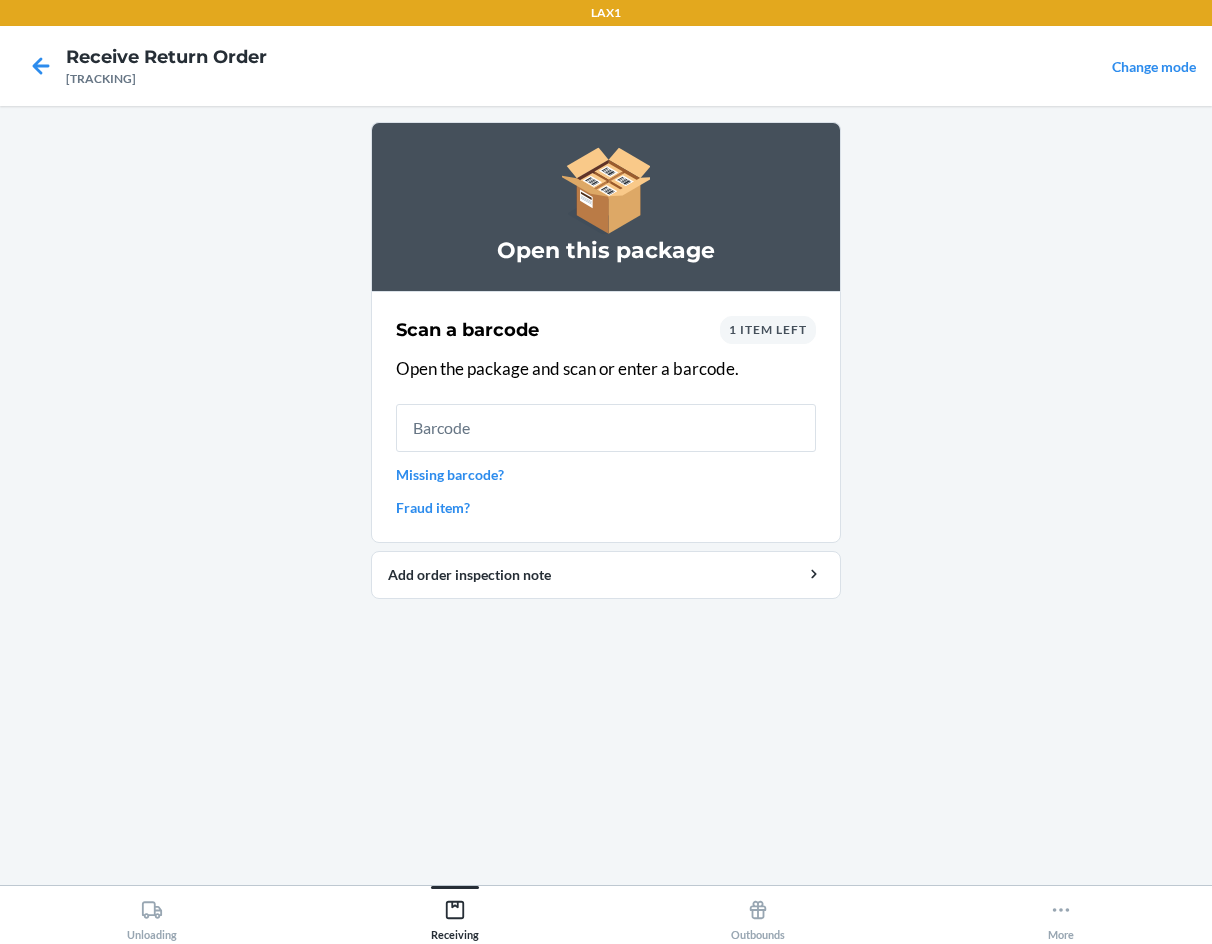 click on "1 item left" at bounding box center (768, 330) 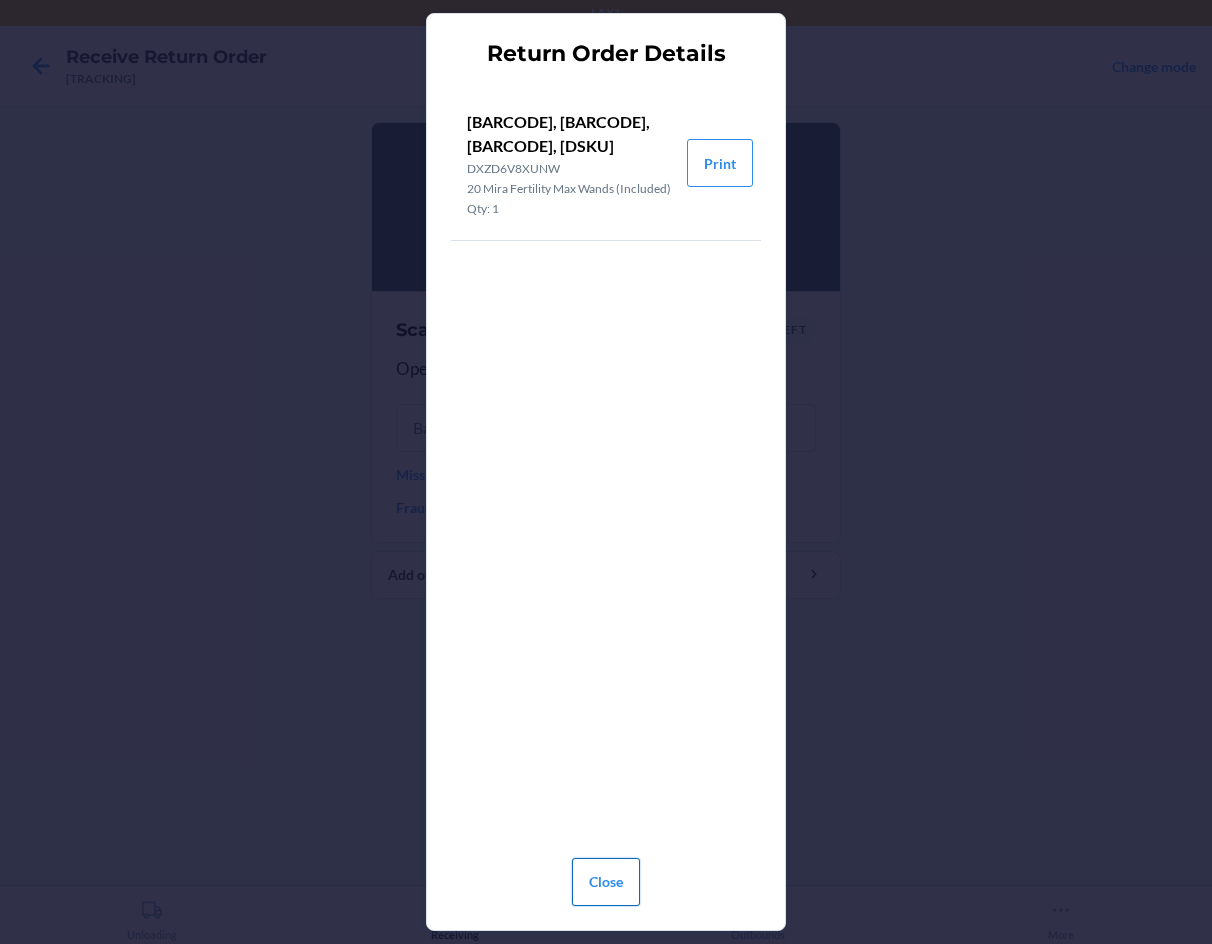 click on "Close" at bounding box center [606, 882] 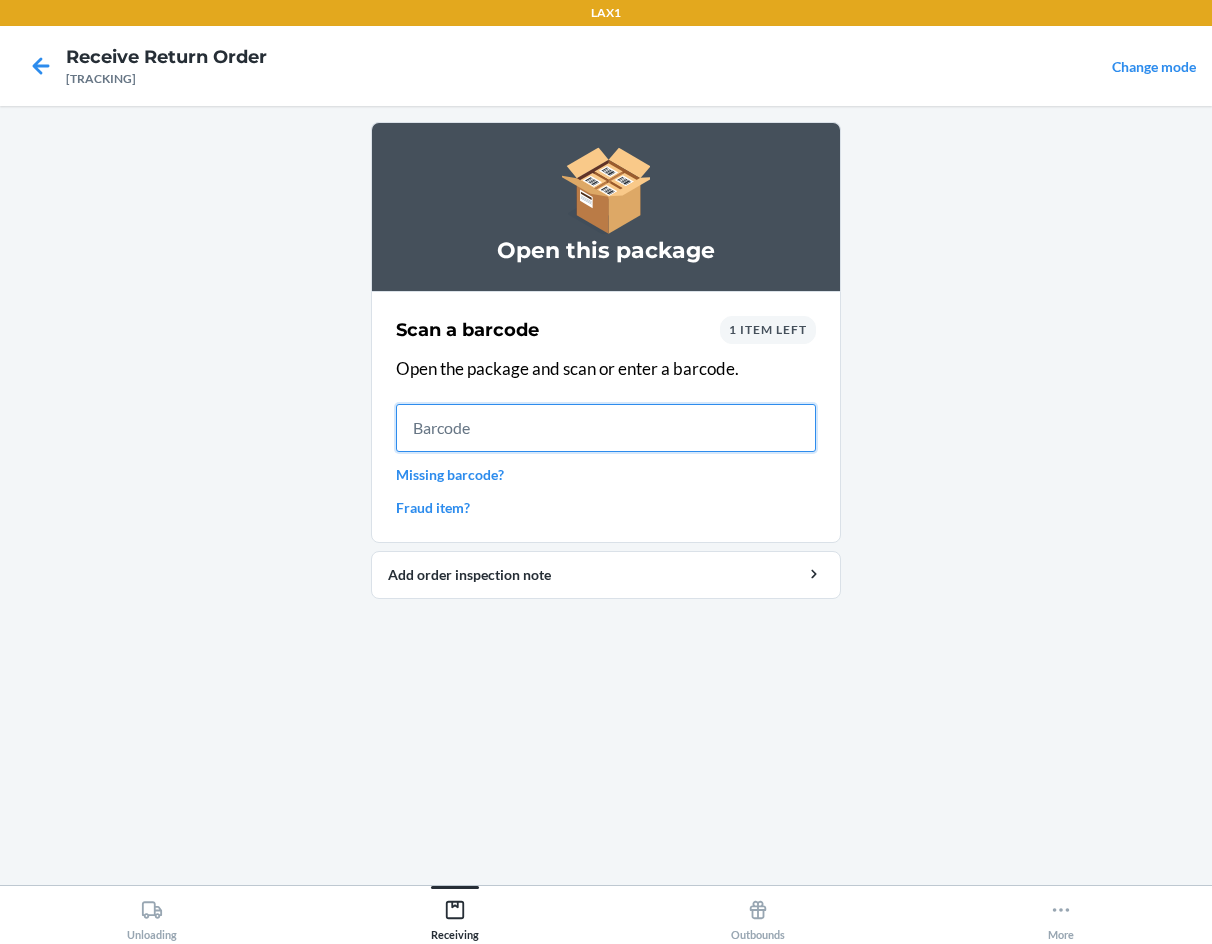 click at bounding box center (606, 428) 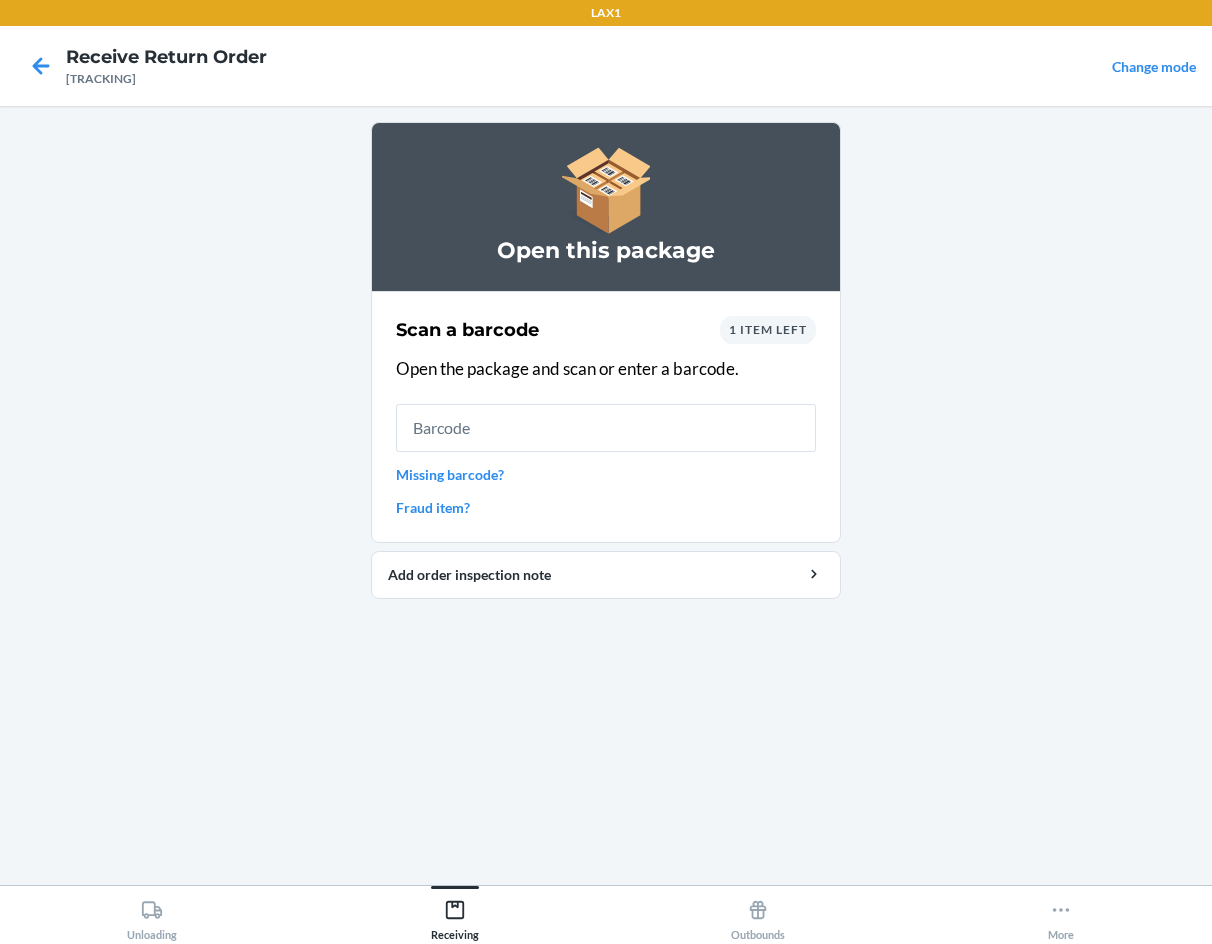 click on "1 item left" at bounding box center (768, 330) 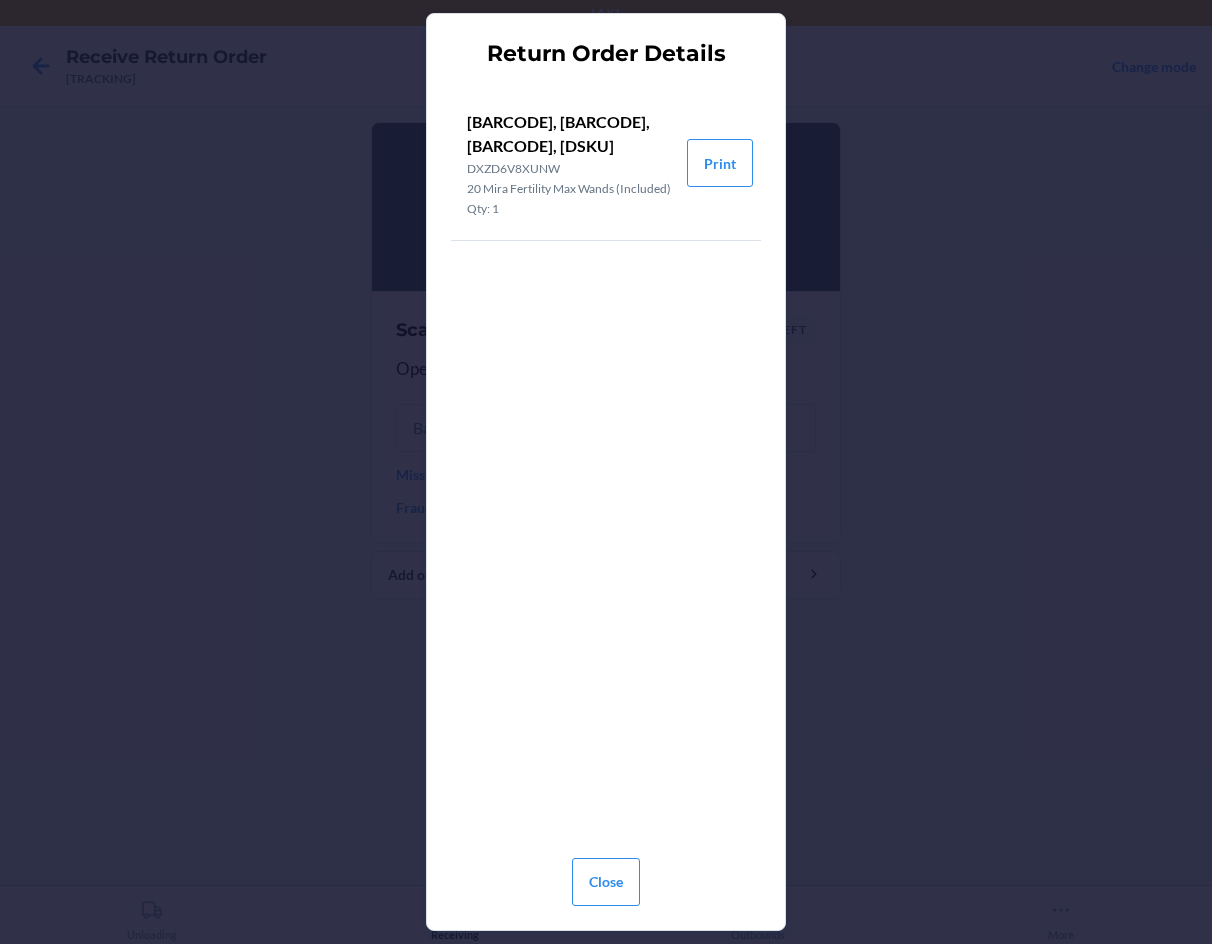 click on "[BARCODE], [BARCODE], [BARCODE], [DSKU]" at bounding box center (569, 134) 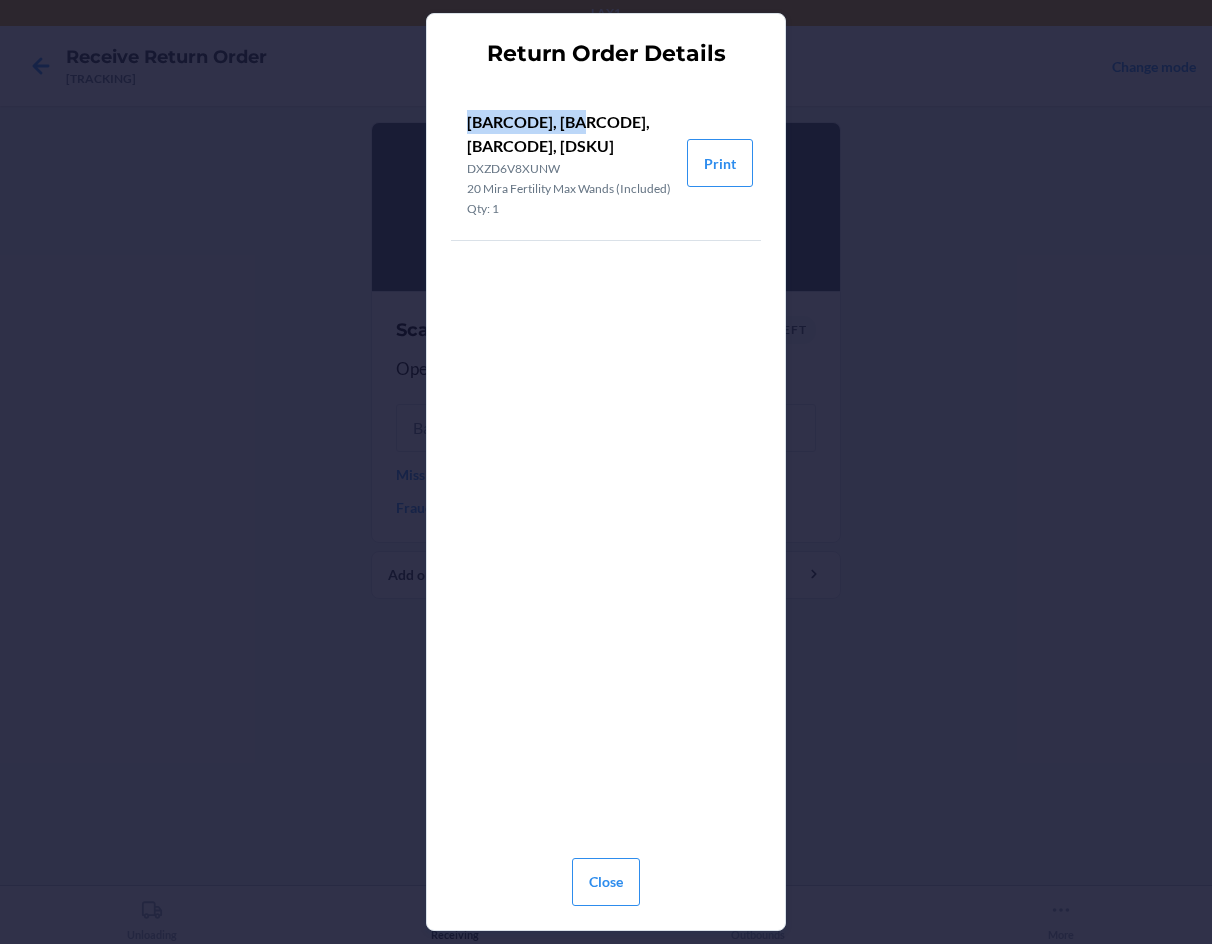 click on "[BARCODE], [BARCODE], [BARCODE], [DSKU]" at bounding box center (569, 134) 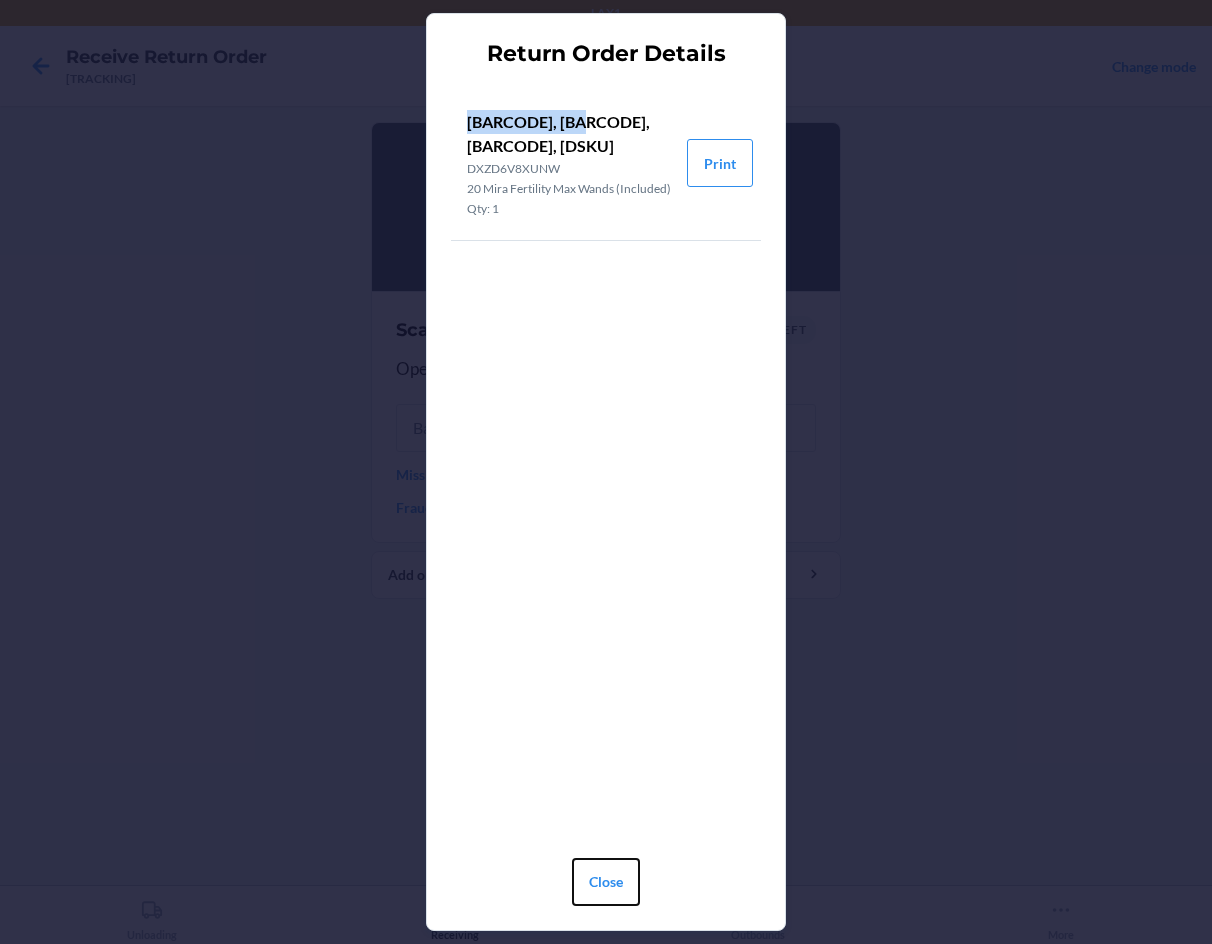 drag, startPoint x: 605, startPoint y: 890, endPoint x: 523, endPoint y: 372, distance: 524.4502 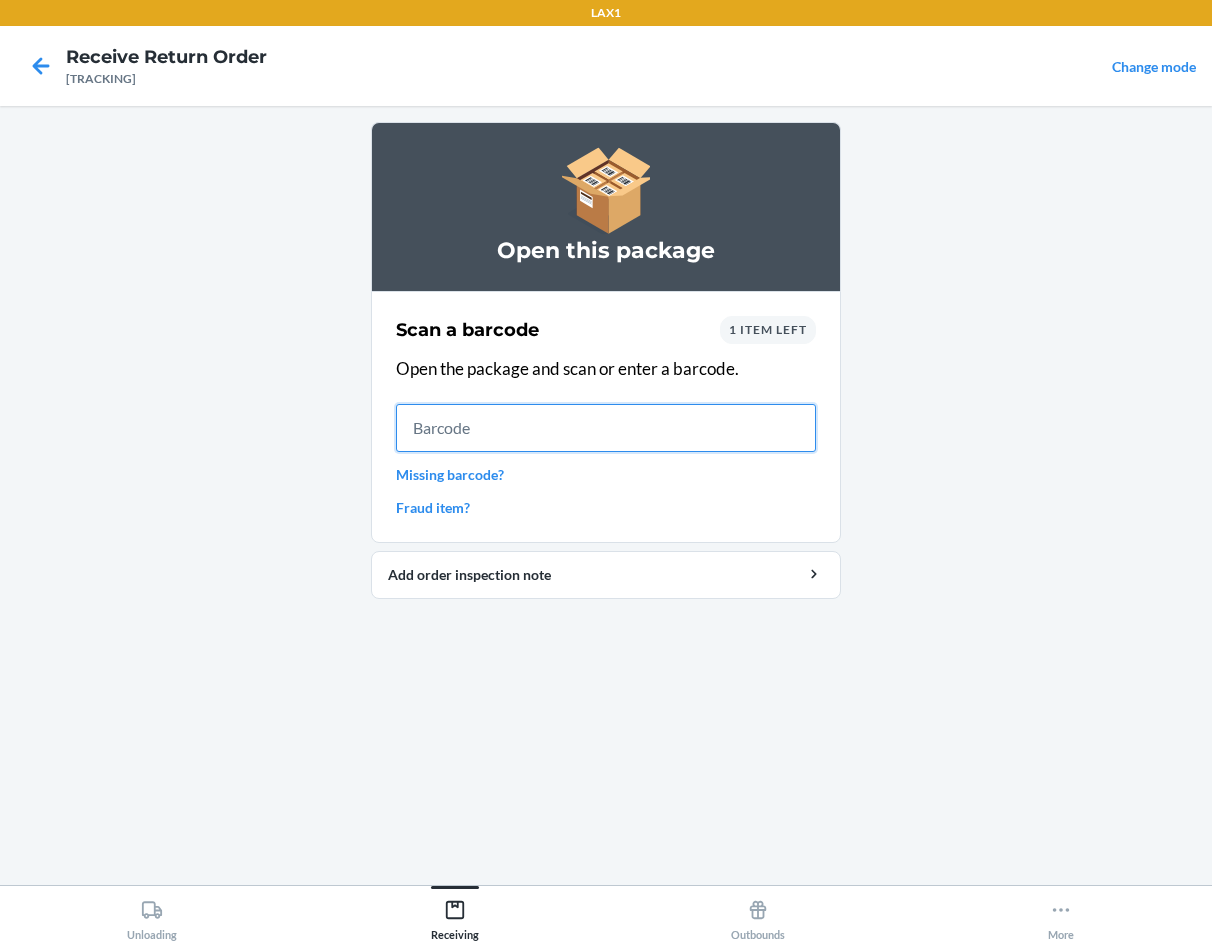 click at bounding box center [606, 428] 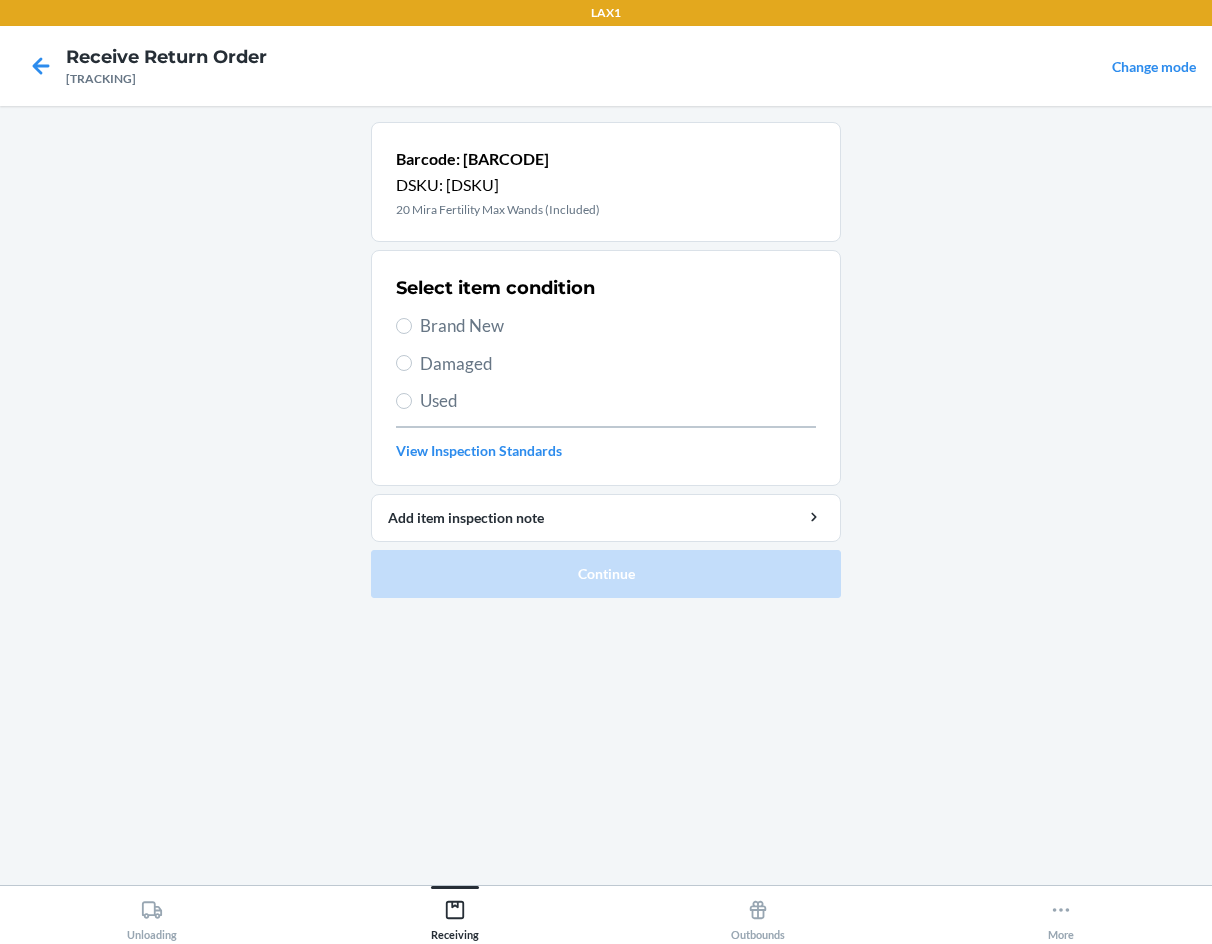 click on "Brand New" at bounding box center (618, 326) 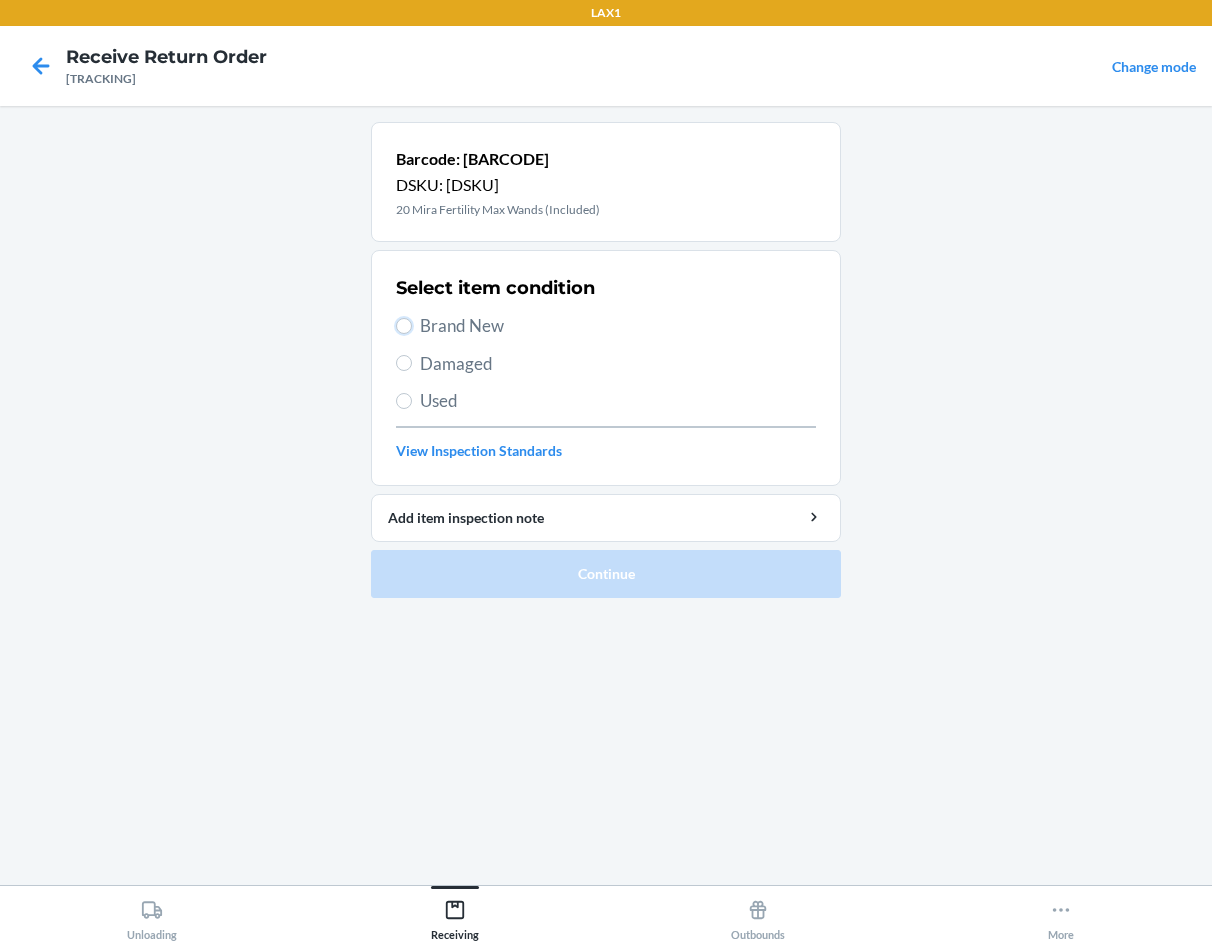 click on "Brand New" at bounding box center [404, 326] 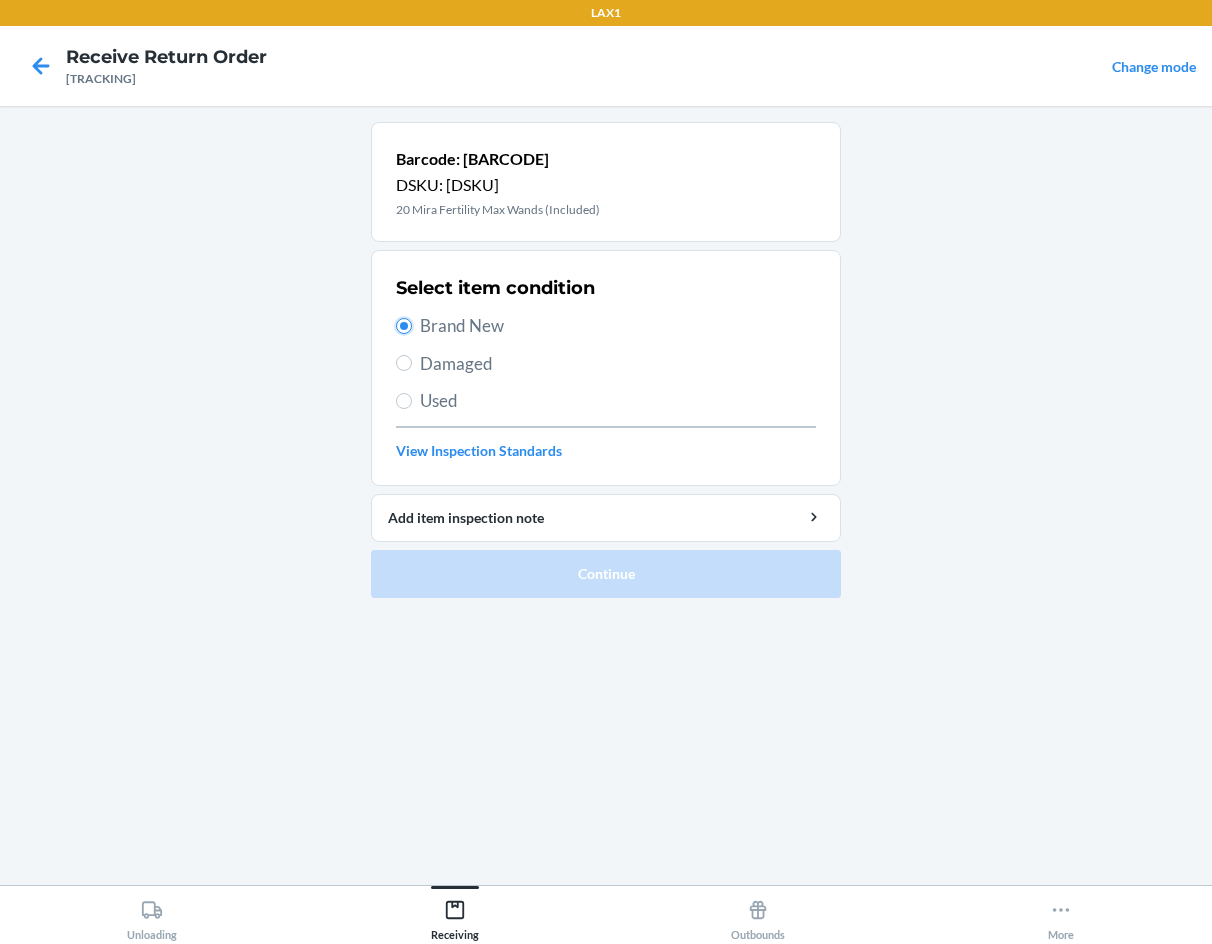 radio on "true" 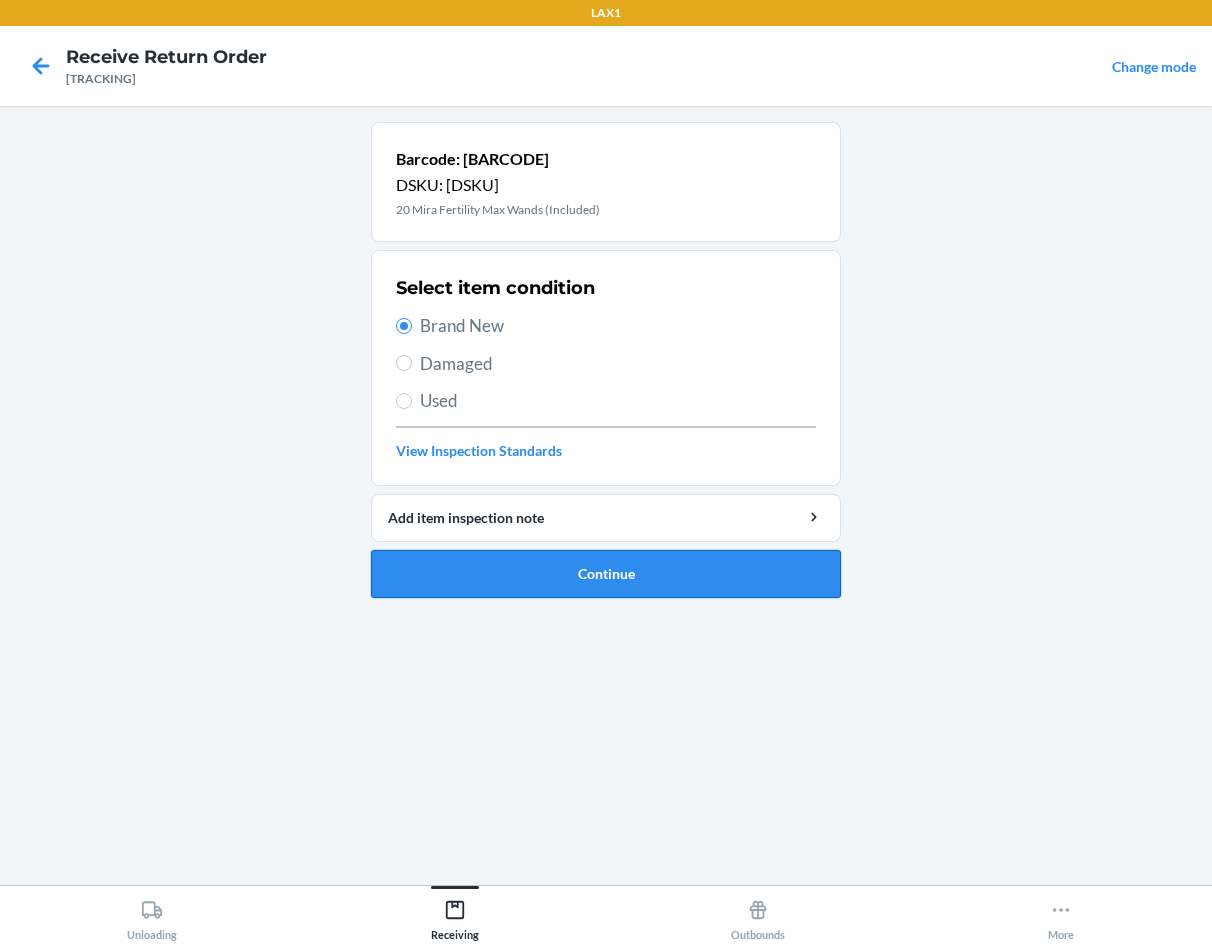 click on "Continue" at bounding box center (606, 574) 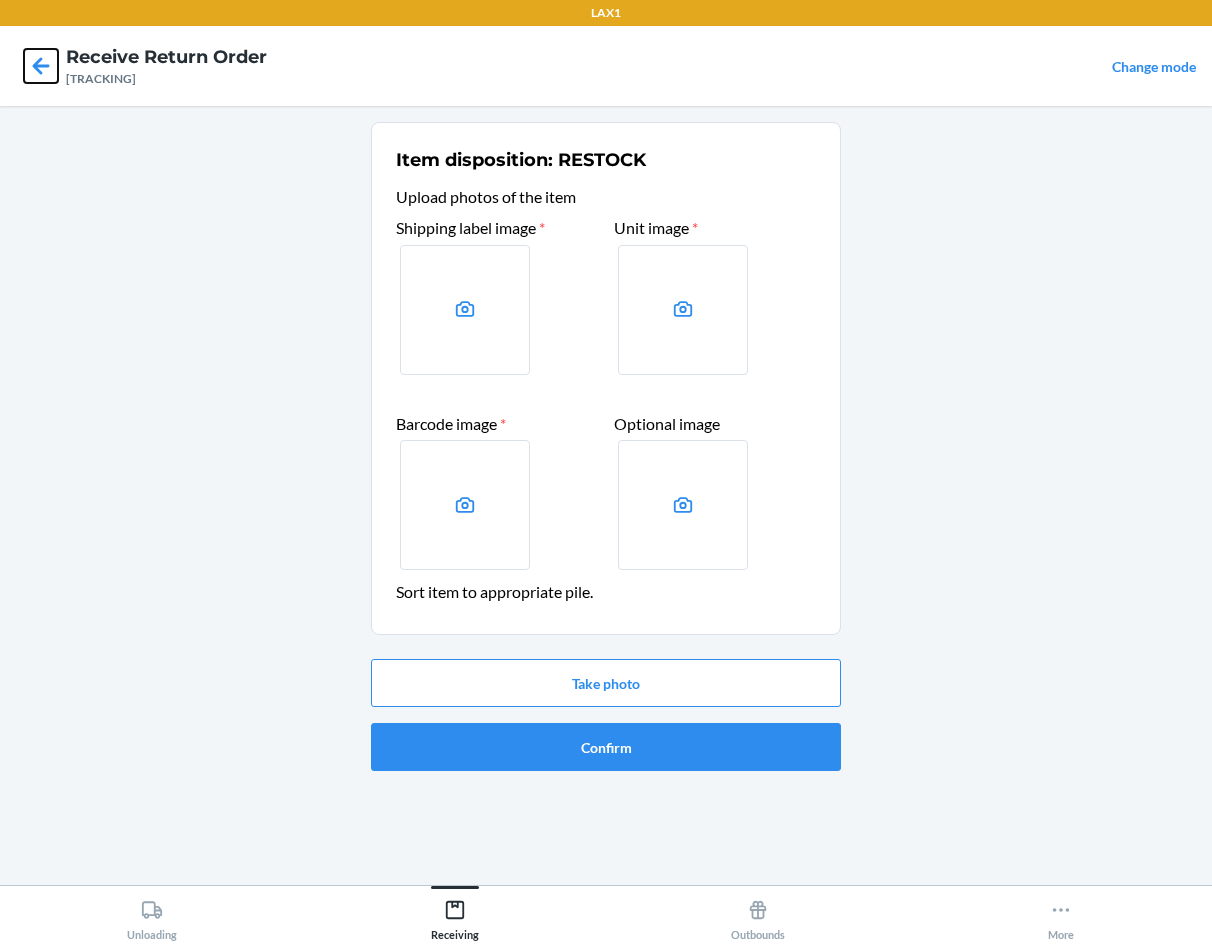 click 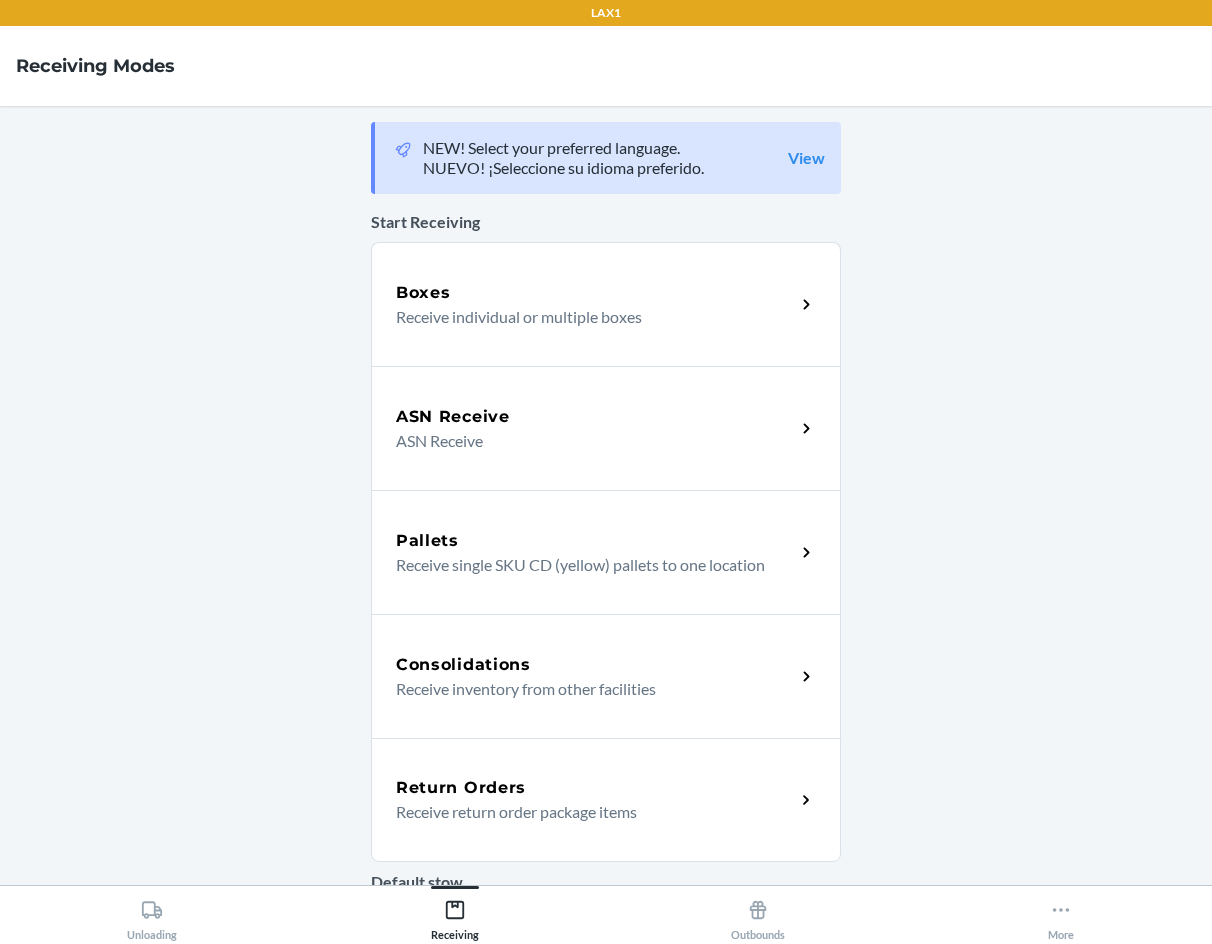 click on "Return Orders" at bounding box center [461, 788] 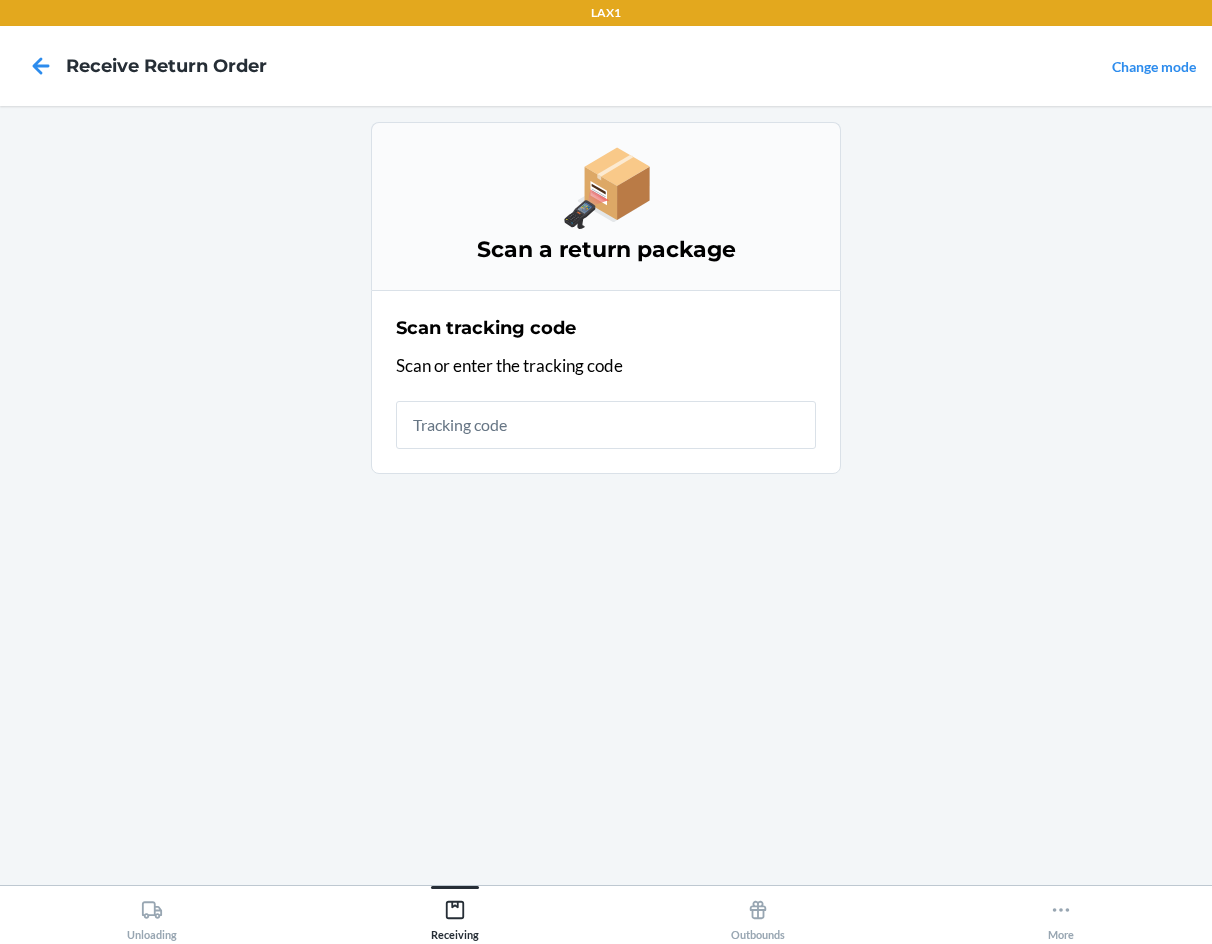 click at bounding box center [606, 425] 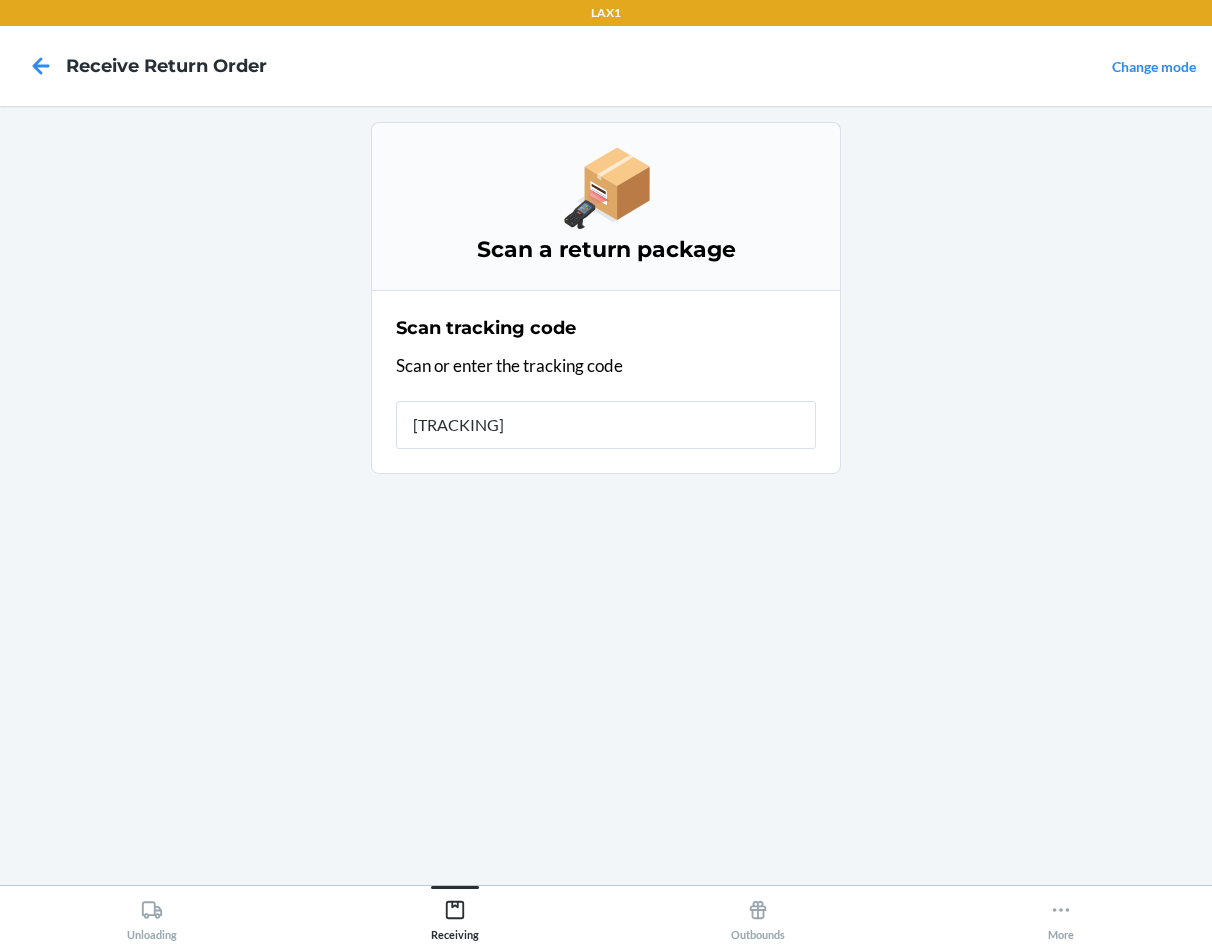 type on "only 2 i" 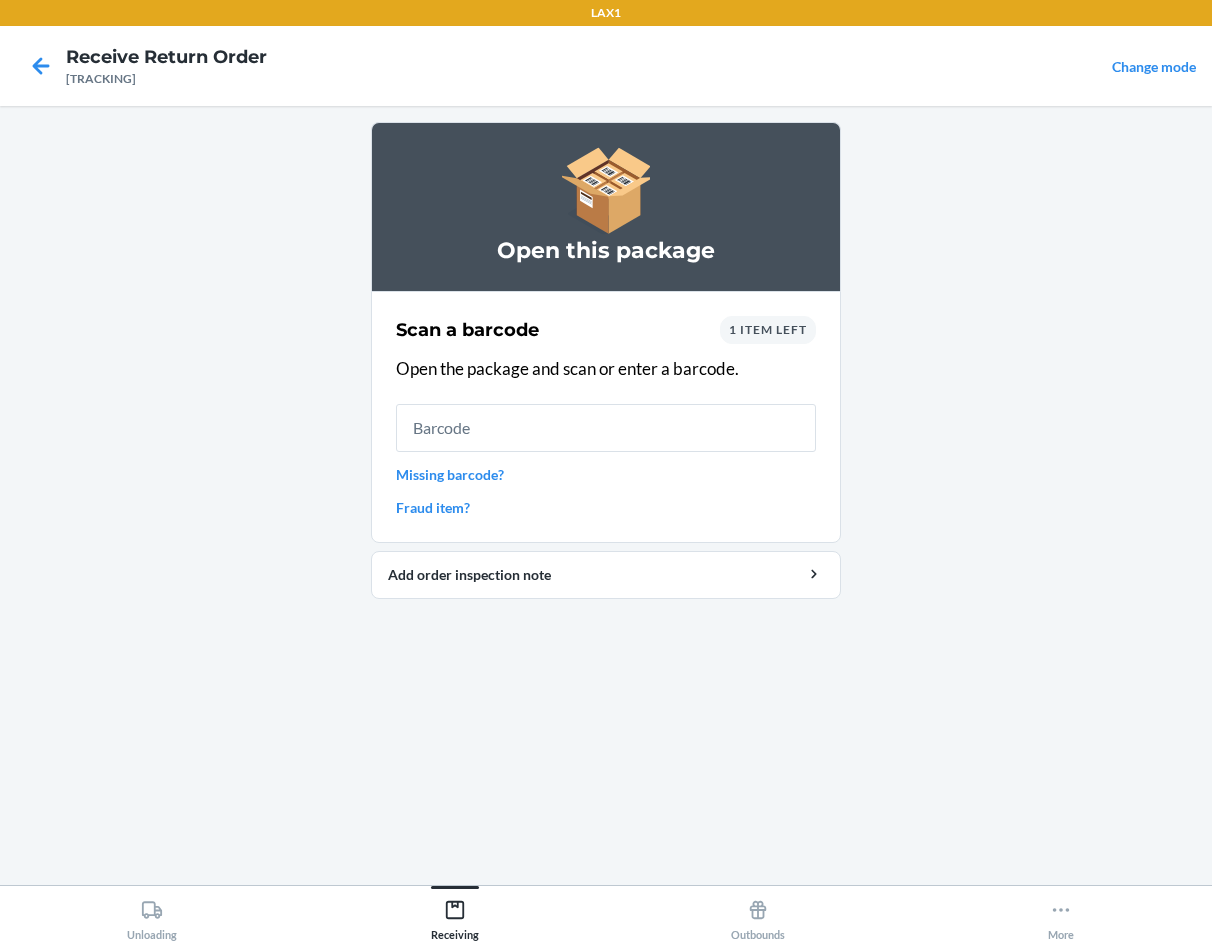 click at bounding box center (606, 428) 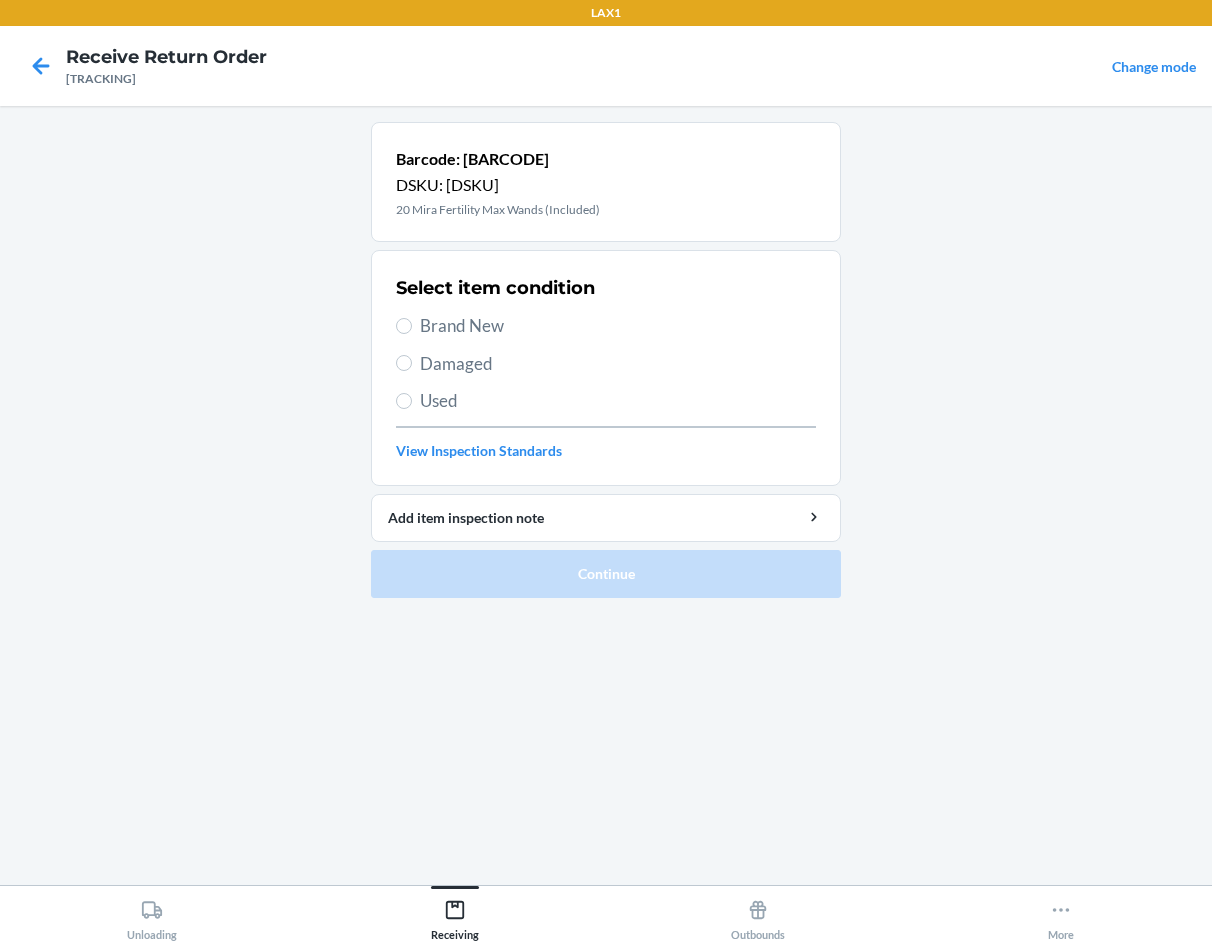 click on "Brand New" at bounding box center [618, 326] 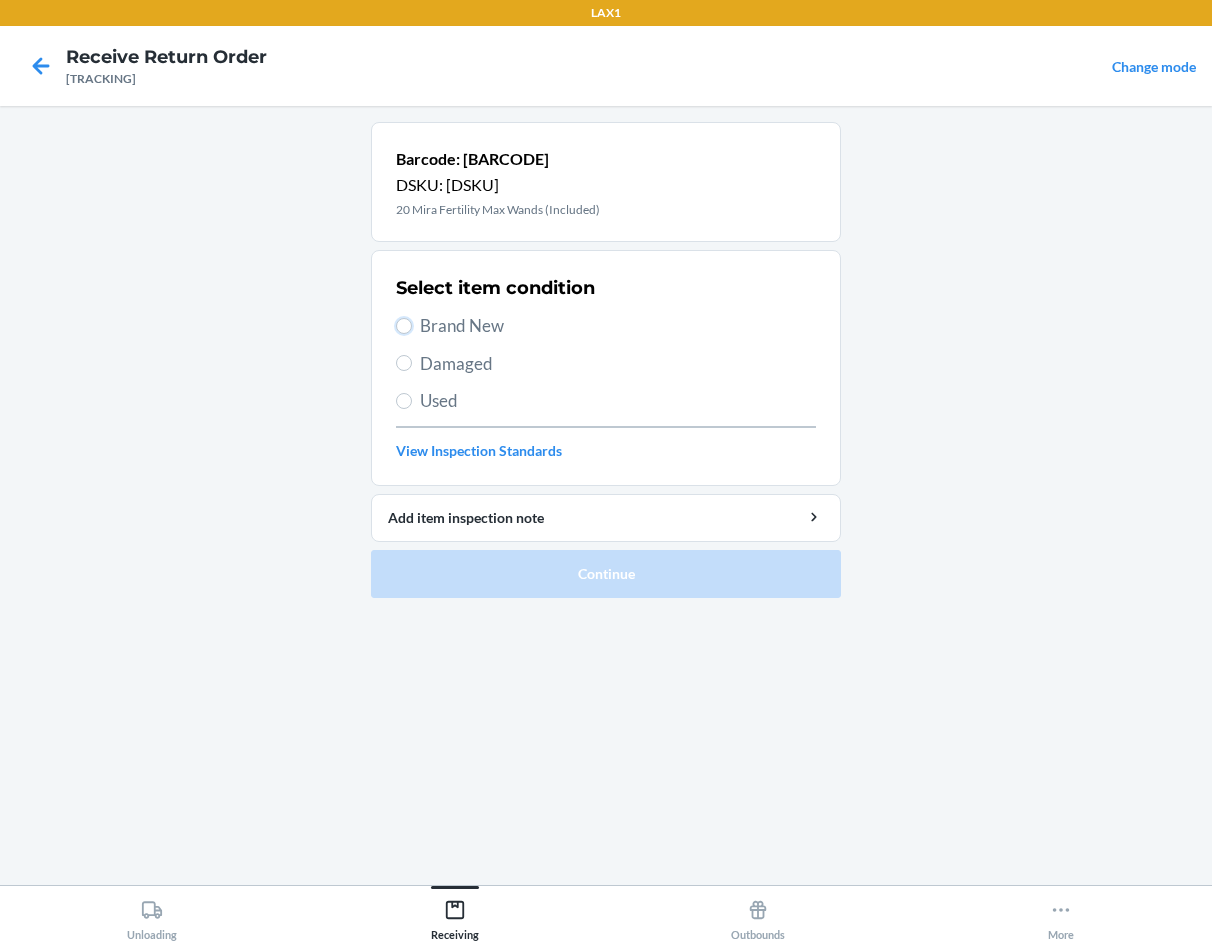 click on "Brand New" at bounding box center (404, 326) 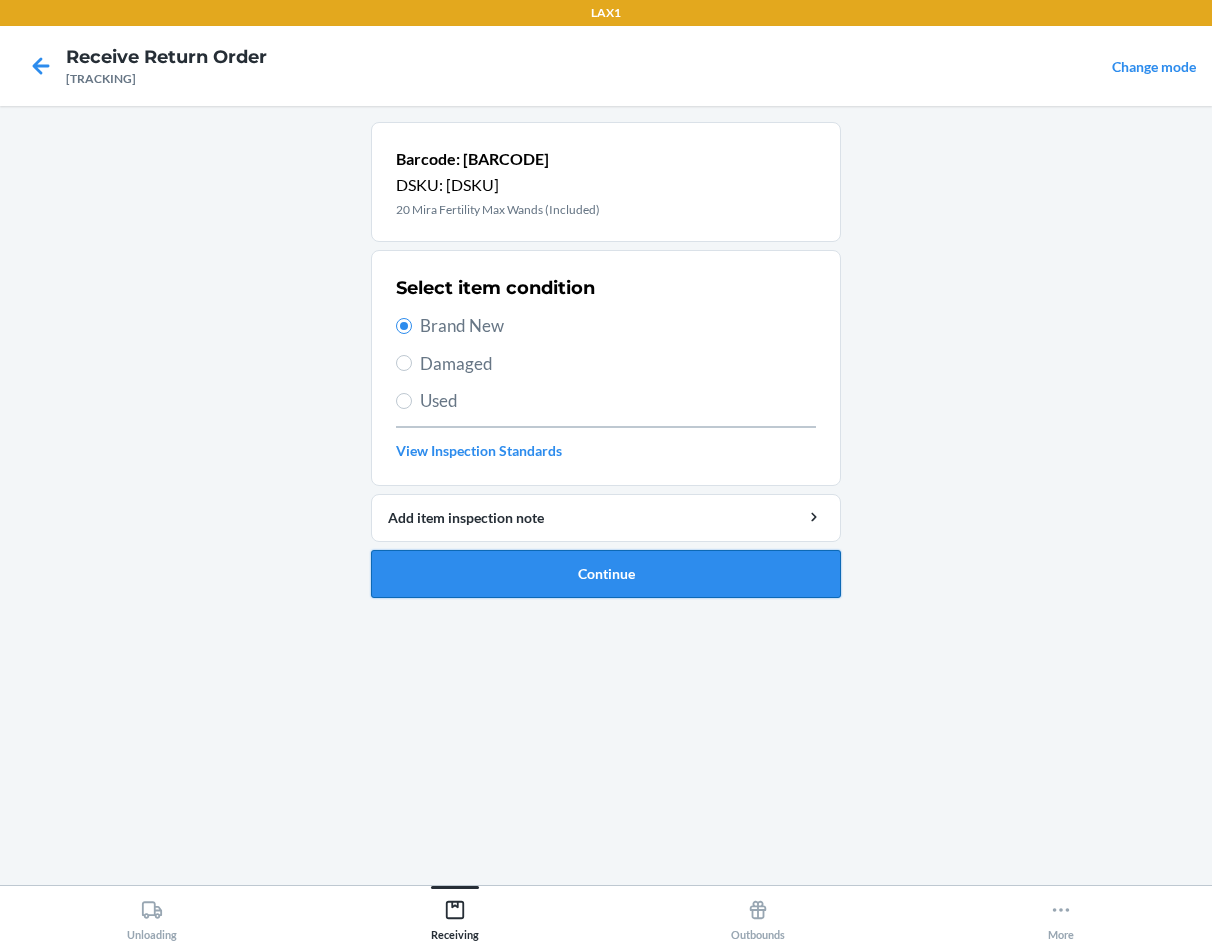 click on "Continue" at bounding box center [606, 574] 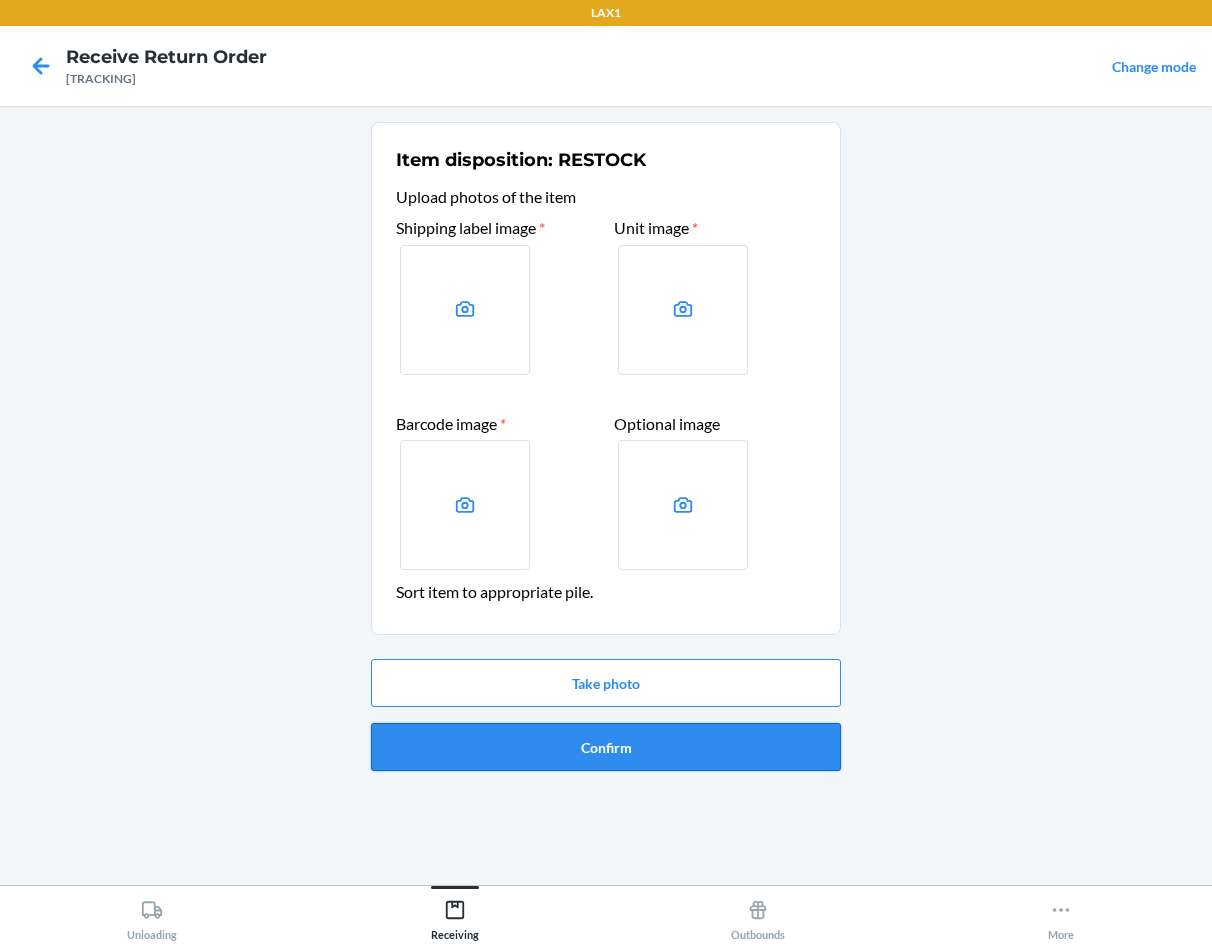click on "Confirm" at bounding box center [606, 747] 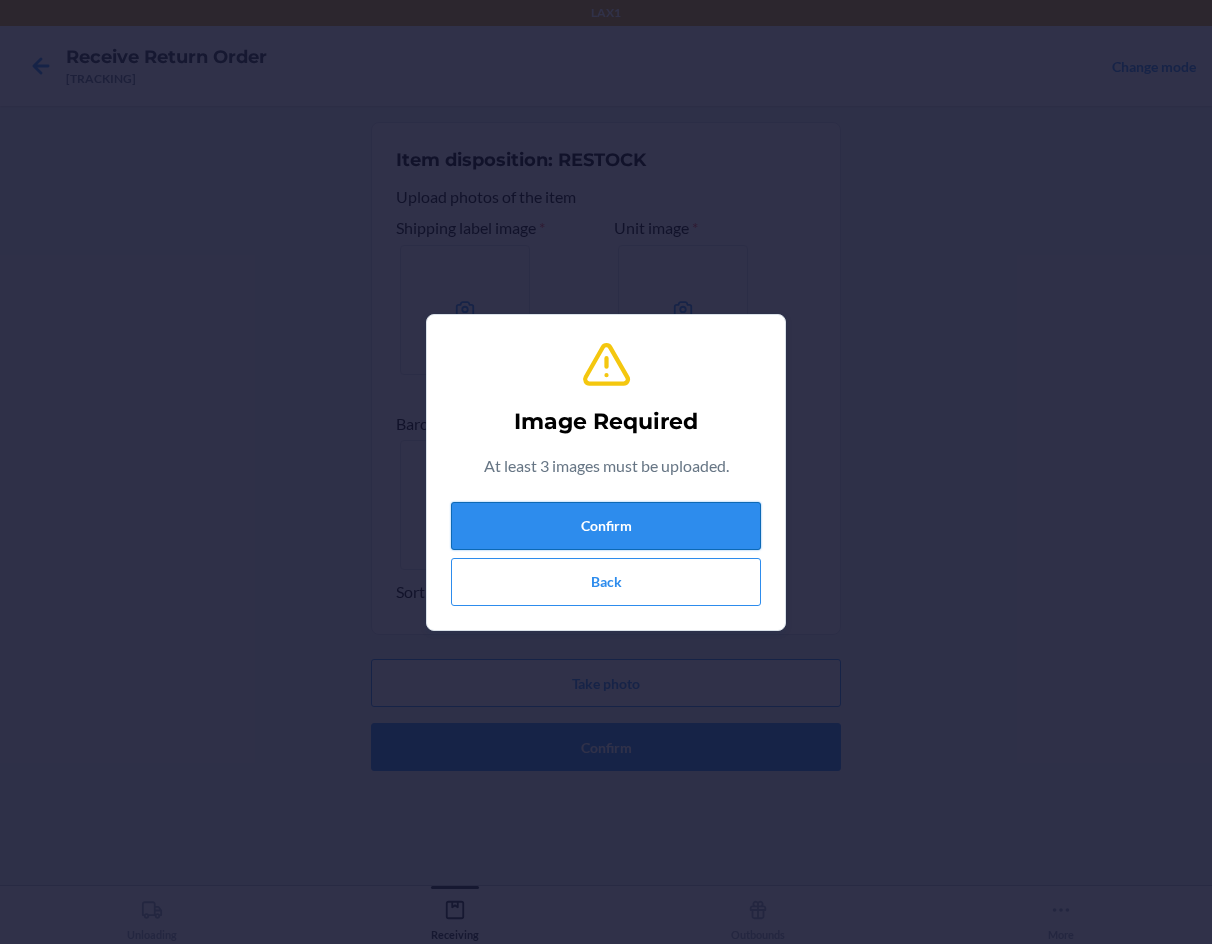 click on "Confirm" at bounding box center (606, 526) 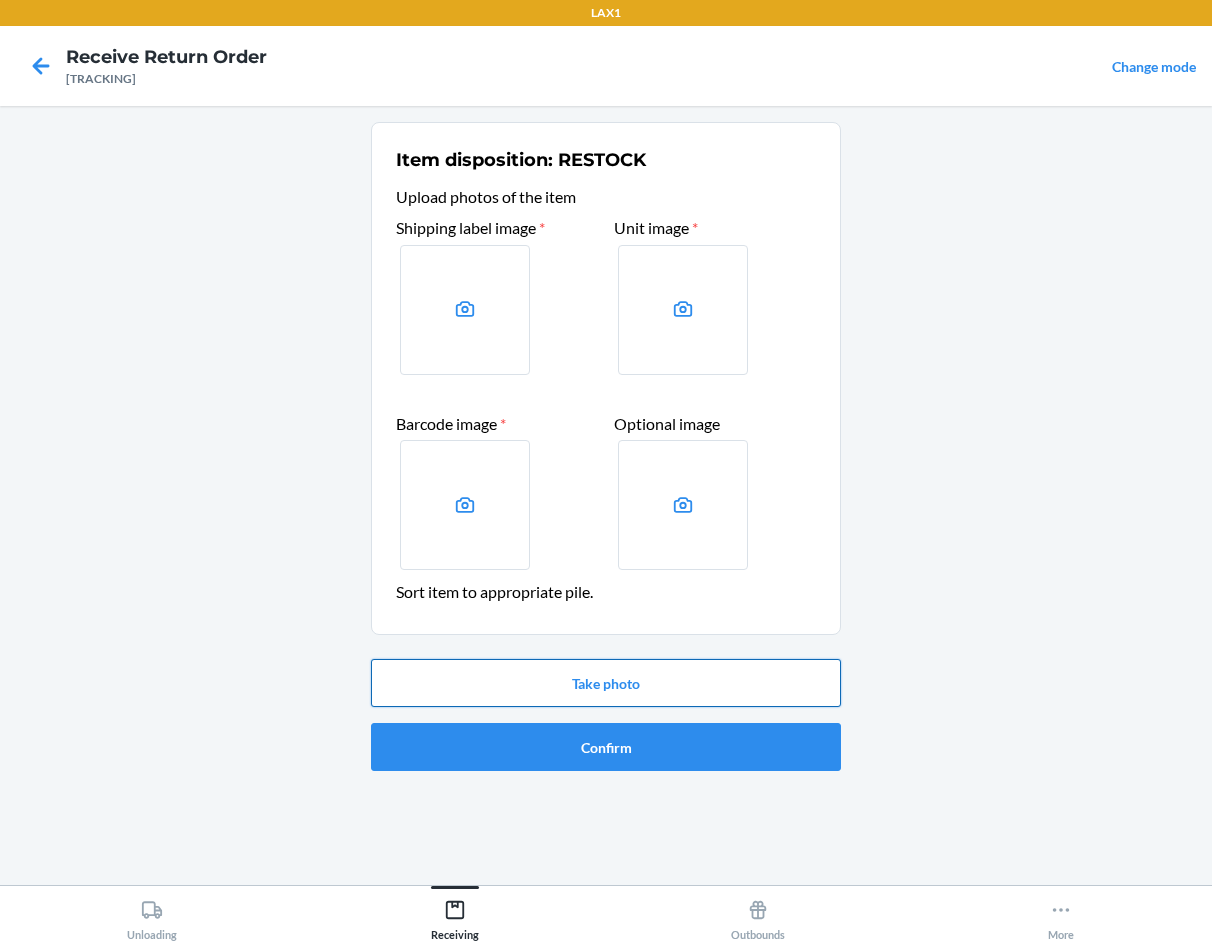 click on "Take photo" at bounding box center (606, 683) 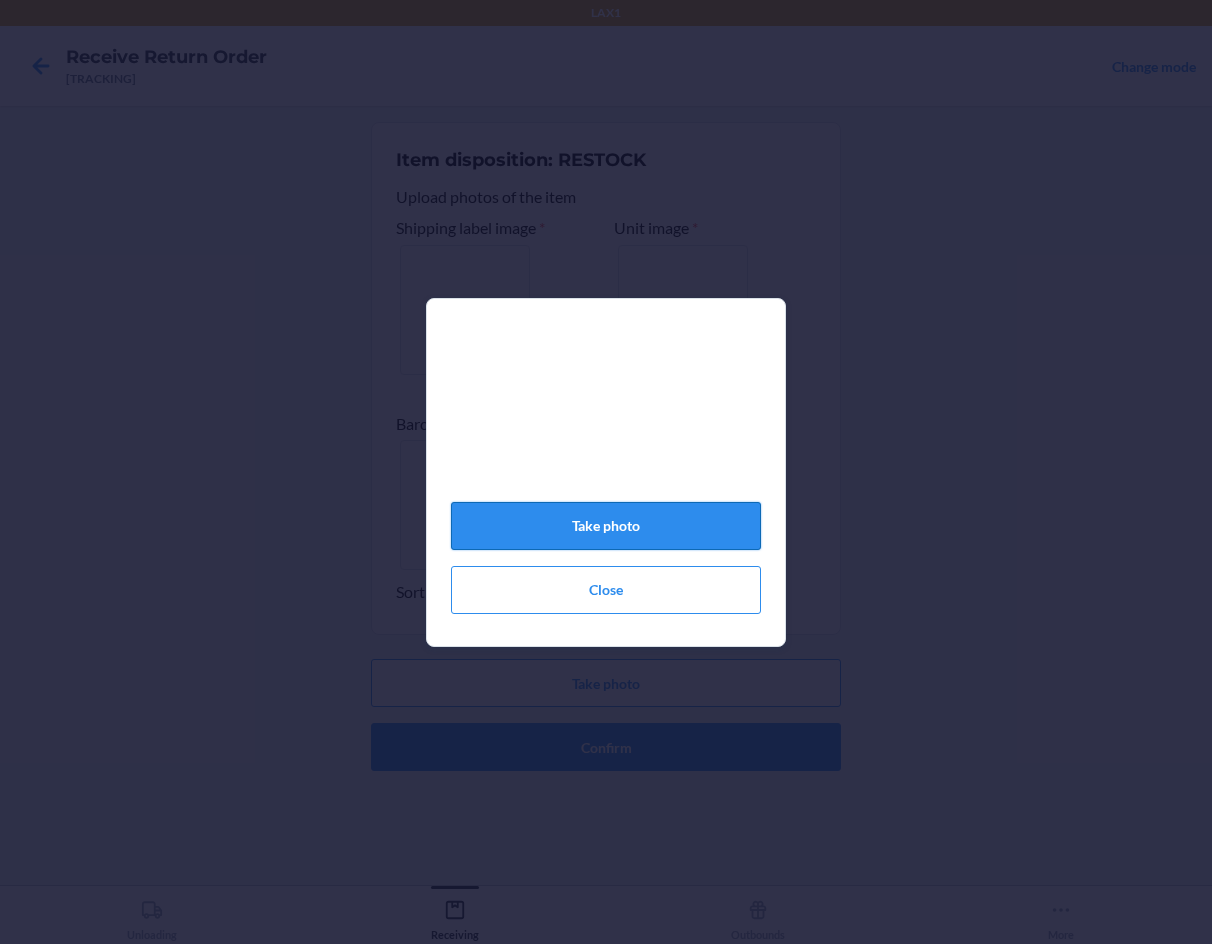 click on "Take photo" 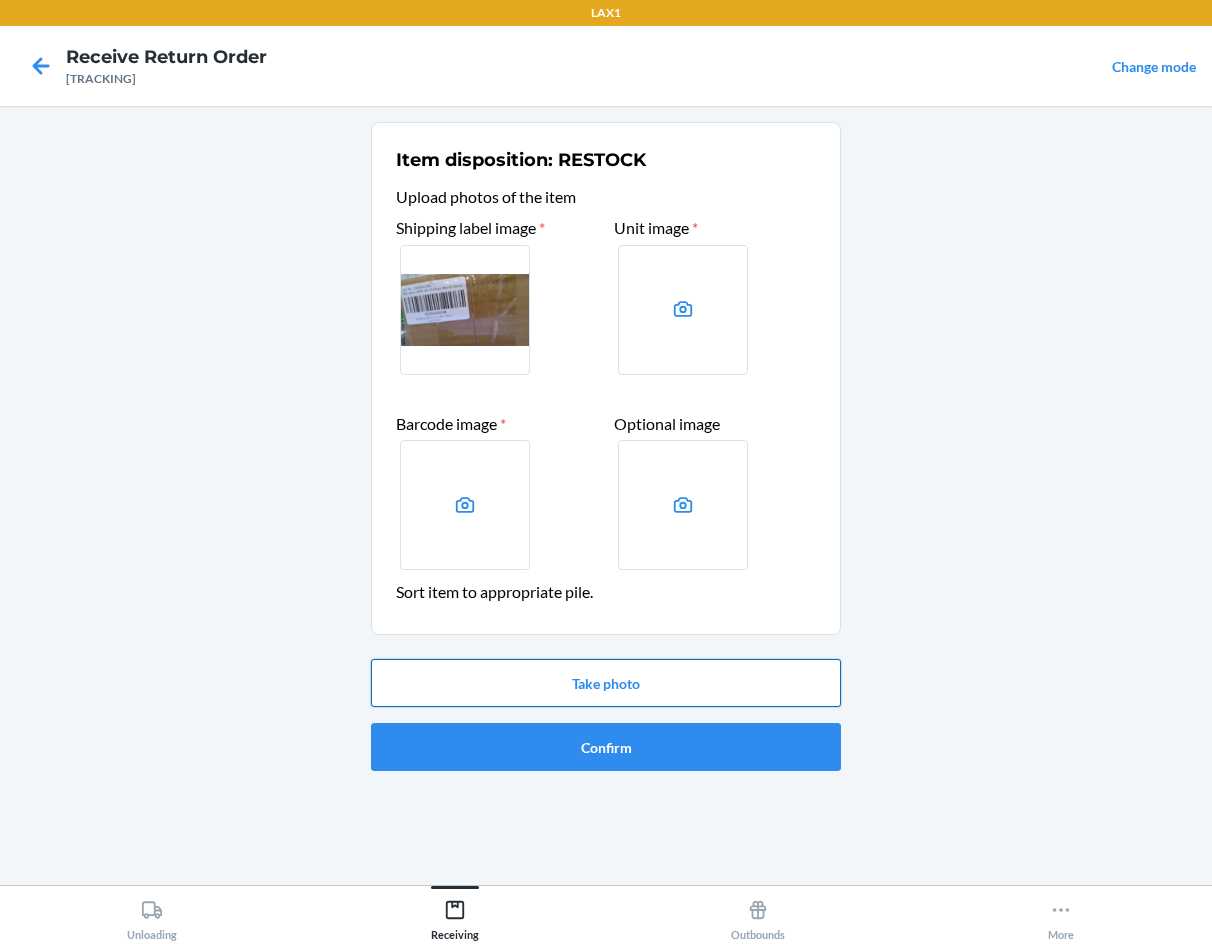 click on "Take photo" at bounding box center (606, 683) 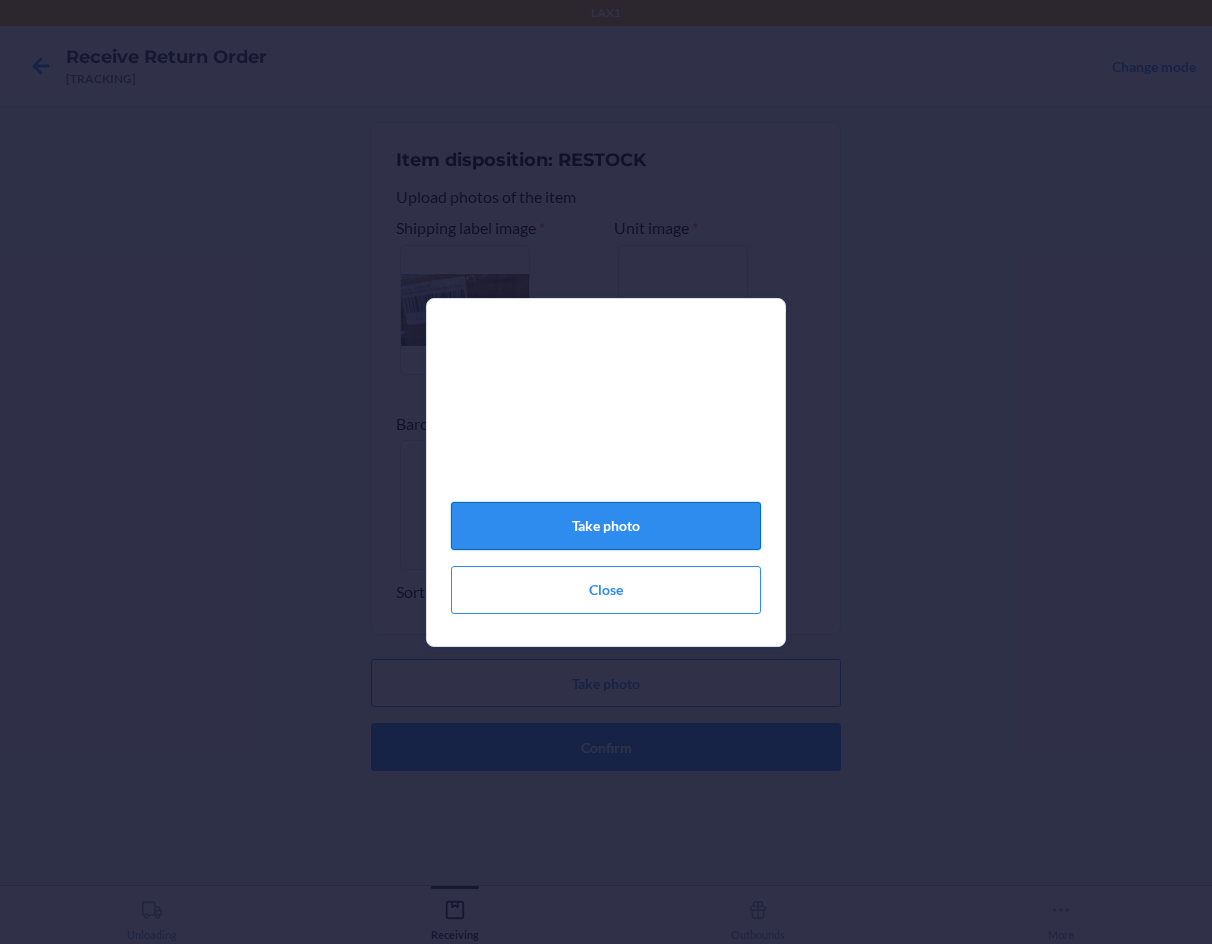 click on "Take photo" 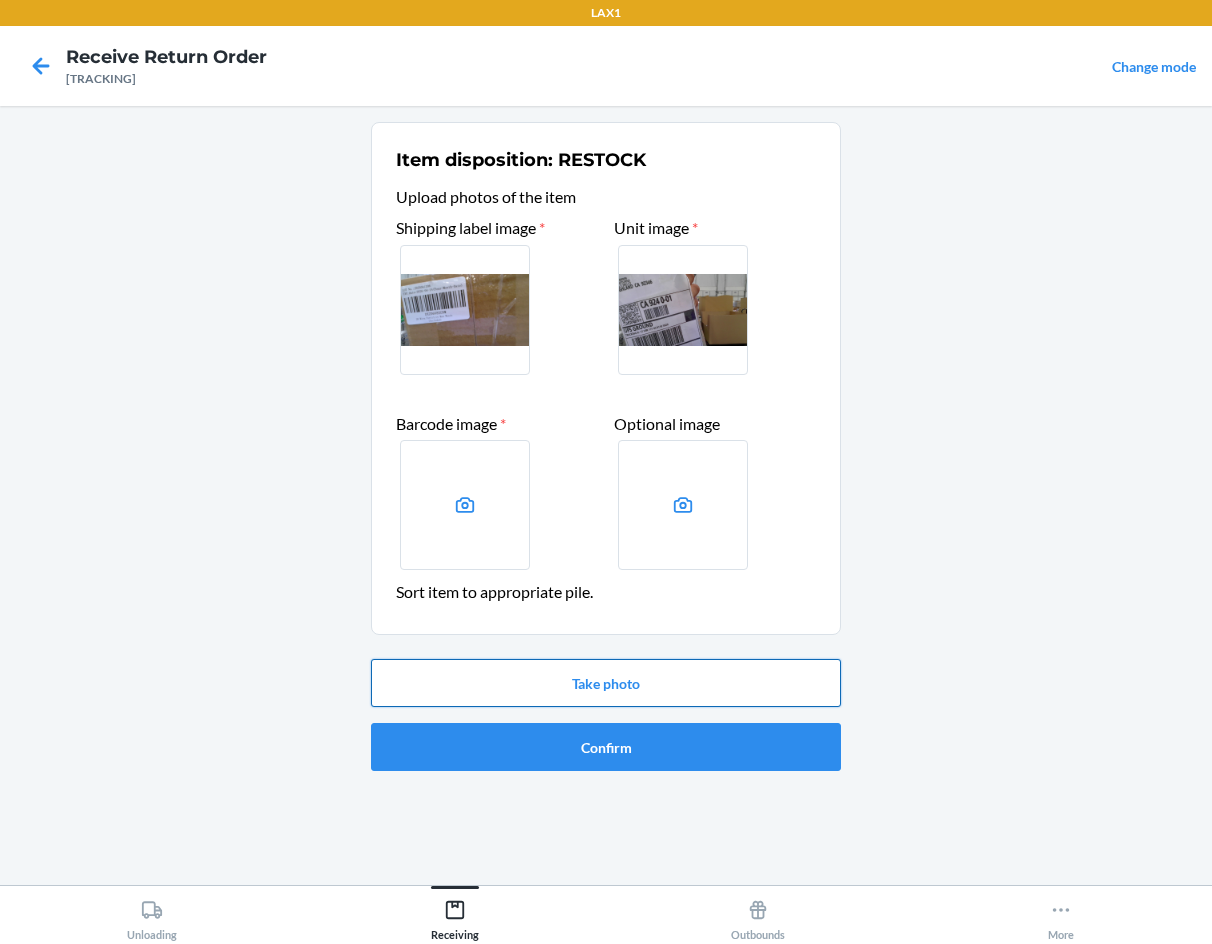 click on "Take photo" at bounding box center [606, 683] 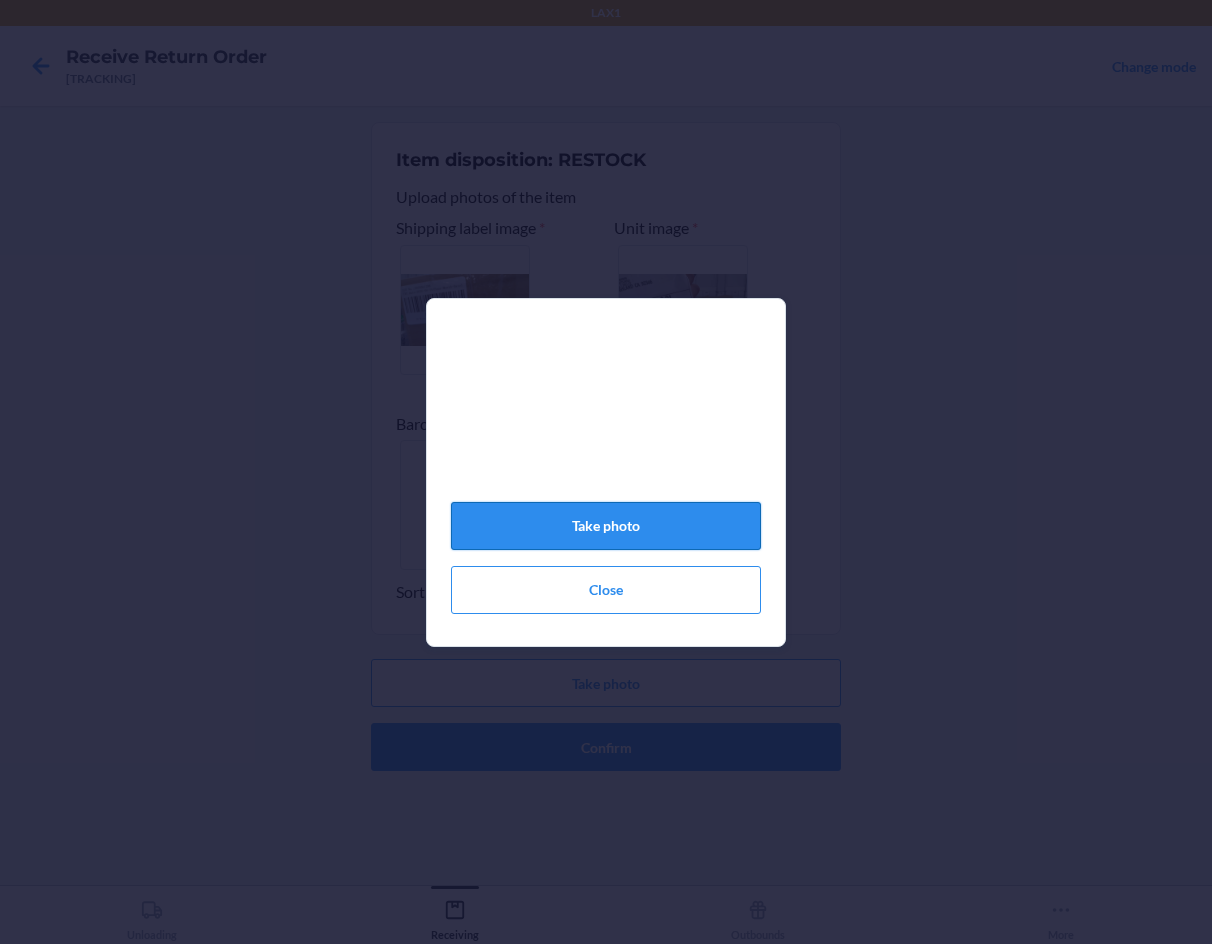 click on "Take photo" 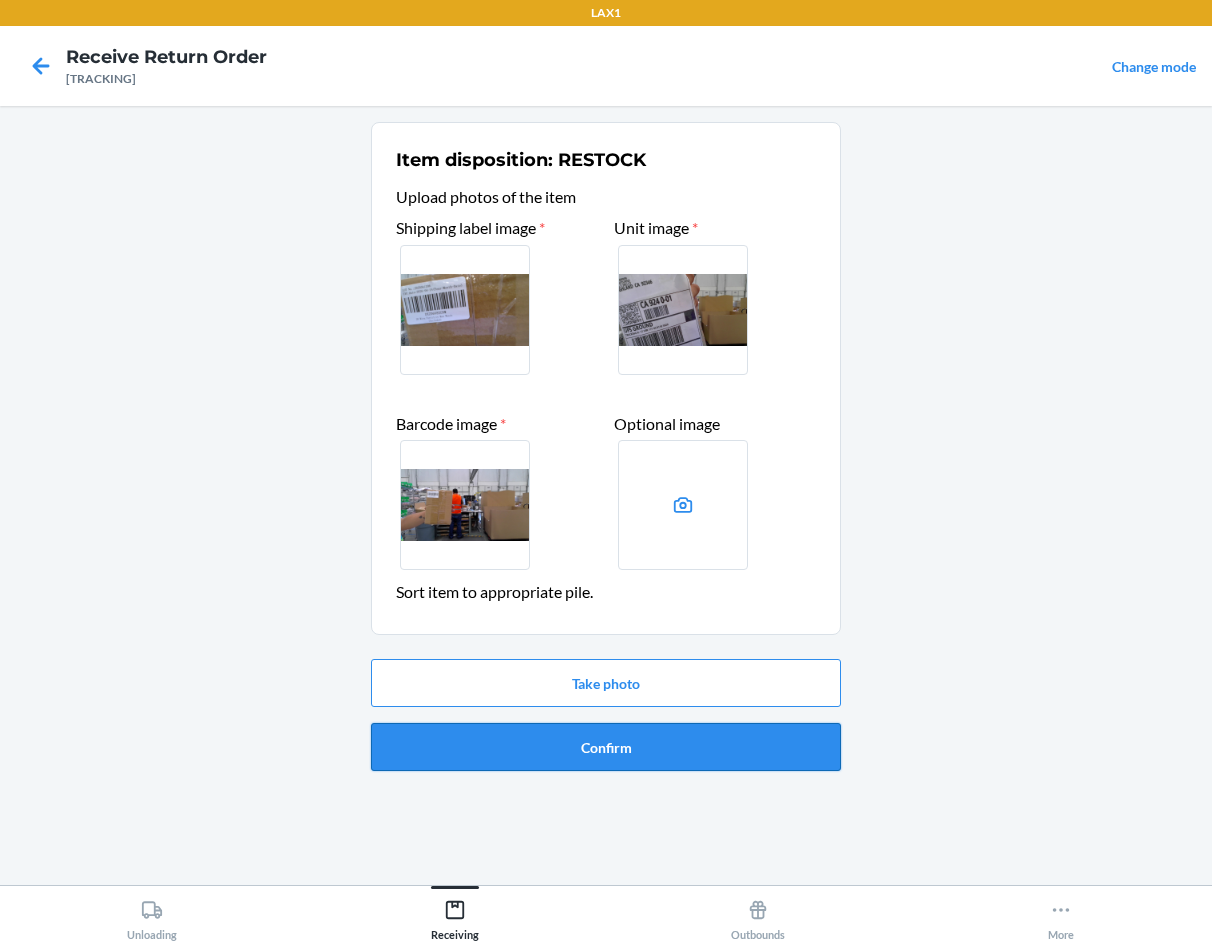 click on "Confirm" at bounding box center (606, 747) 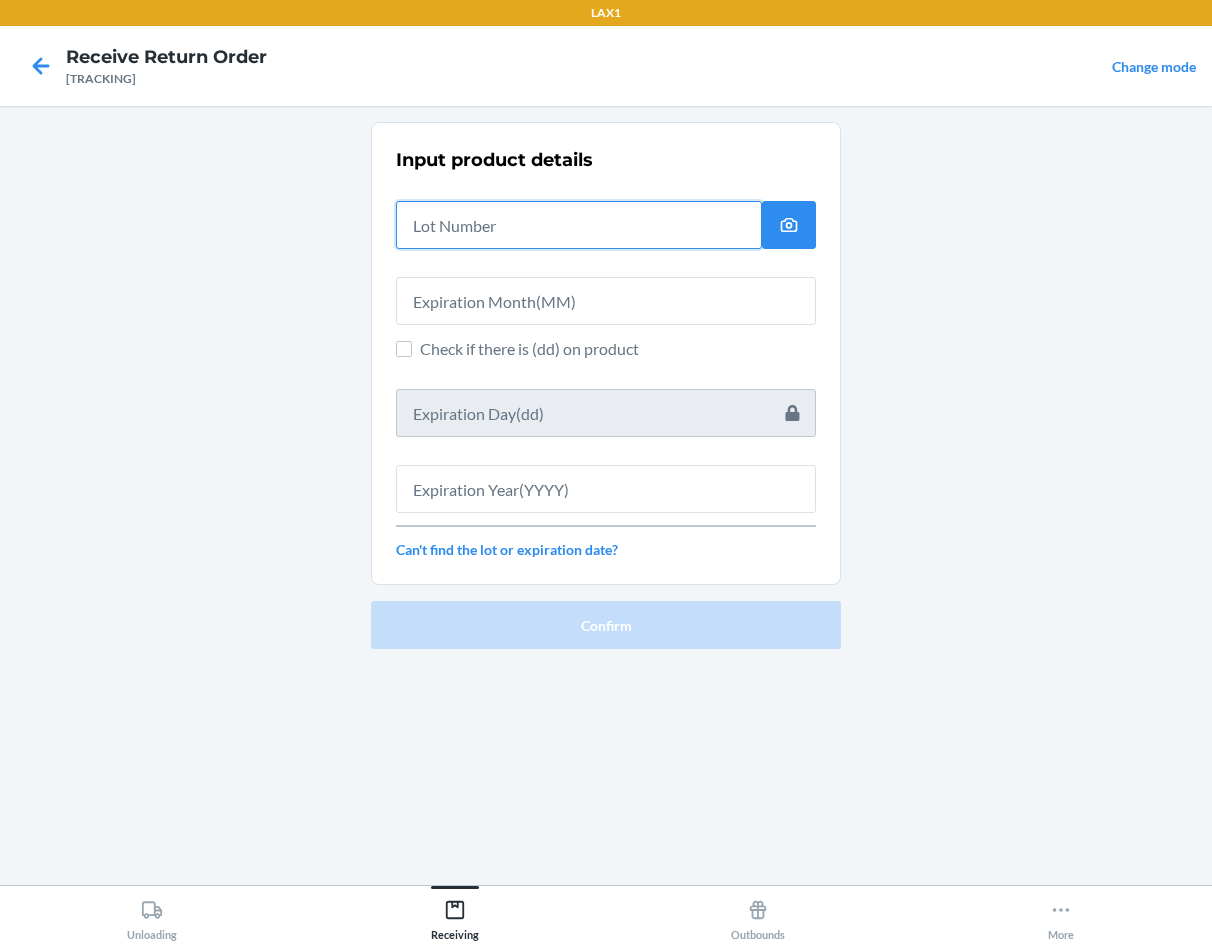 click at bounding box center [579, 225] 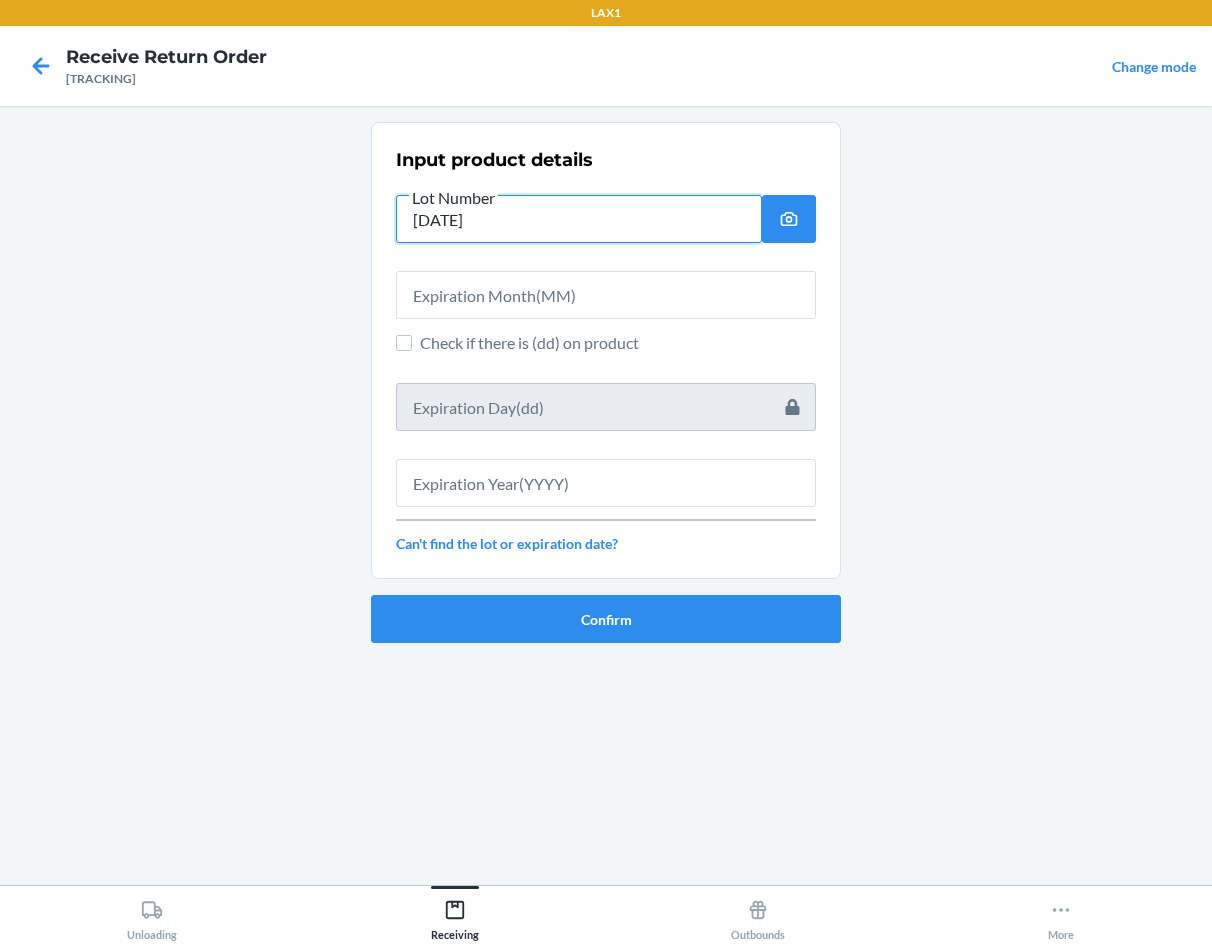 type on "[DATE]" 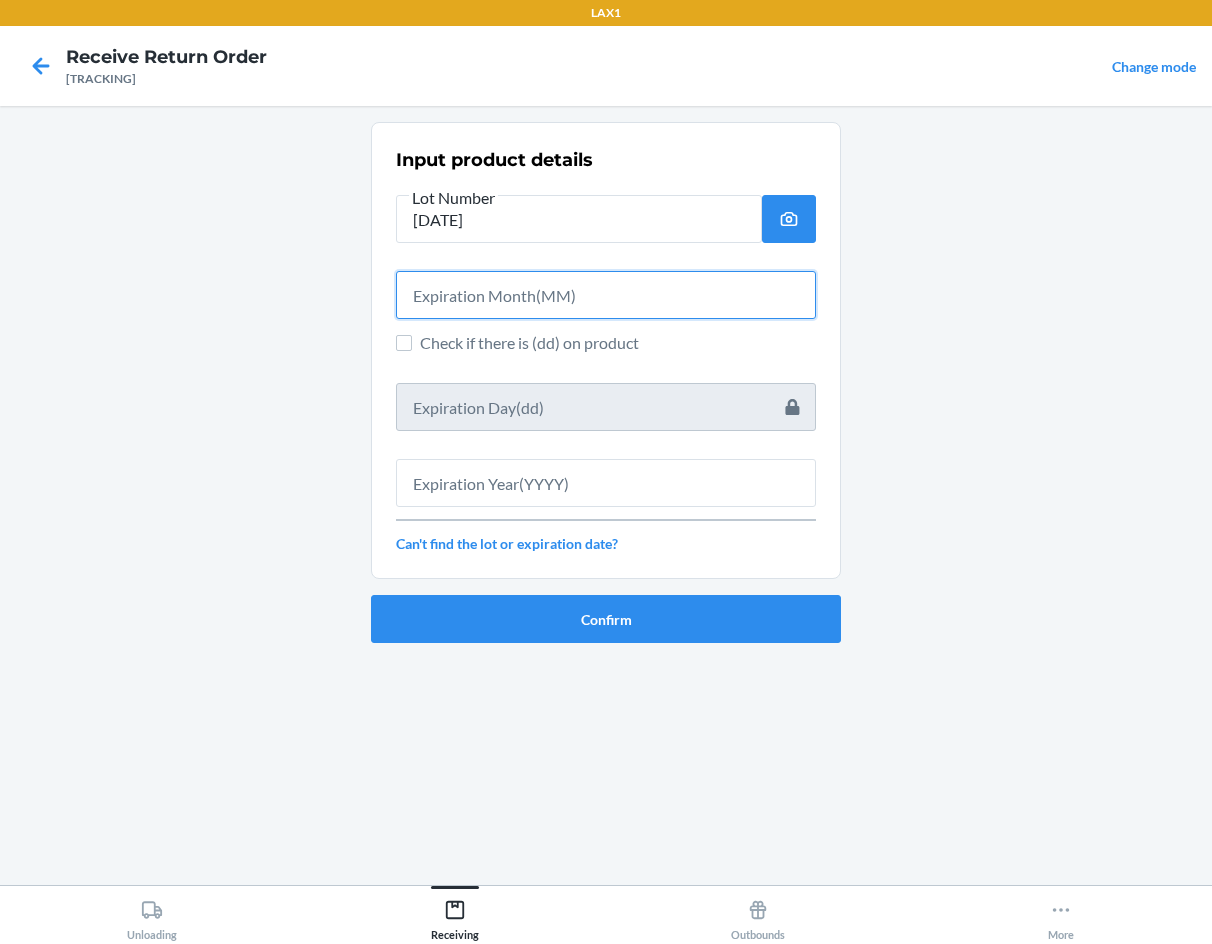 click at bounding box center (606, 295) 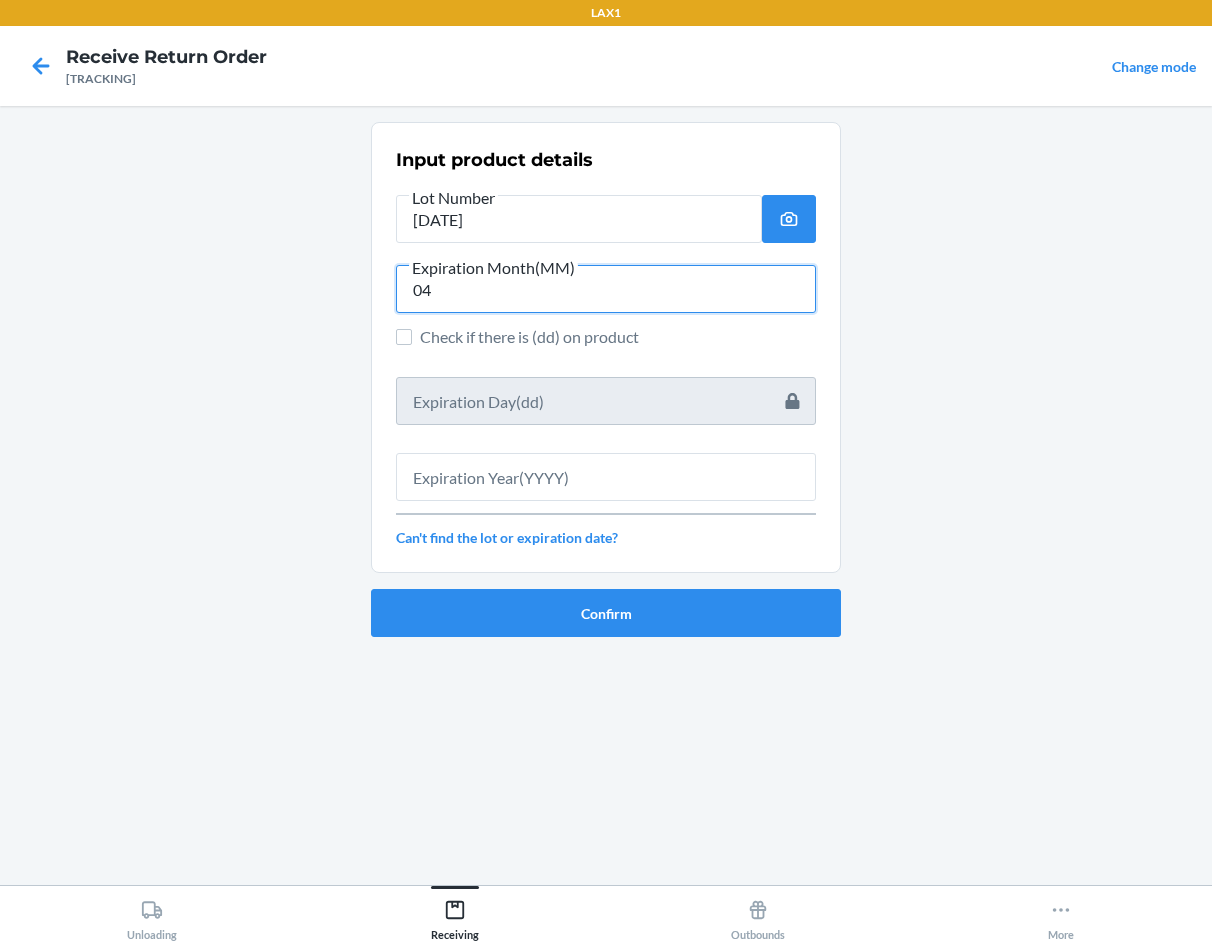 type on "04" 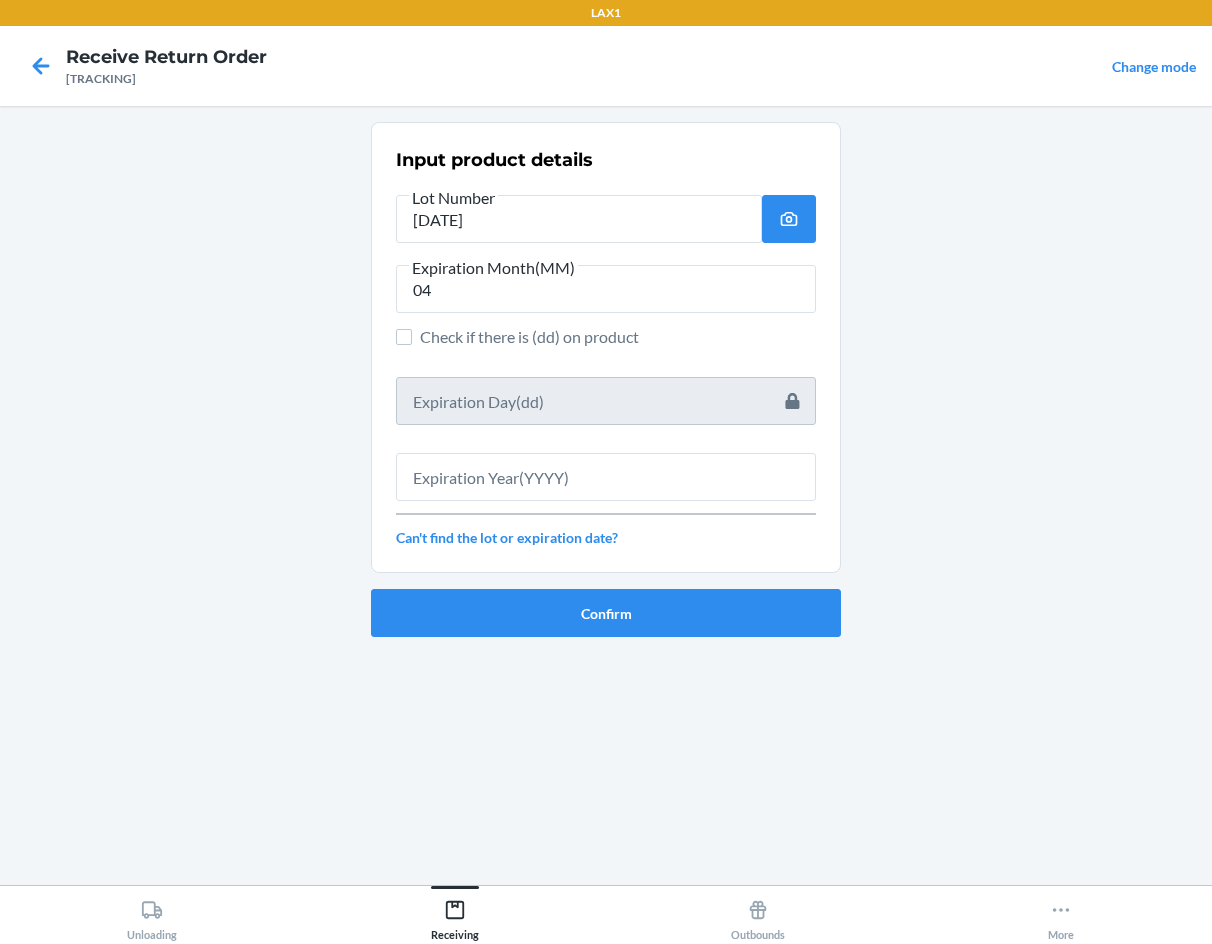 click on "Check if there is (dd) on product" at bounding box center (618, 337) 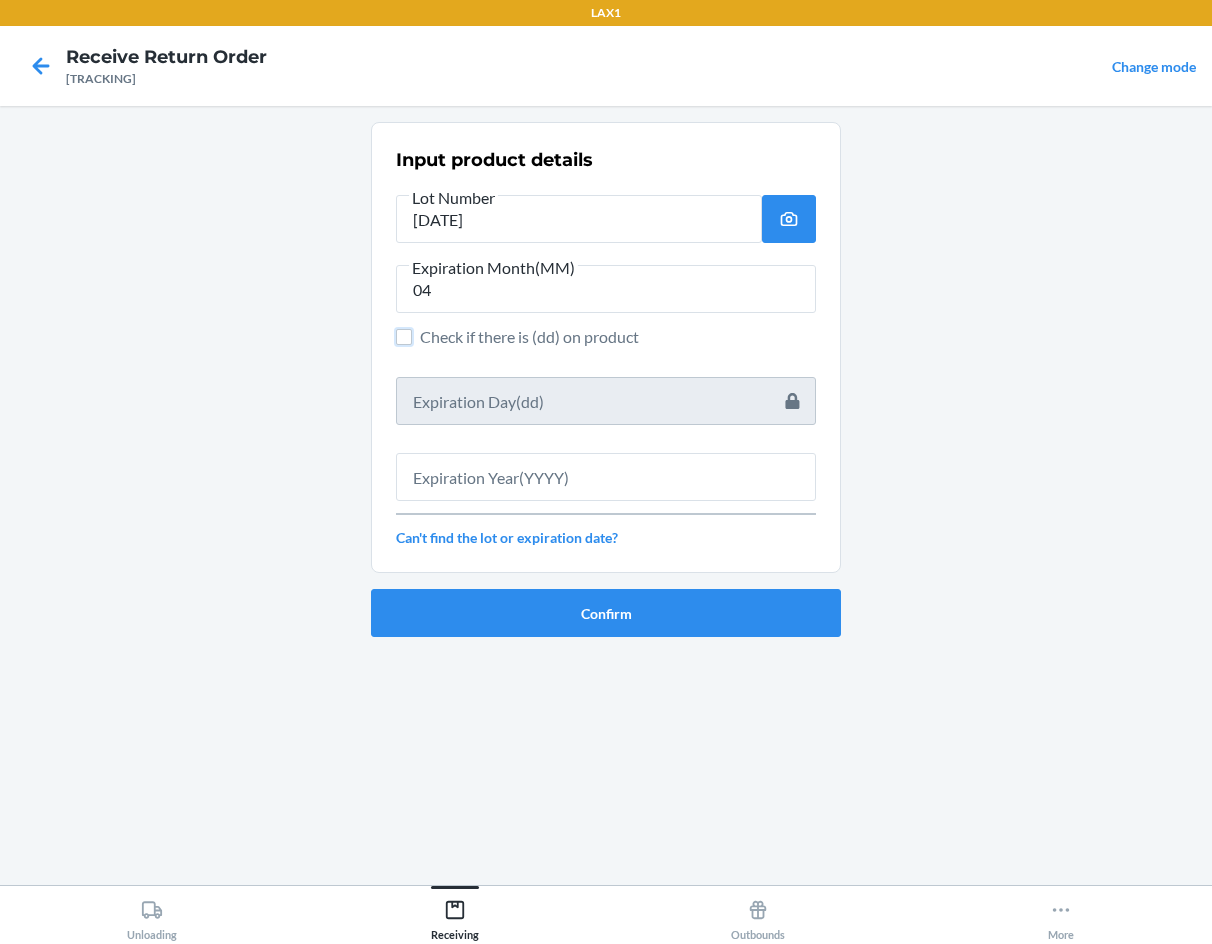 click on "Check if there is (dd) on product" at bounding box center (404, 337) 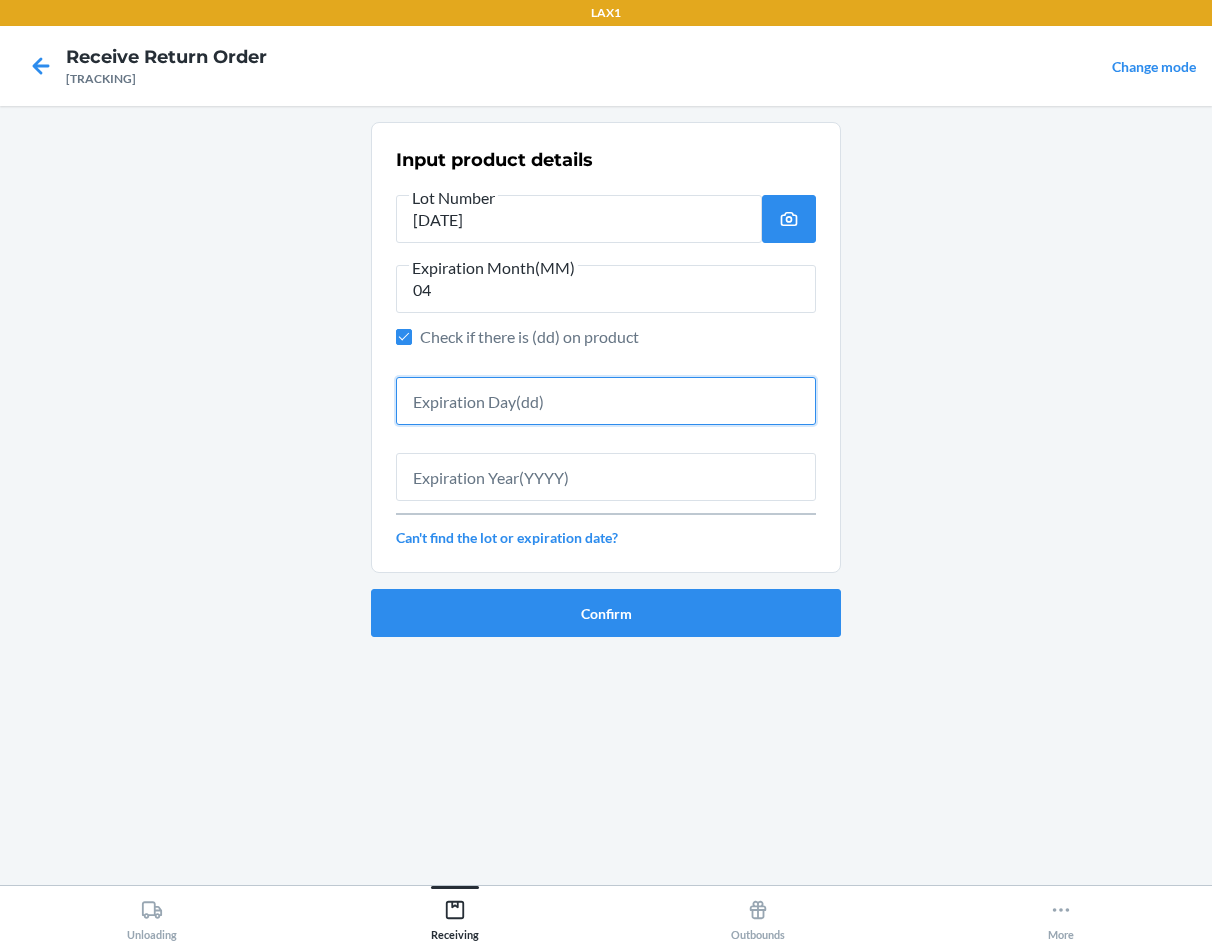 click at bounding box center [606, 401] 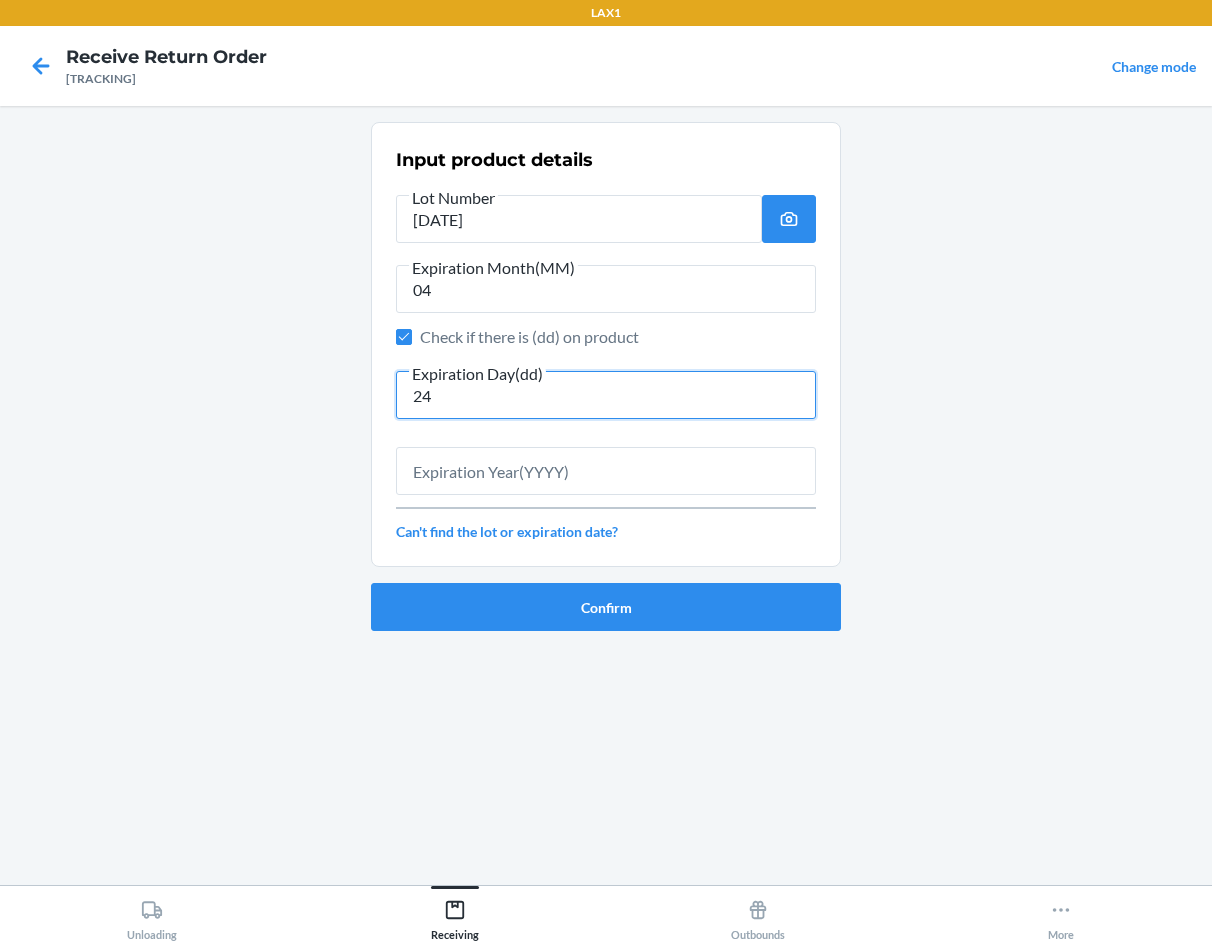type on "24" 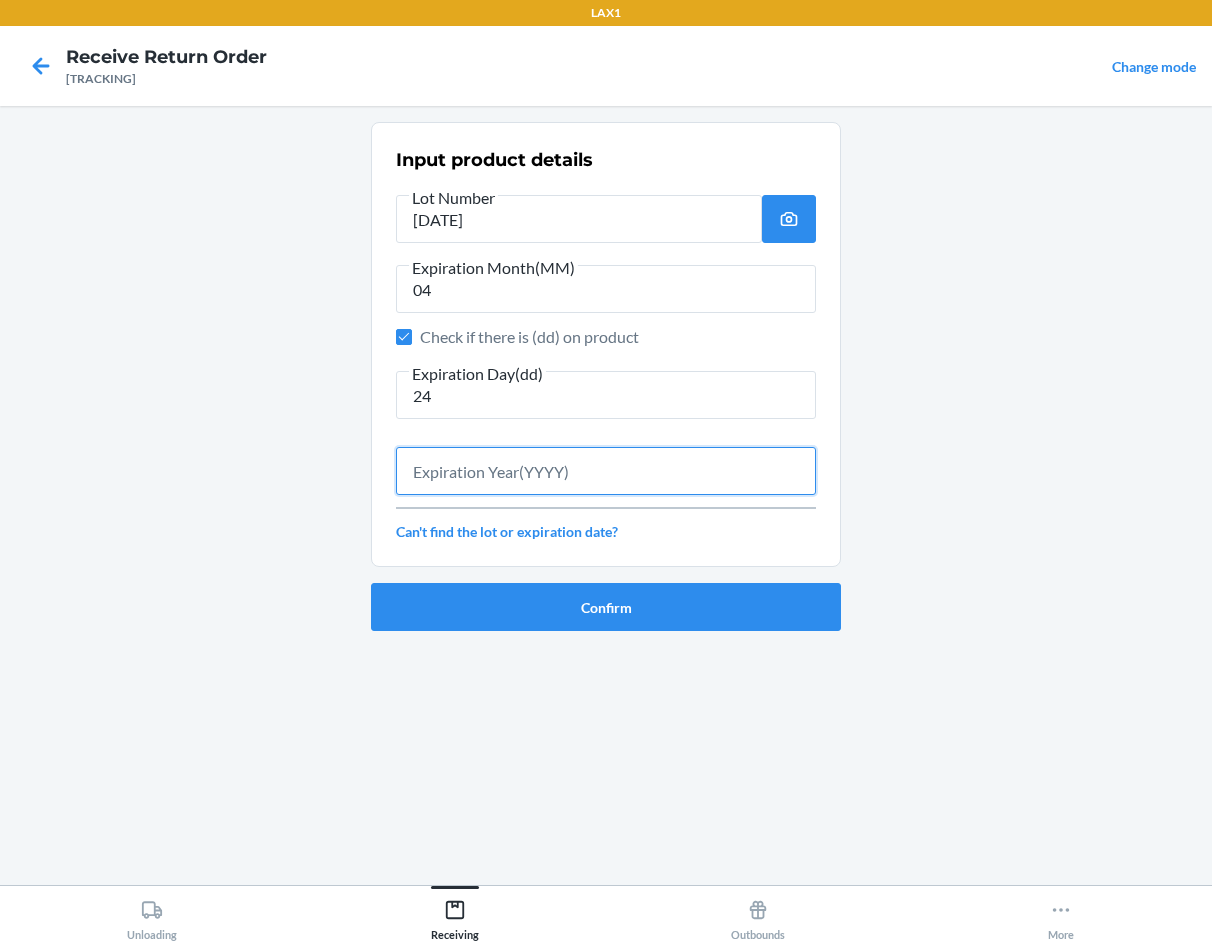 click at bounding box center (606, 471) 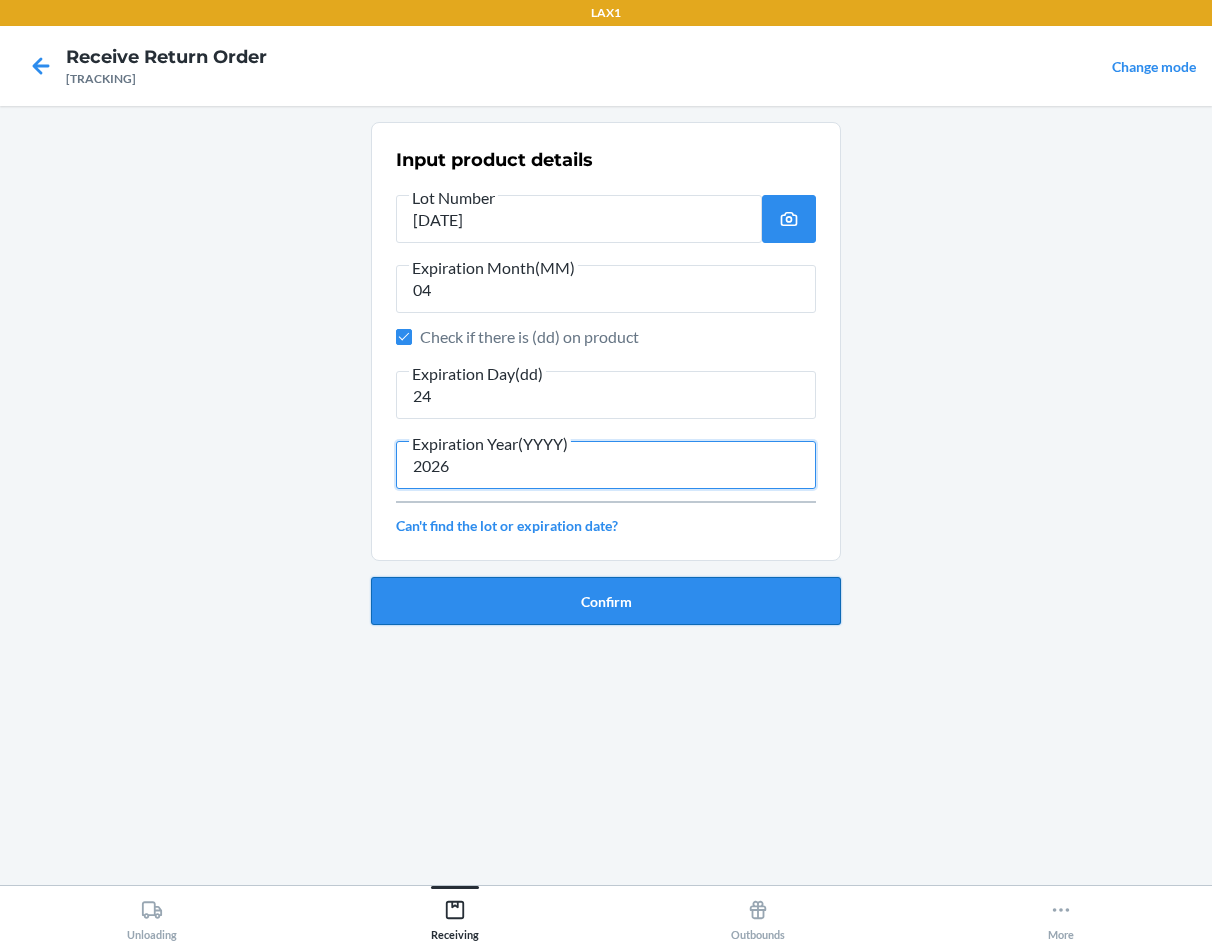 type on "2026" 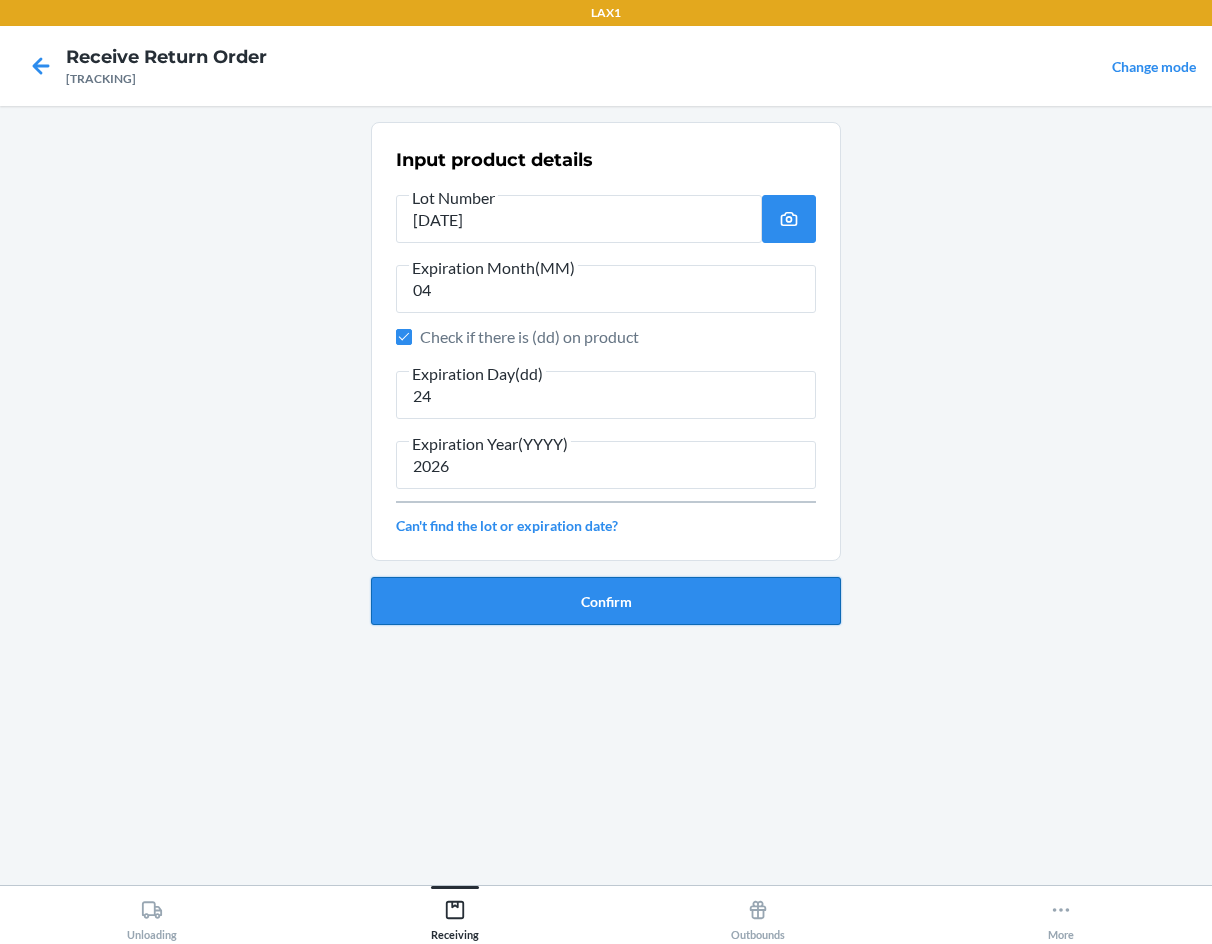 click on "Confirm" at bounding box center [606, 601] 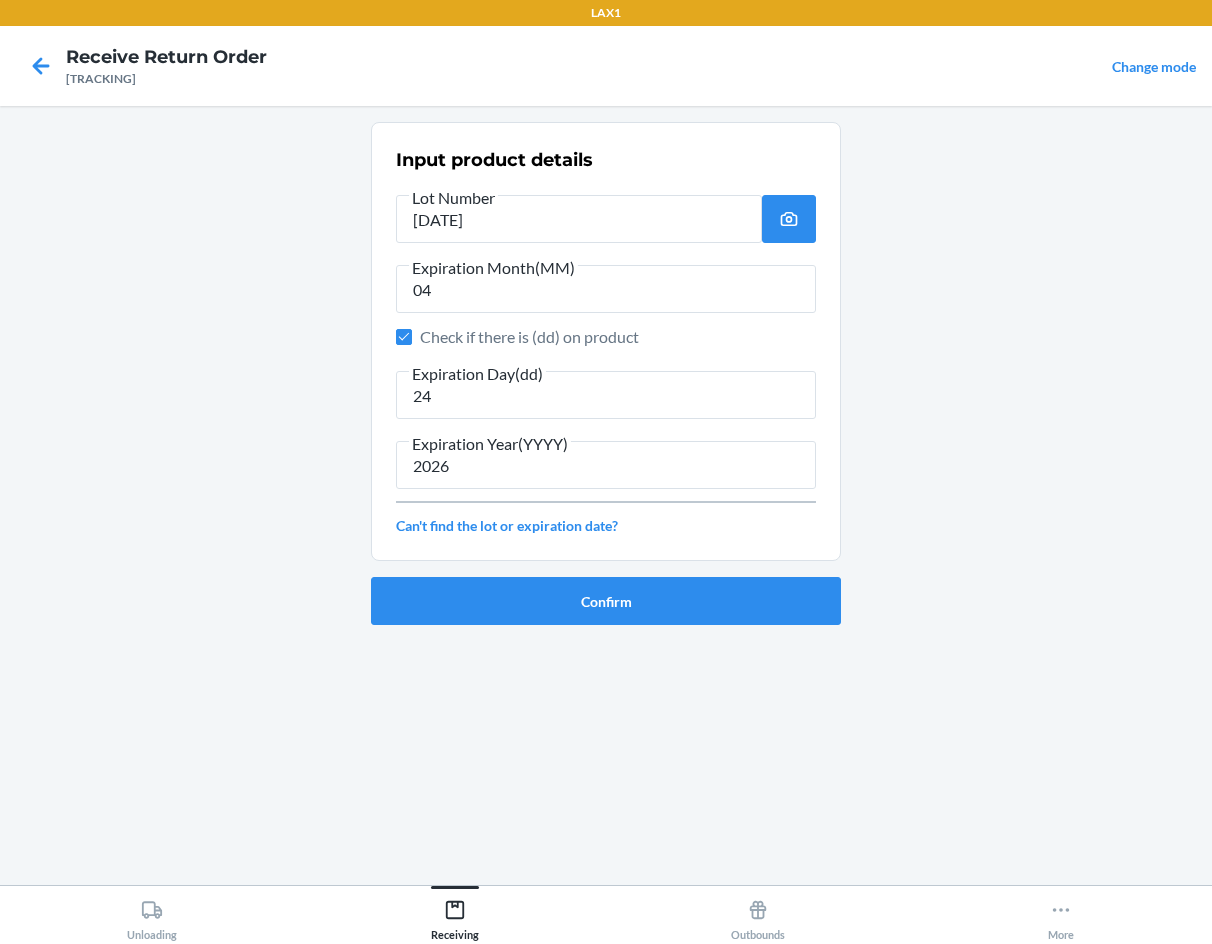 type 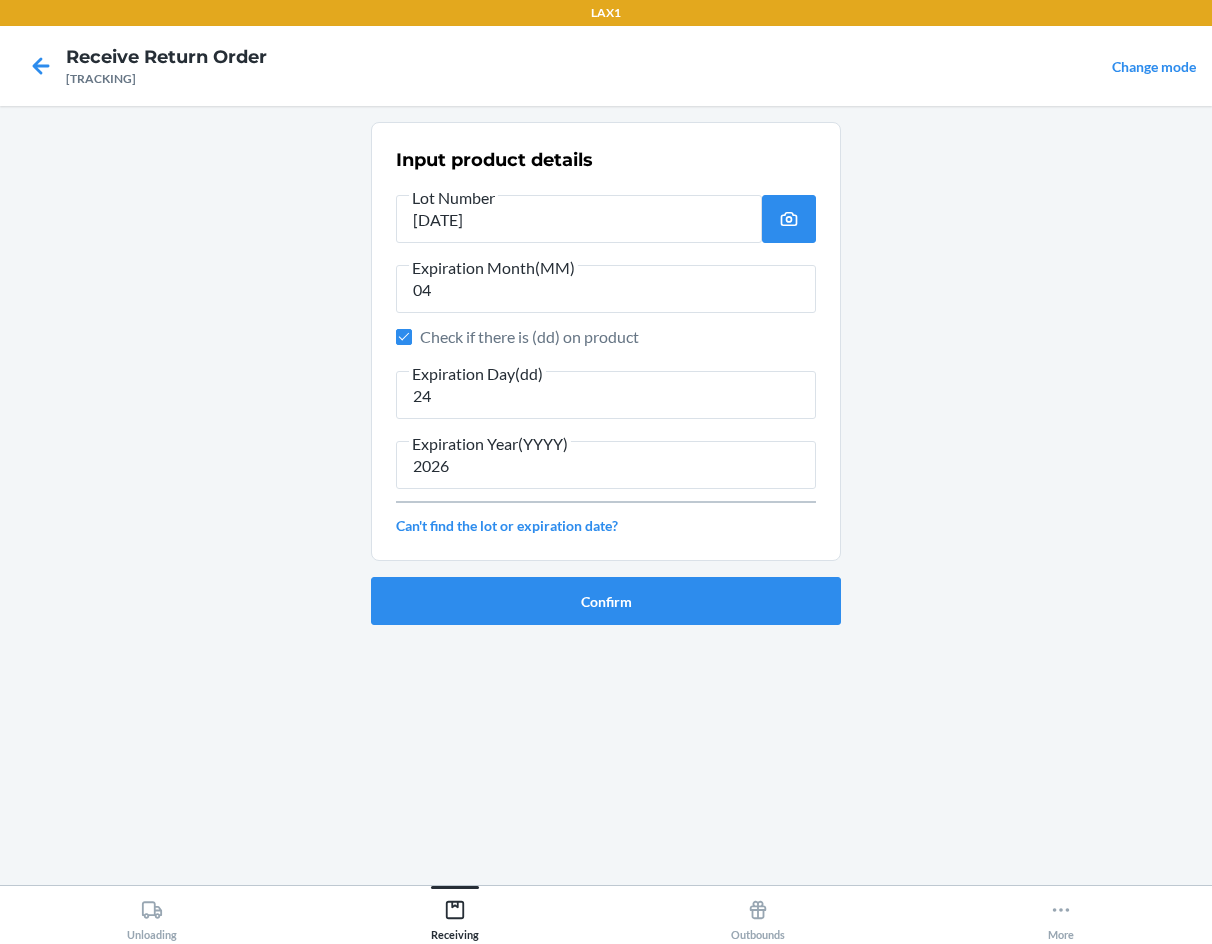 type 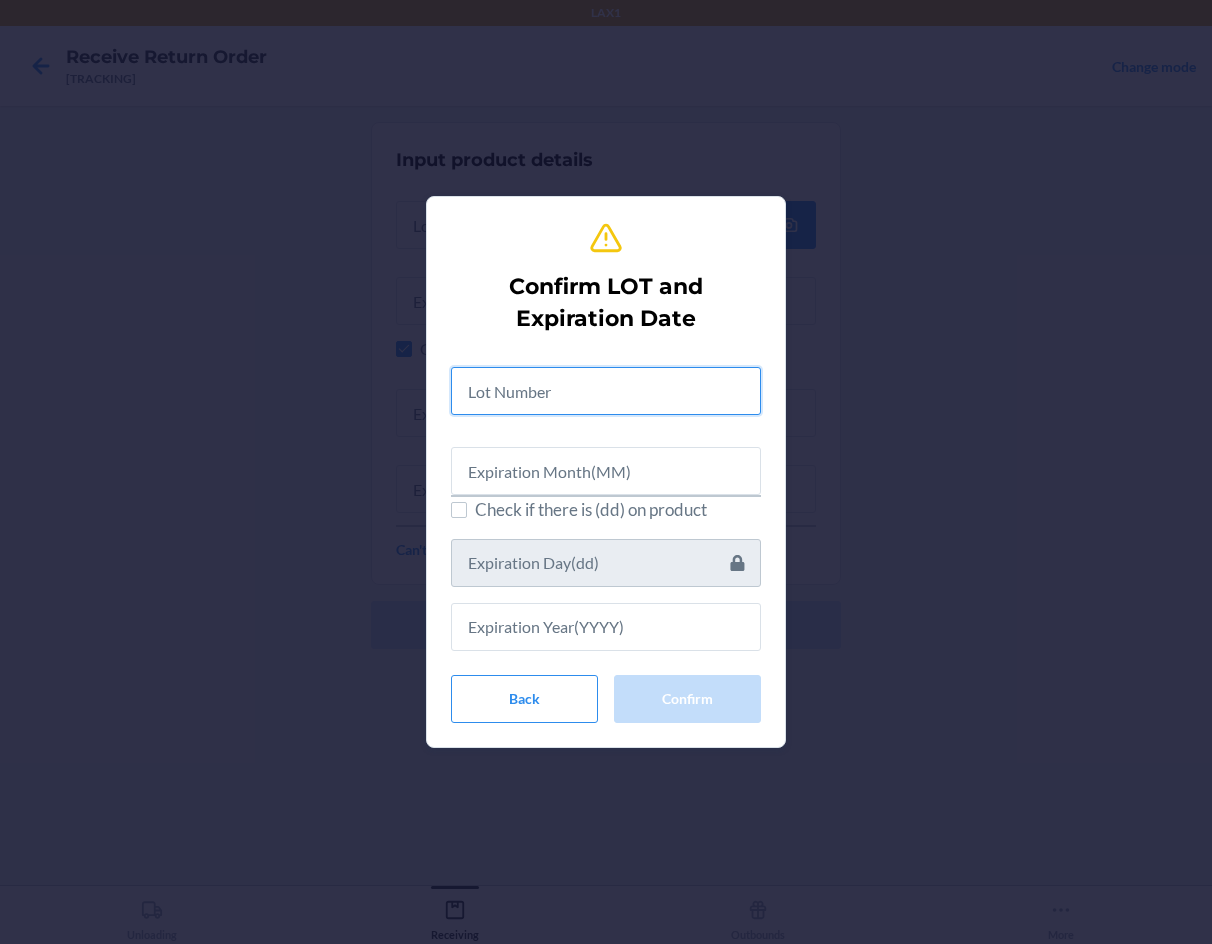 click at bounding box center [606, 391] 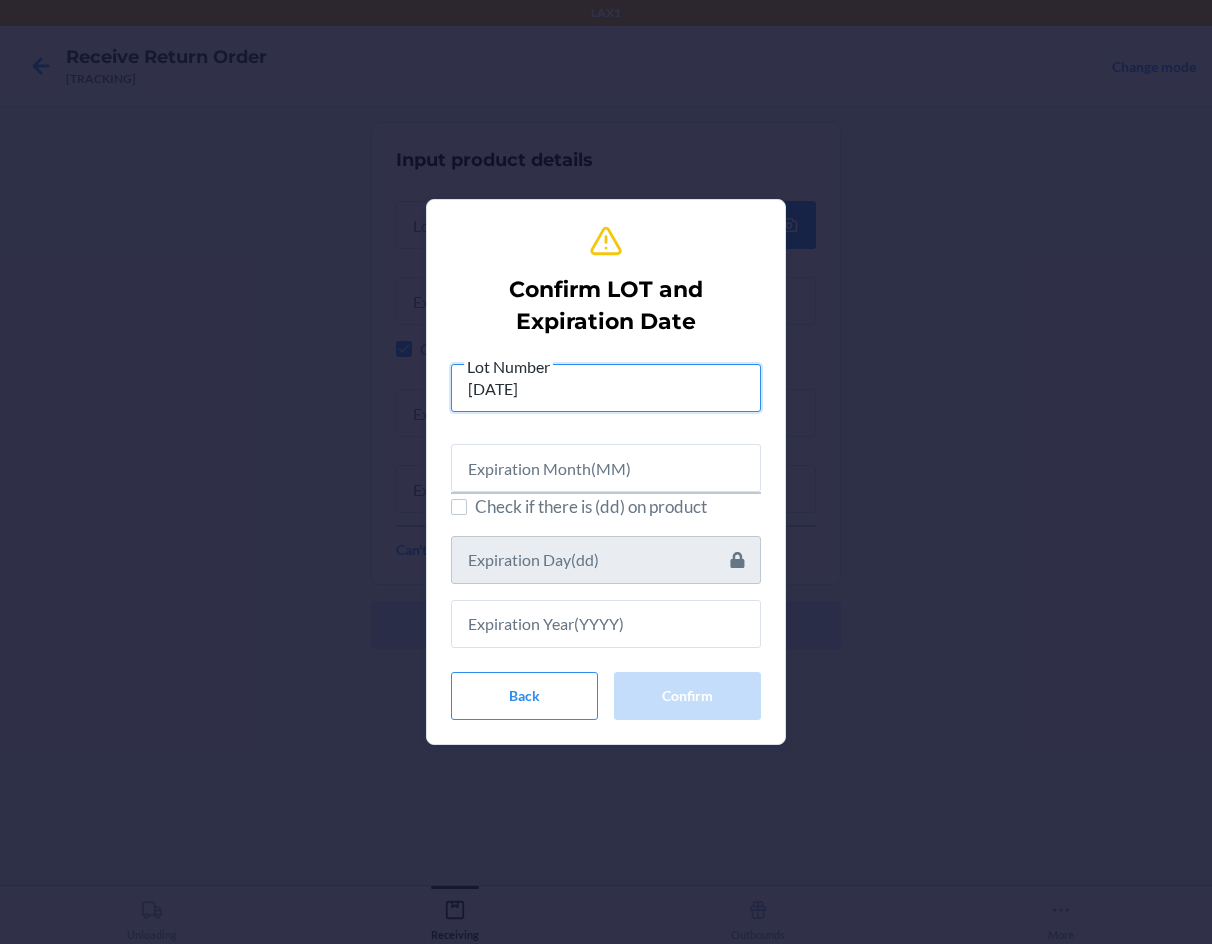 type on "[DATE]" 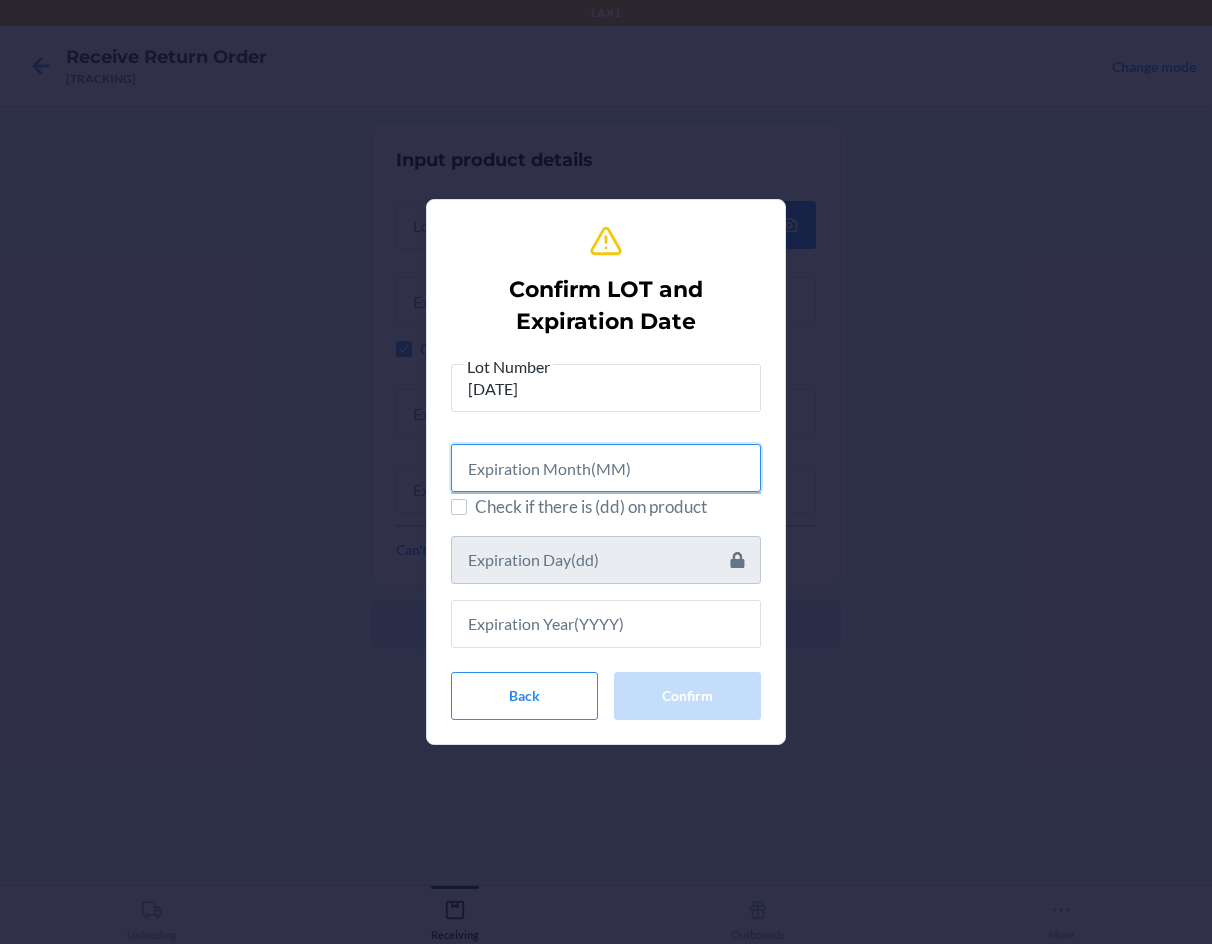 click at bounding box center (606, 468) 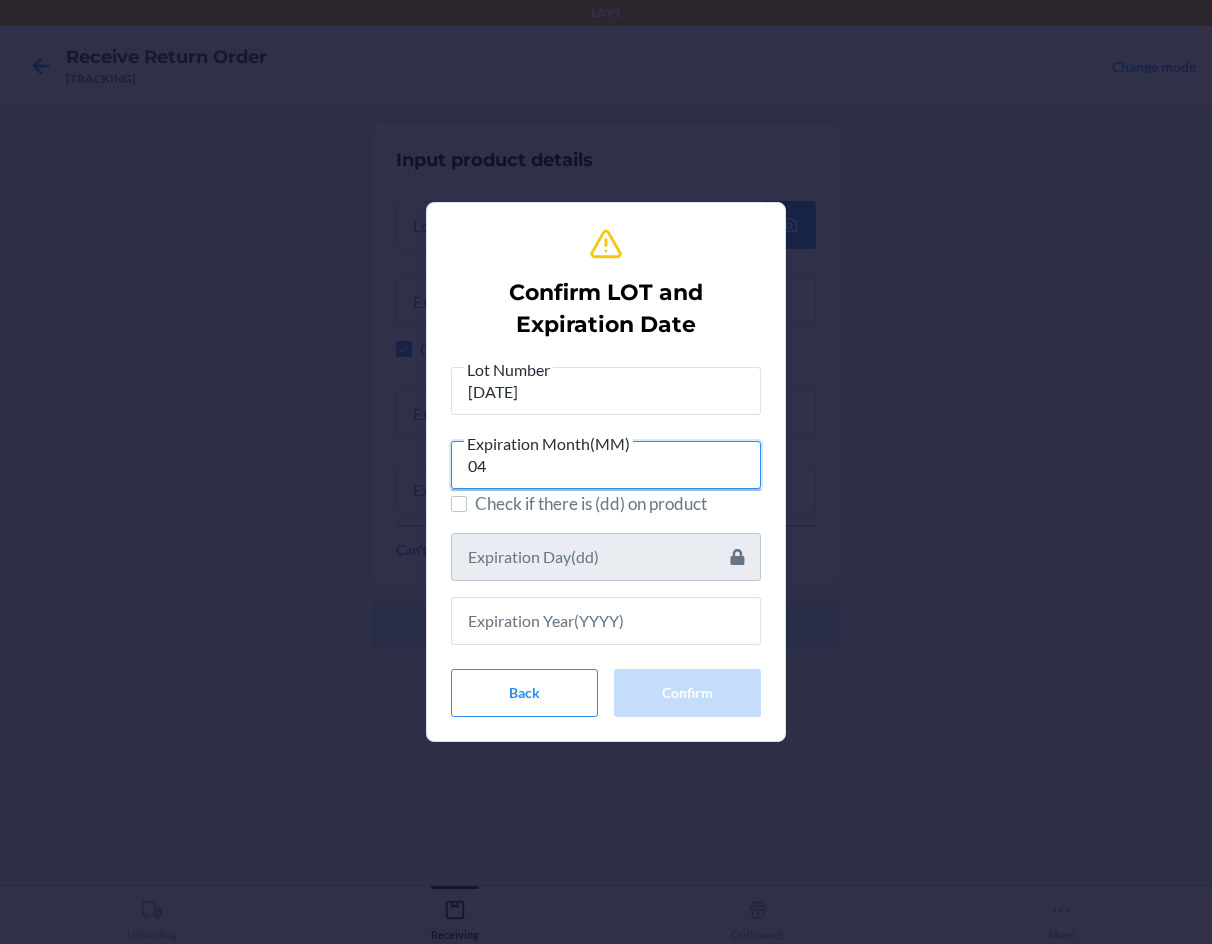 type on "04" 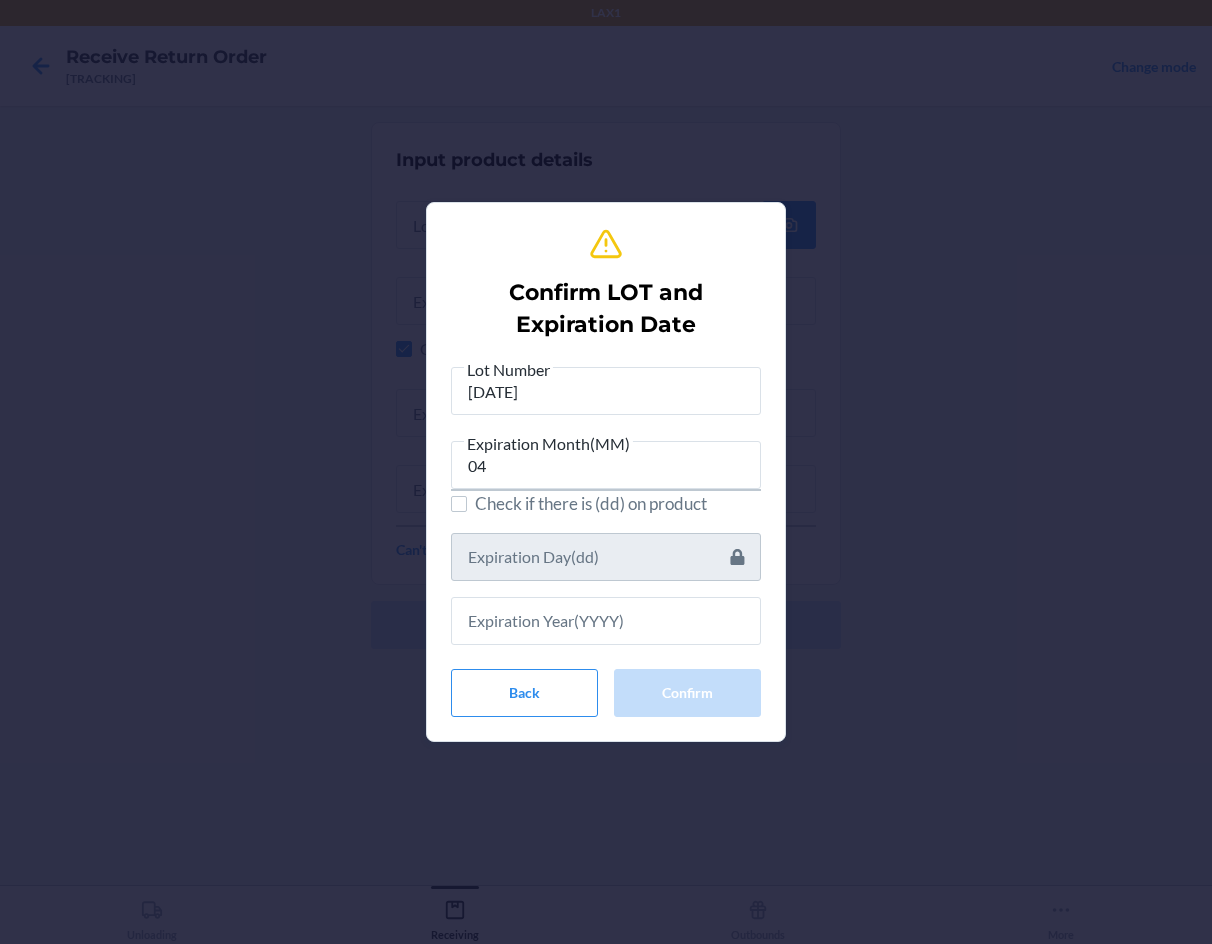 click on "Check if there is (dd) on product" at bounding box center [618, 504] 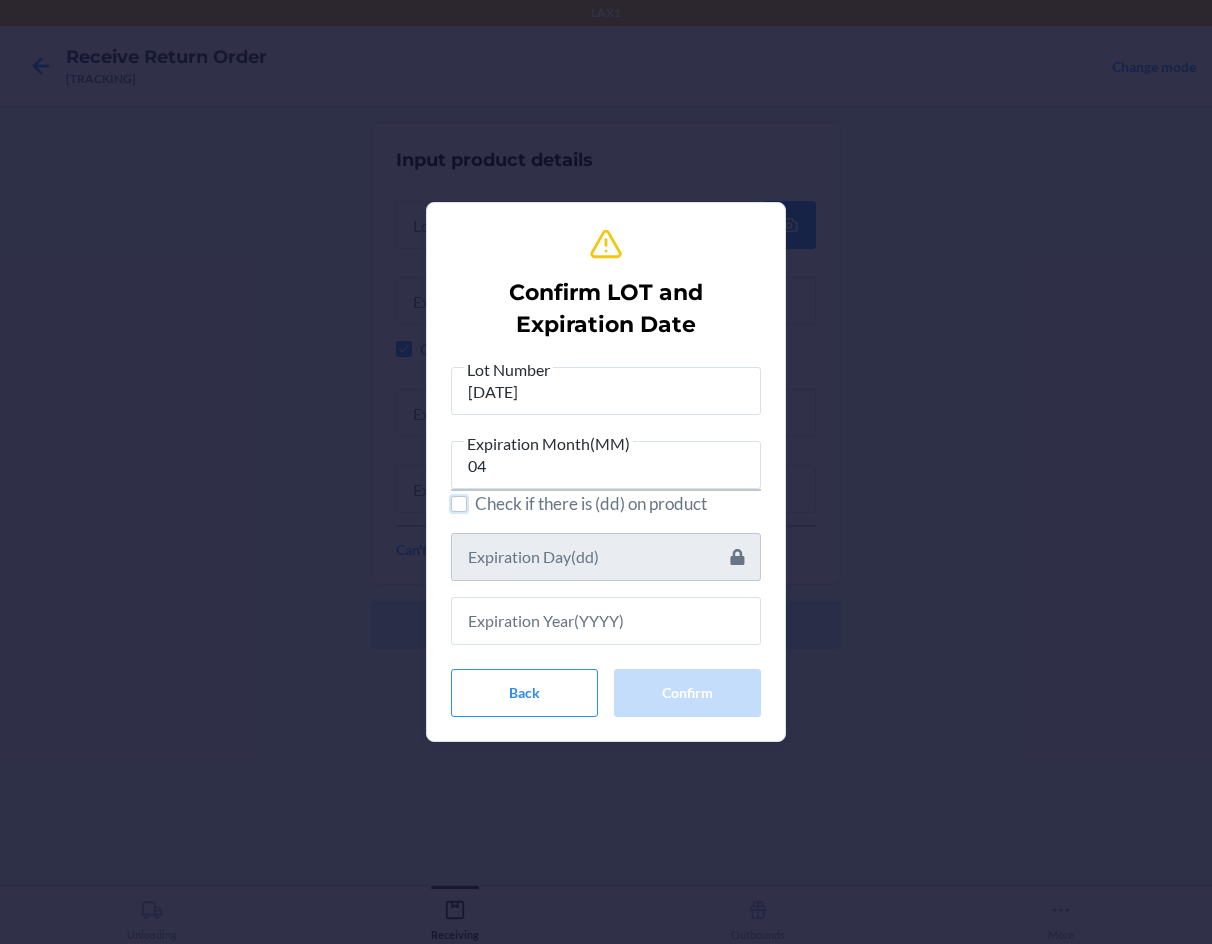 click on "Check if there is (dd) on product" at bounding box center (459, 504) 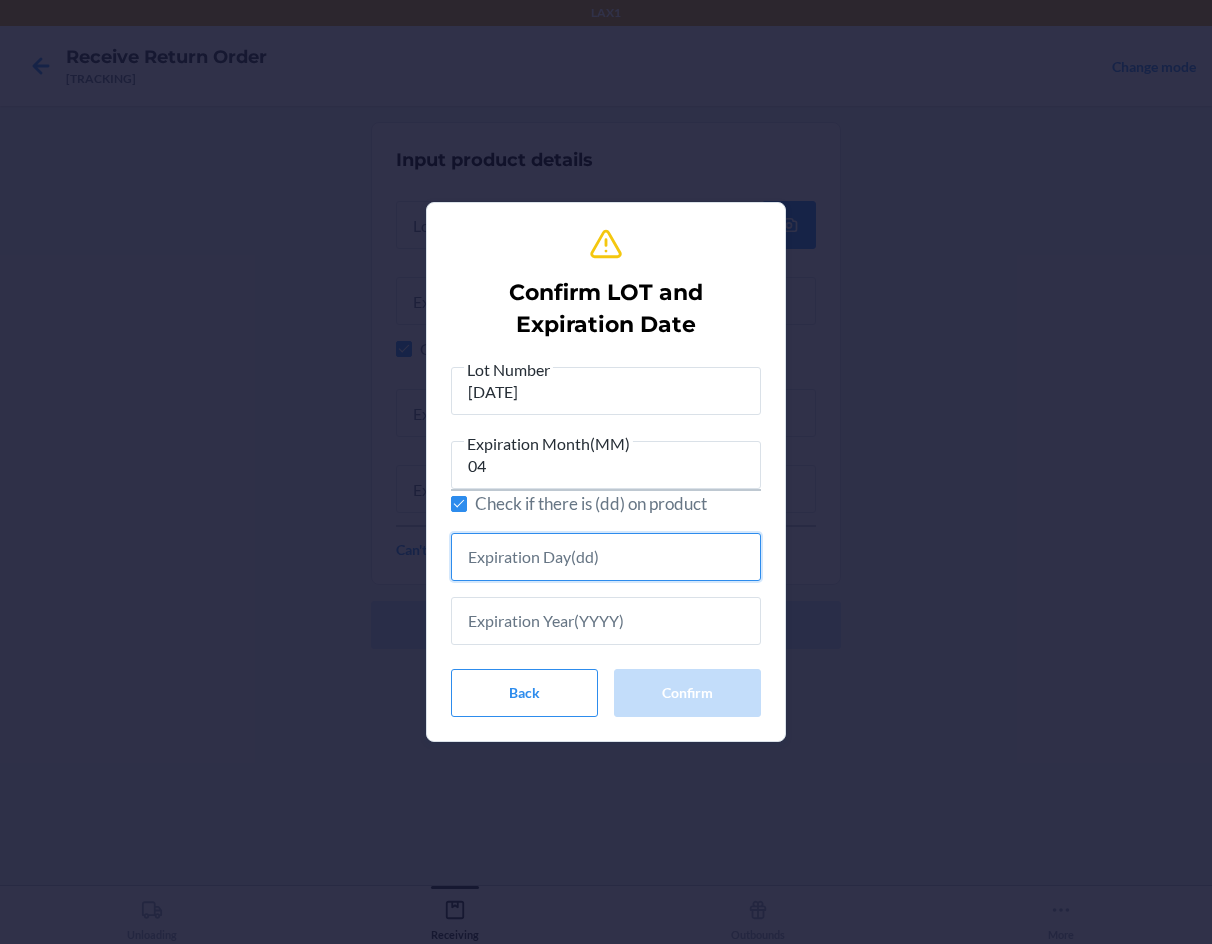 click at bounding box center [606, 557] 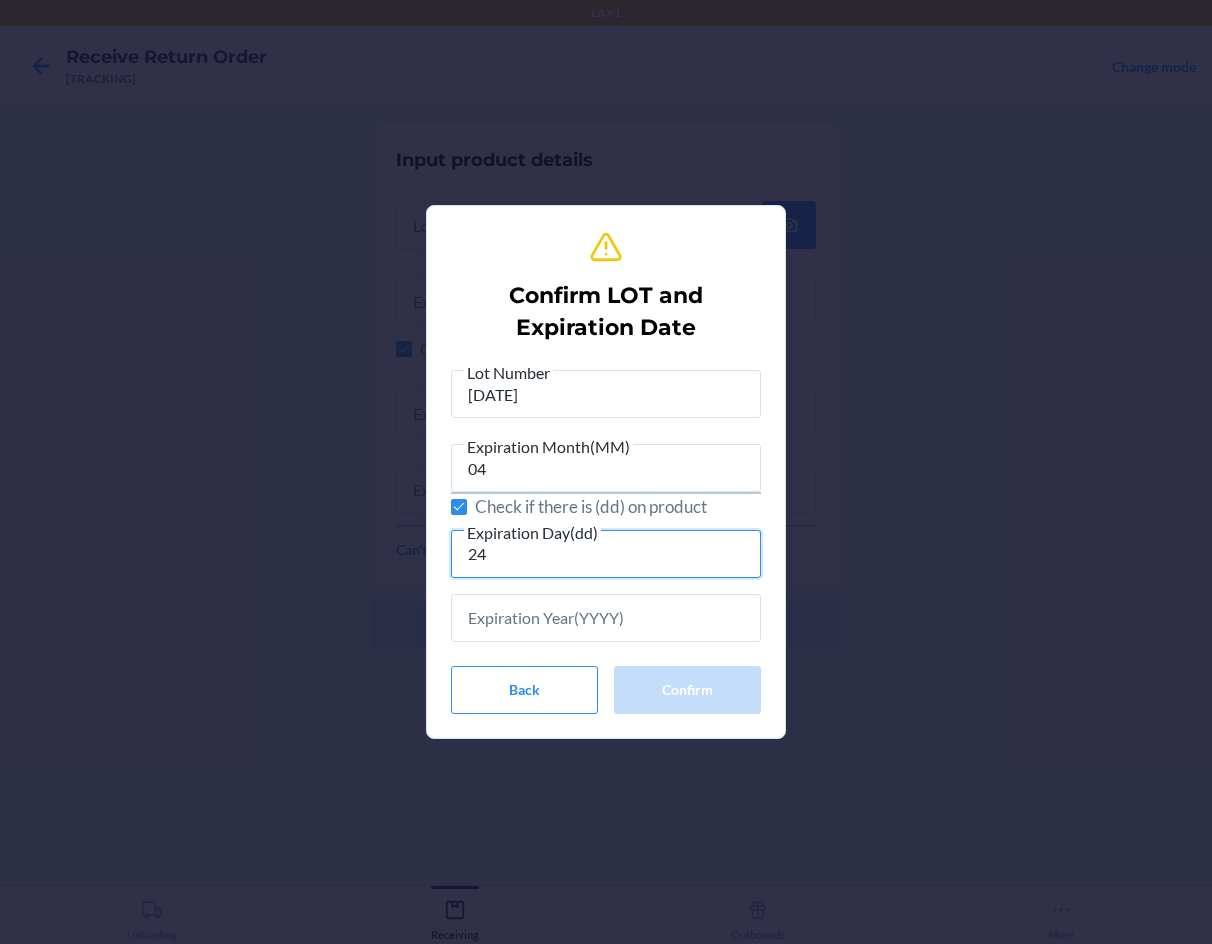type on "24" 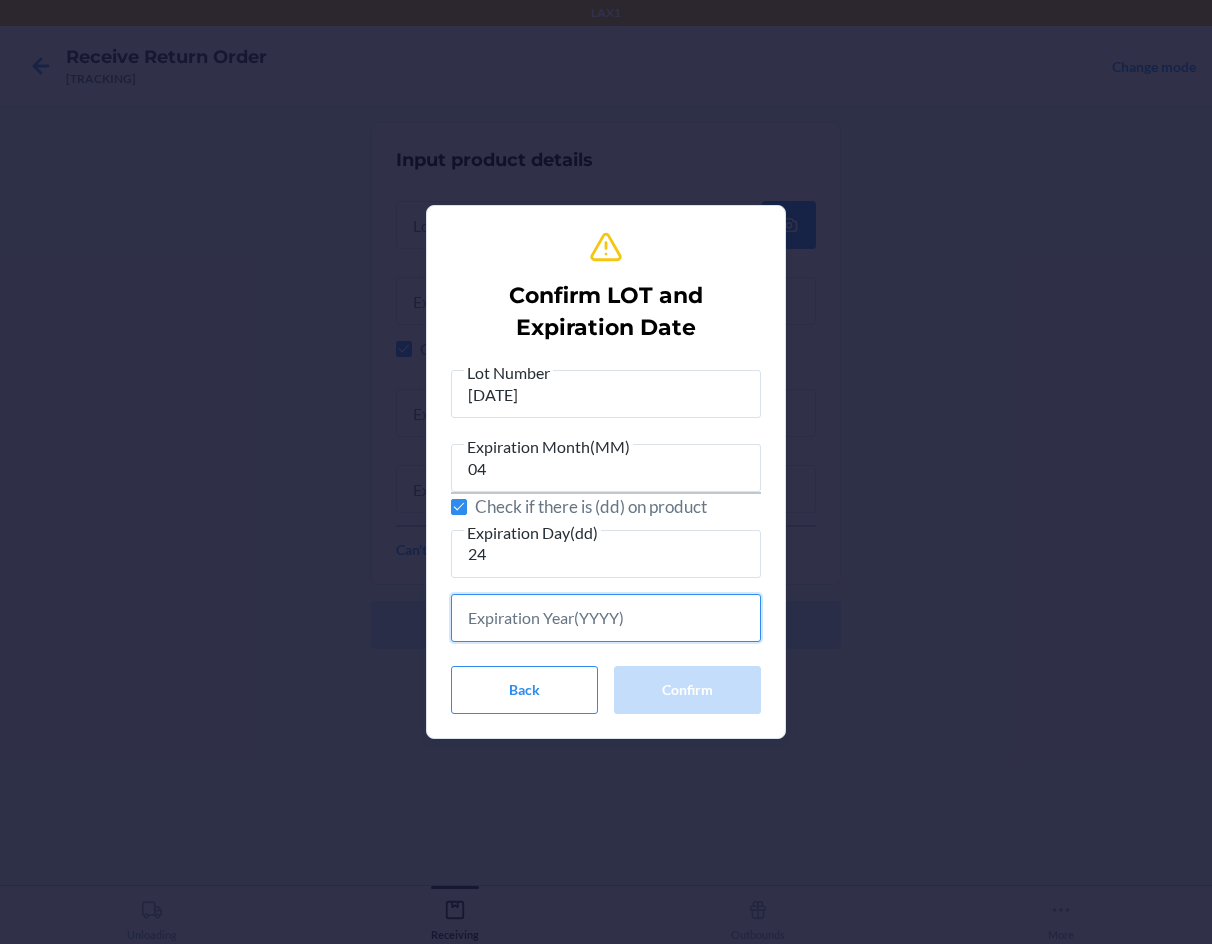 click at bounding box center (606, 618) 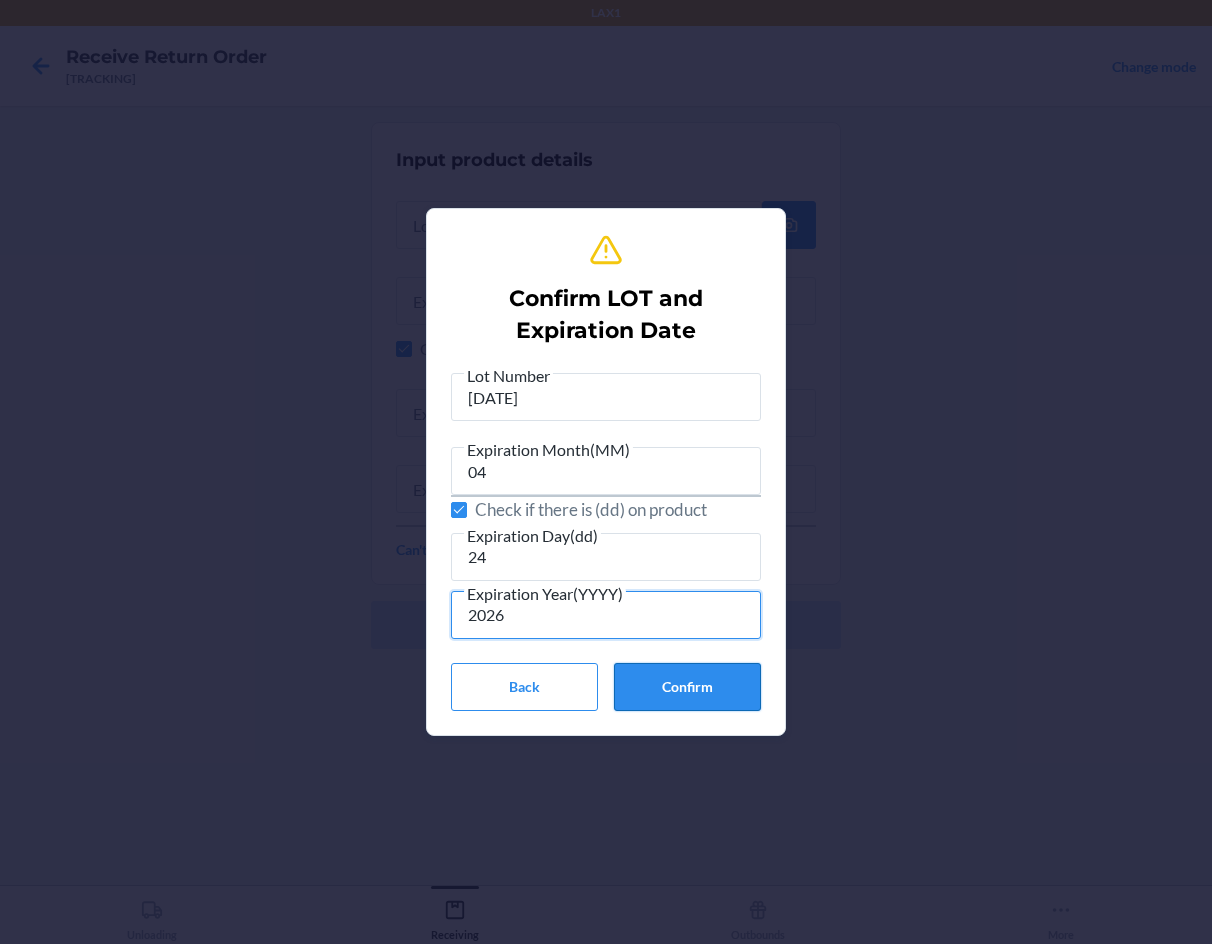 type on "2026" 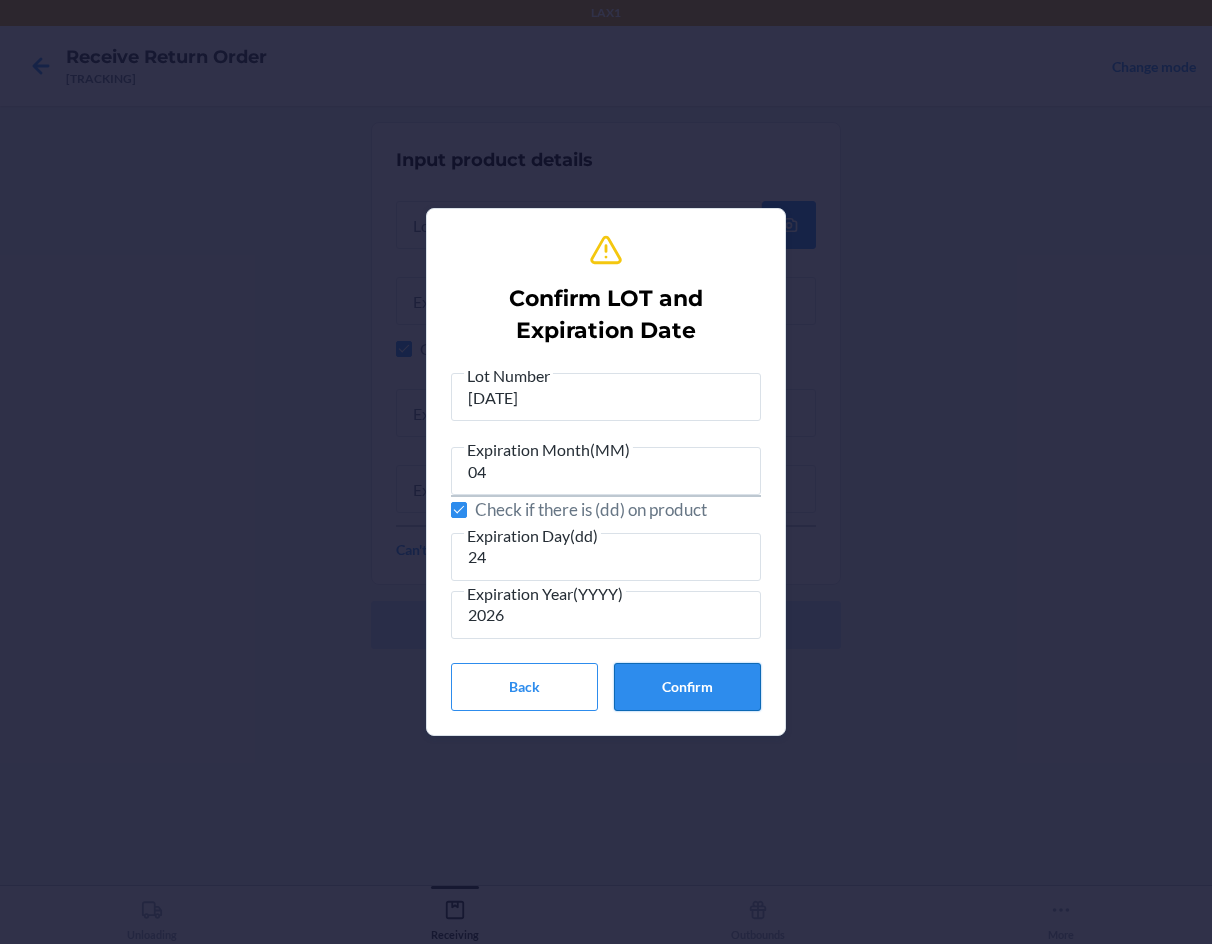 click on "Confirm" at bounding box center (687, 687) 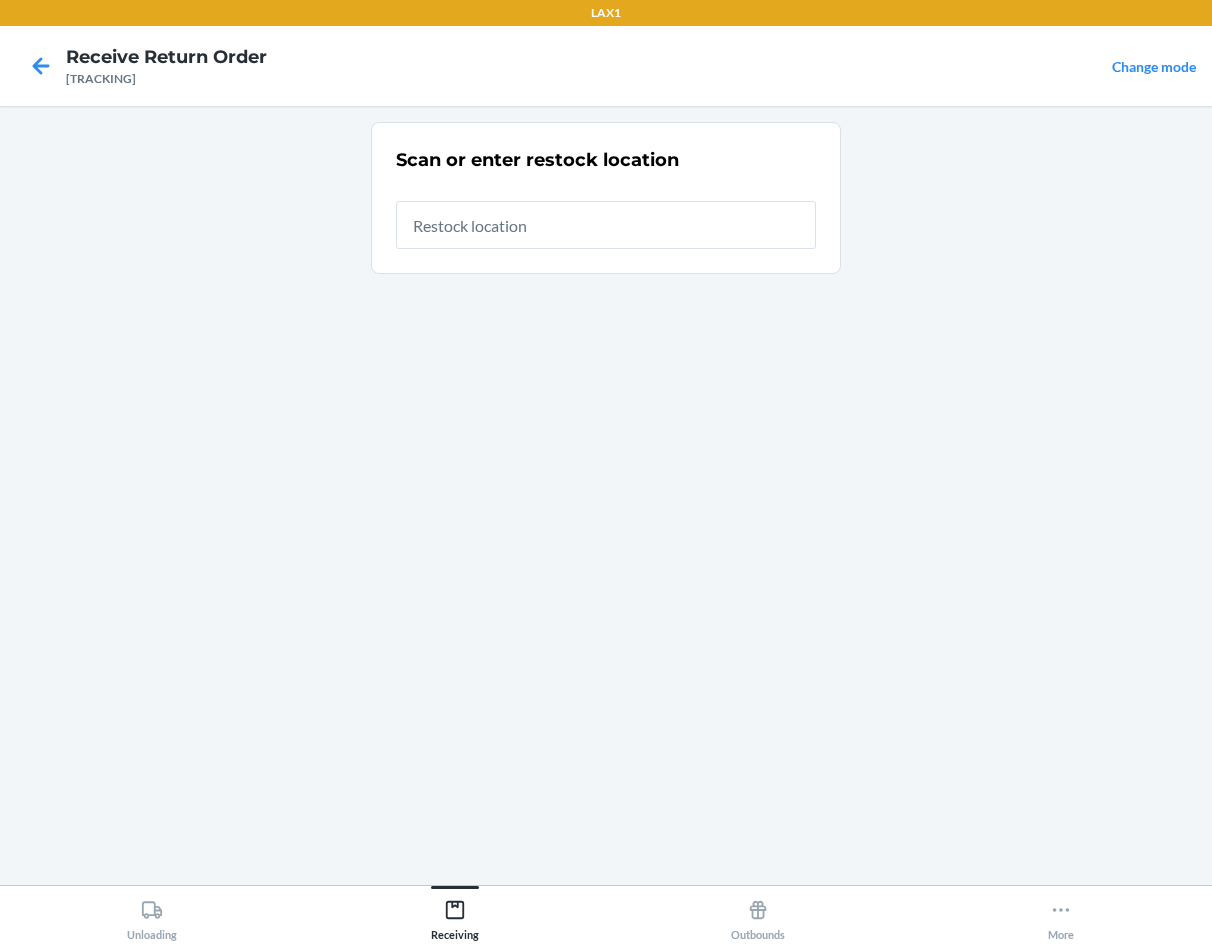 click at bounding box center (606, 225) 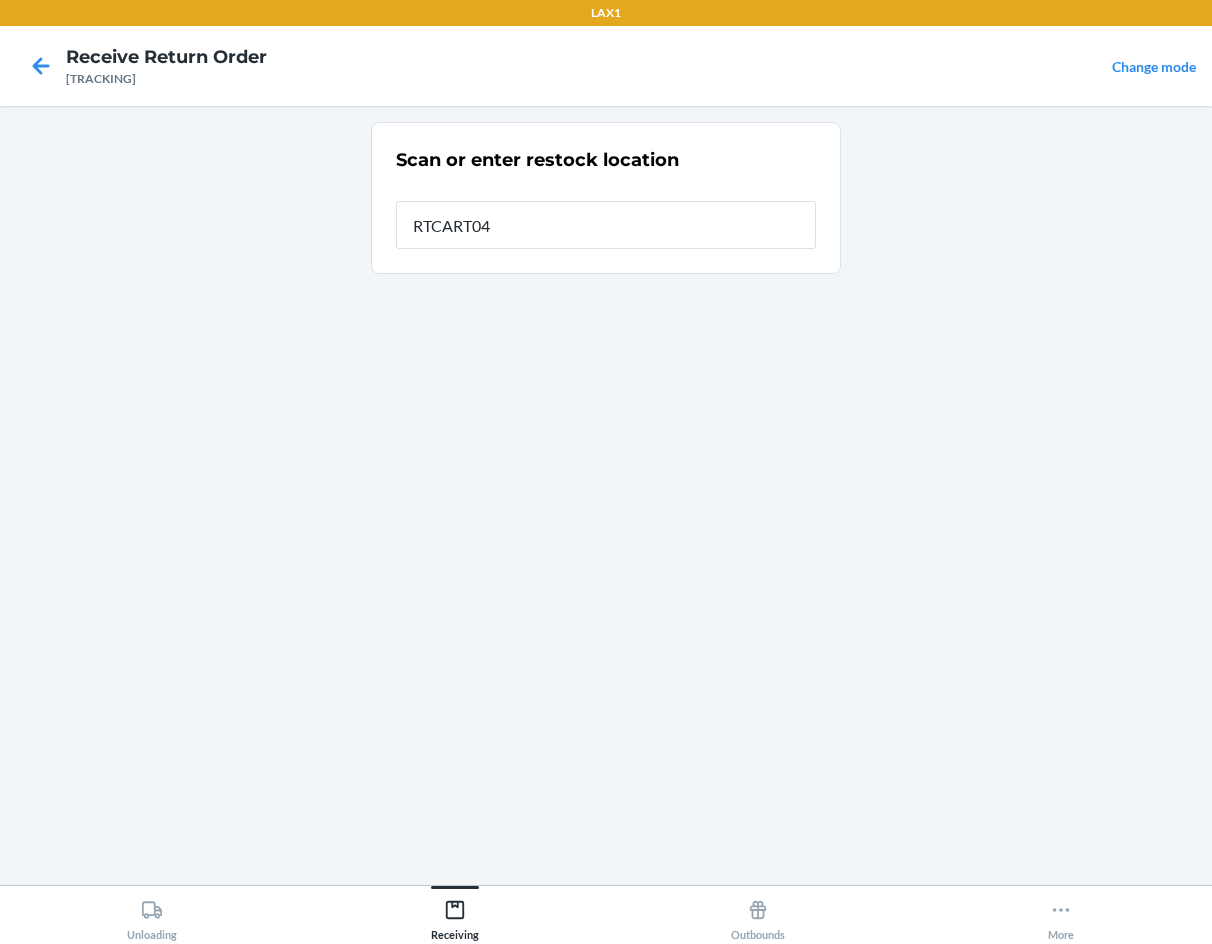 type on "RTCART043" 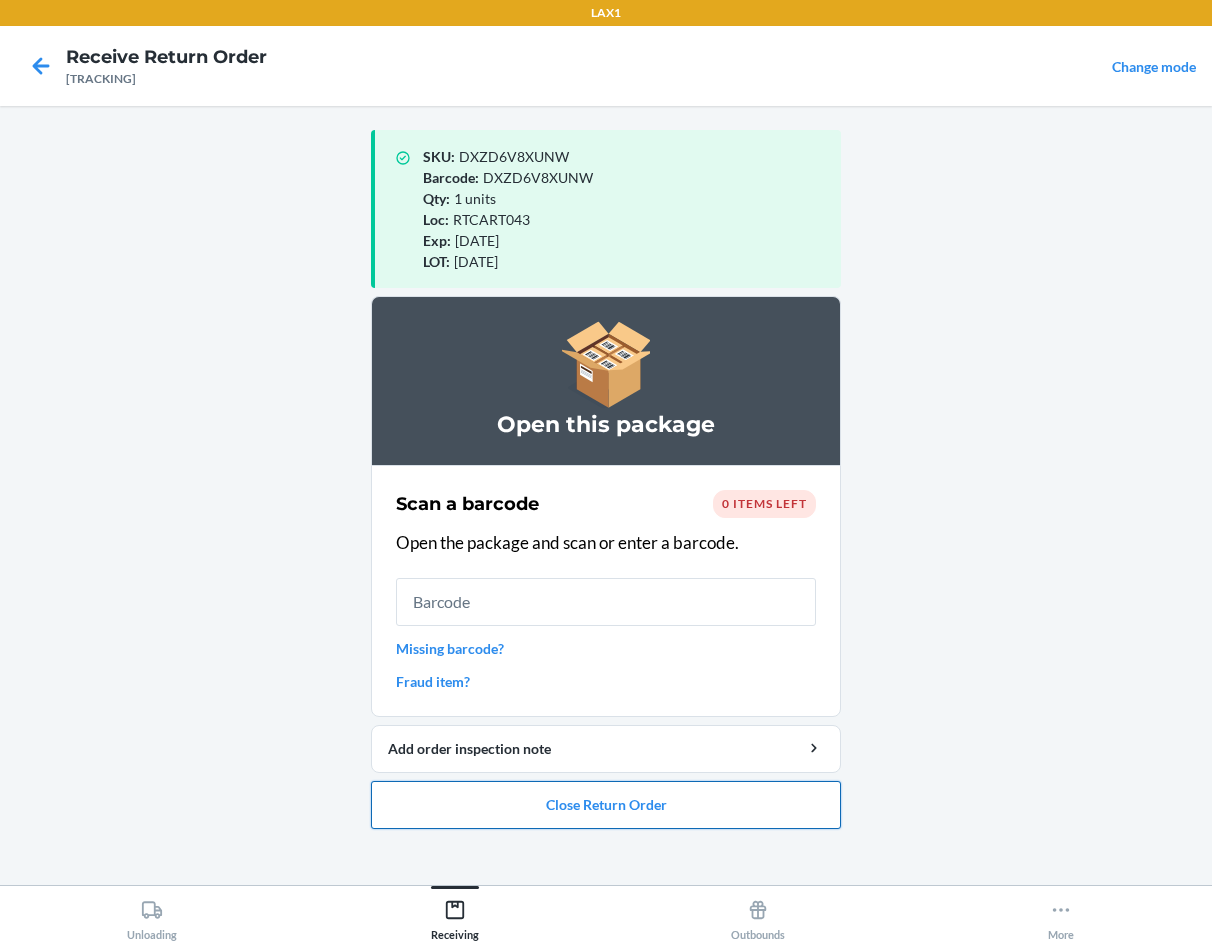 click on "Close Return Order" at bounding box center [606, 805] 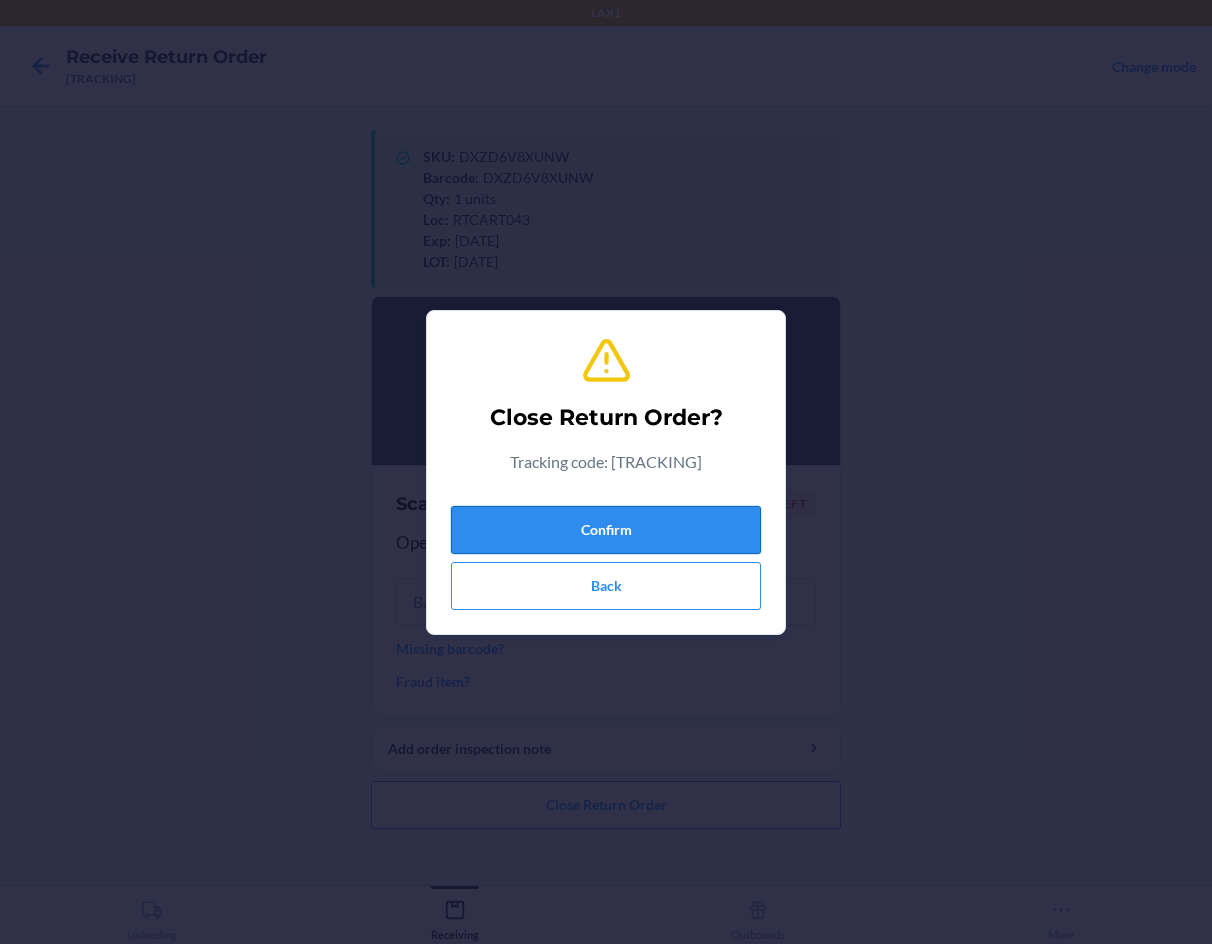 click on "Confirm" at bounding box center (606, 530) 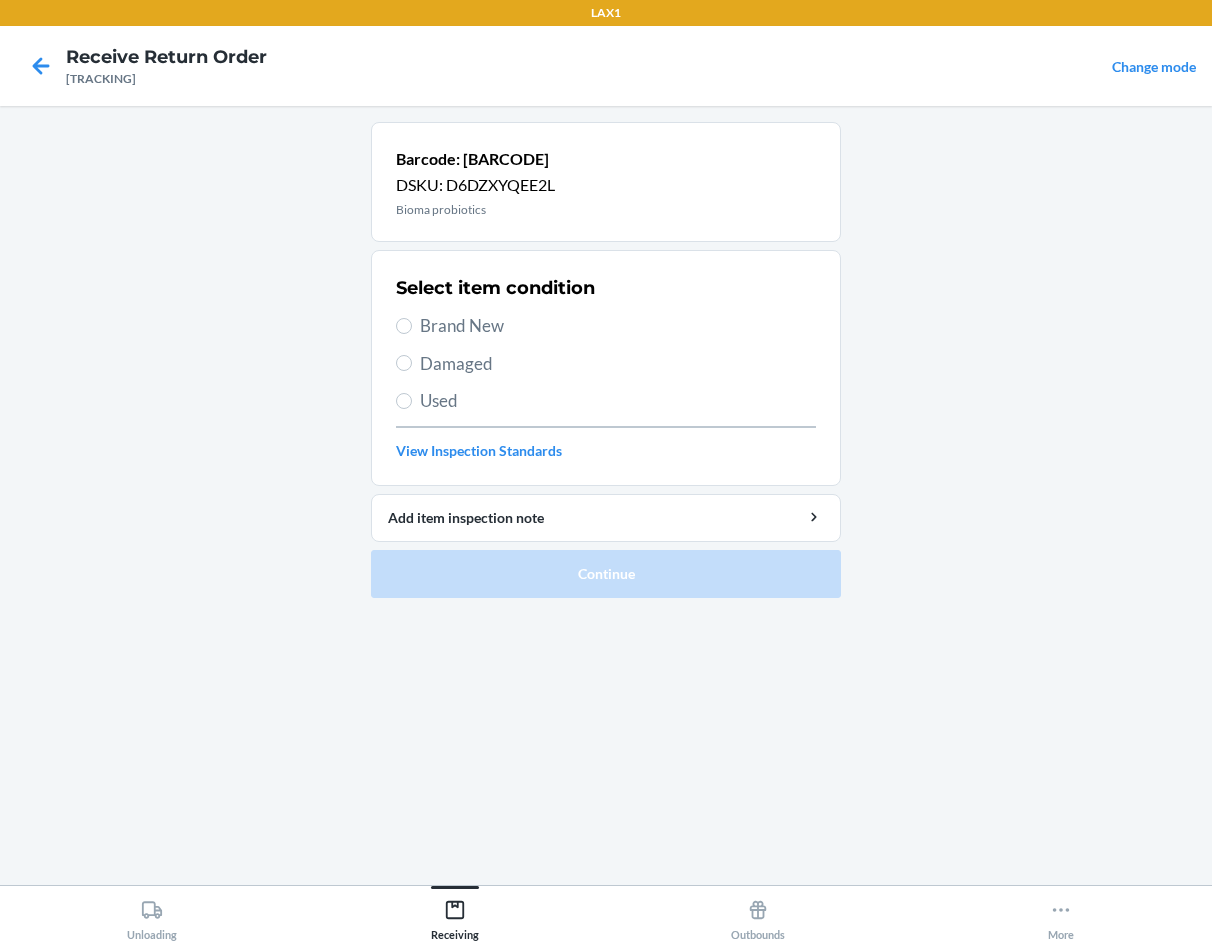 click on "Brand New" at bounding box center [618, 326] 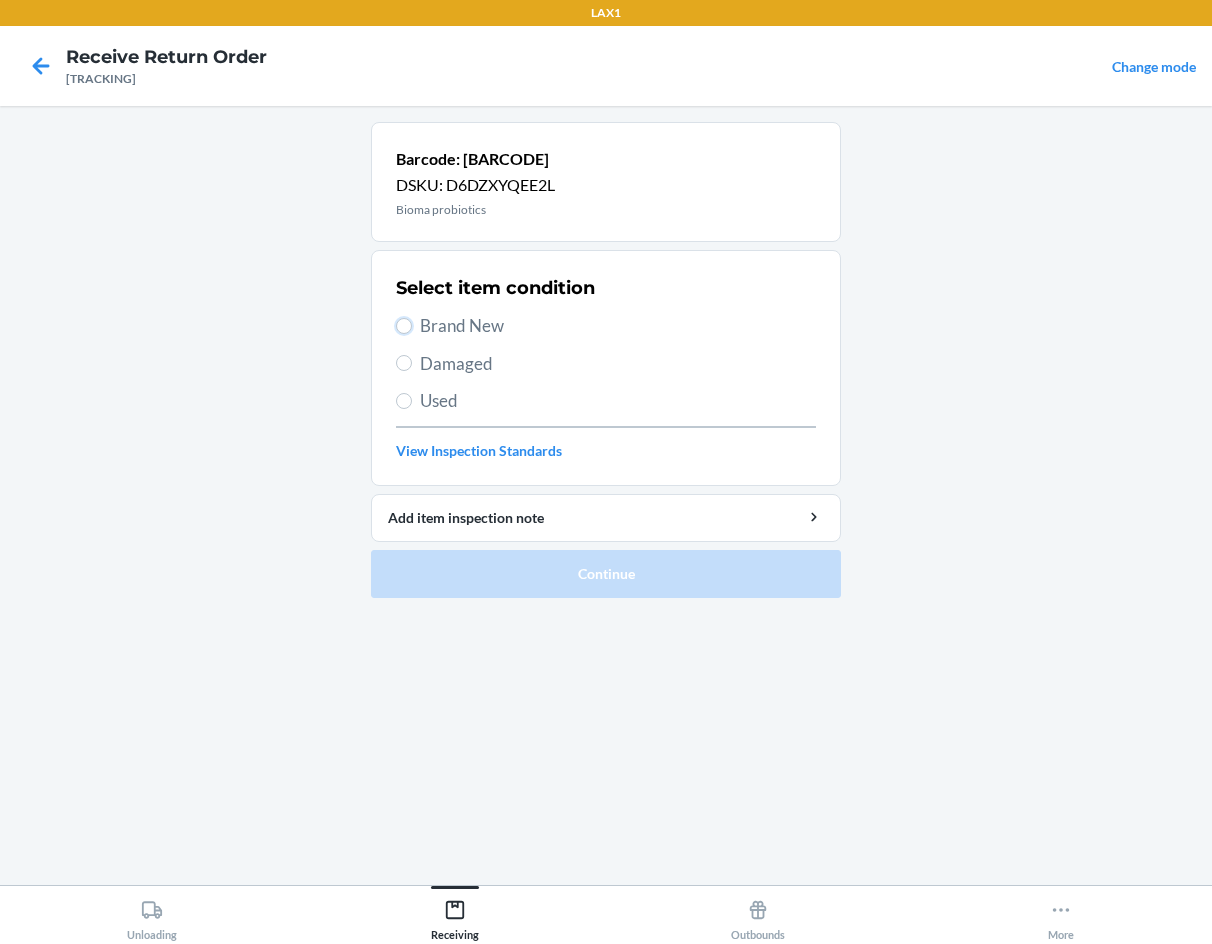 click on "Brand New" at bounding box center (404, 326) 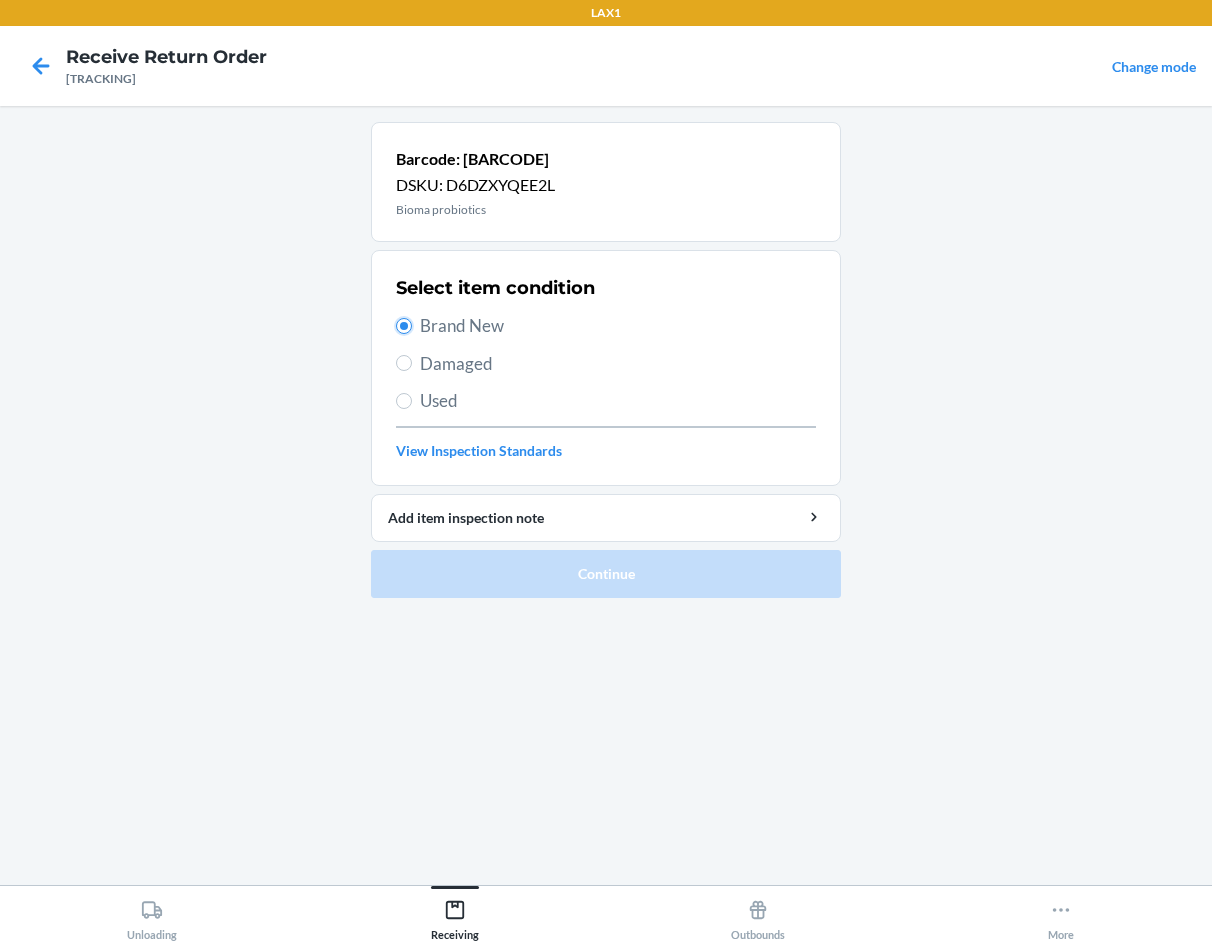 radio on "true" 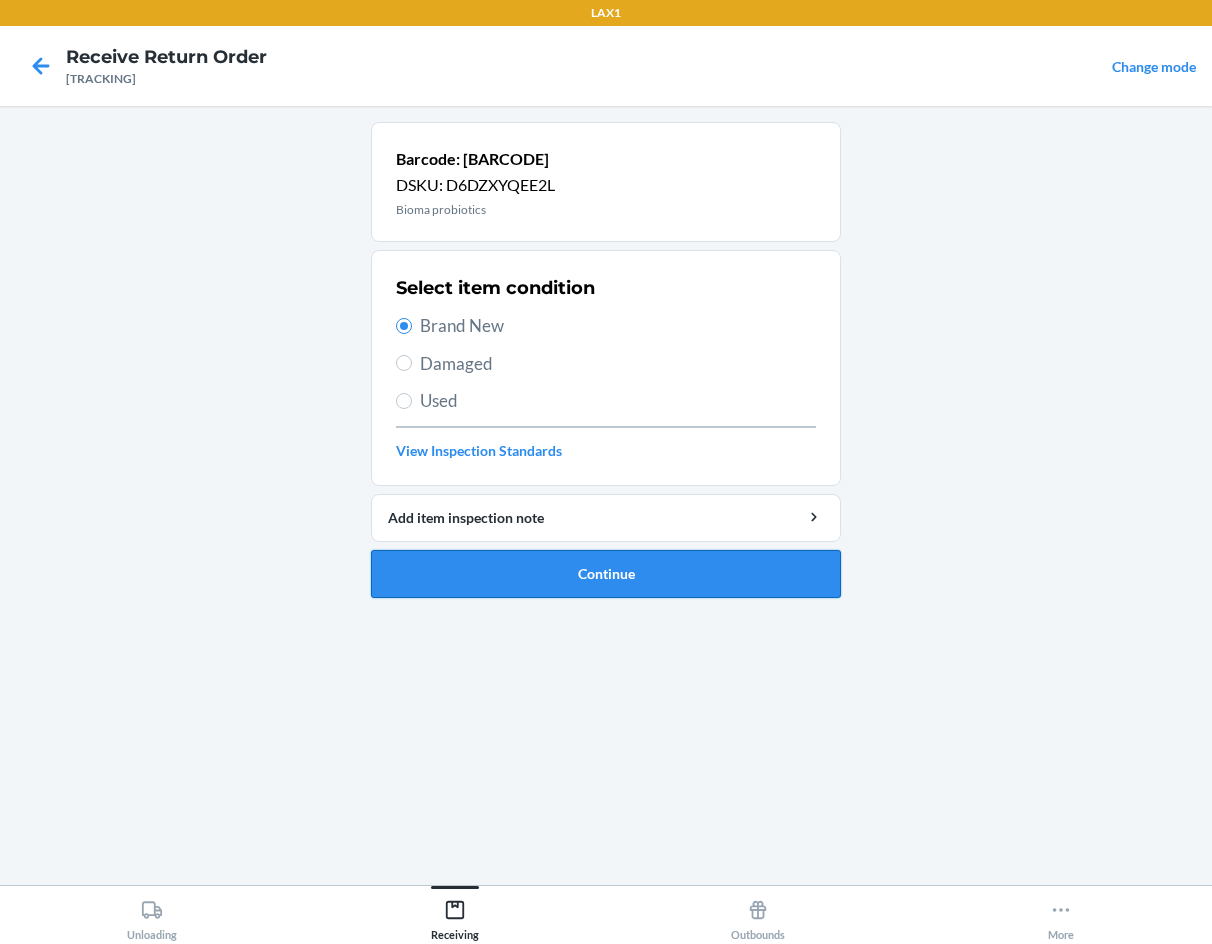 click on "Continue" at bounding box center [606, 574] 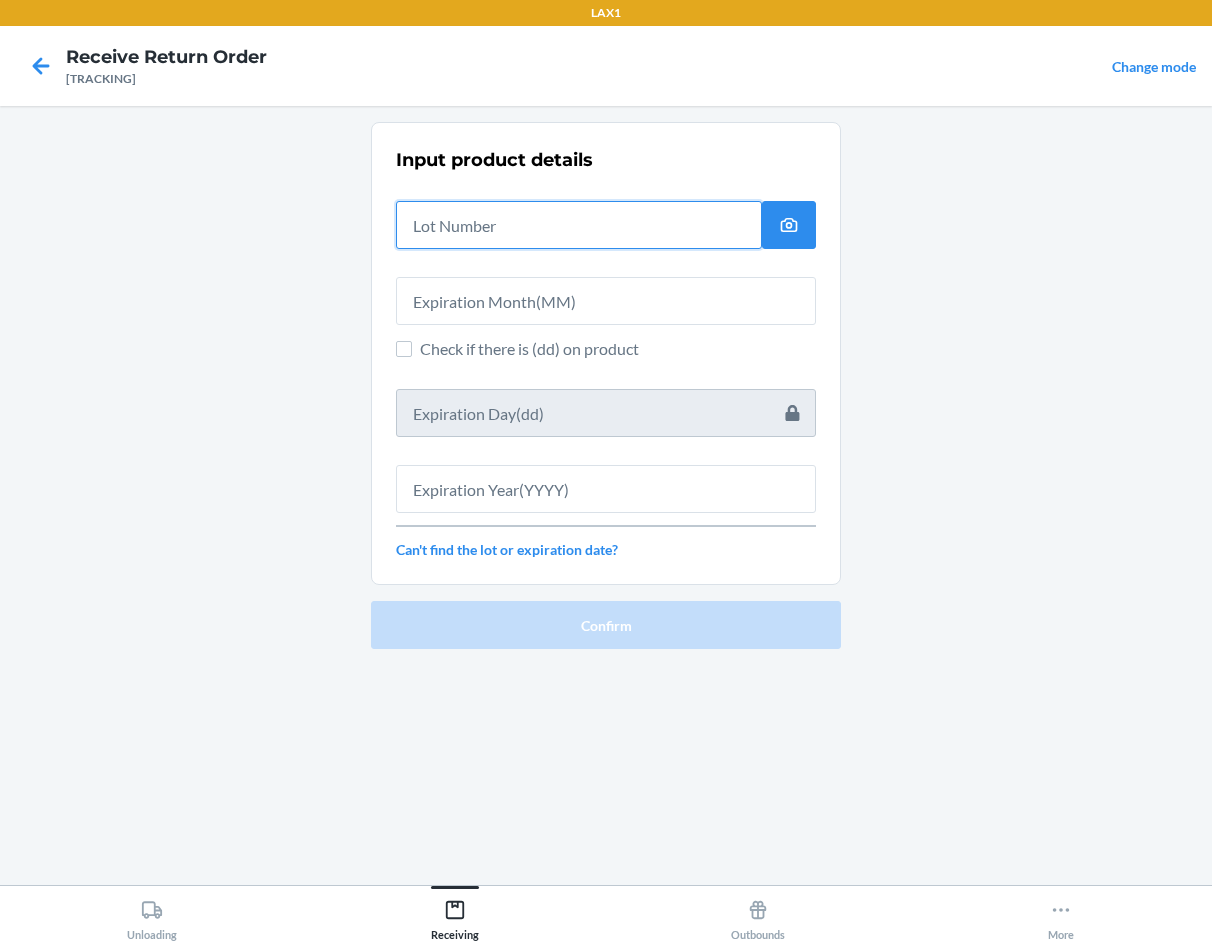 click at bounding box center (579, 225) 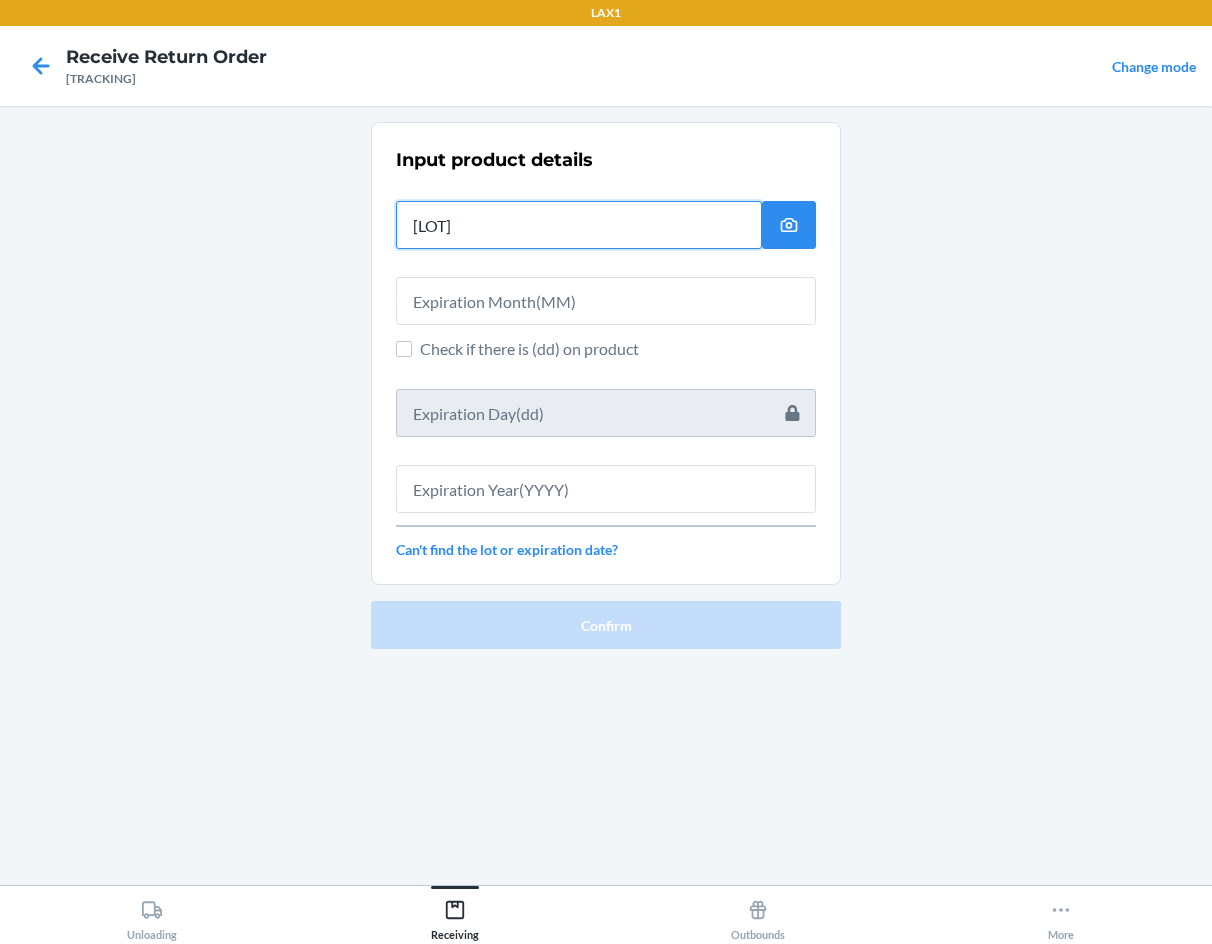 type on "[LOT]" 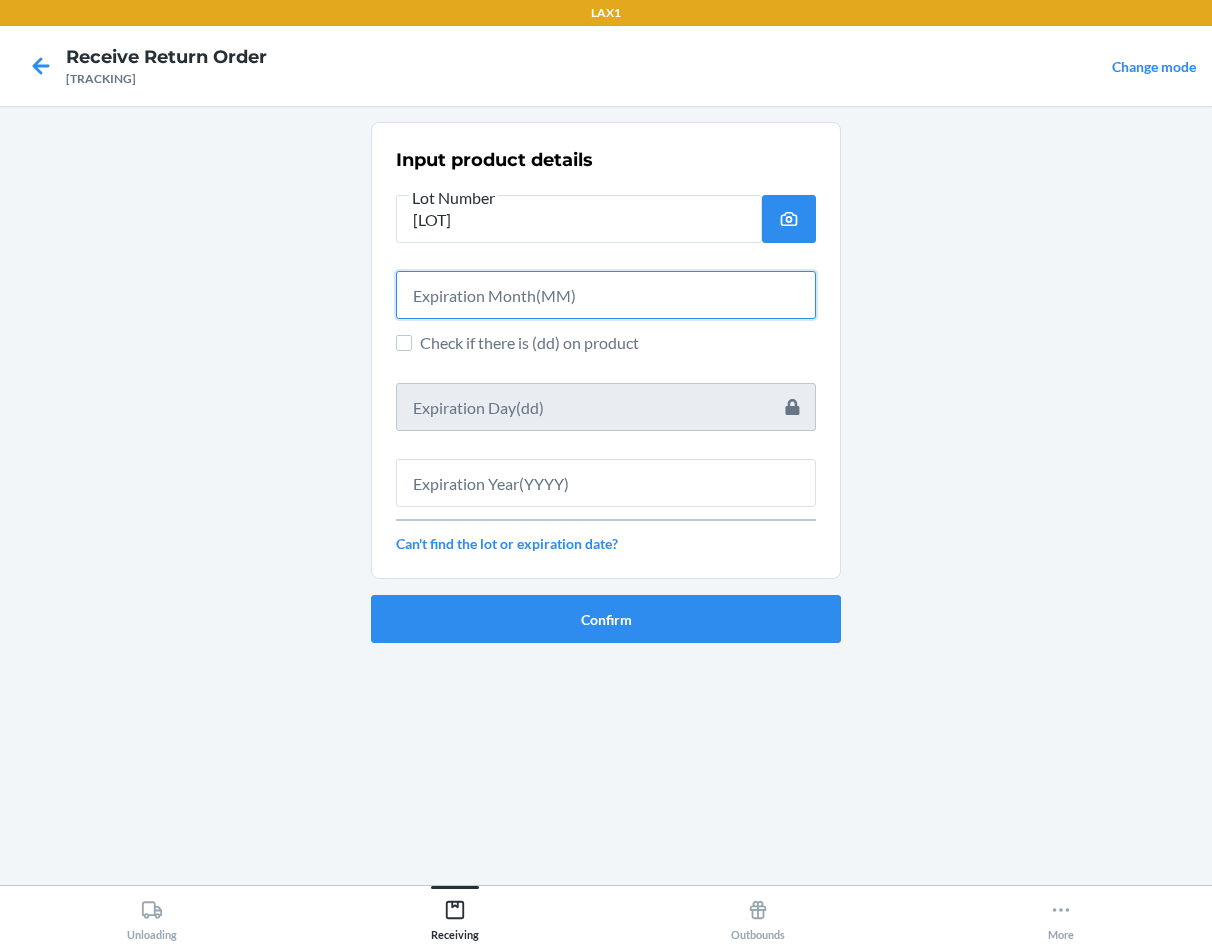 click at bounding box center (606, 295) 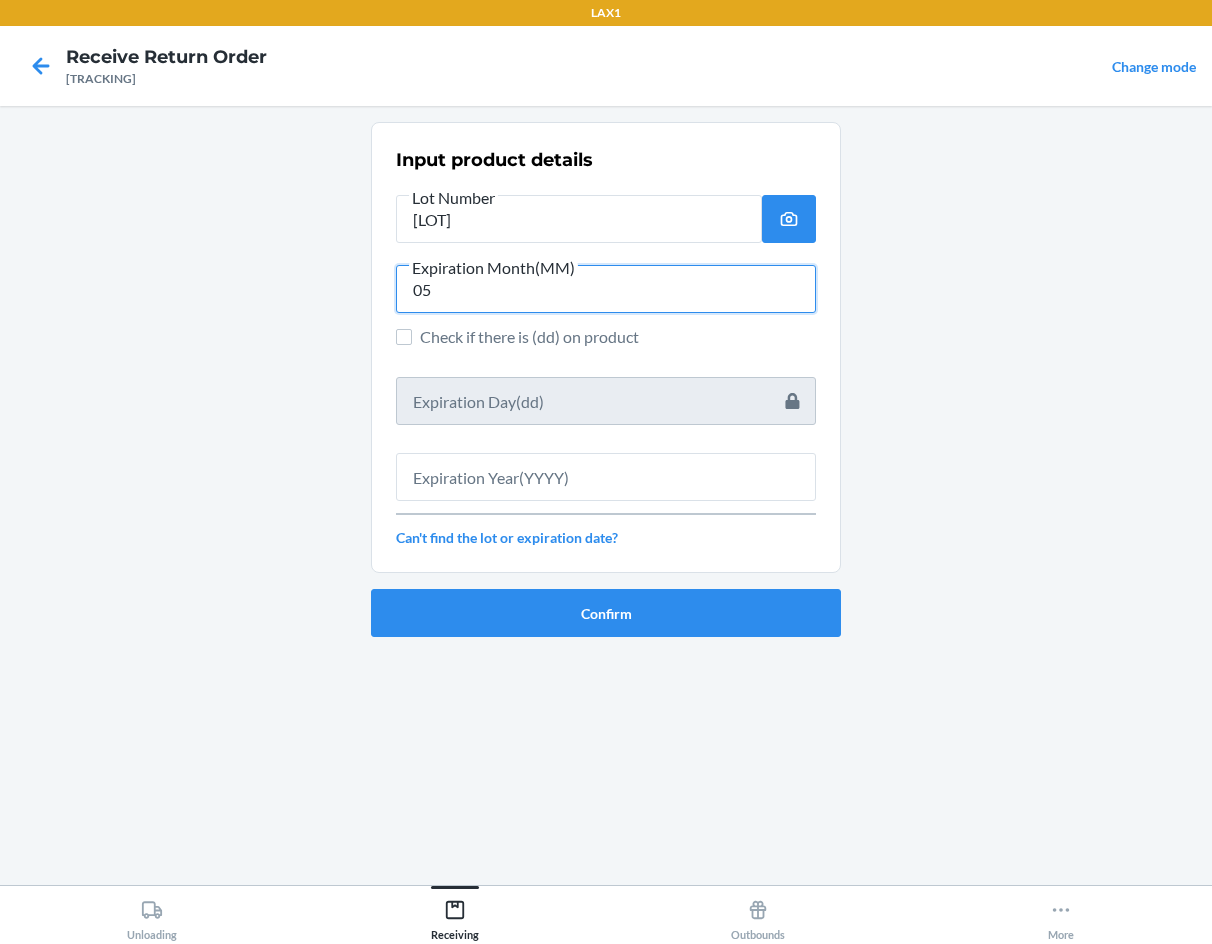 type on "05" 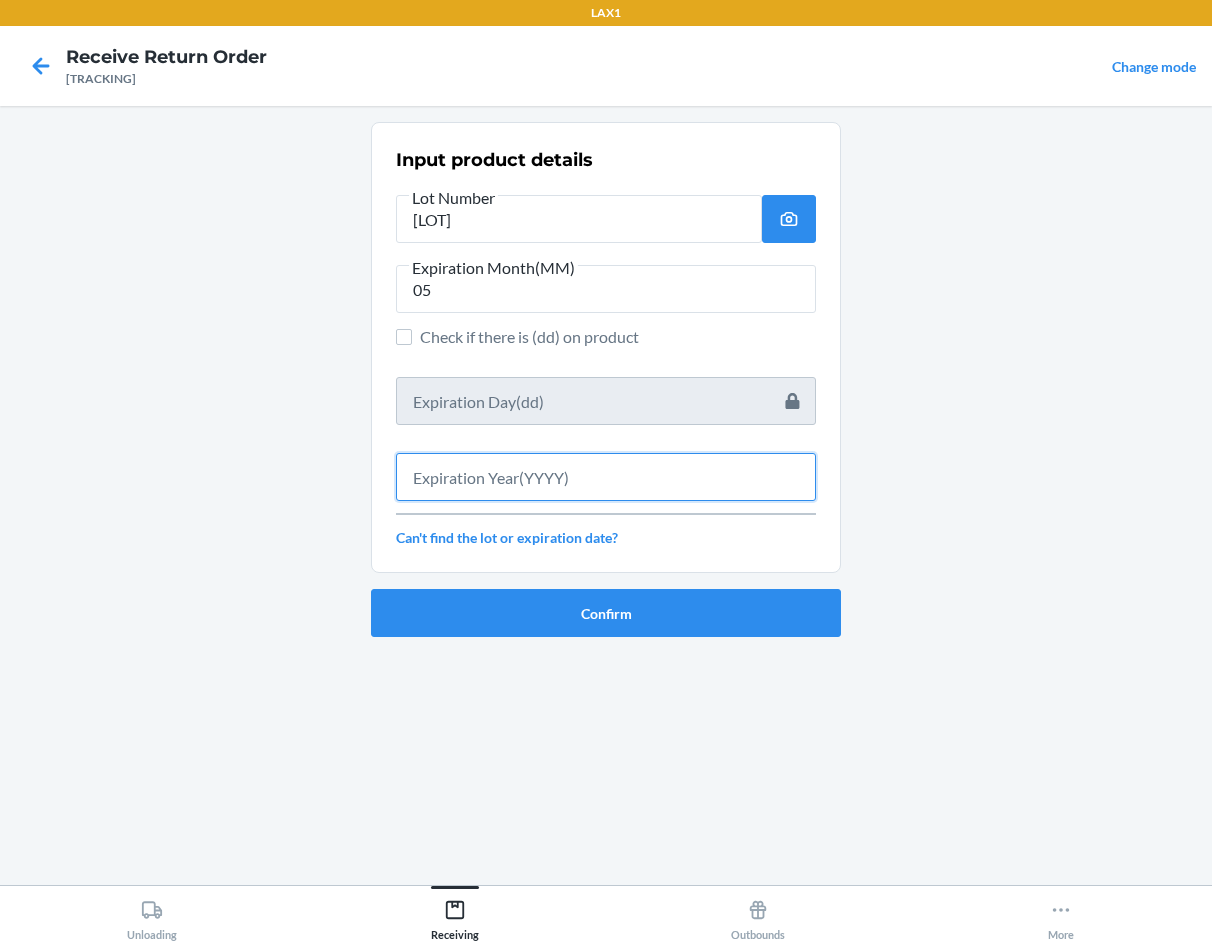 click at bounding box center (606, 477) 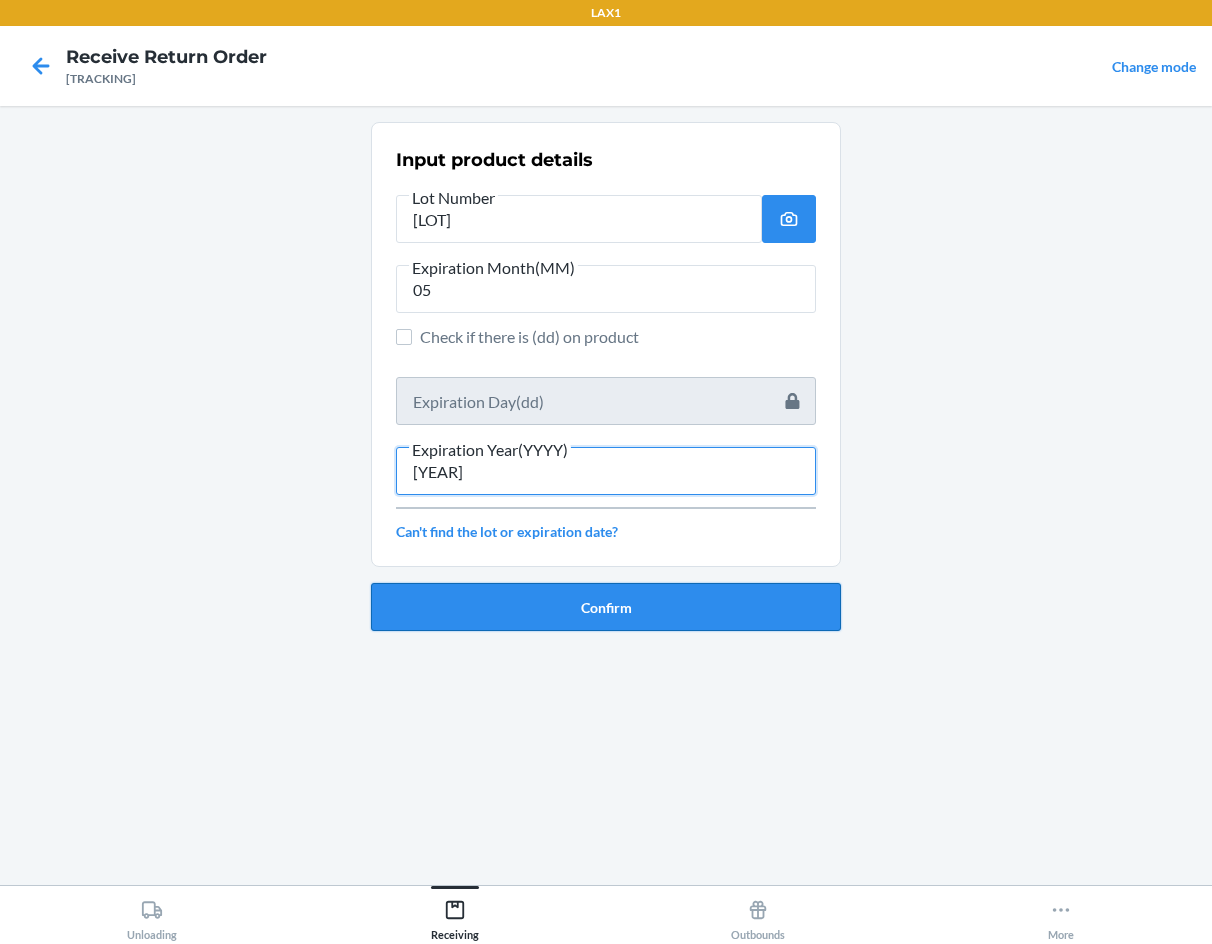 type on "[YEAR]" 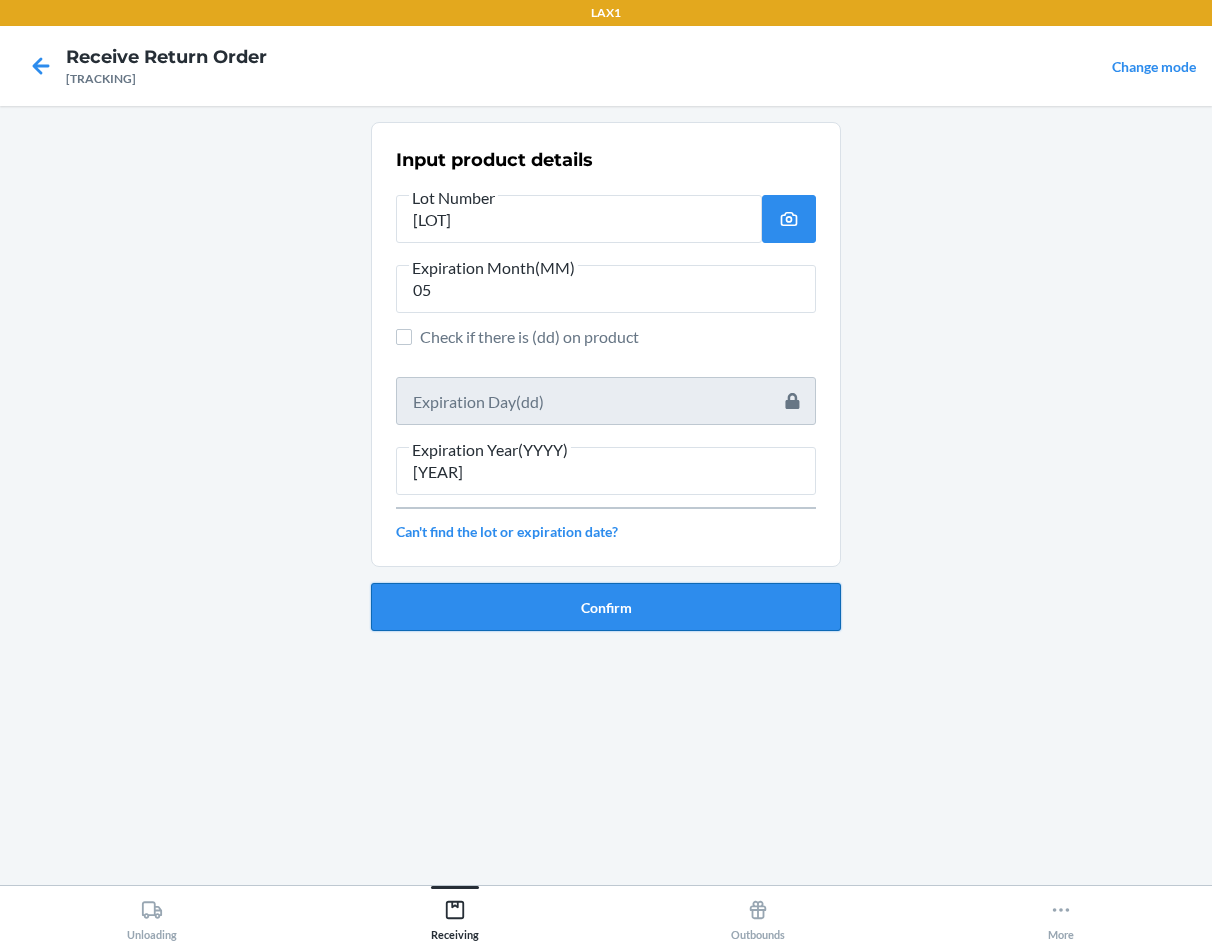 click on "Confirm" at bounding box center (606, 607) 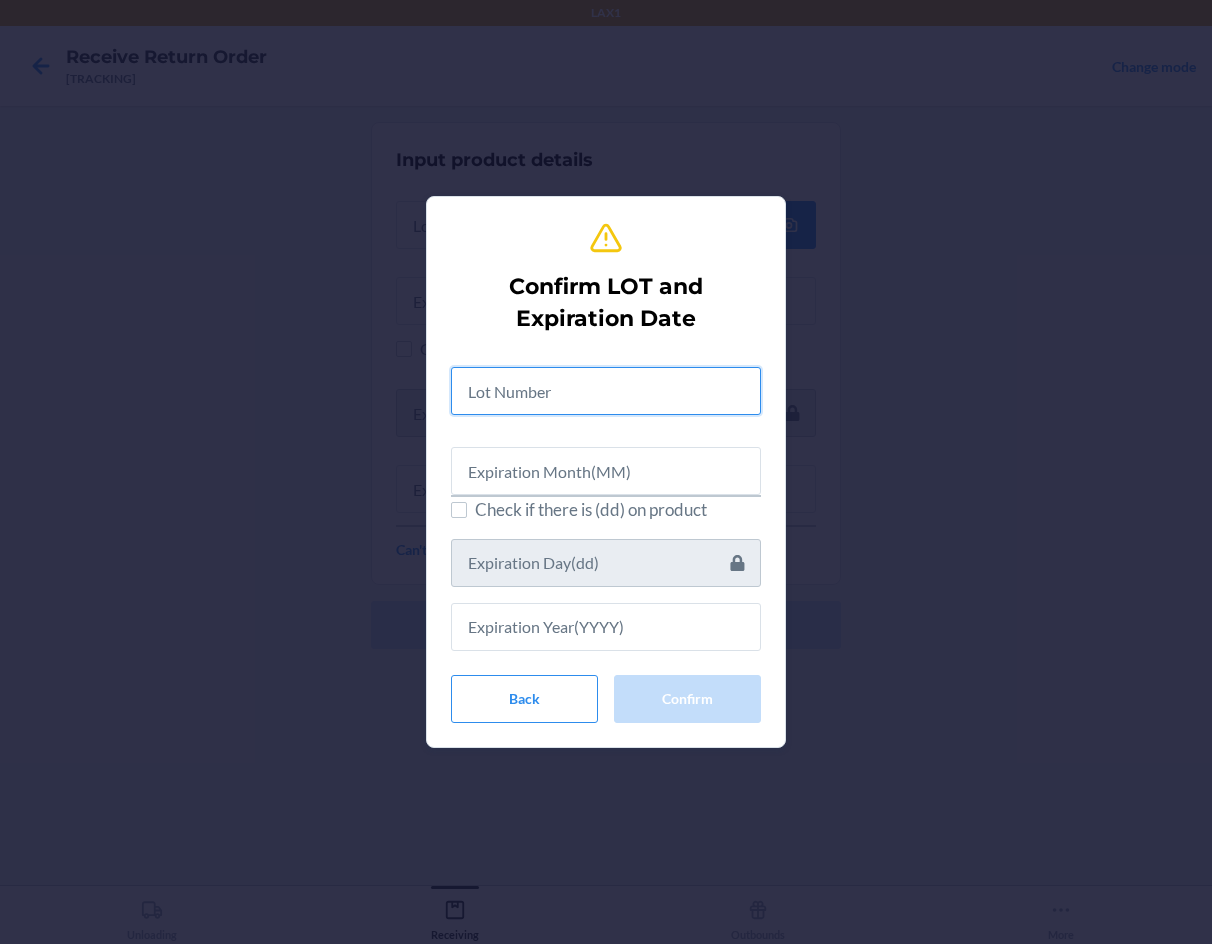 click at bounding box center (606, 391) 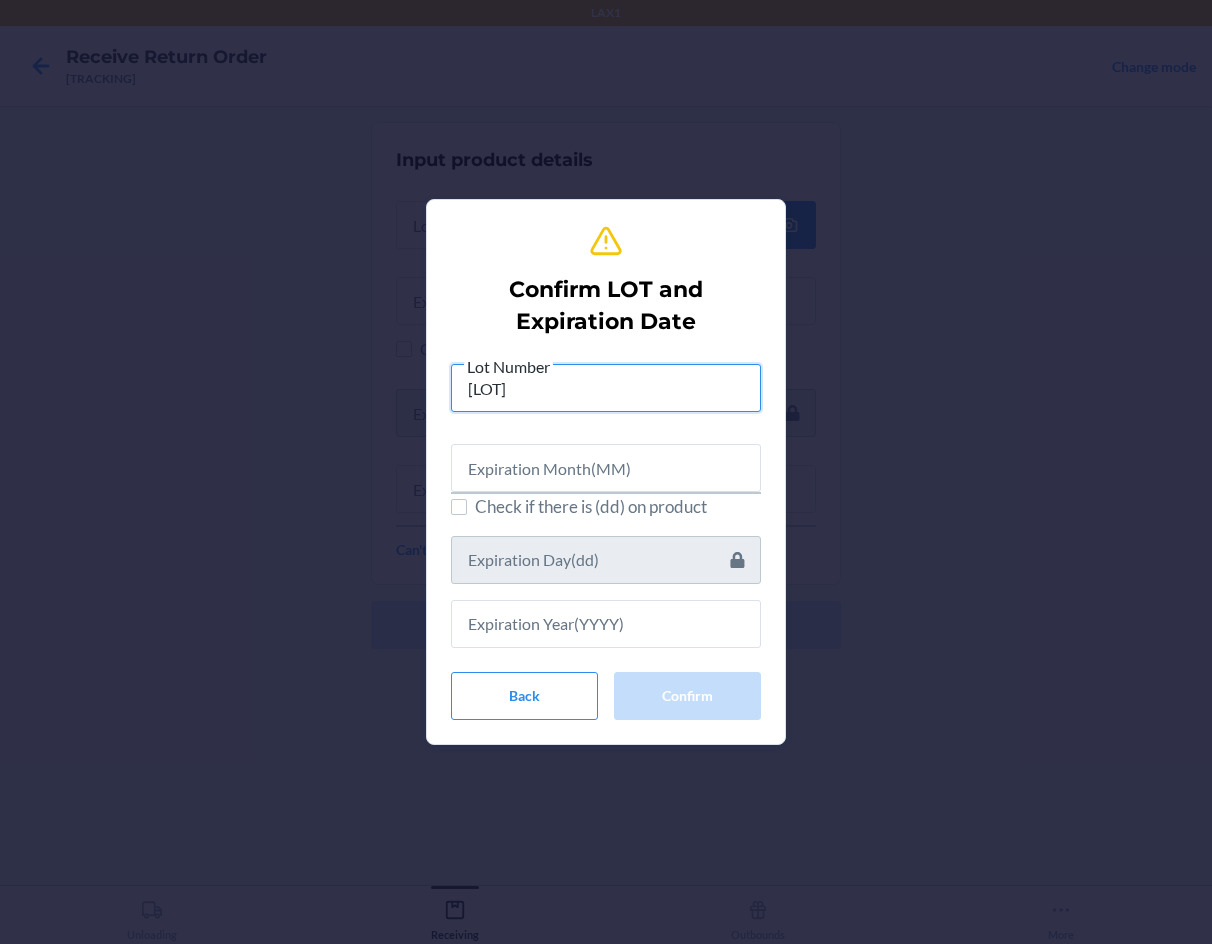 type on "[LOT]" 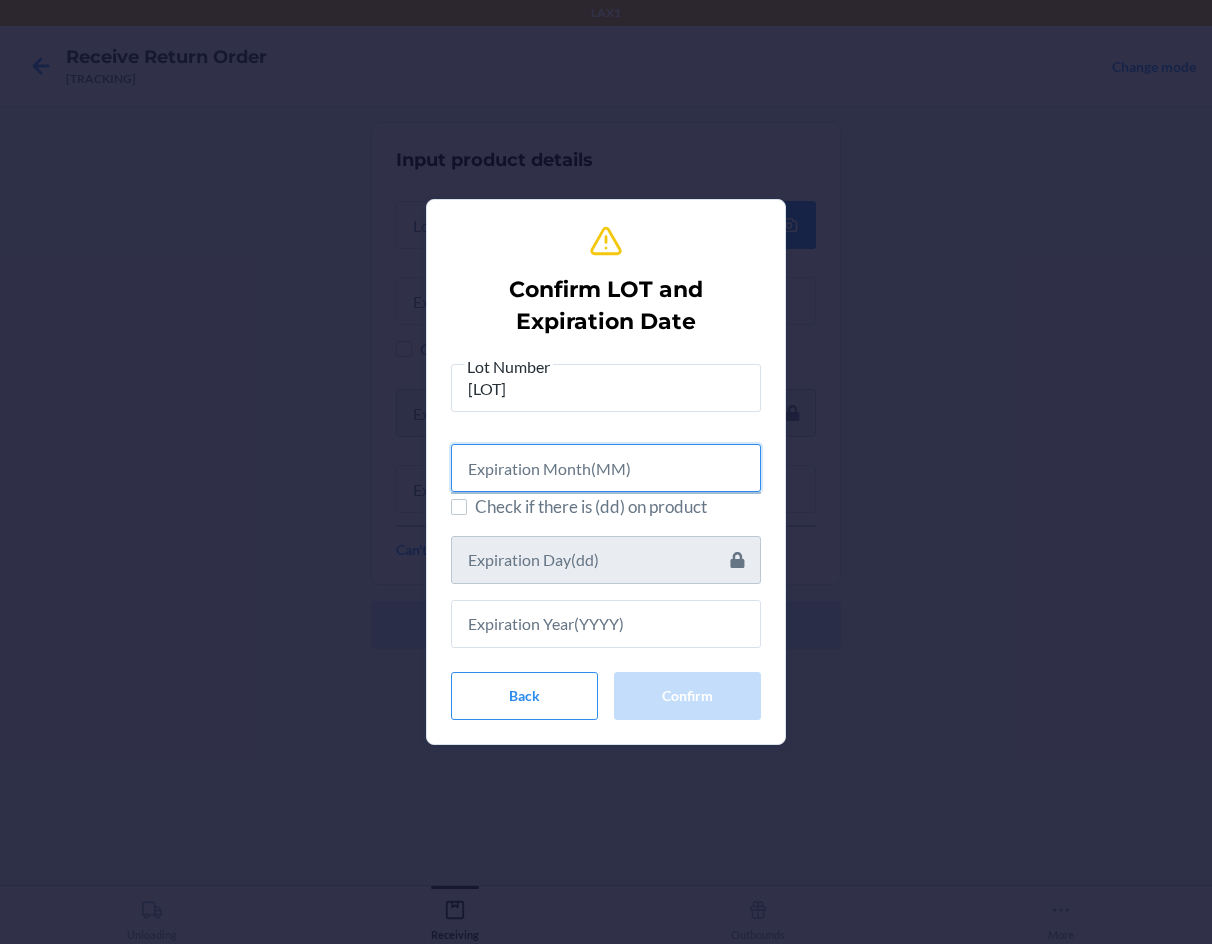 drag, startPoint x: 591, startPoint y: 465, endPoint x: 589, endPoint y: 445, distance: 20.09975 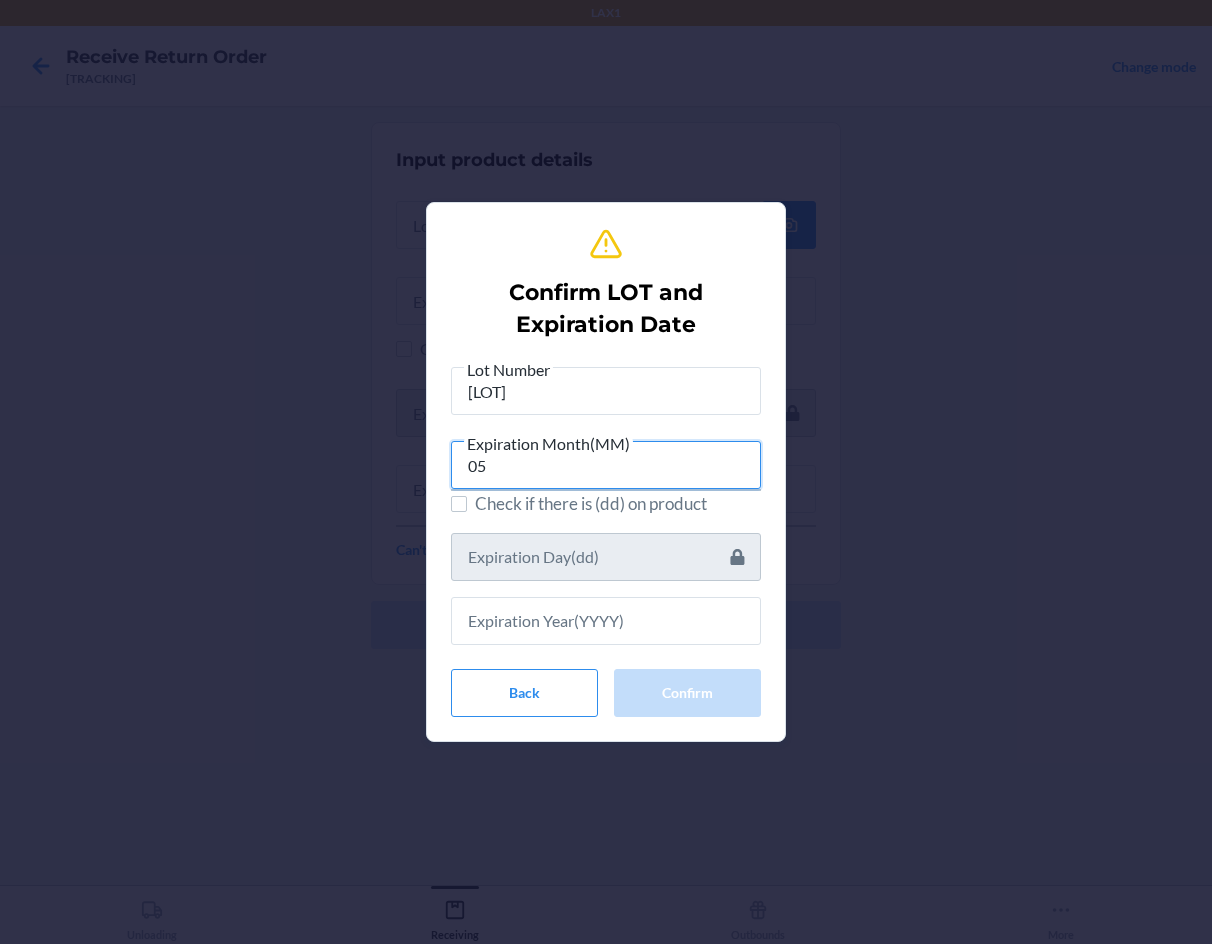 type on "05" 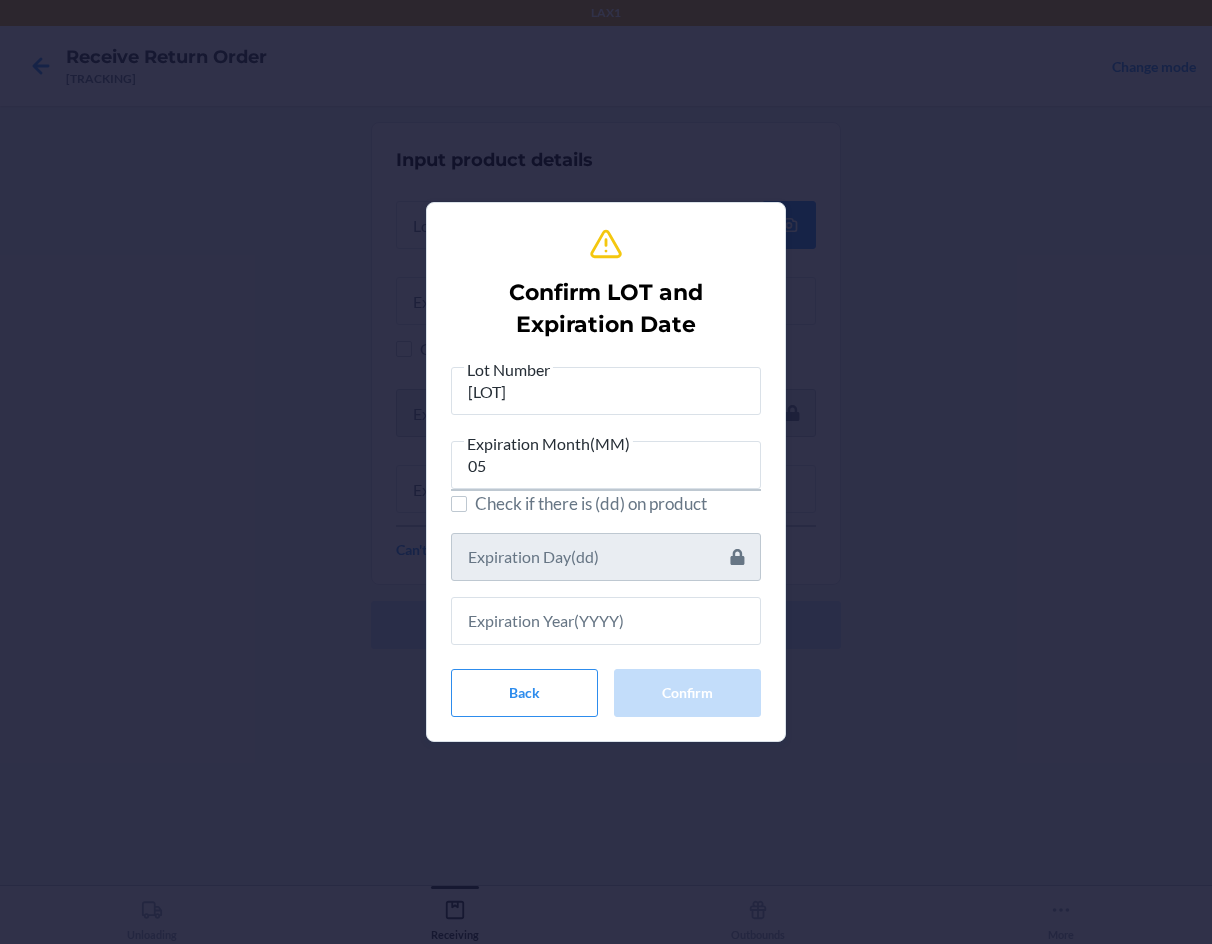 click at bounding box center [606, 613] 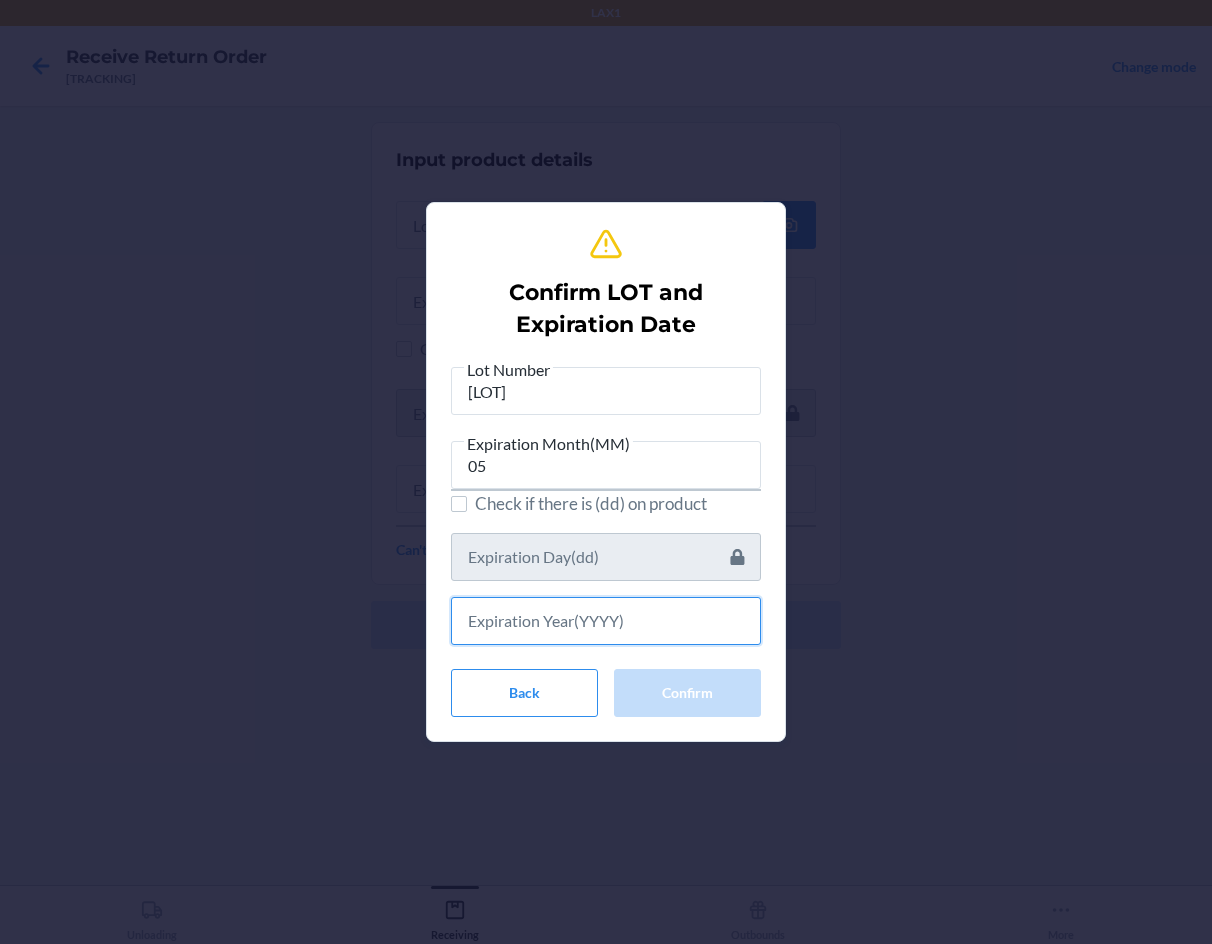 drag, startPoint x: 555, startPoint y: 601, endPoint x: 546, endPoint y: 552, distance: 49.819675 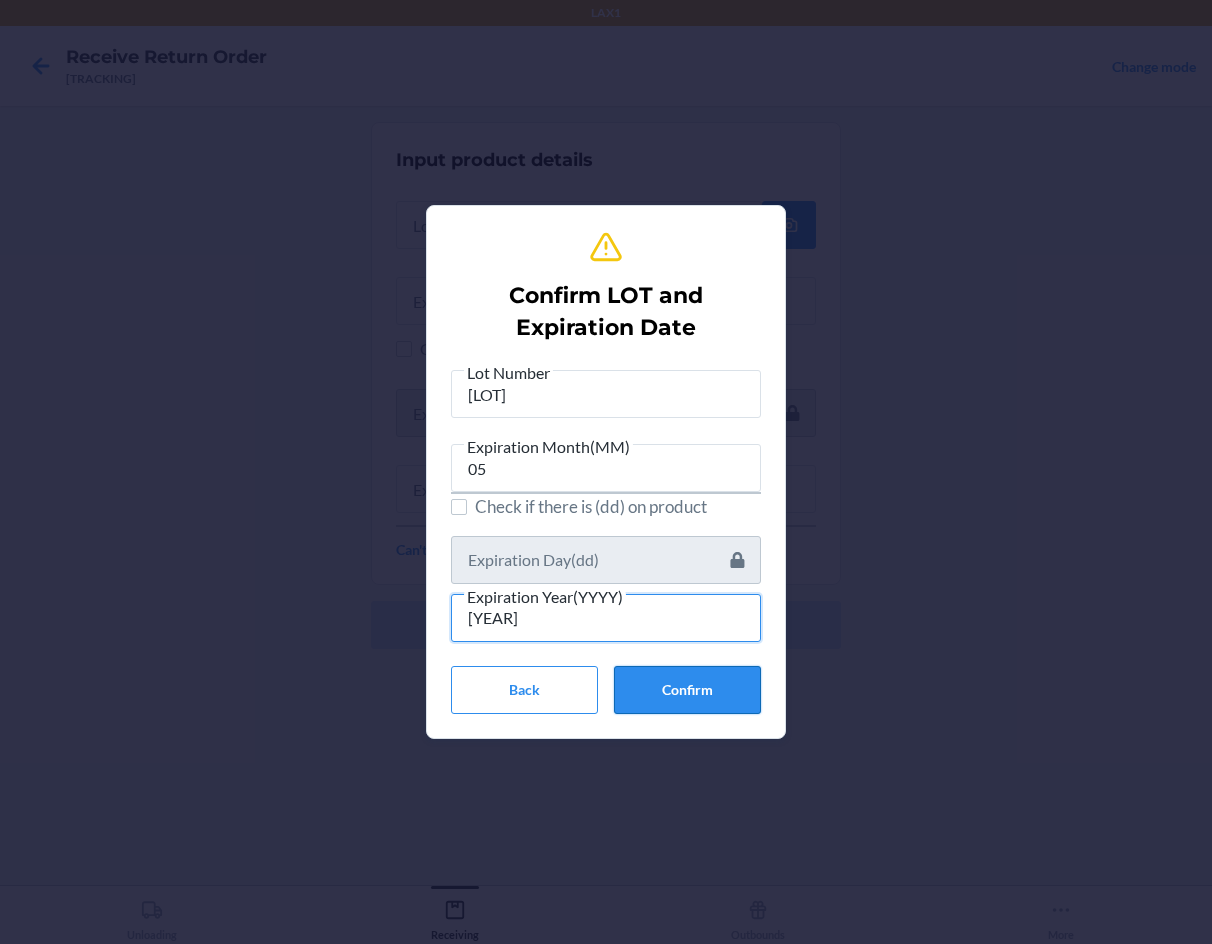 type on "[YEAR]" 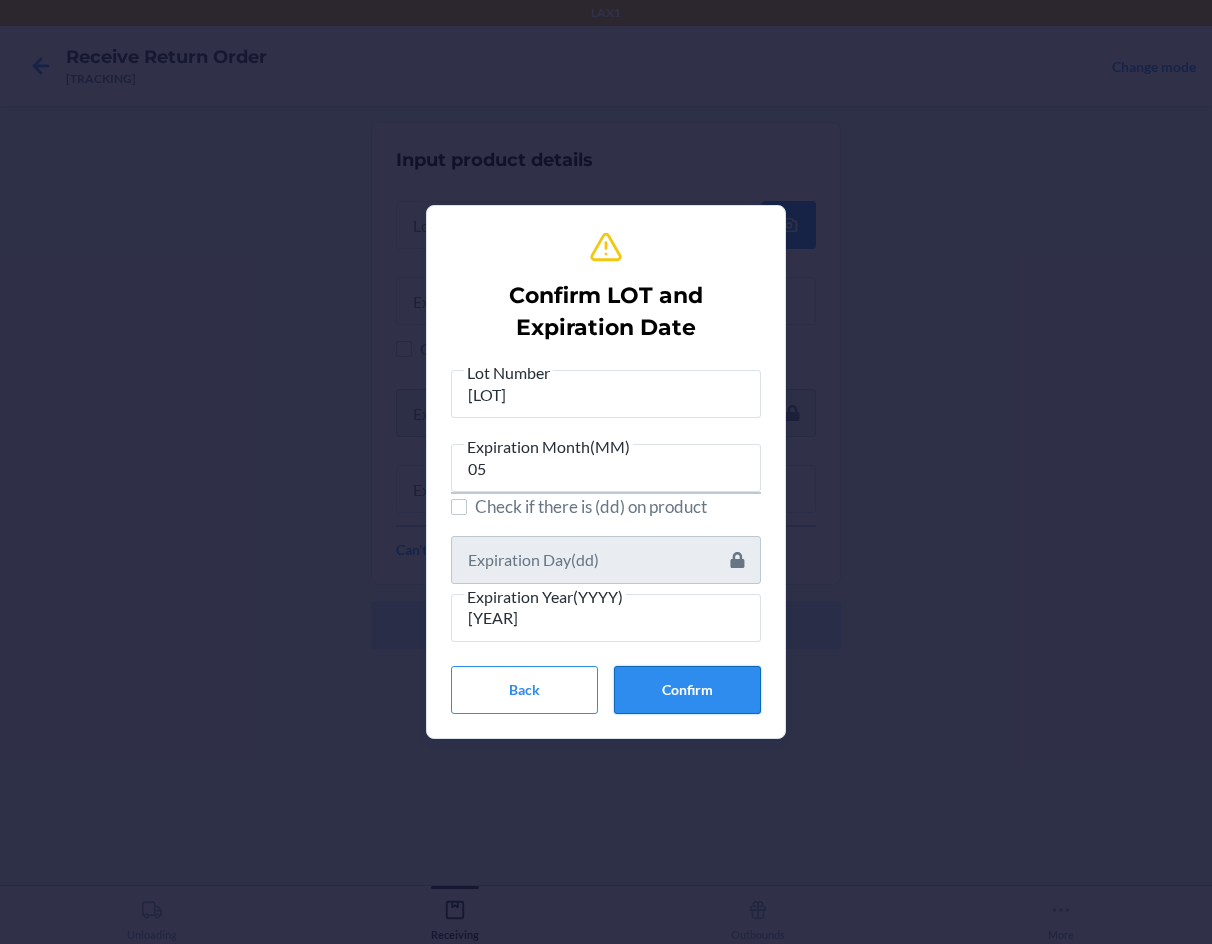click on "Confirm" at bounding box center (687, 690) 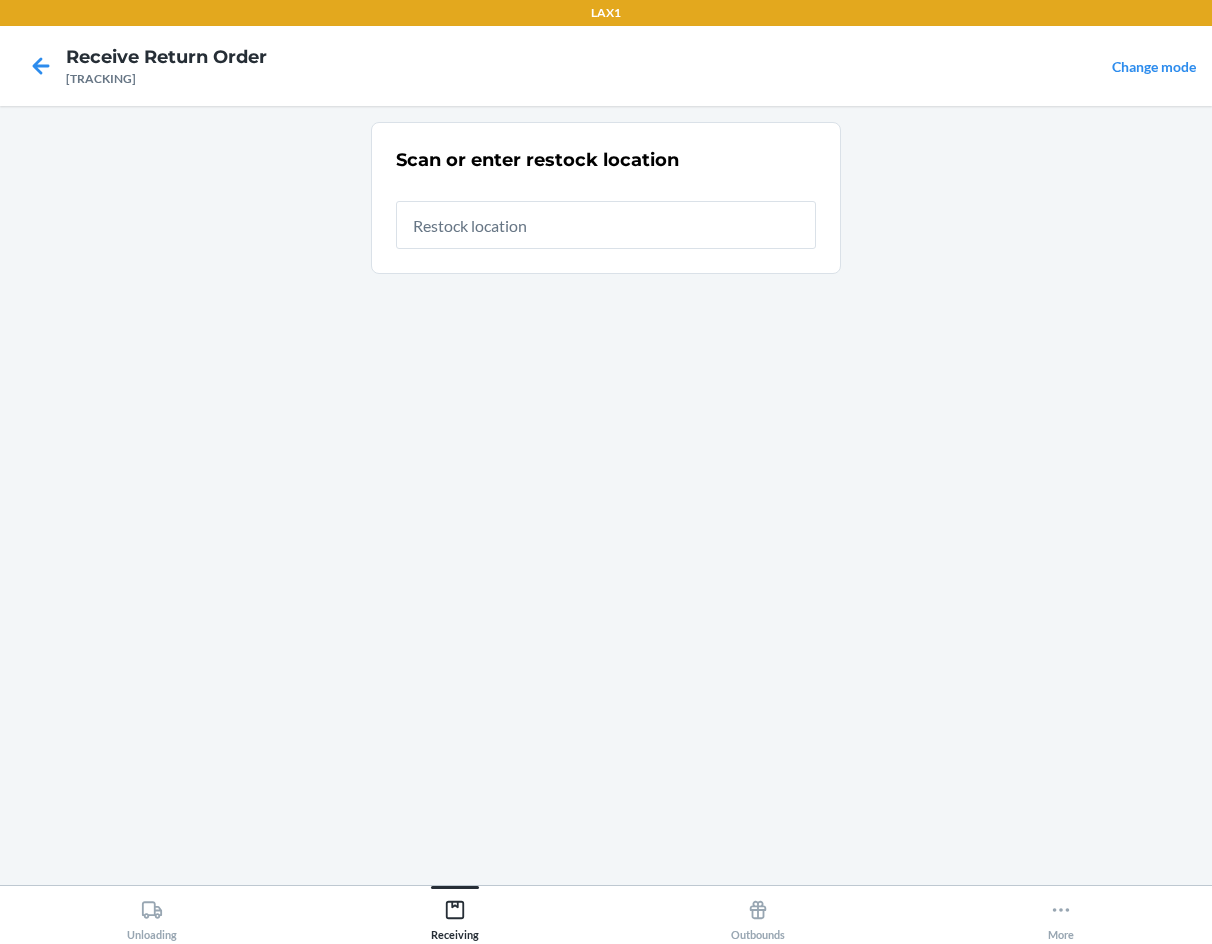 click at bounding box center [606, 225] 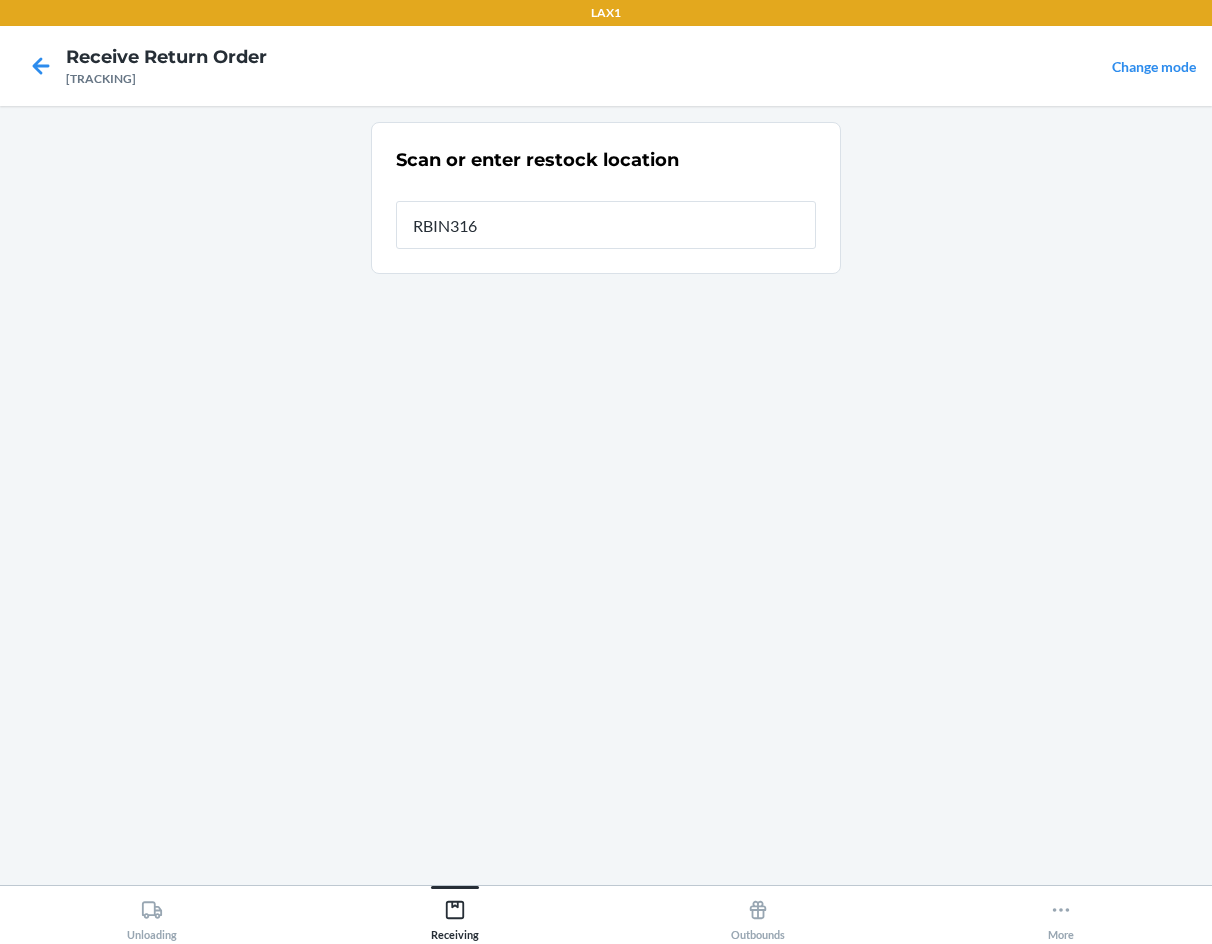 type on "RBIN316" 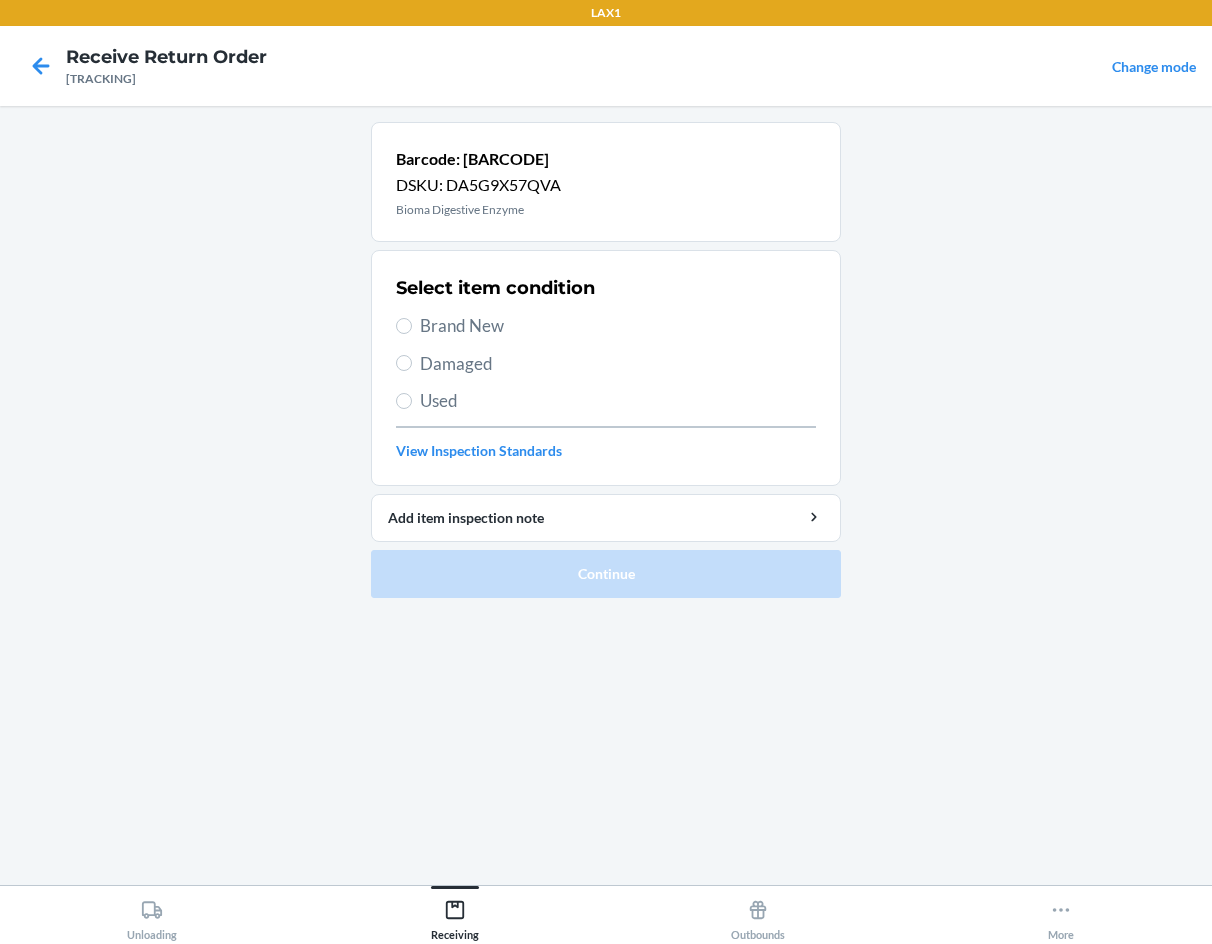 click on "Brand New" at bounding box center (618, 326) 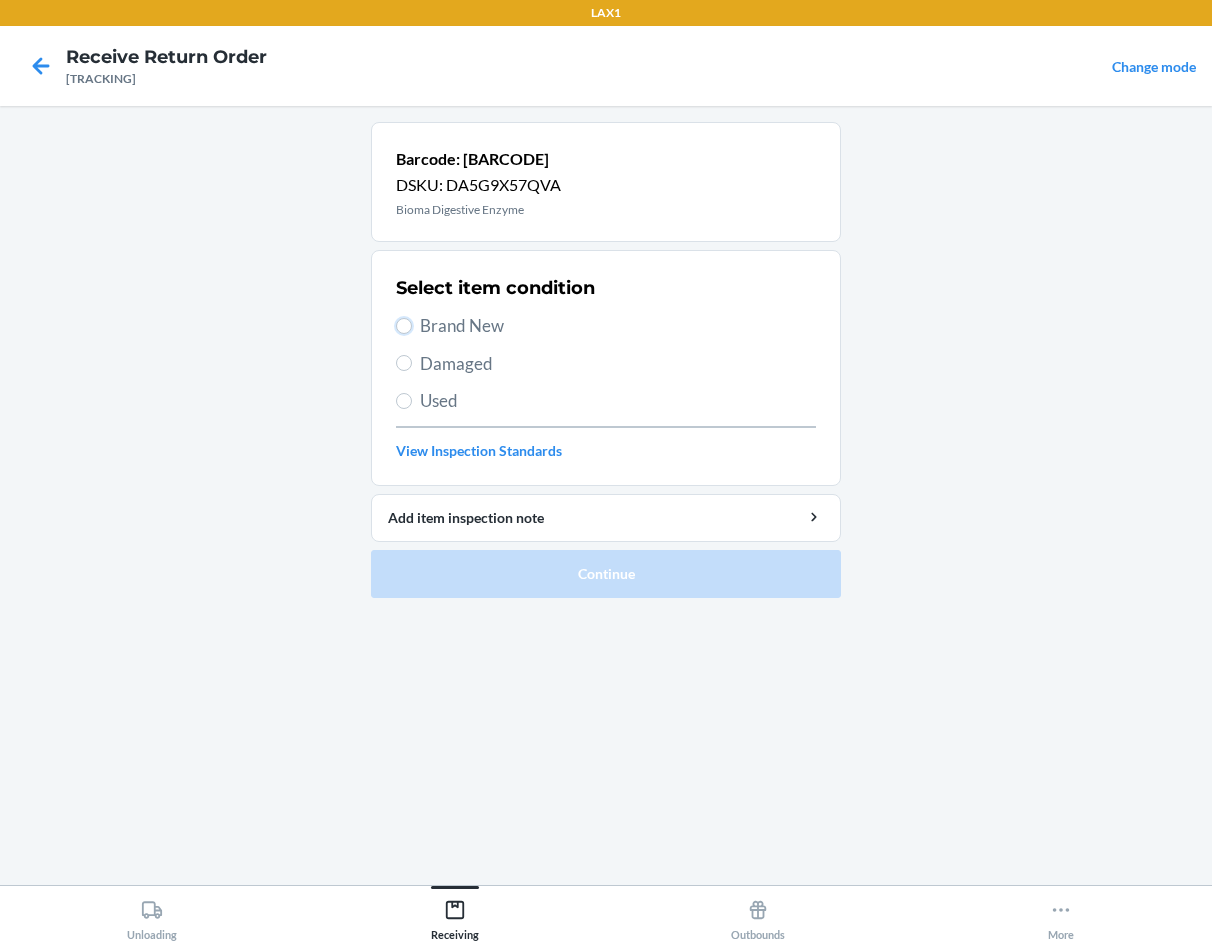 click on "Brand New" at bounding box center (404, 326) 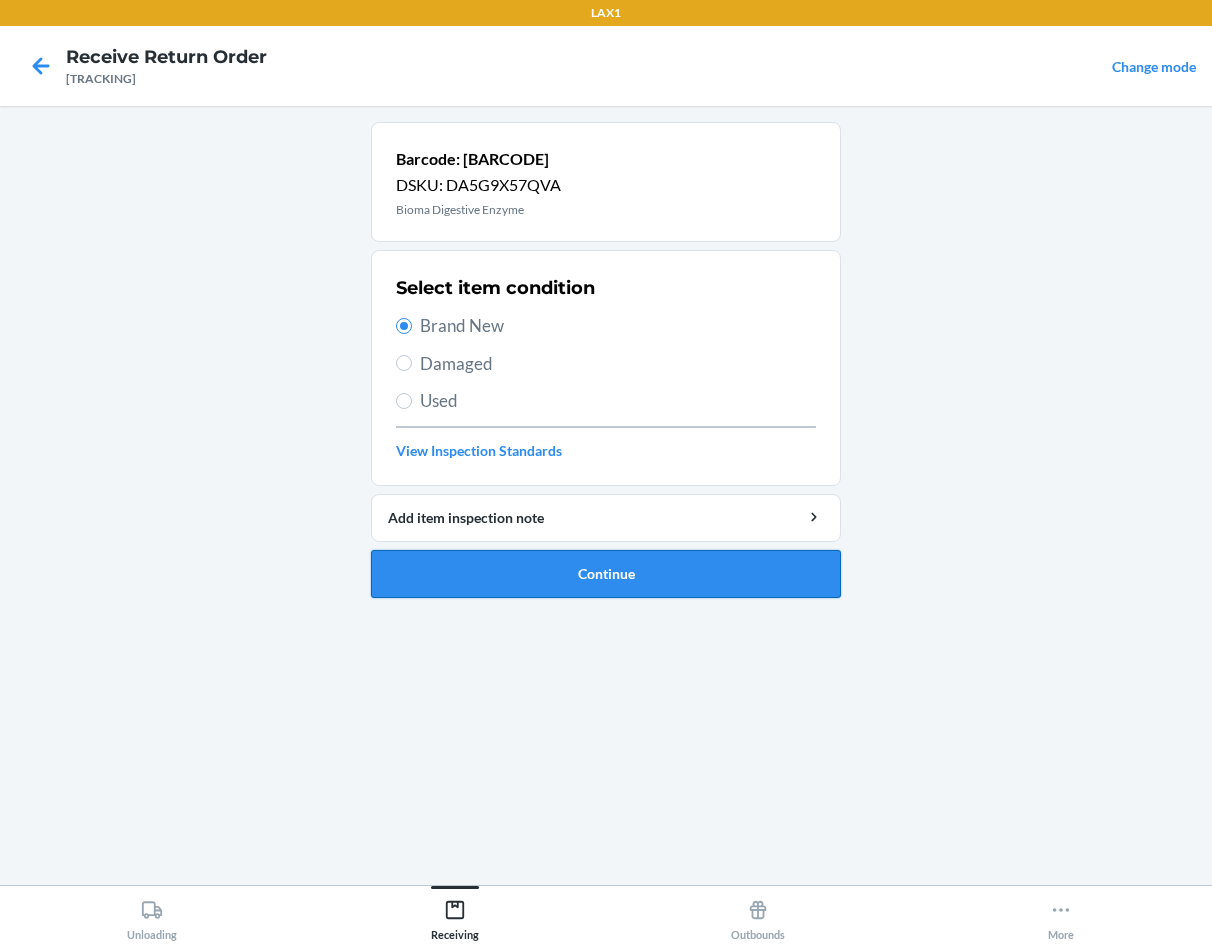 click on "Continue" at bounding box center (606, 574) 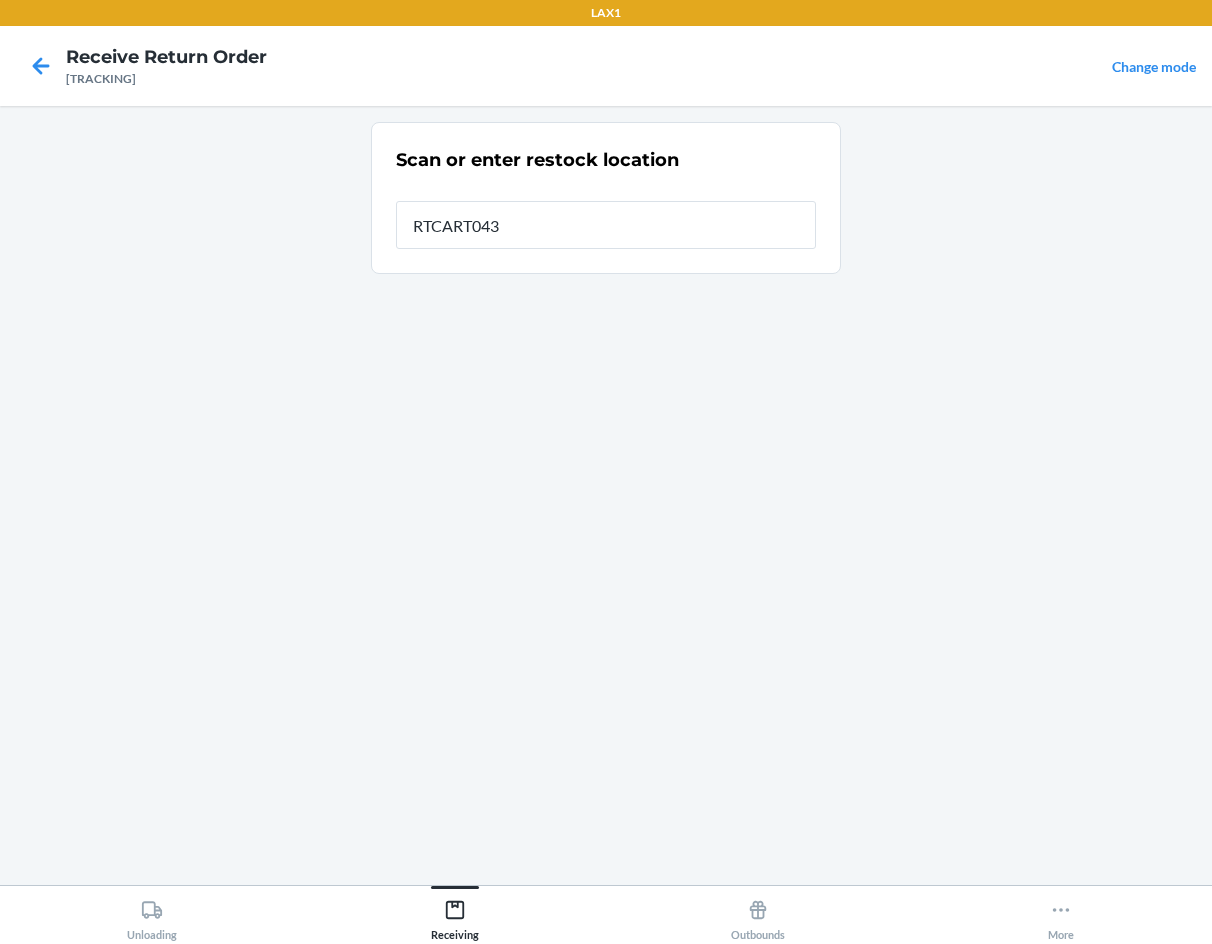 type on "RTCART043" 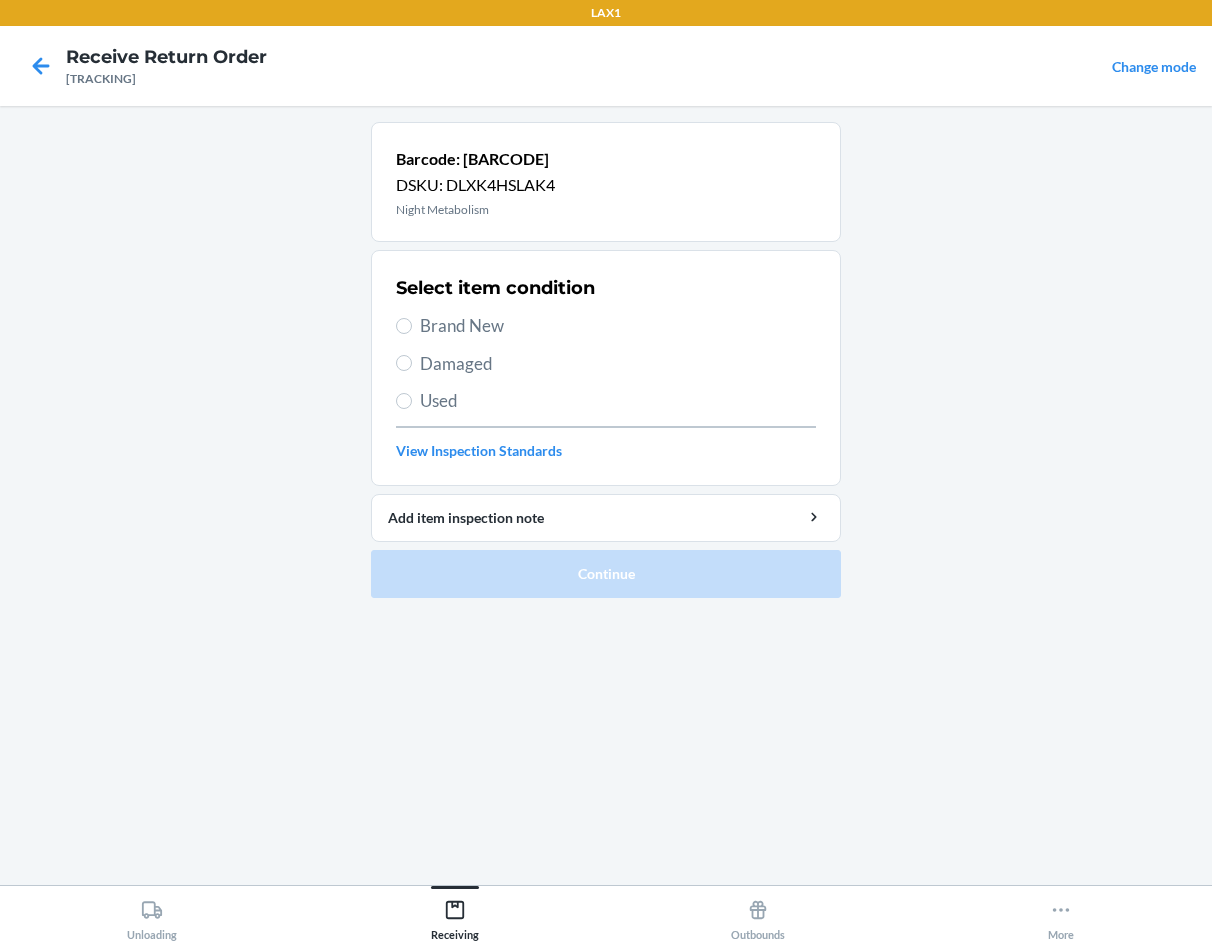 click on "Brand New" at bounding box center [606, 326] 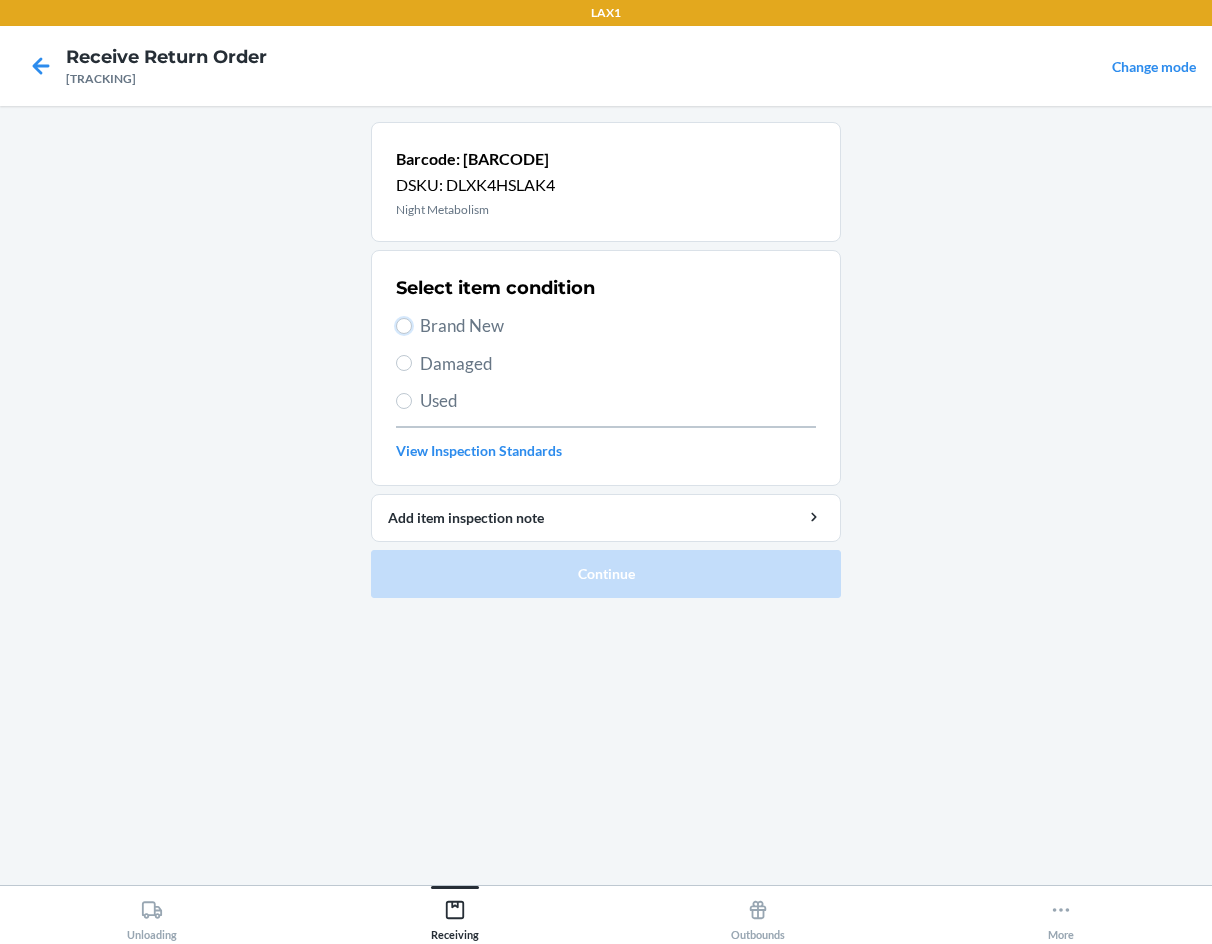click on "Brand New" at bounding box center (404, 326) 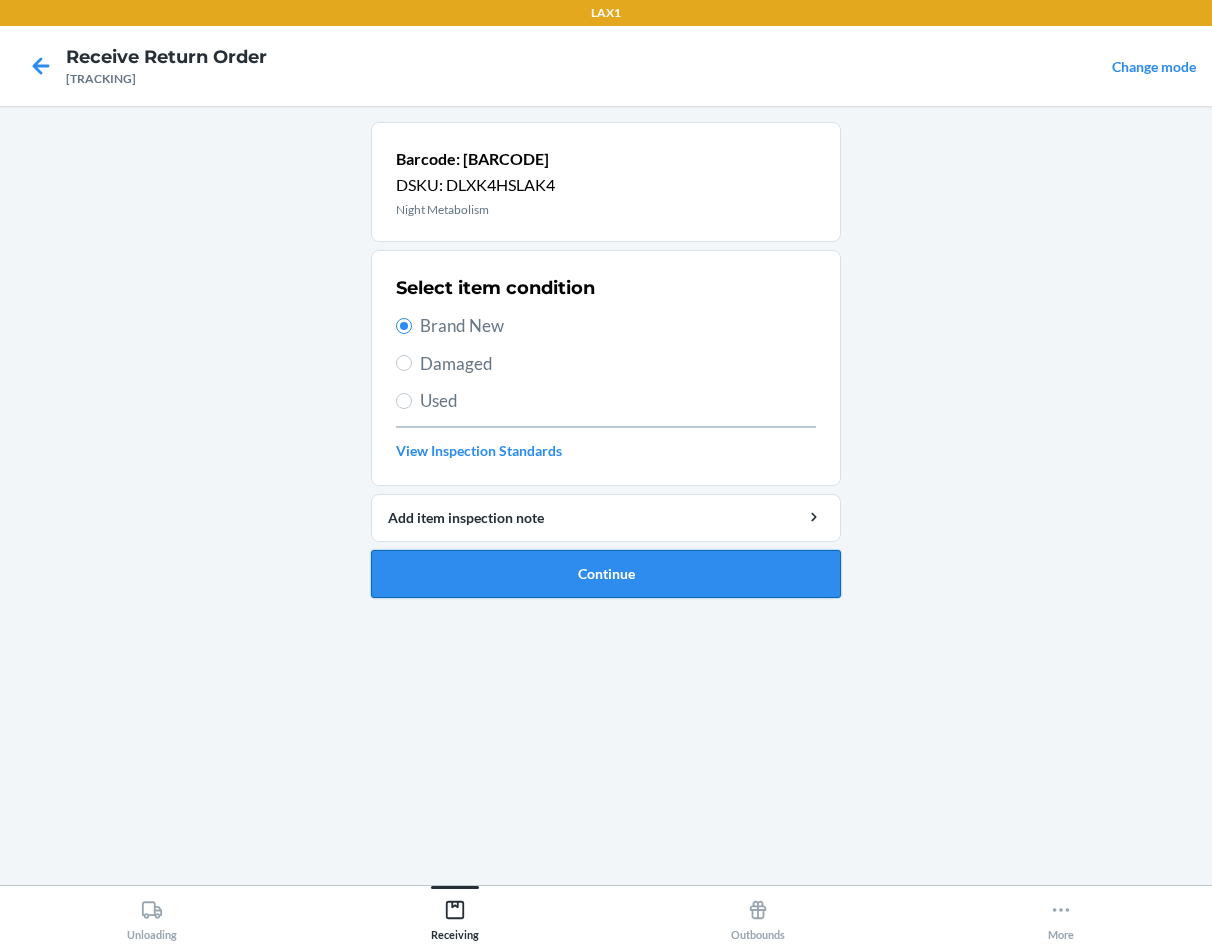 click on "Continue" at bounding box center (606, 574) 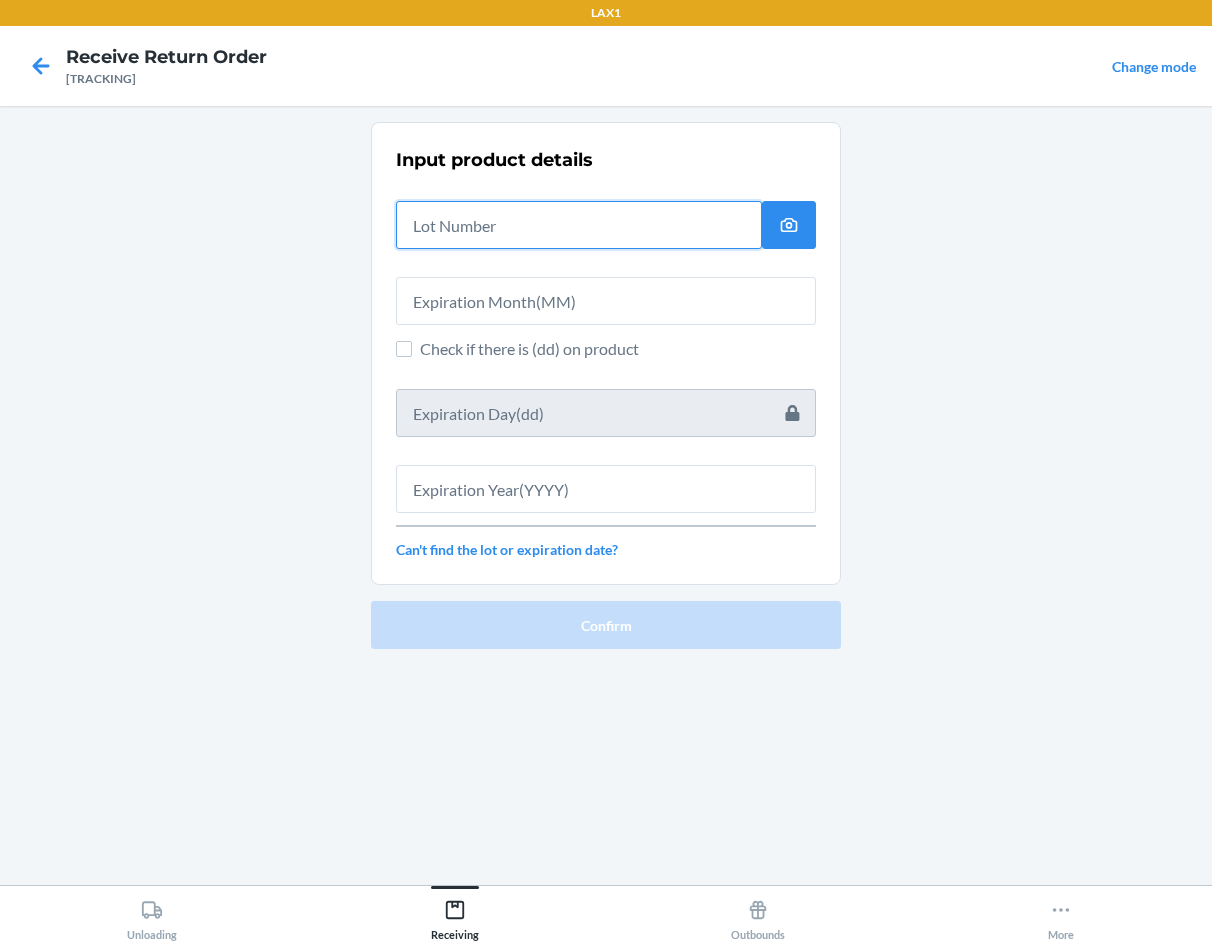 click at bounding box center [579, 225] 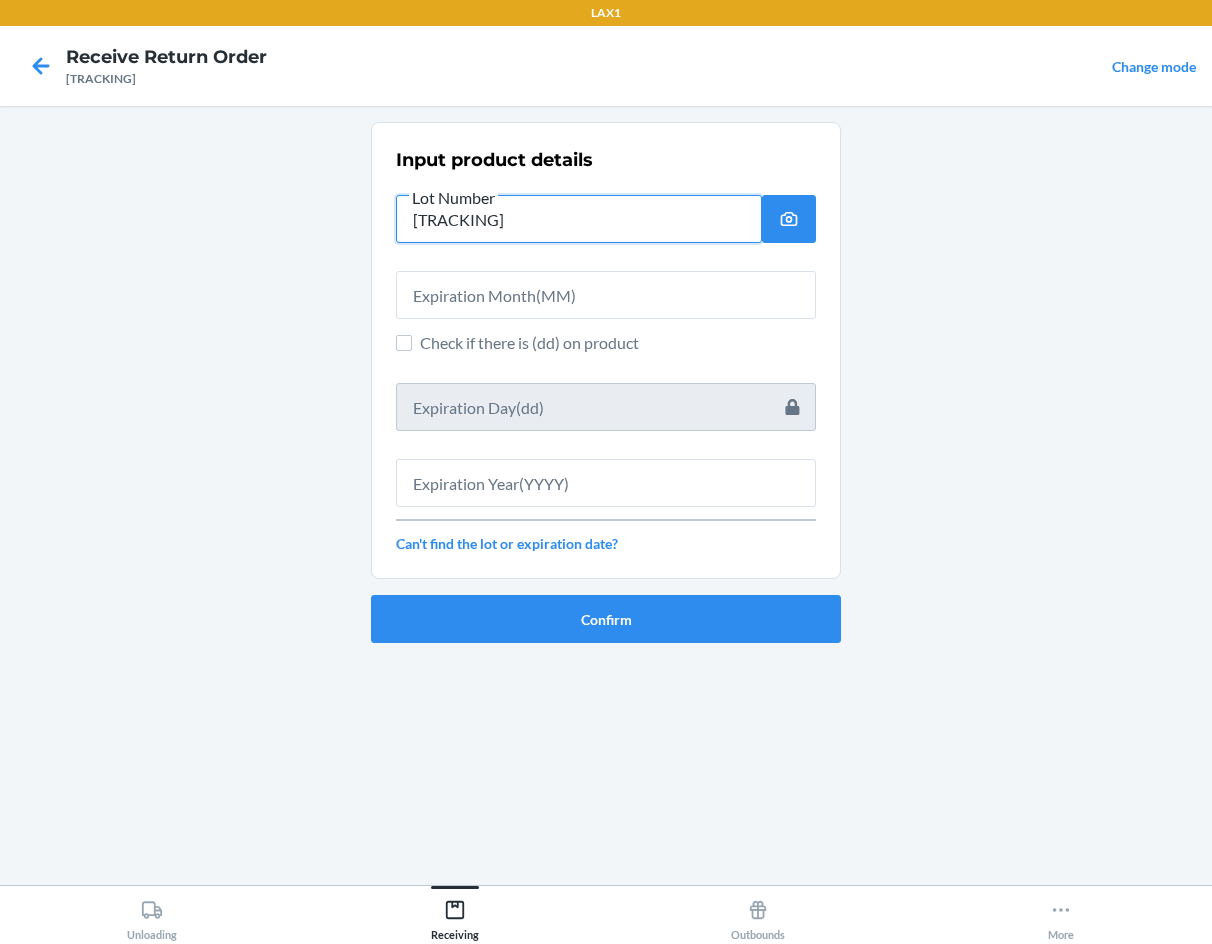 type on "[TRACKING]" 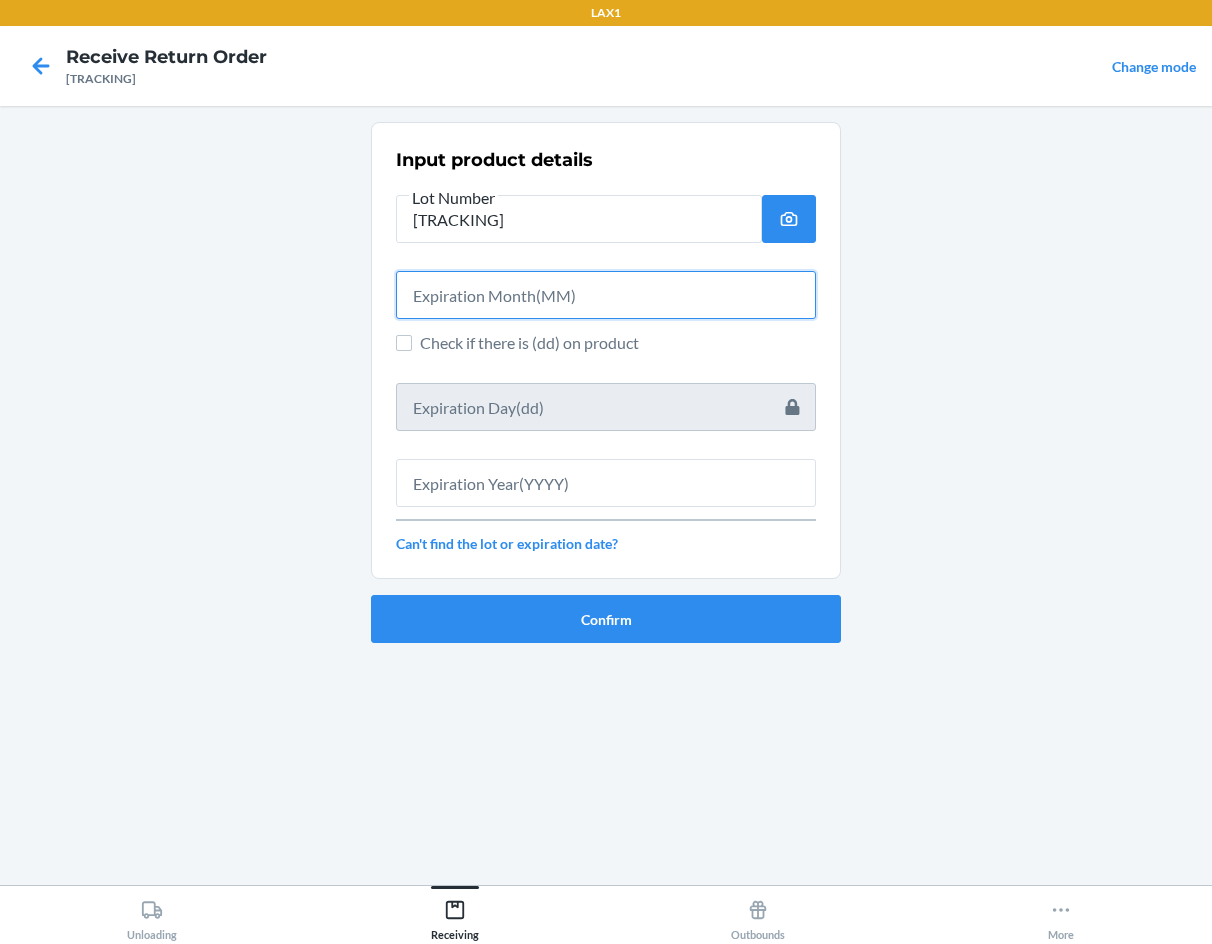 click at bounding box center [606, 295] 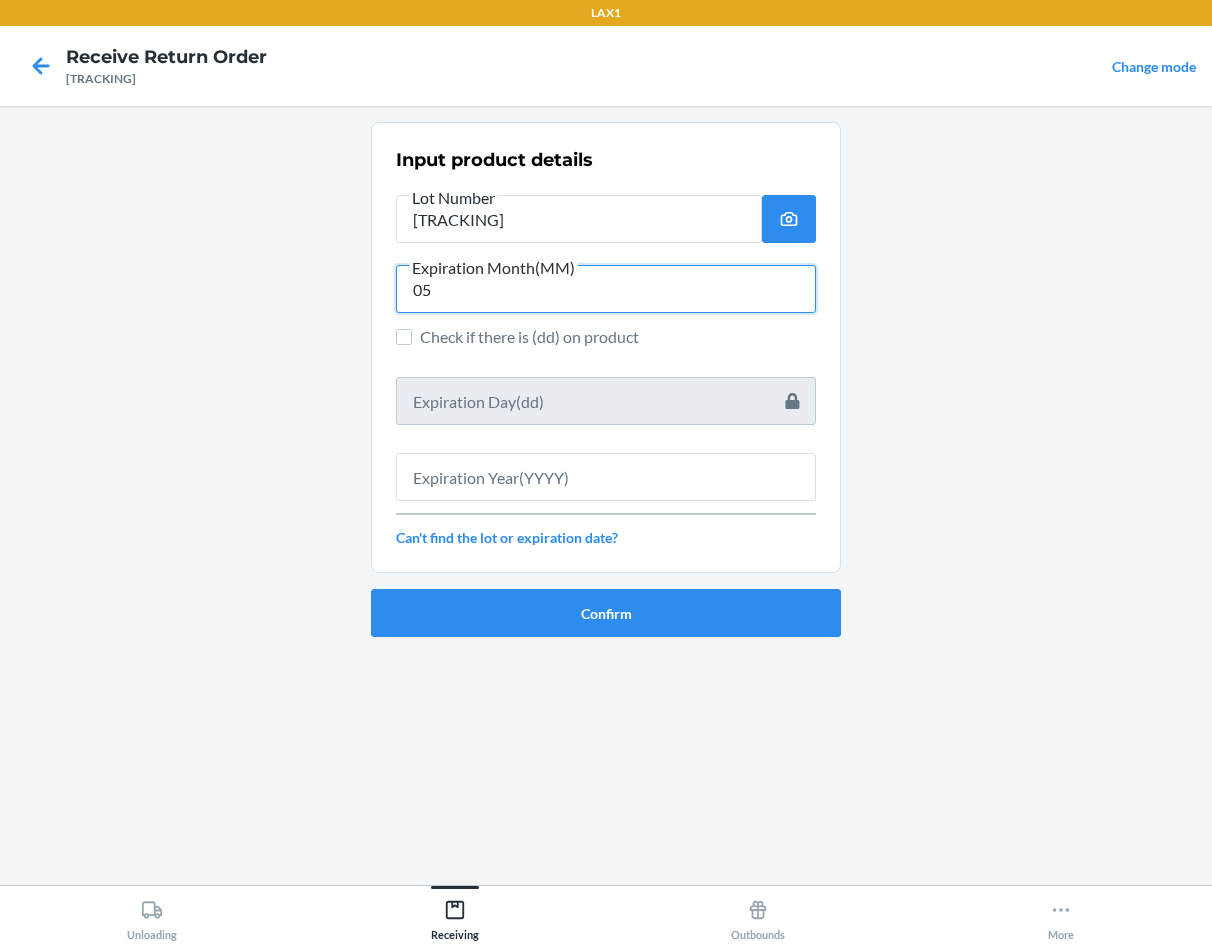 type on "05" 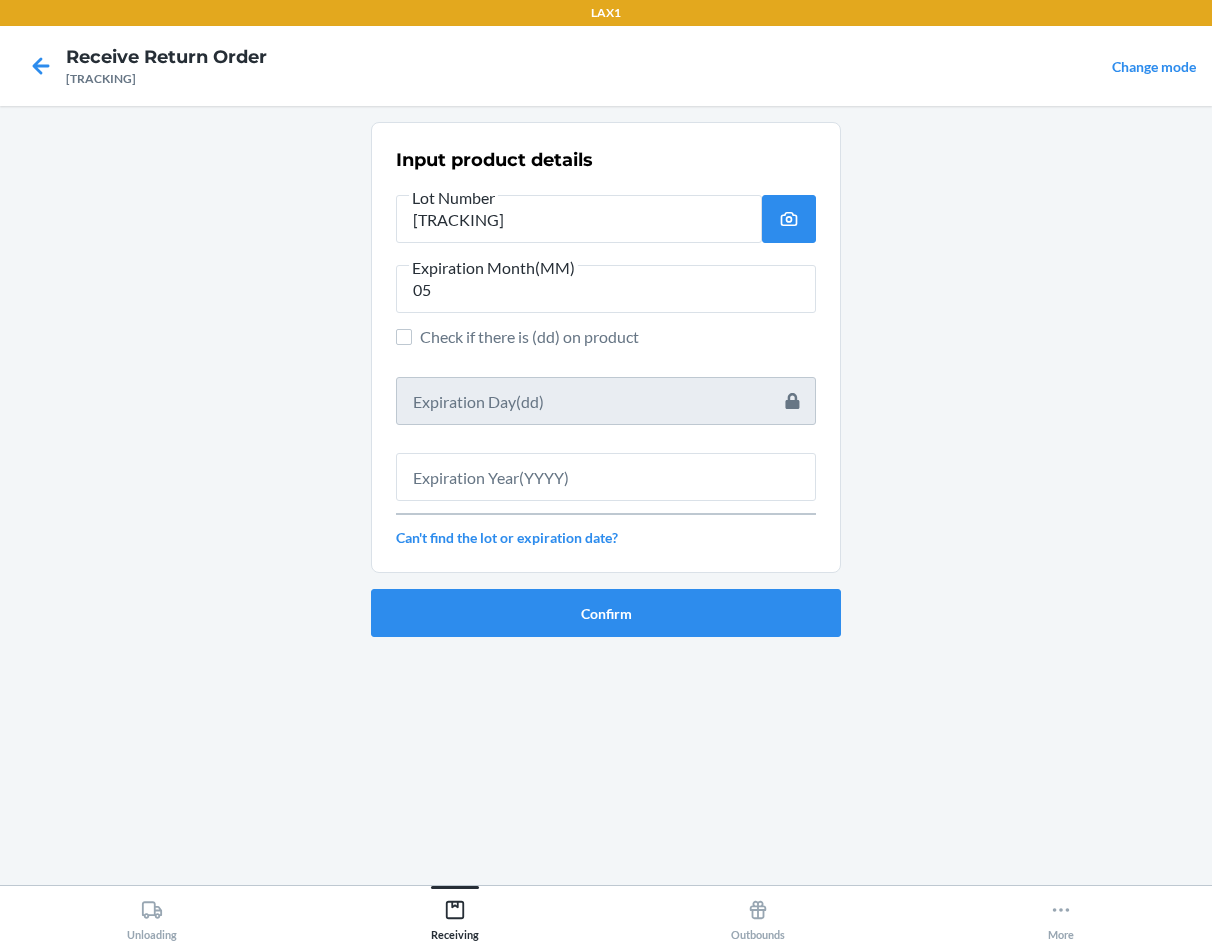 click on "Can't find the lot or expiration date?" at bounding box center (606, 537) 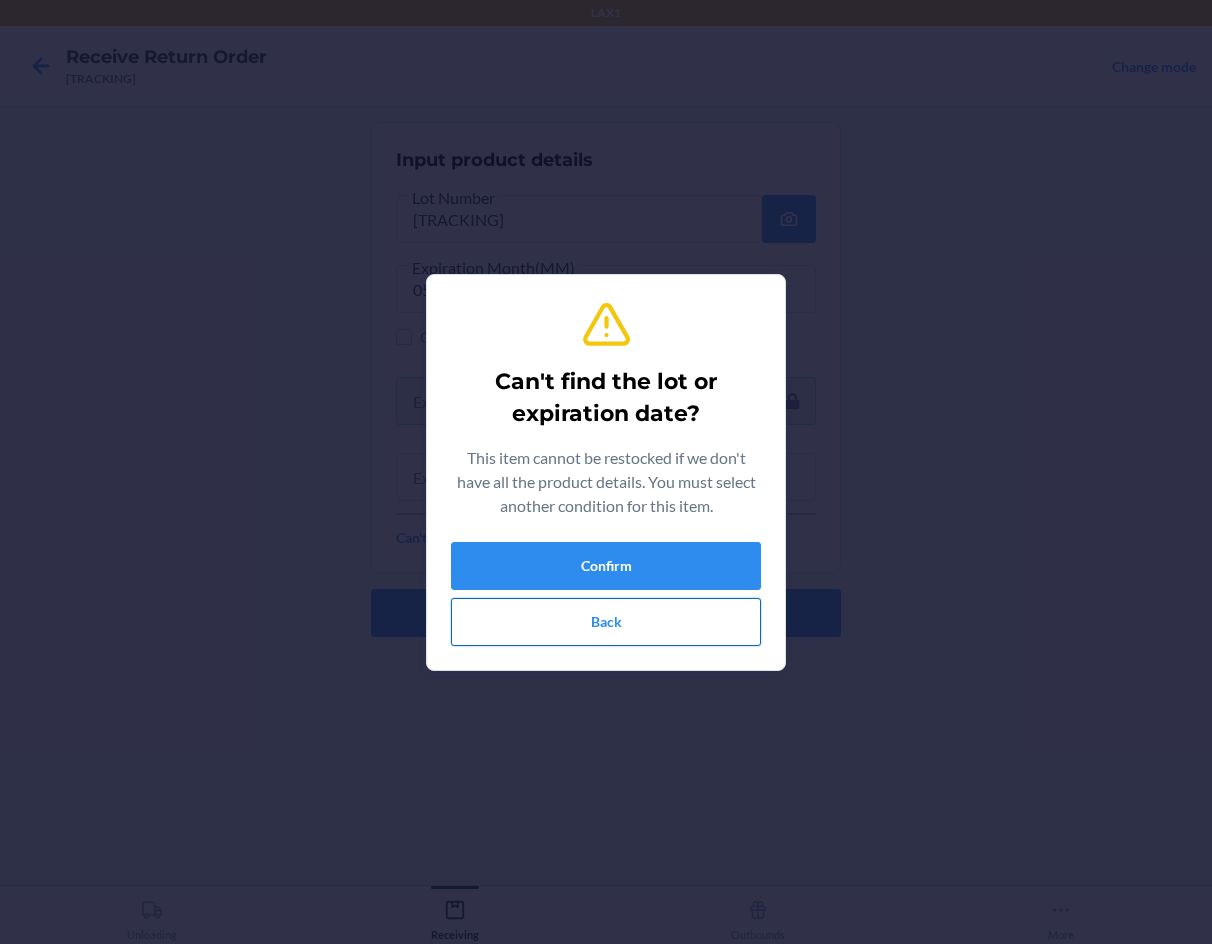 click on "Back" at bounding box center [606, 622] 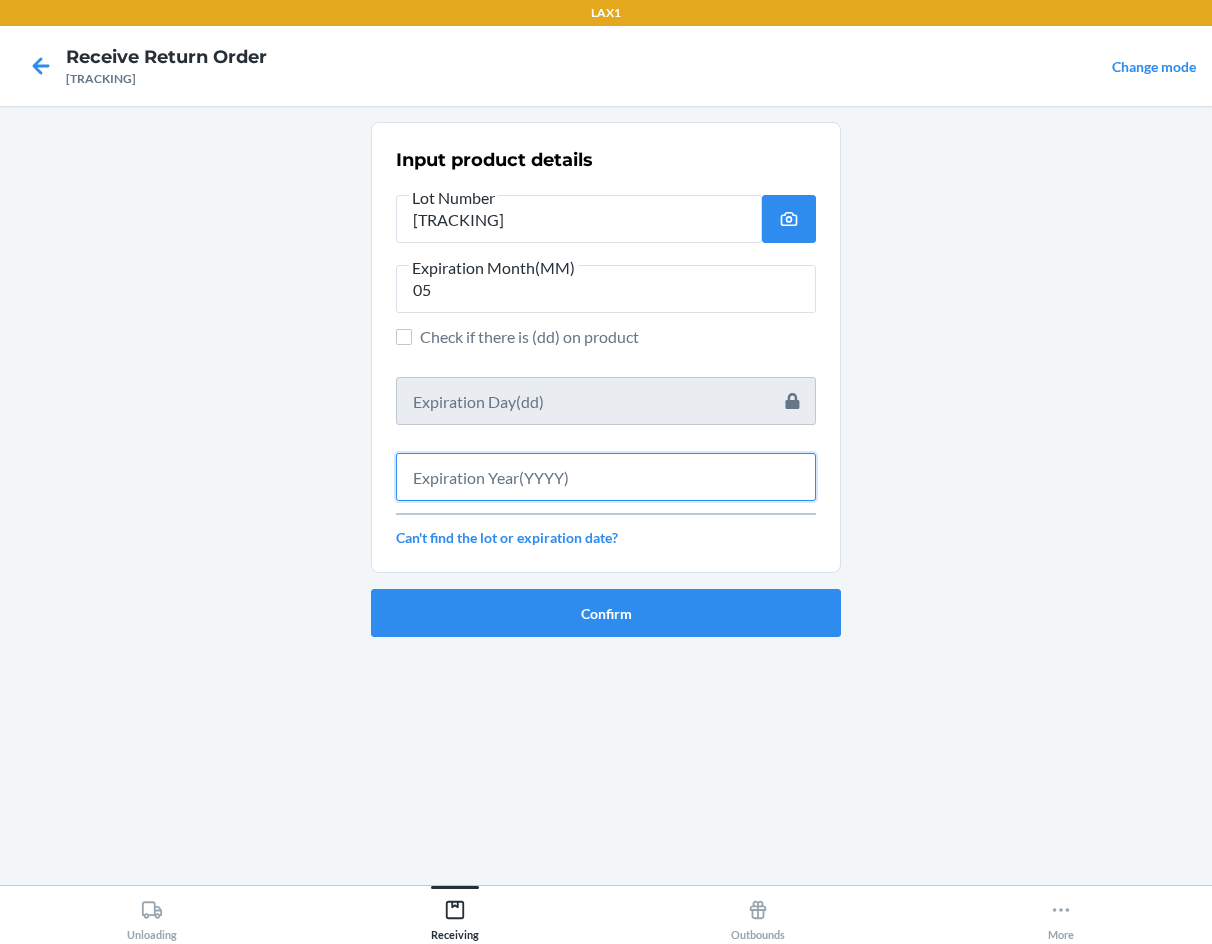 click at bounding box center (606, 477) 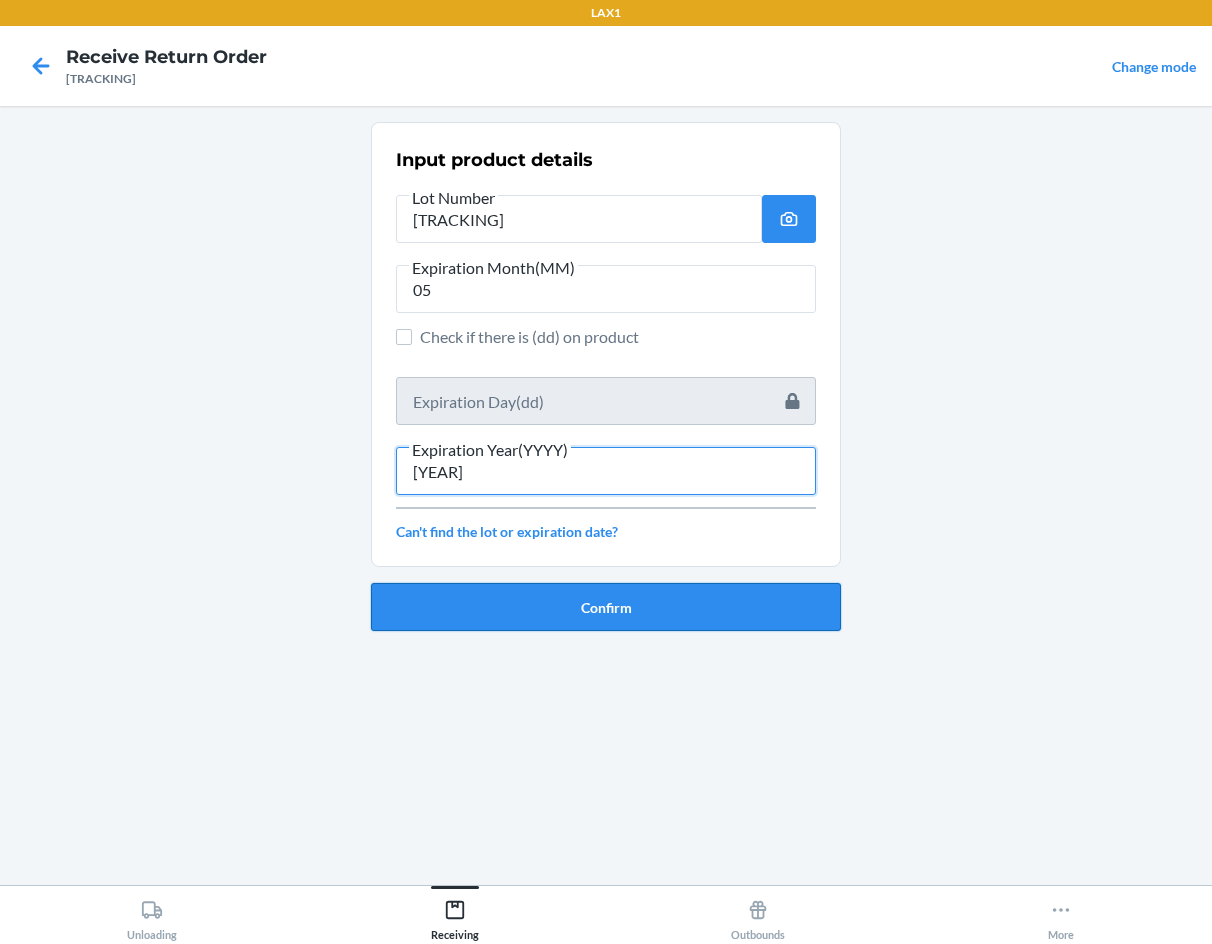 type on "[YEAR]" 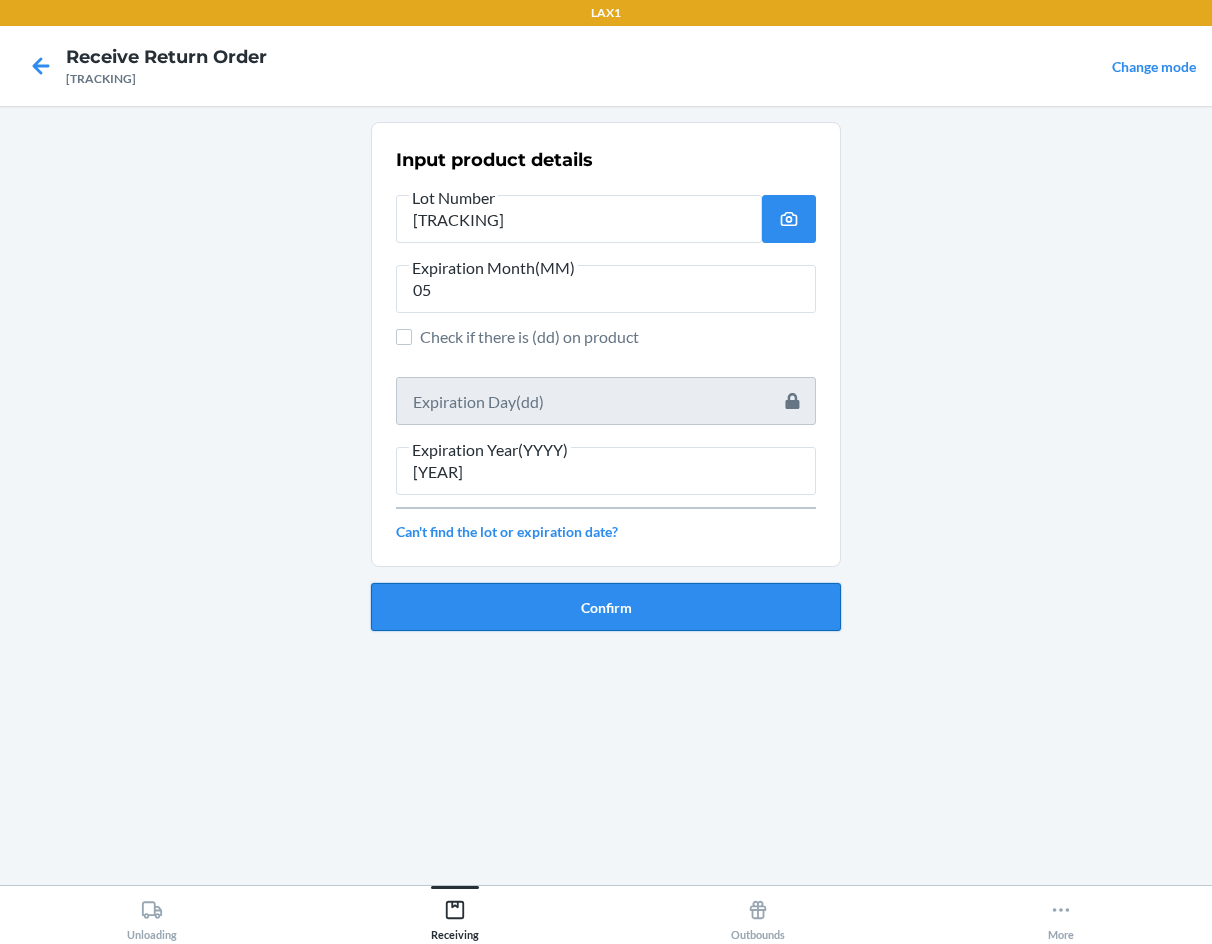 click on "Confirm" at bounding box center [606, 607] 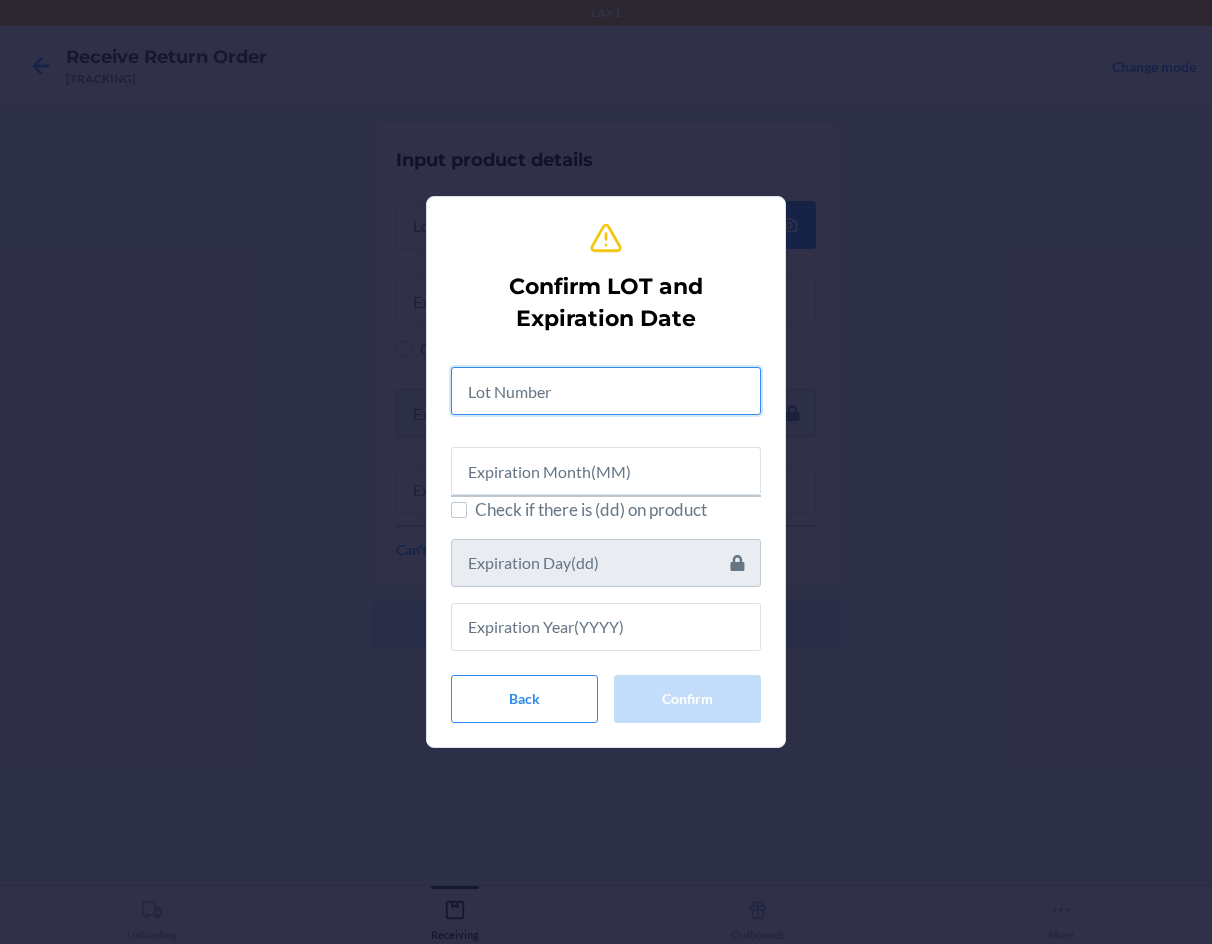 click at bounding box center [606, 391] 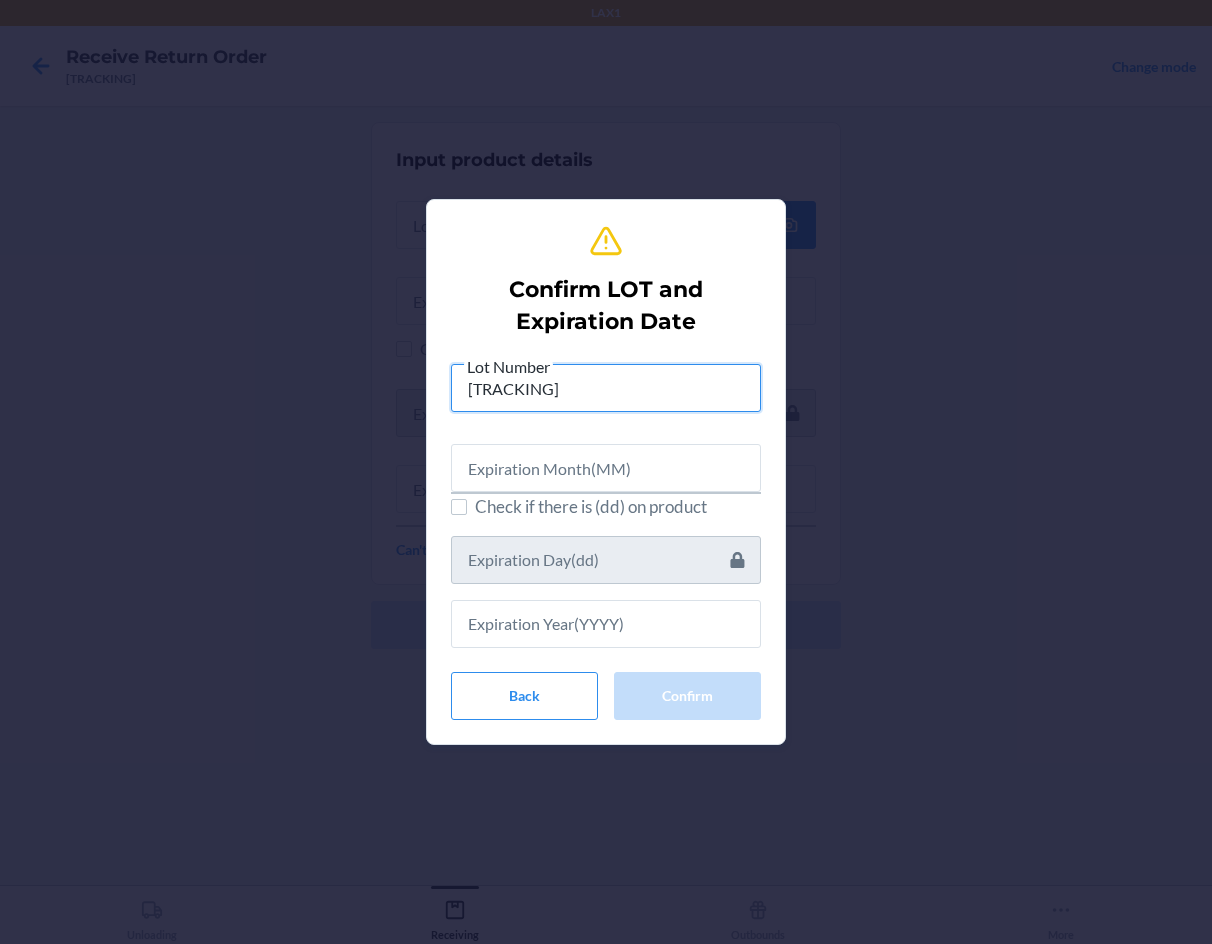 type on "[TRACKING]" 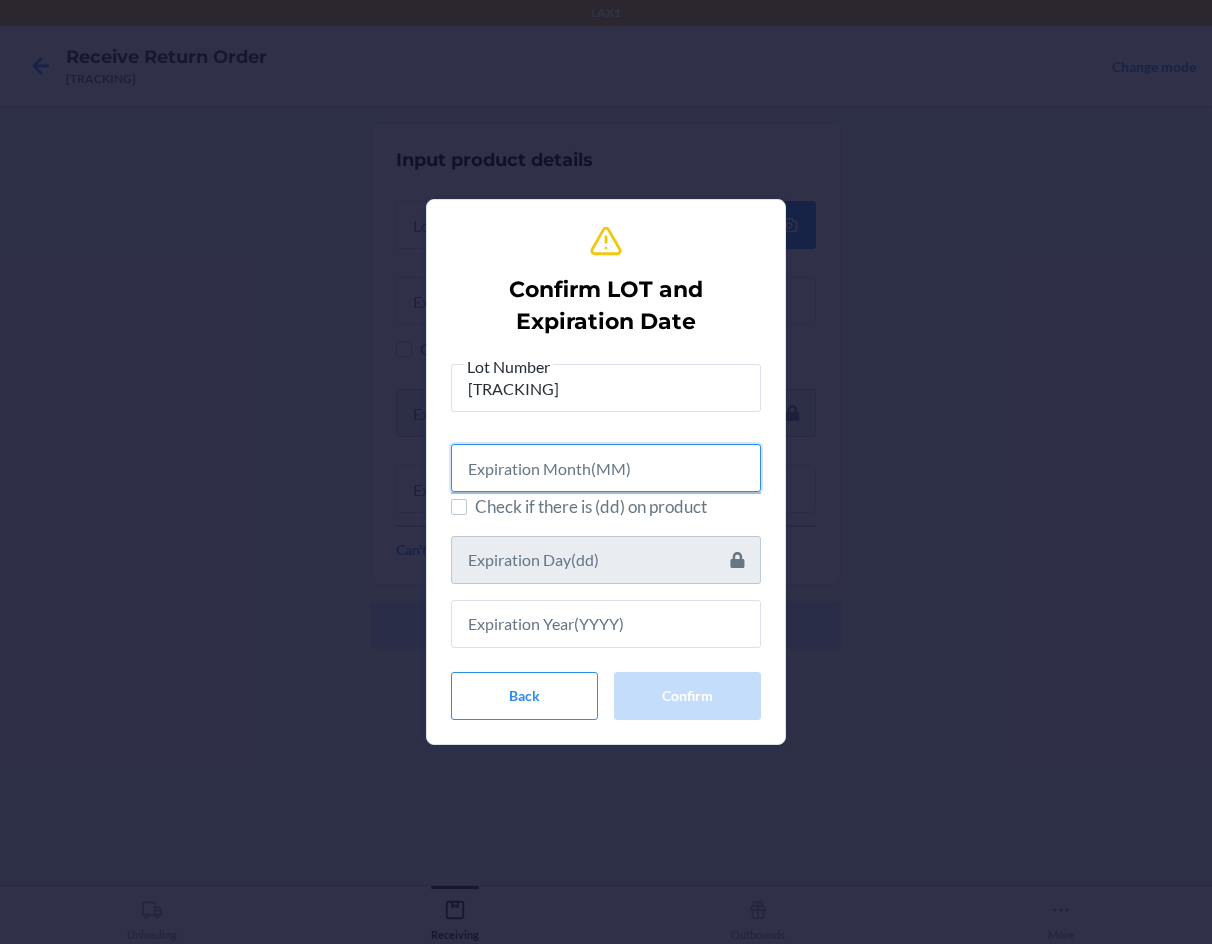 click at bounding box center [606, 468] 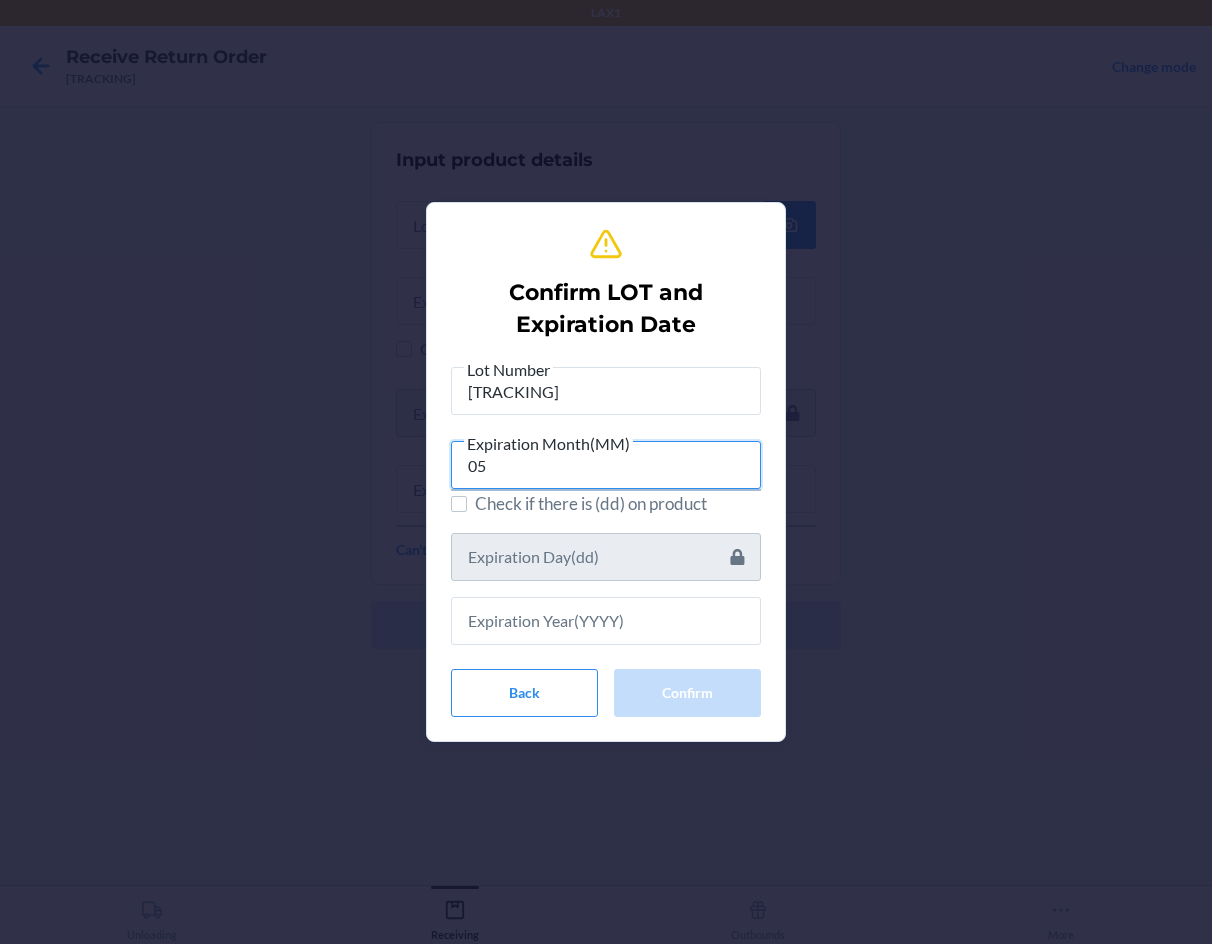 type on "05" 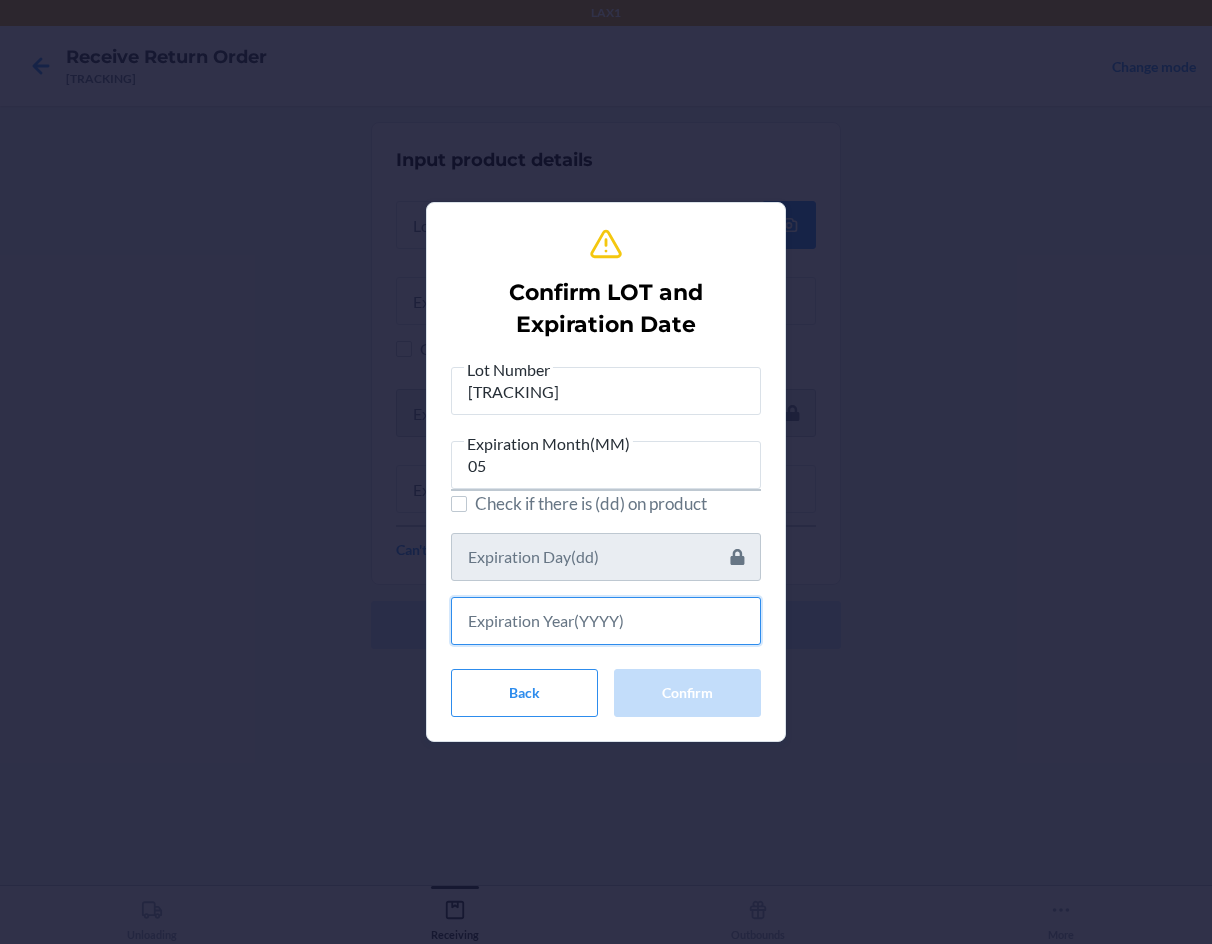 click at bounding box center (606, 621) 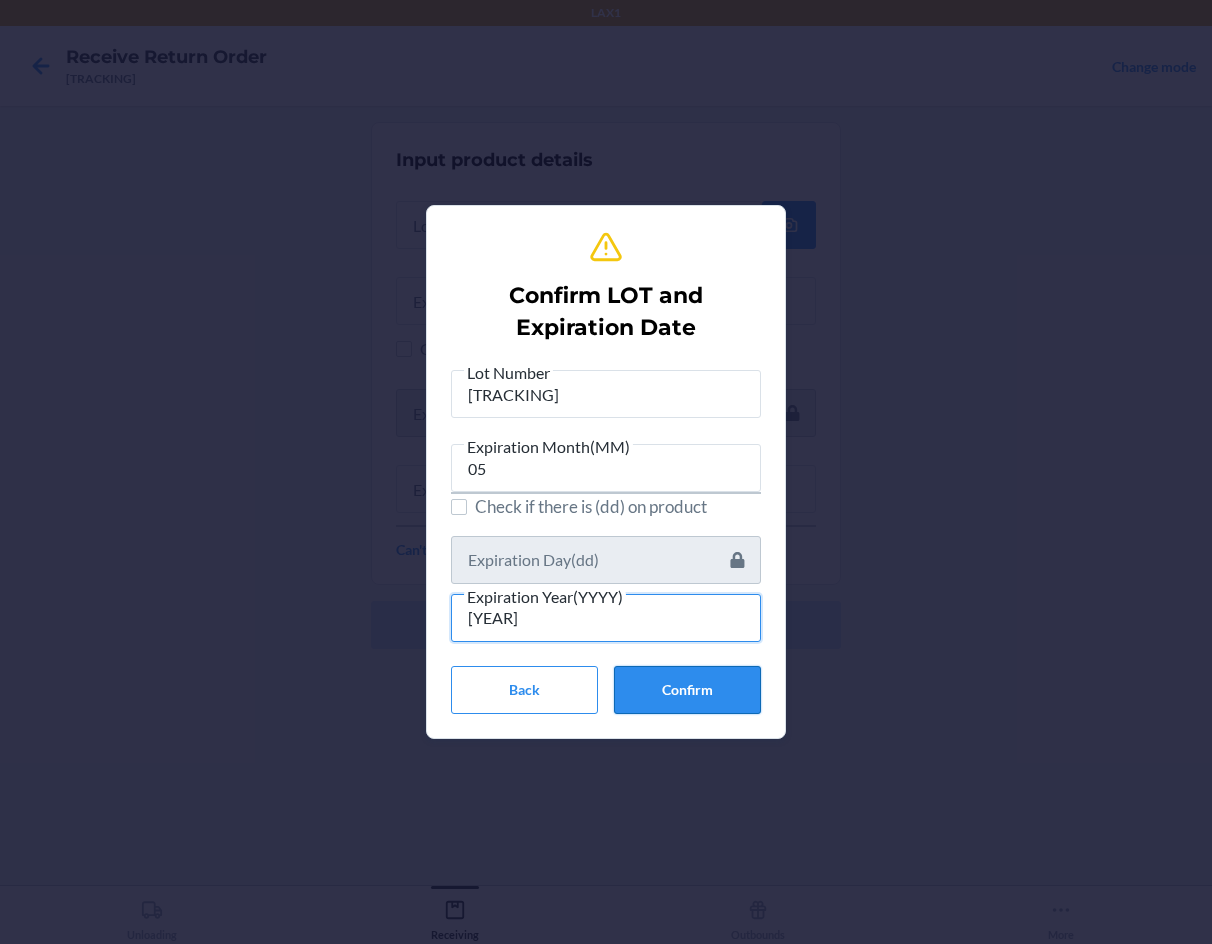 type on "[YEAR]" 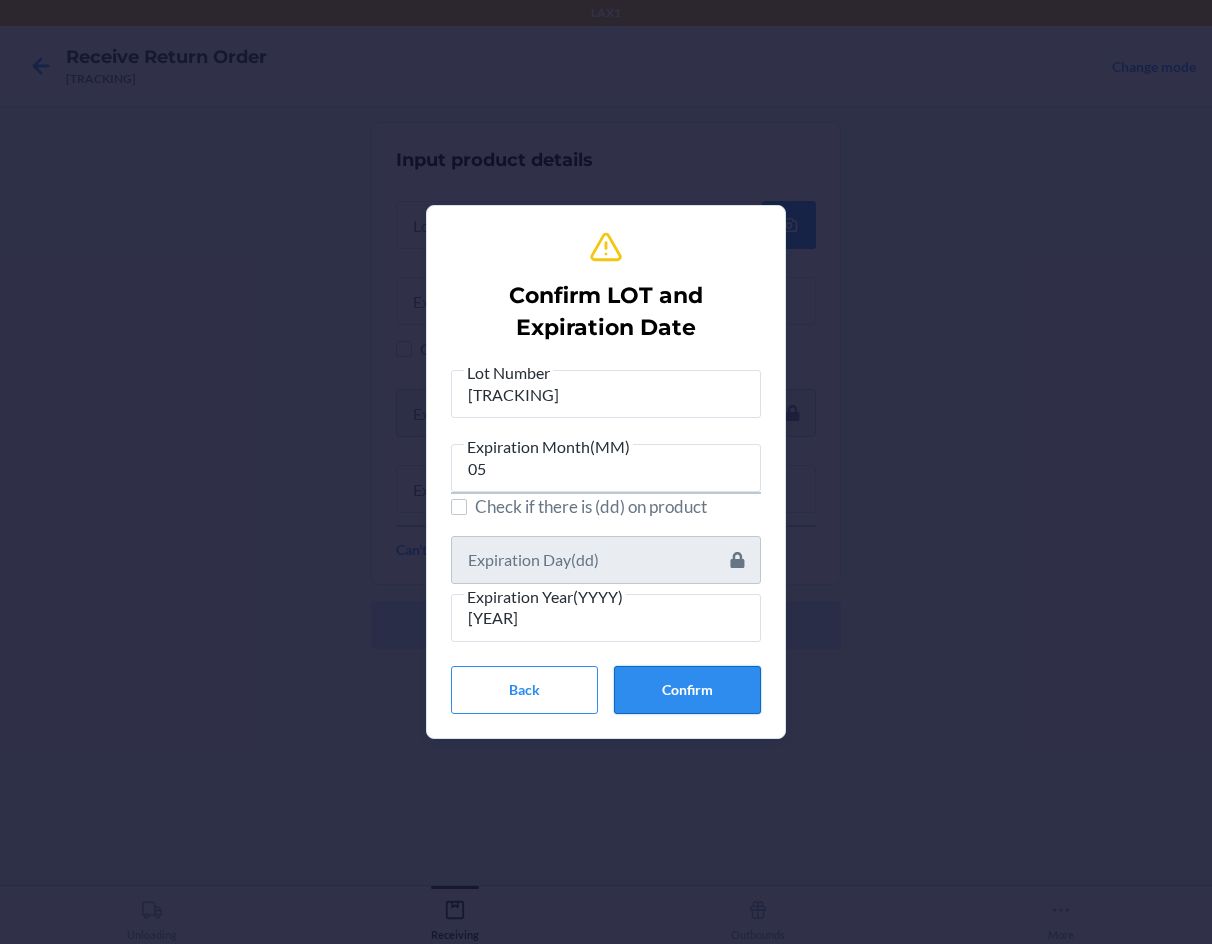 click on "Confirm" at bounding box center [687, 690] 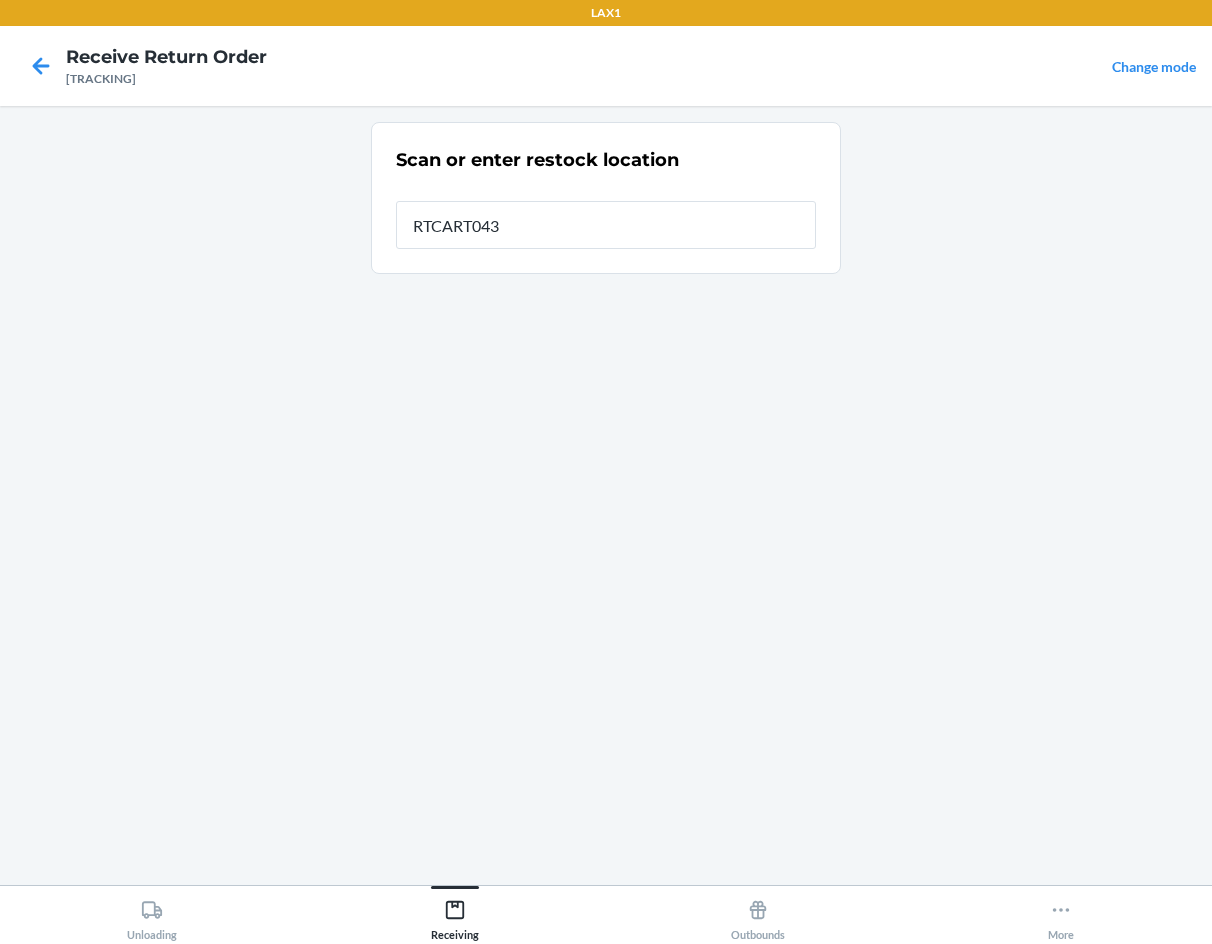 type on "RTCART043" 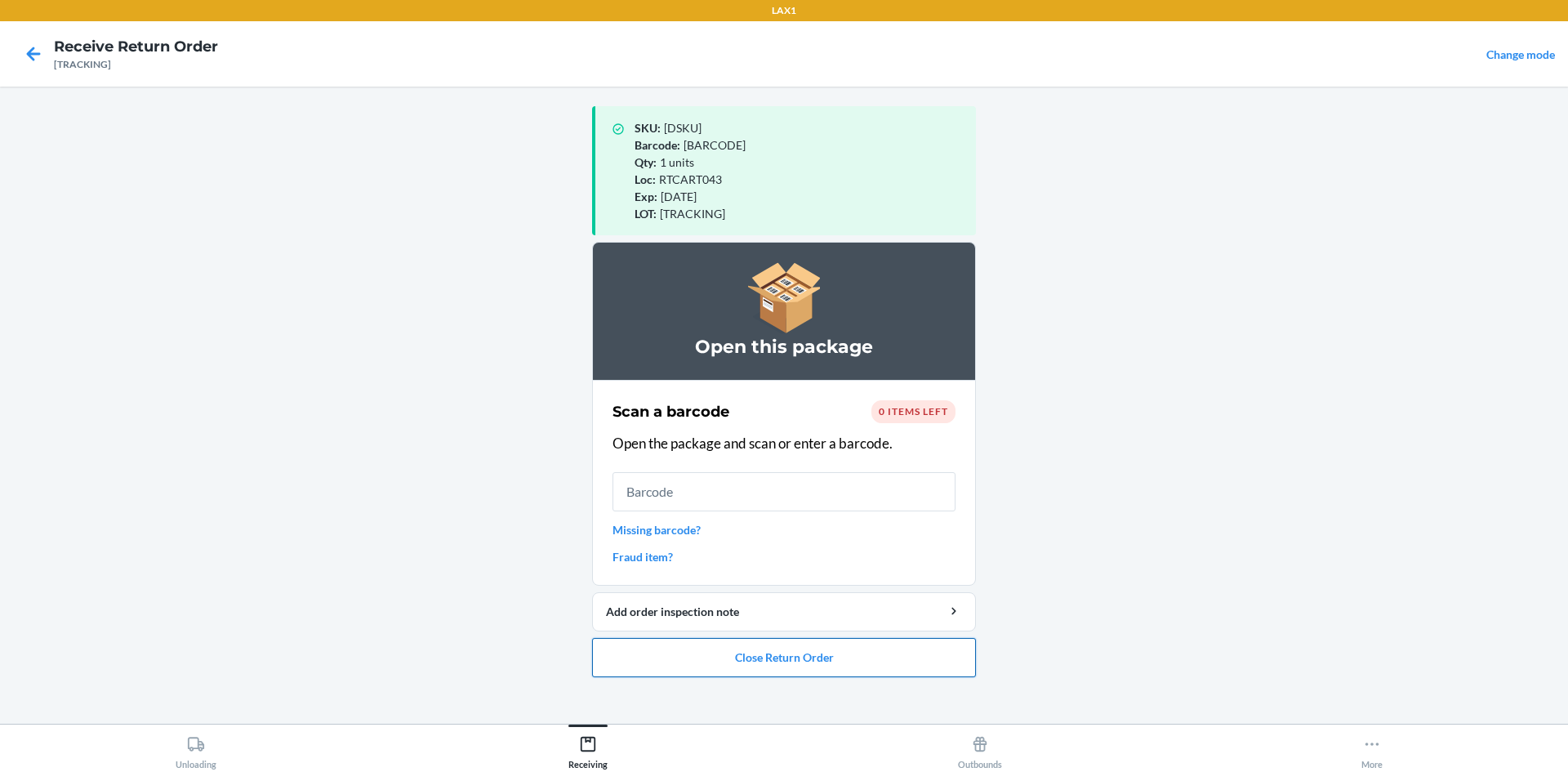 click on "Close Return Order" at bounding box center (784, 658) 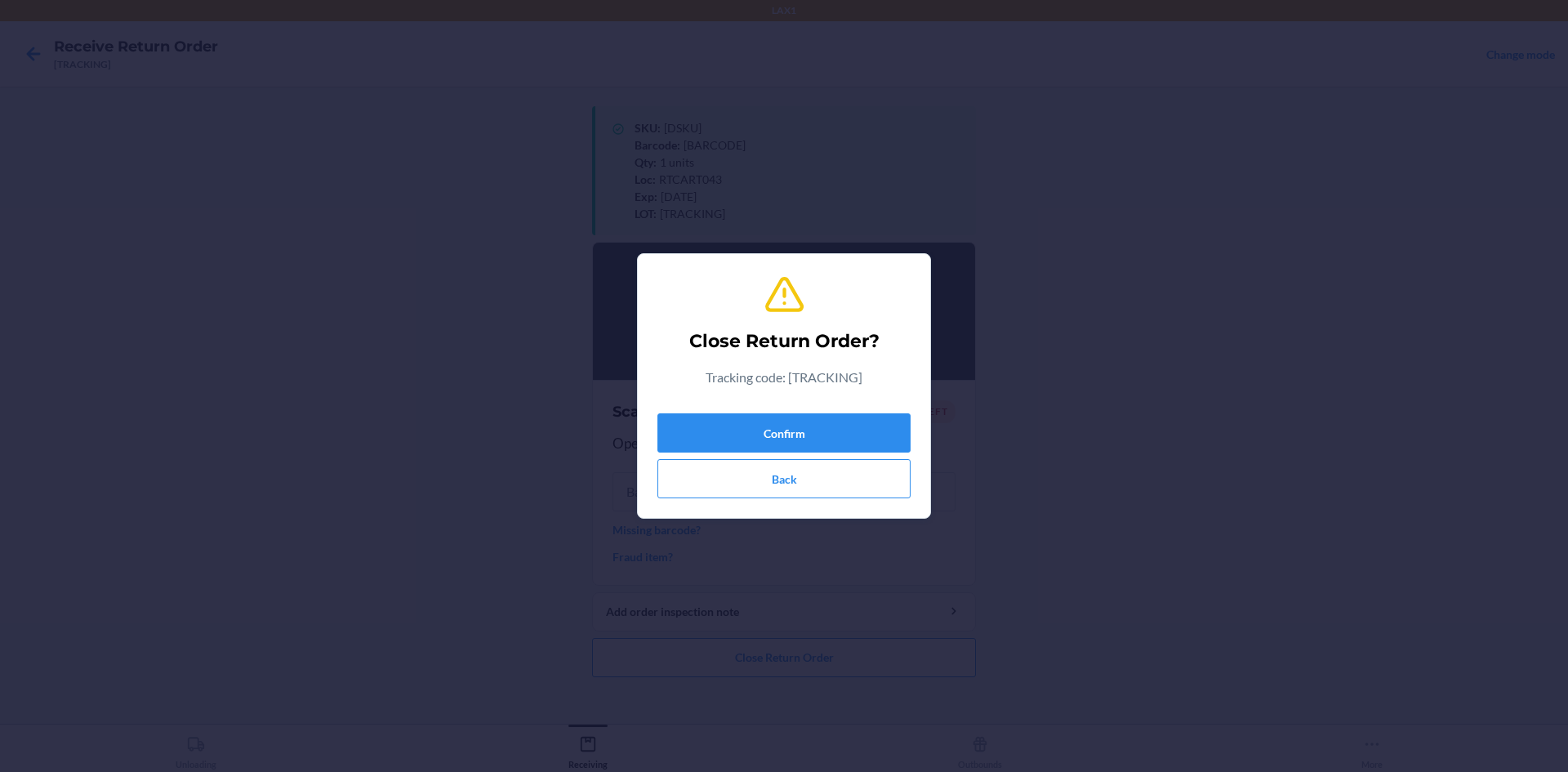 click on "Close Return Order? Tracking code: [TRACKING] Confirm Back" at bounding box center [784, 386] 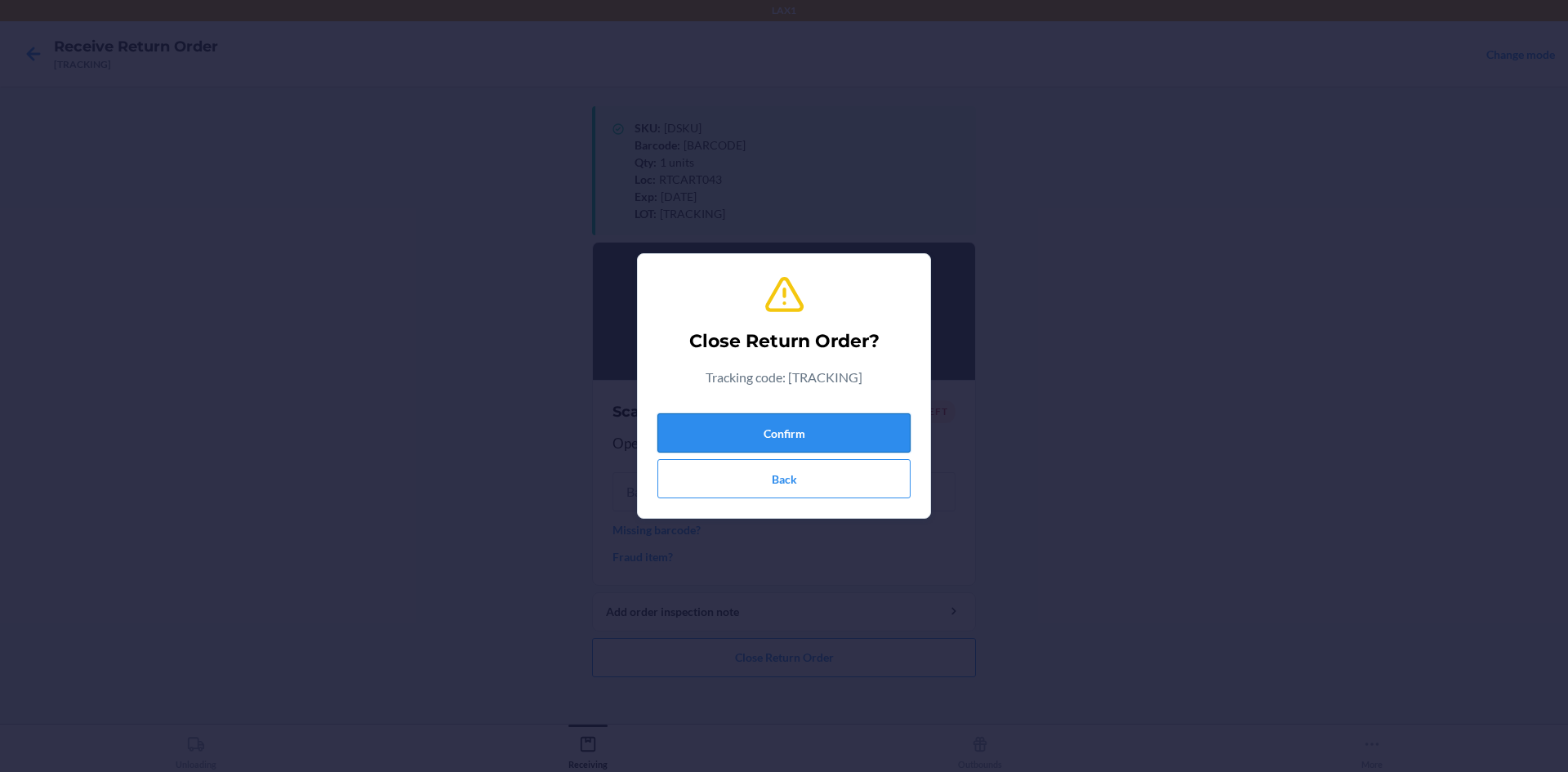 click on "Confirm" at bounding box center [784, 433] 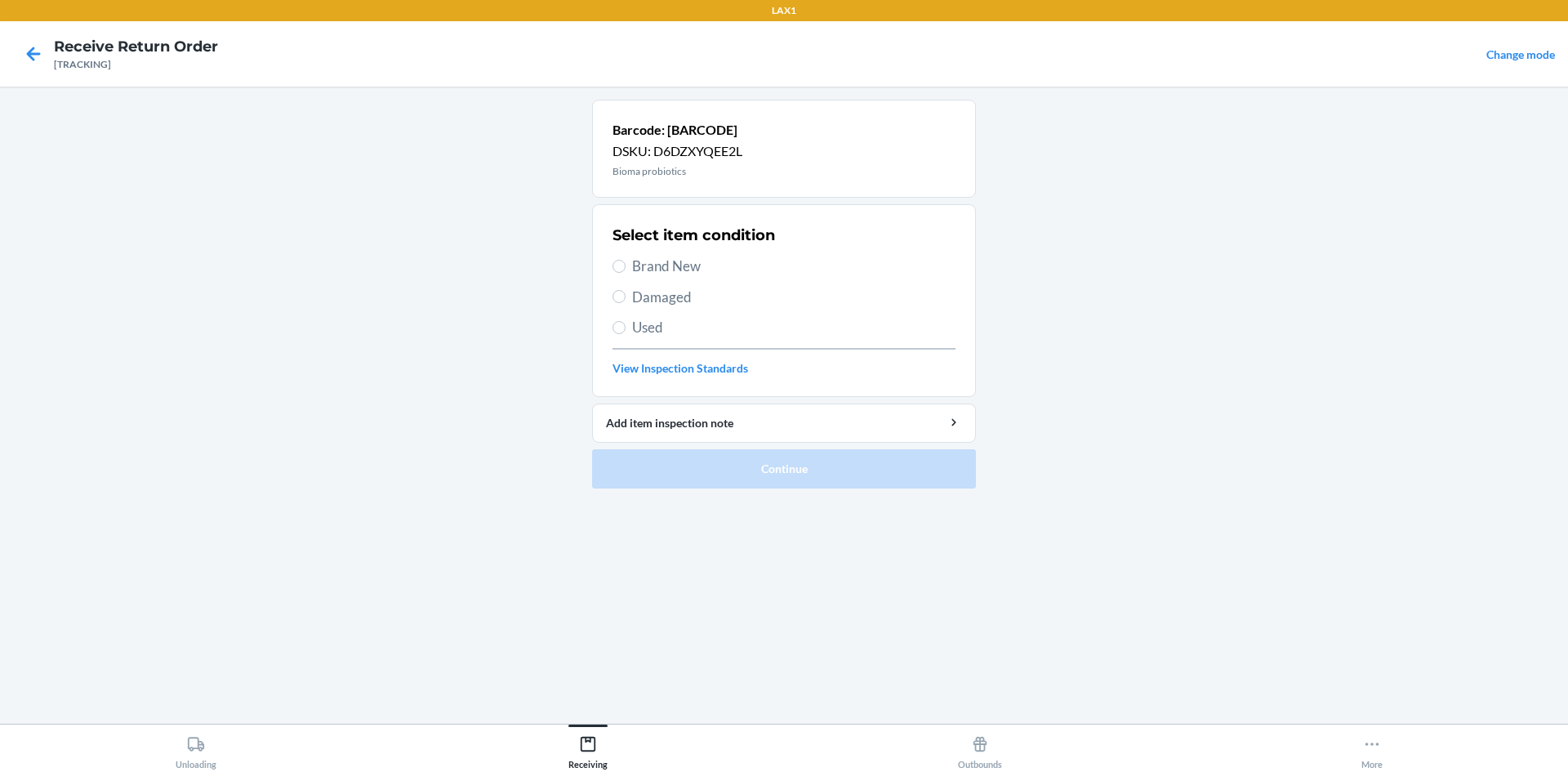 click on "Brand New" at bounding box center [794, 266] 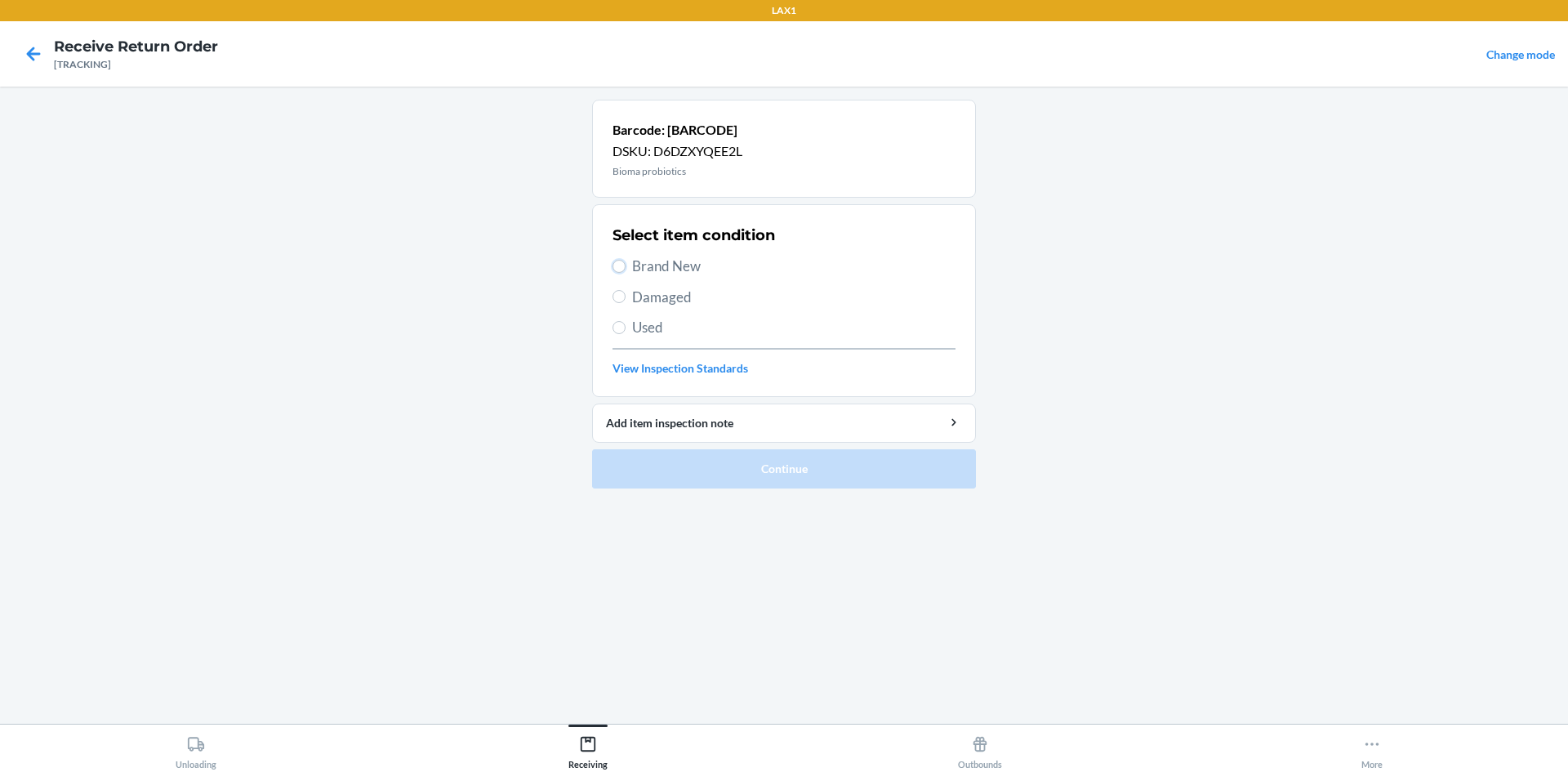 click on "Brand New" at bounding box center (619, 266) 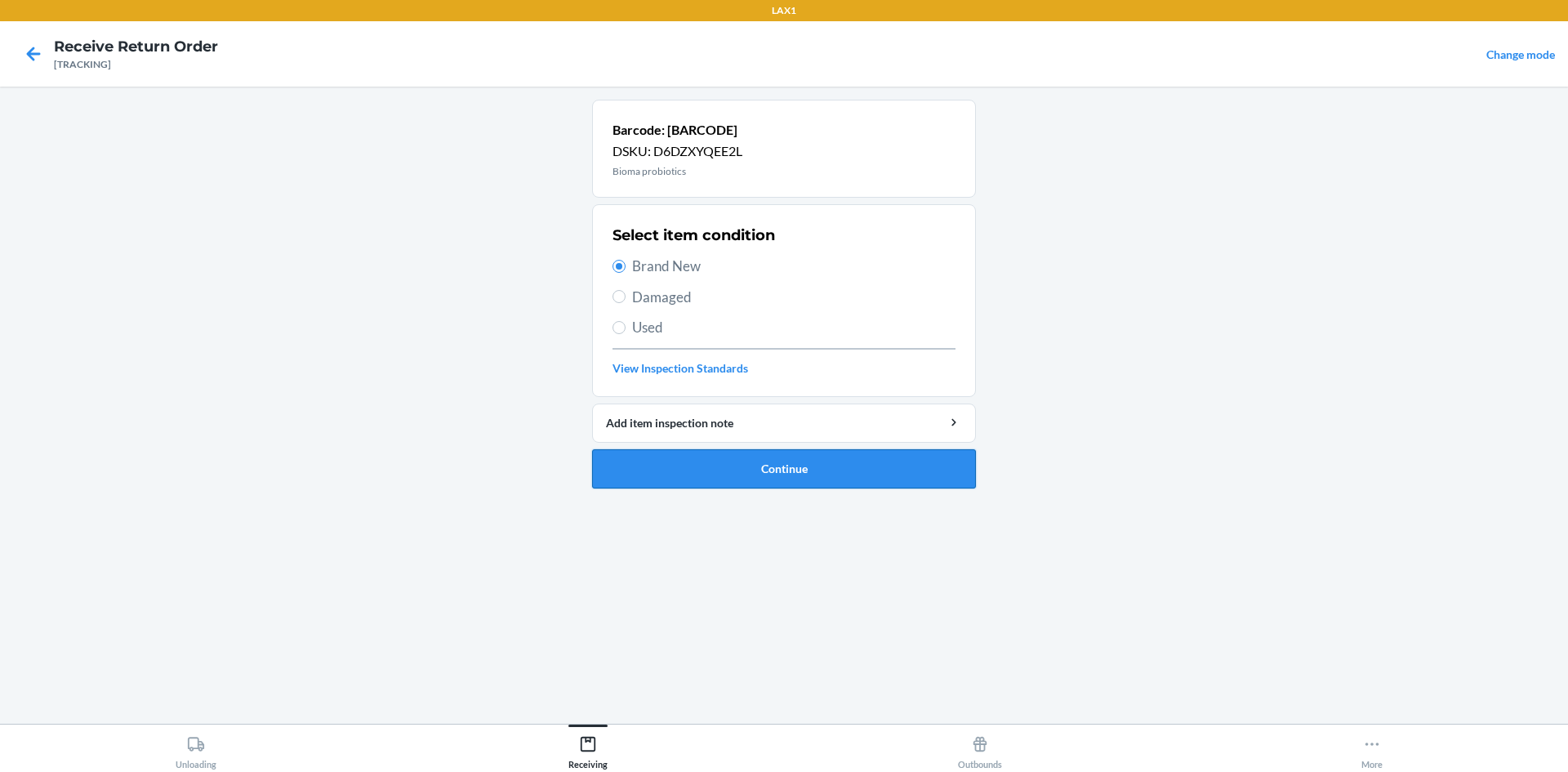 click on "Continue" at bounding box center (784, 469) 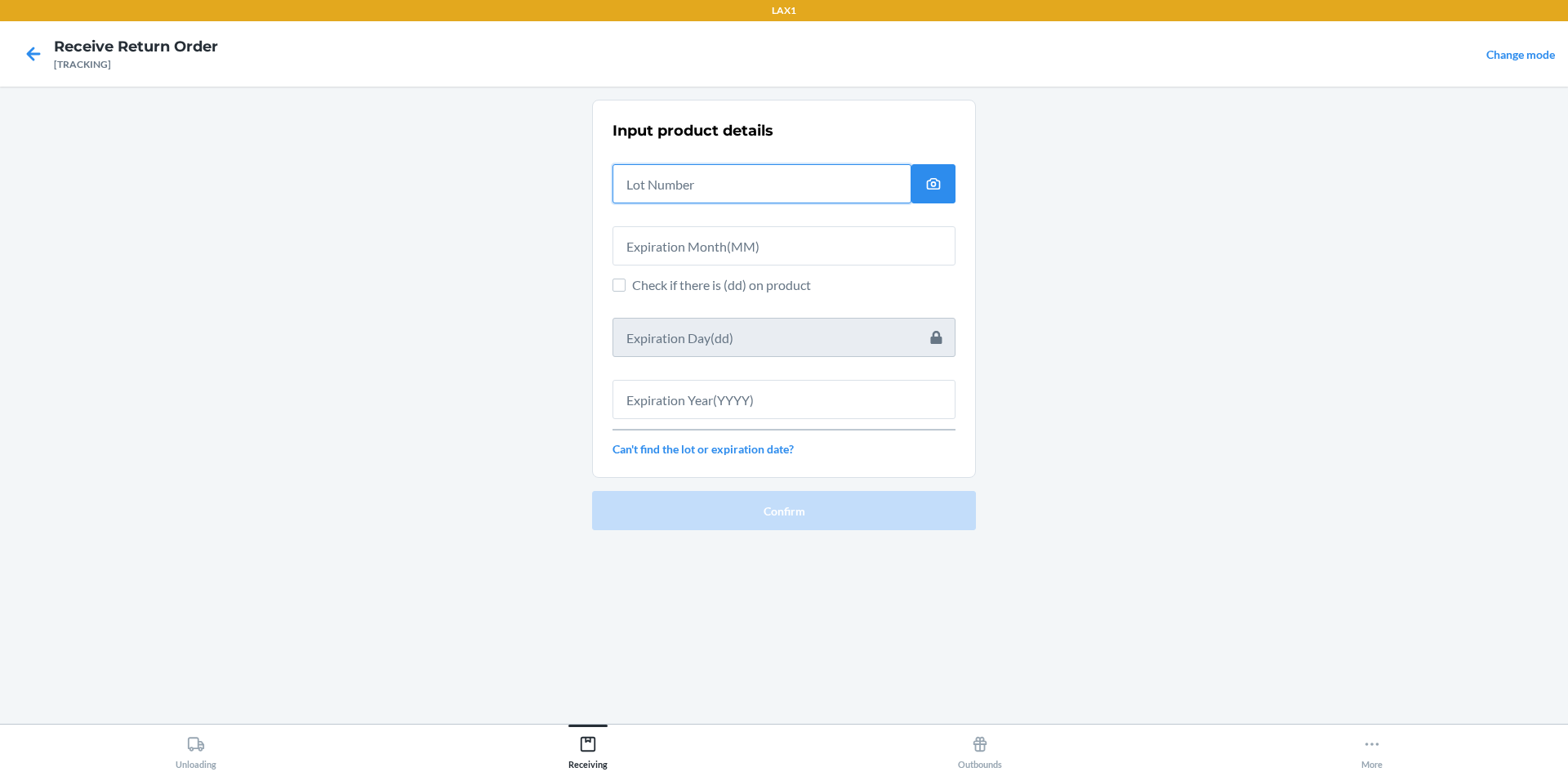 click at bounding box center [762, 184] 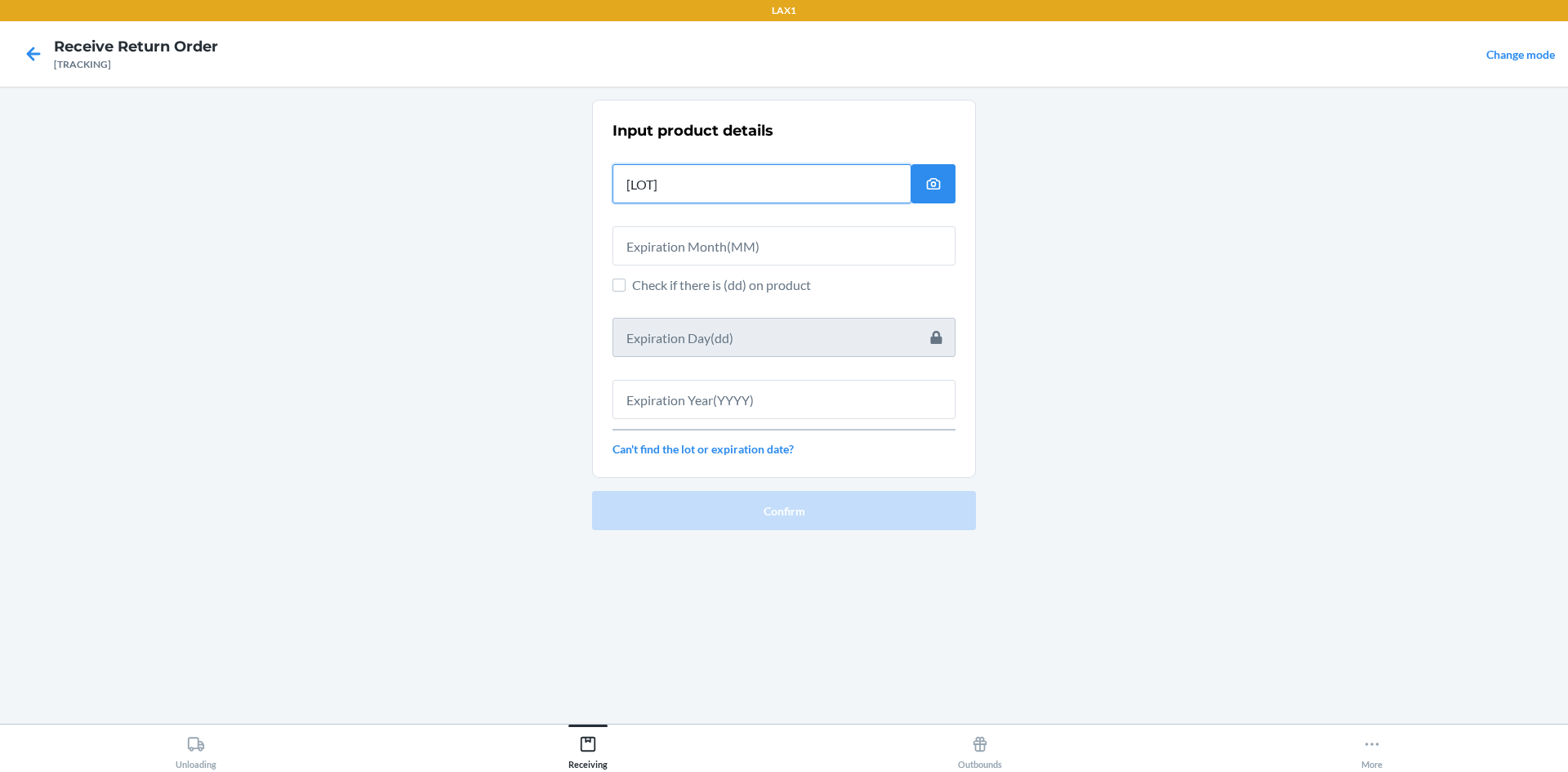 type on "[LOT]" 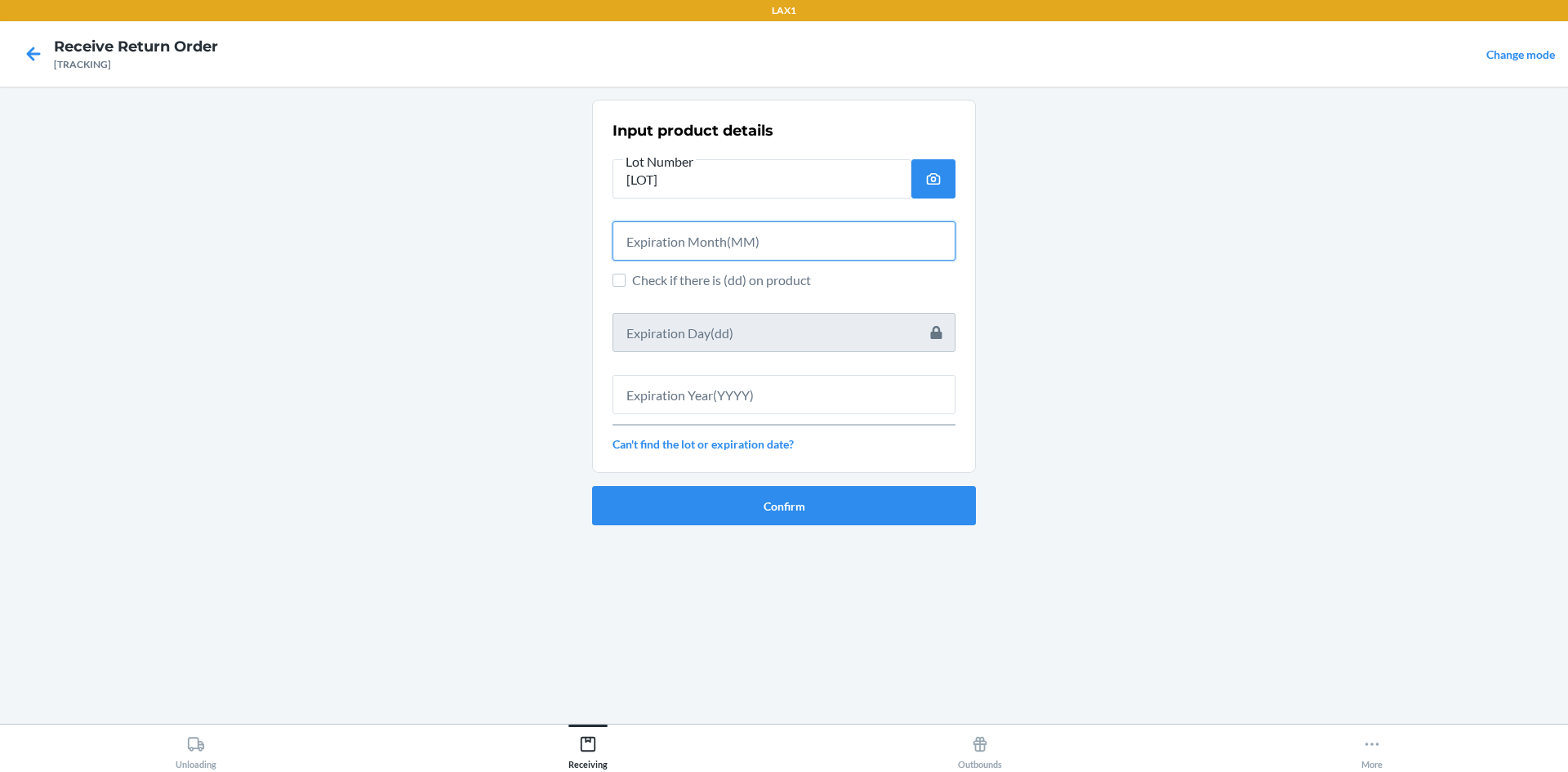 click at bounding box center (784, 241) 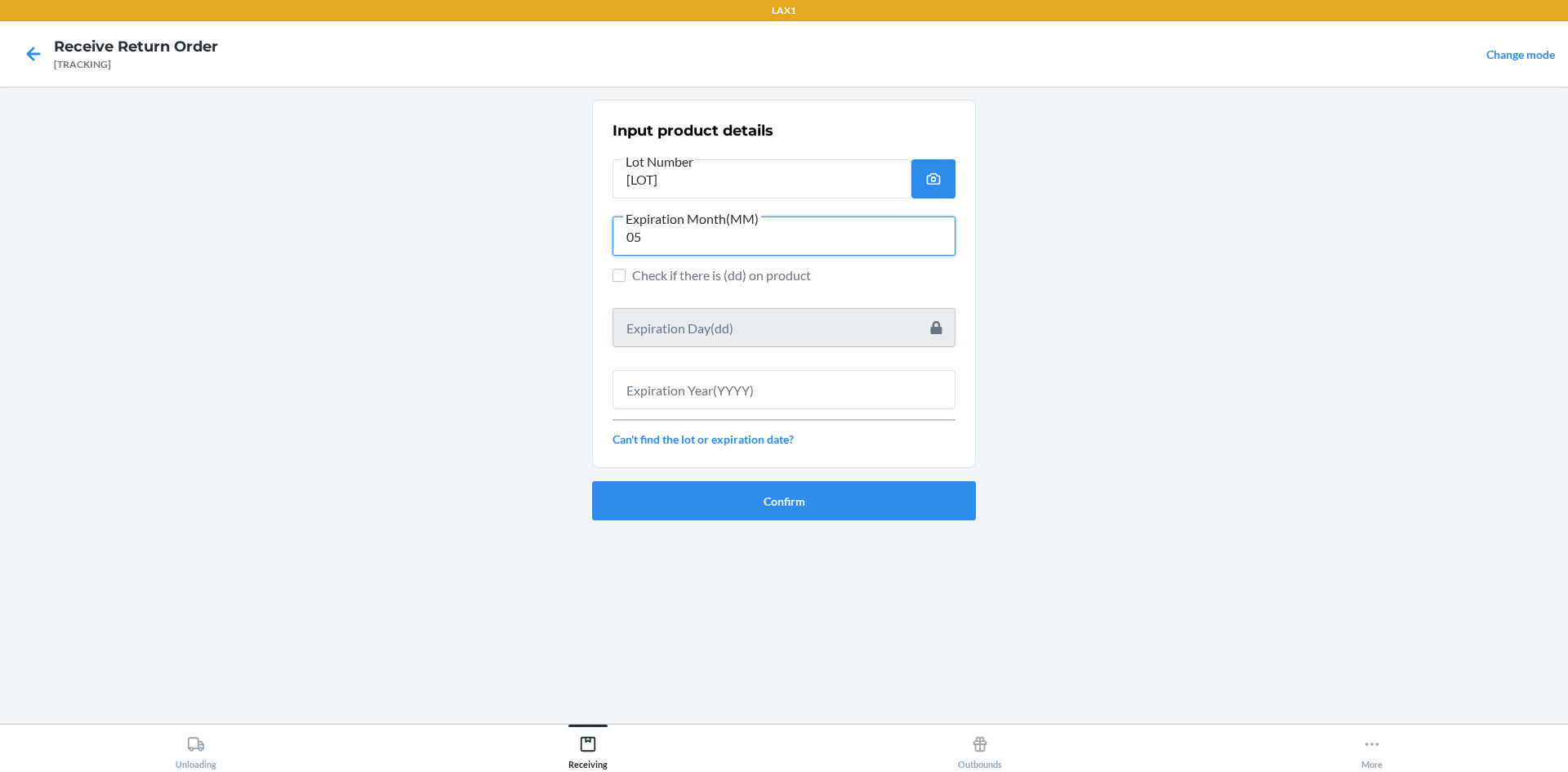 type on "05" 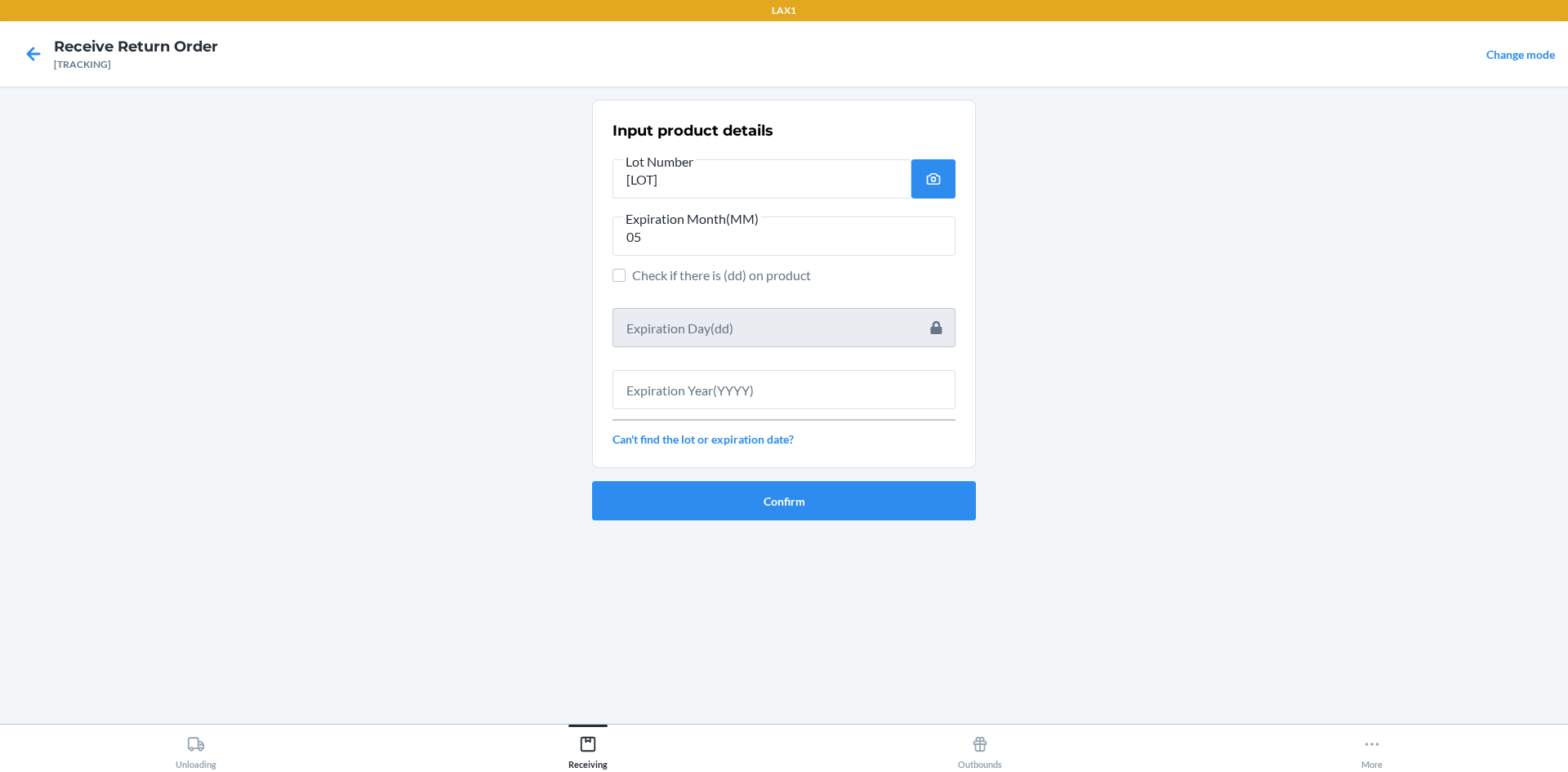 drag, startPoint x: 751, startPoint y: 413, endPoint x: 741, endPoint y: 383, distance: 31.622777 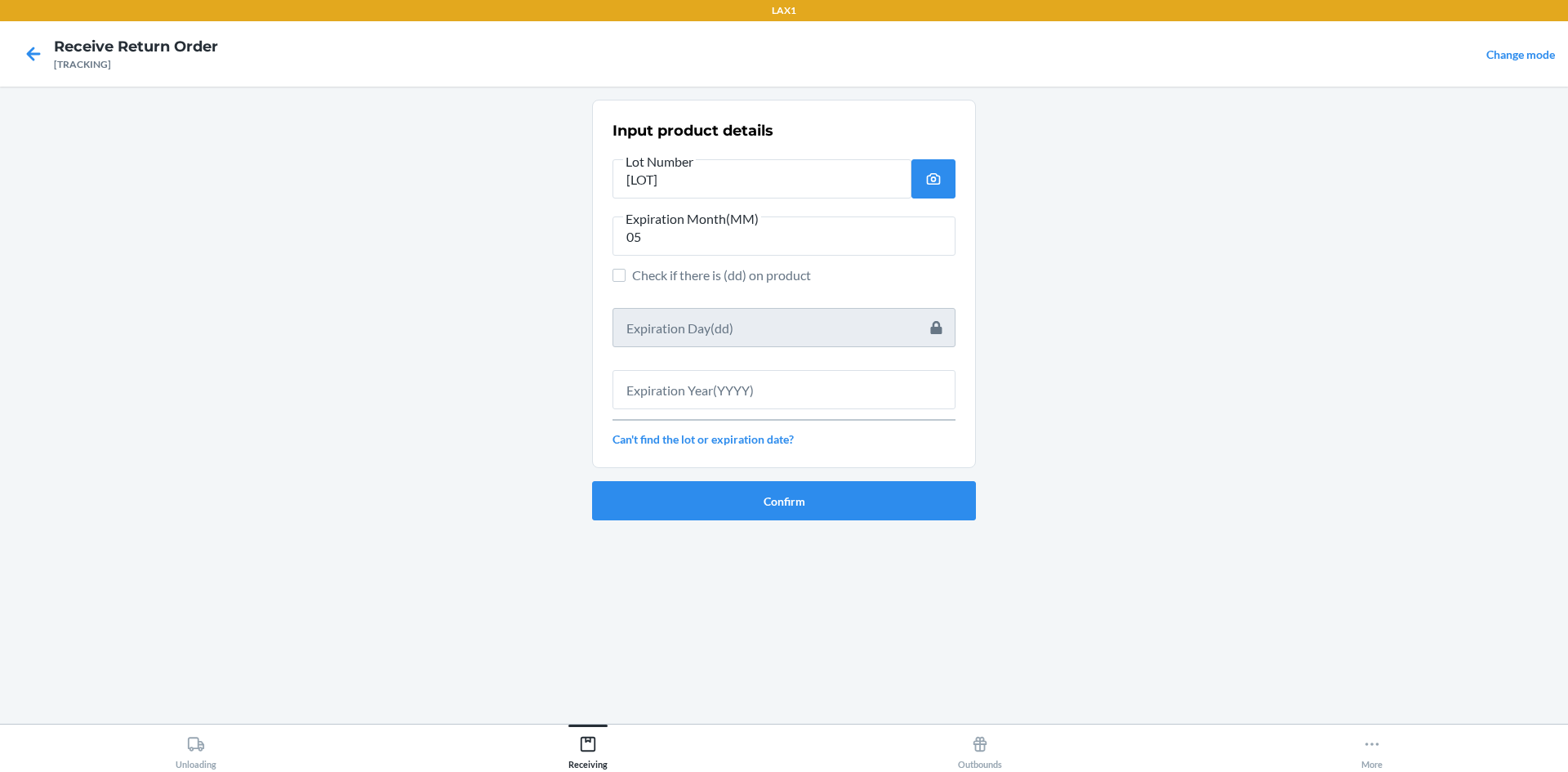 click on "Input product details Lot Number [LOT] Expiration Month(MM) 05 Check if there is (dd) on product Can't find the lot or expiration date?" at bounding box center [784, 283] 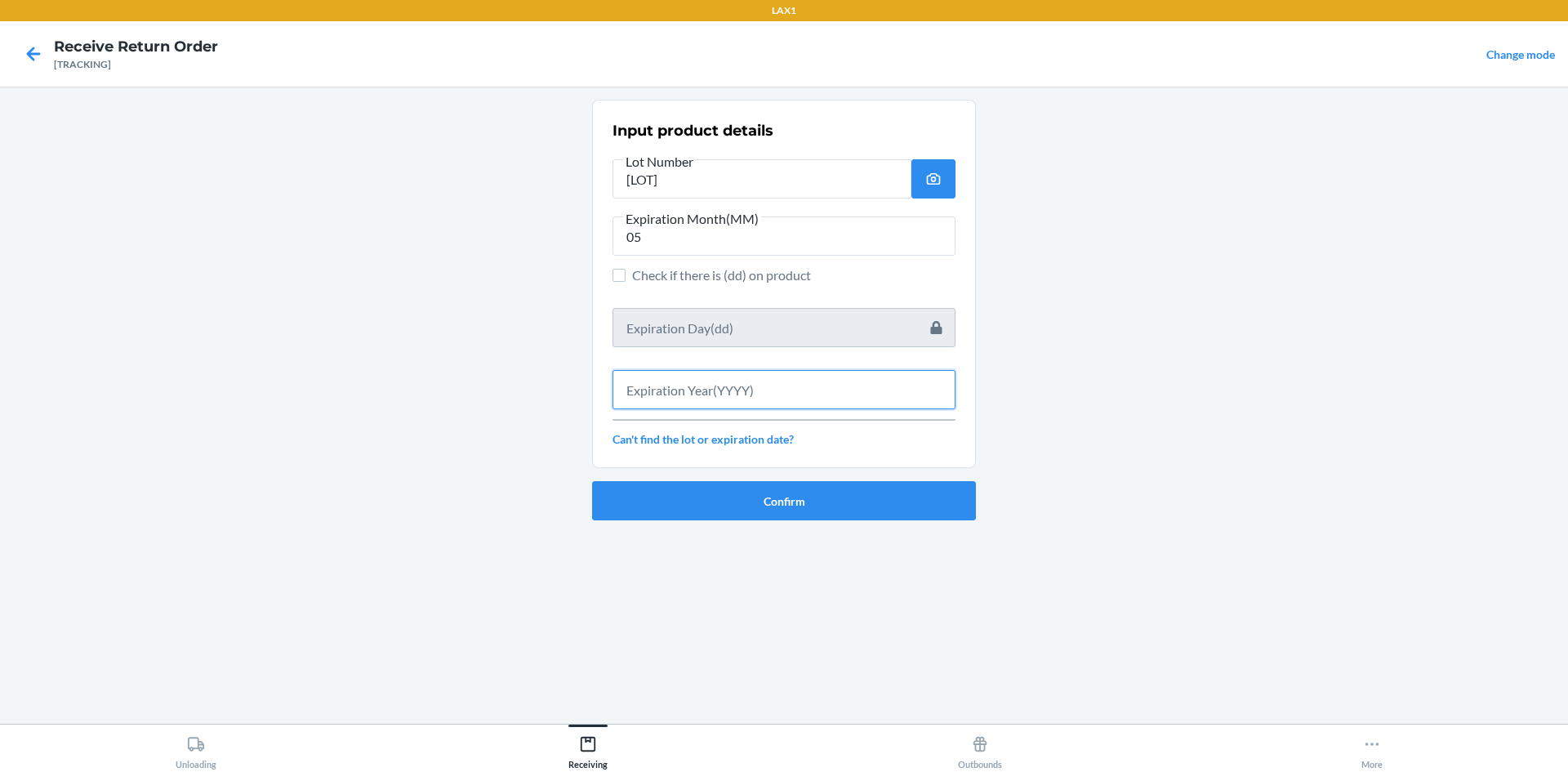 click at bounding box center [784, 390] 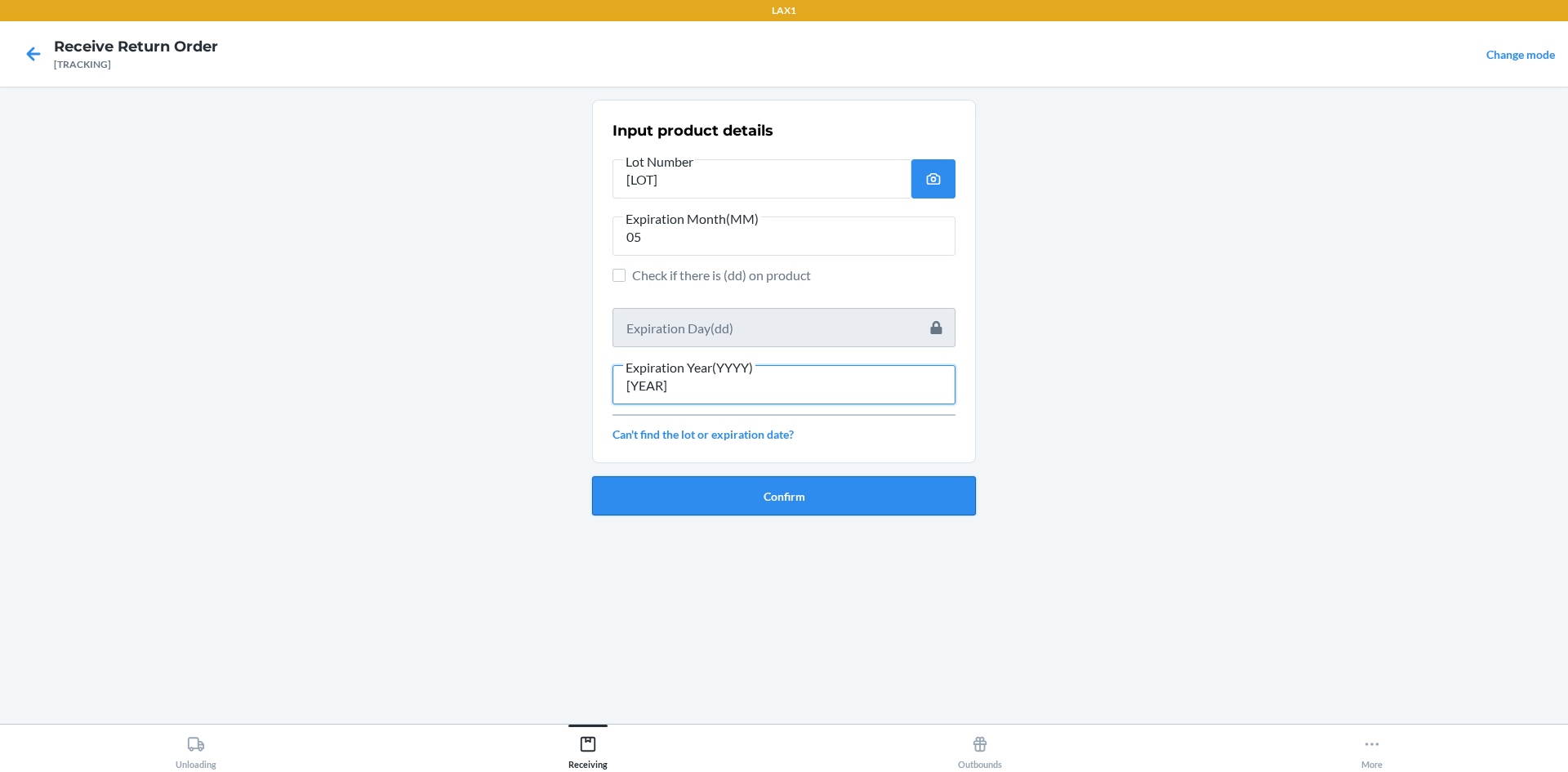 type on "[YEAR]" 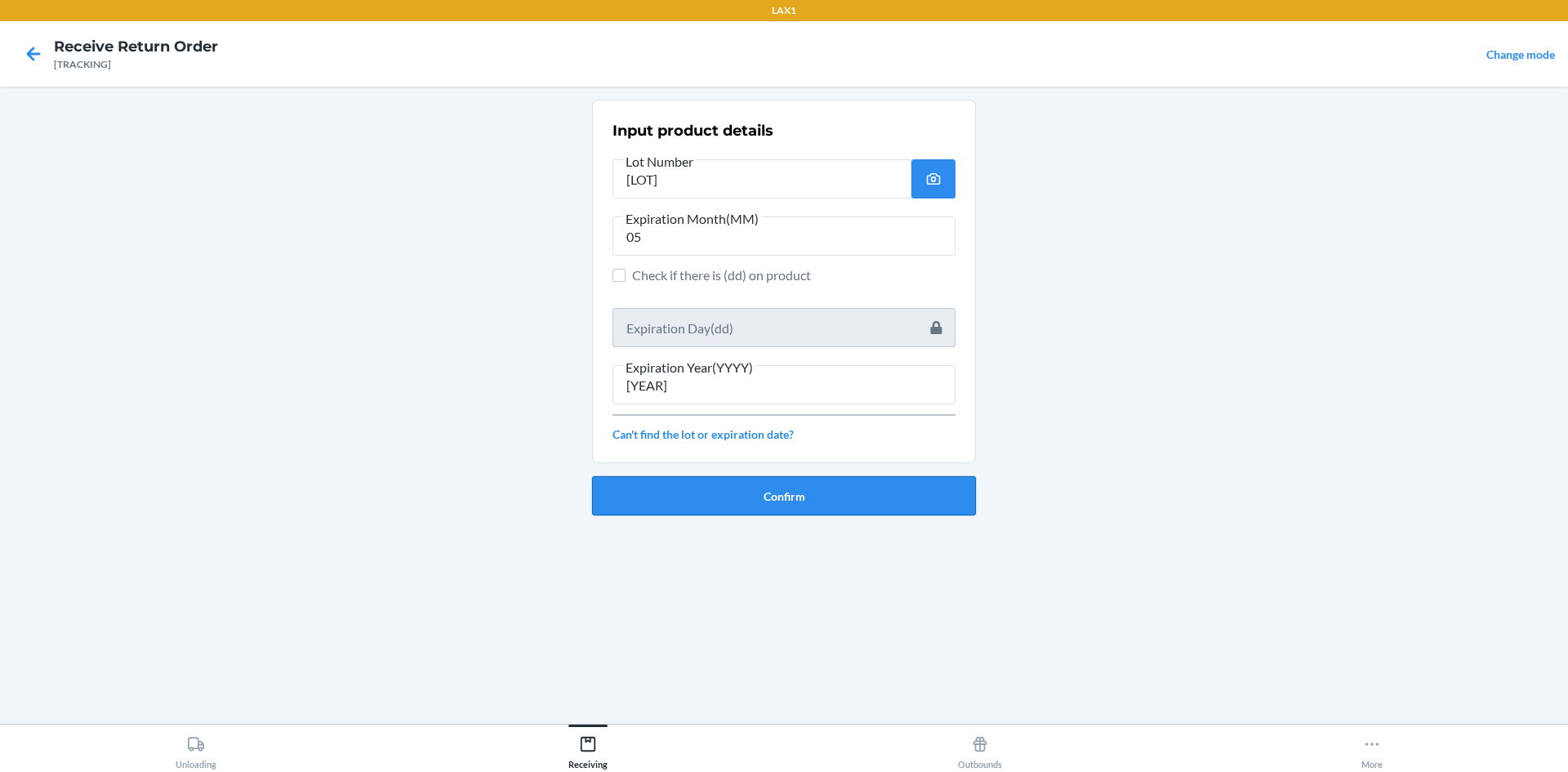 click on "Confirm" at bounding box center (784, 496) 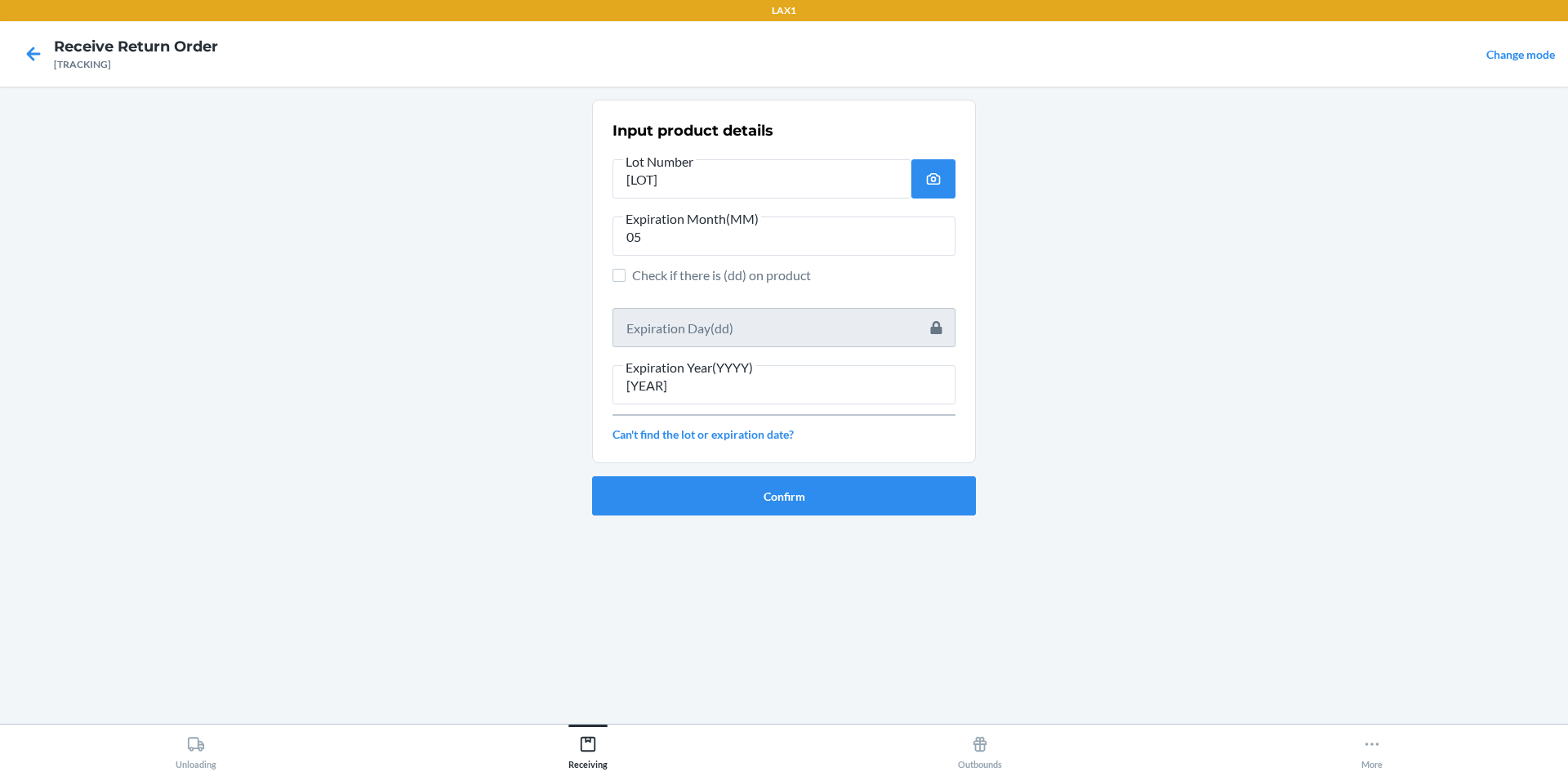type 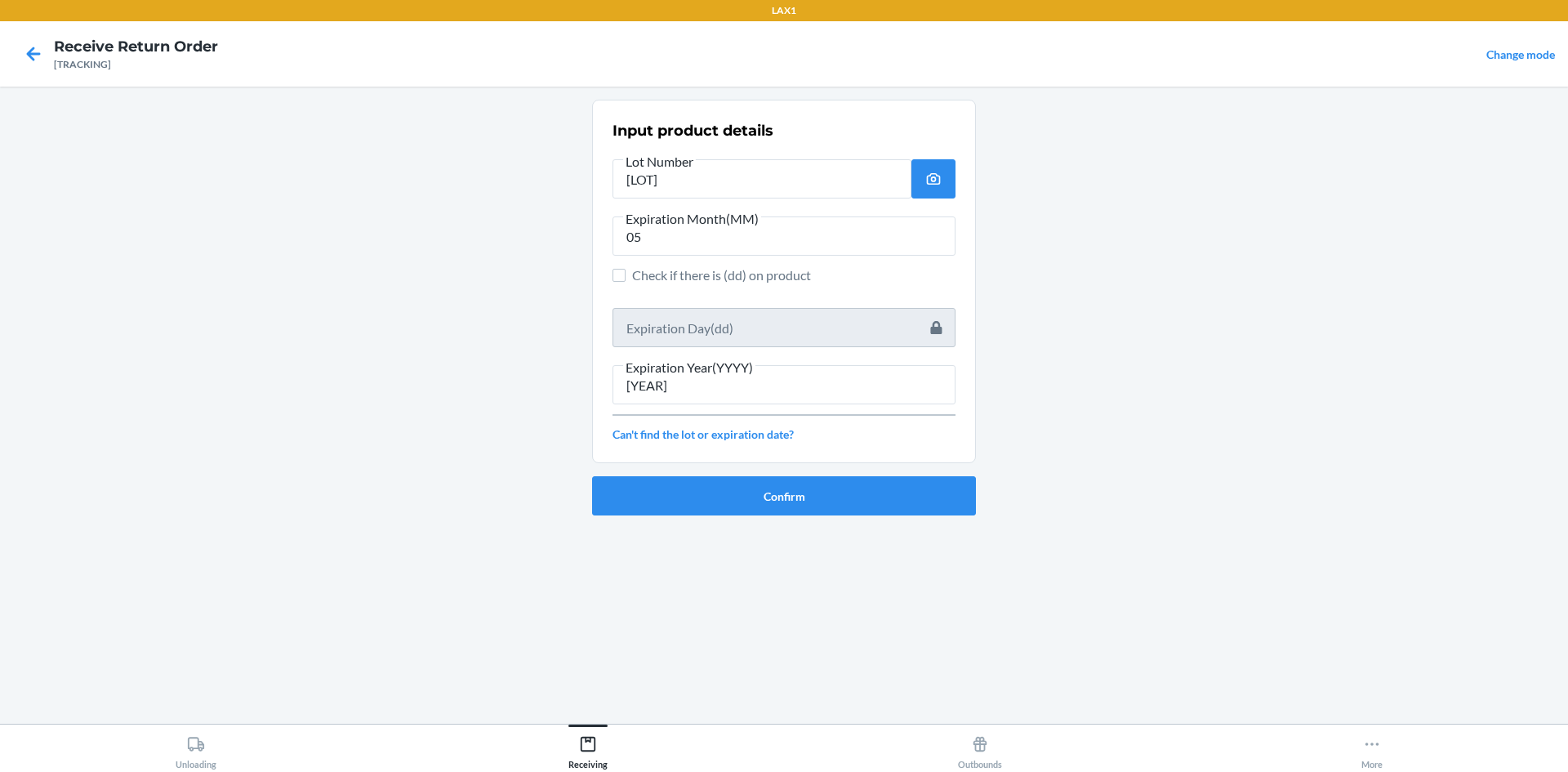 type 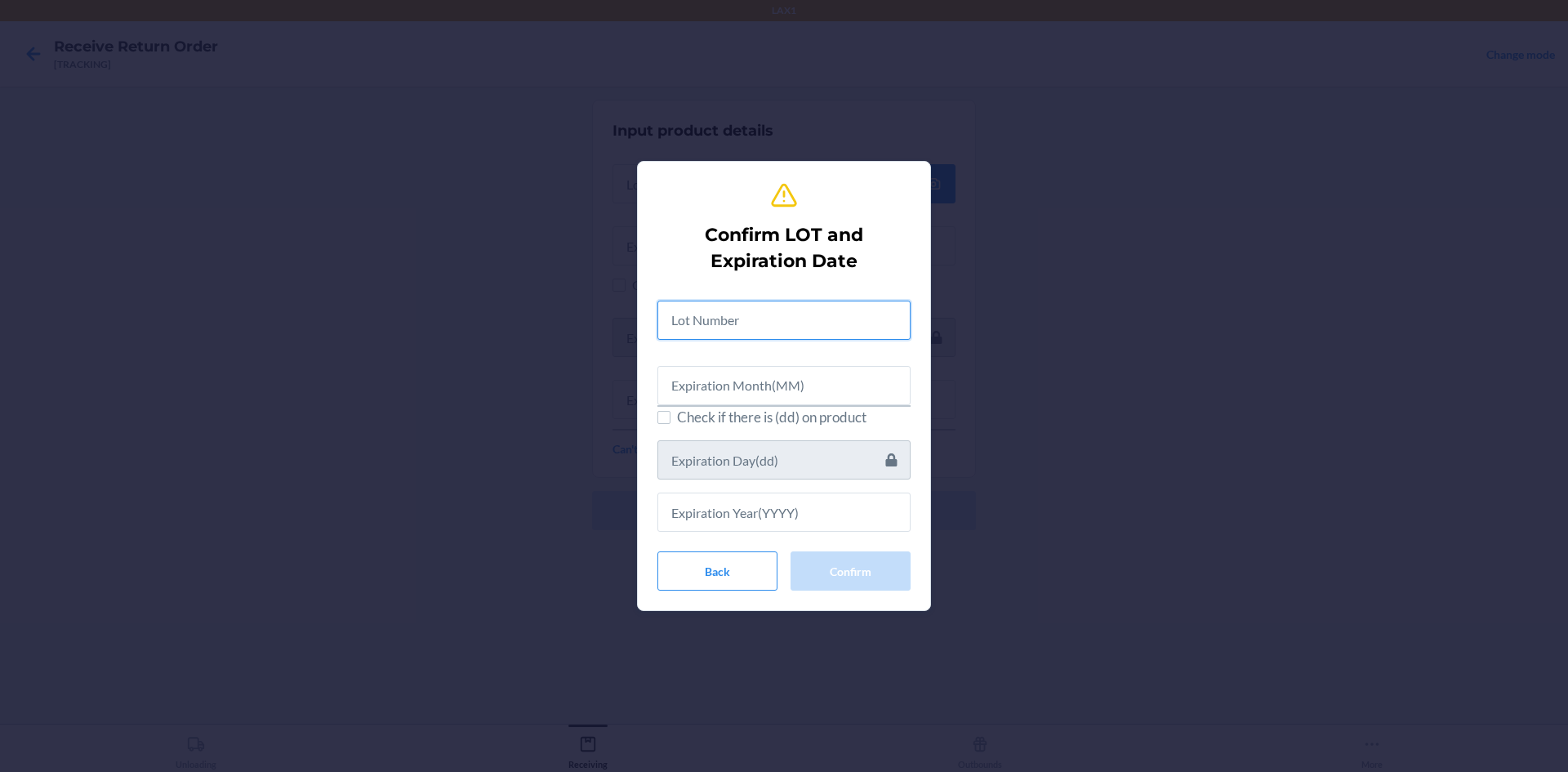 click at bounding box center (784, 320) 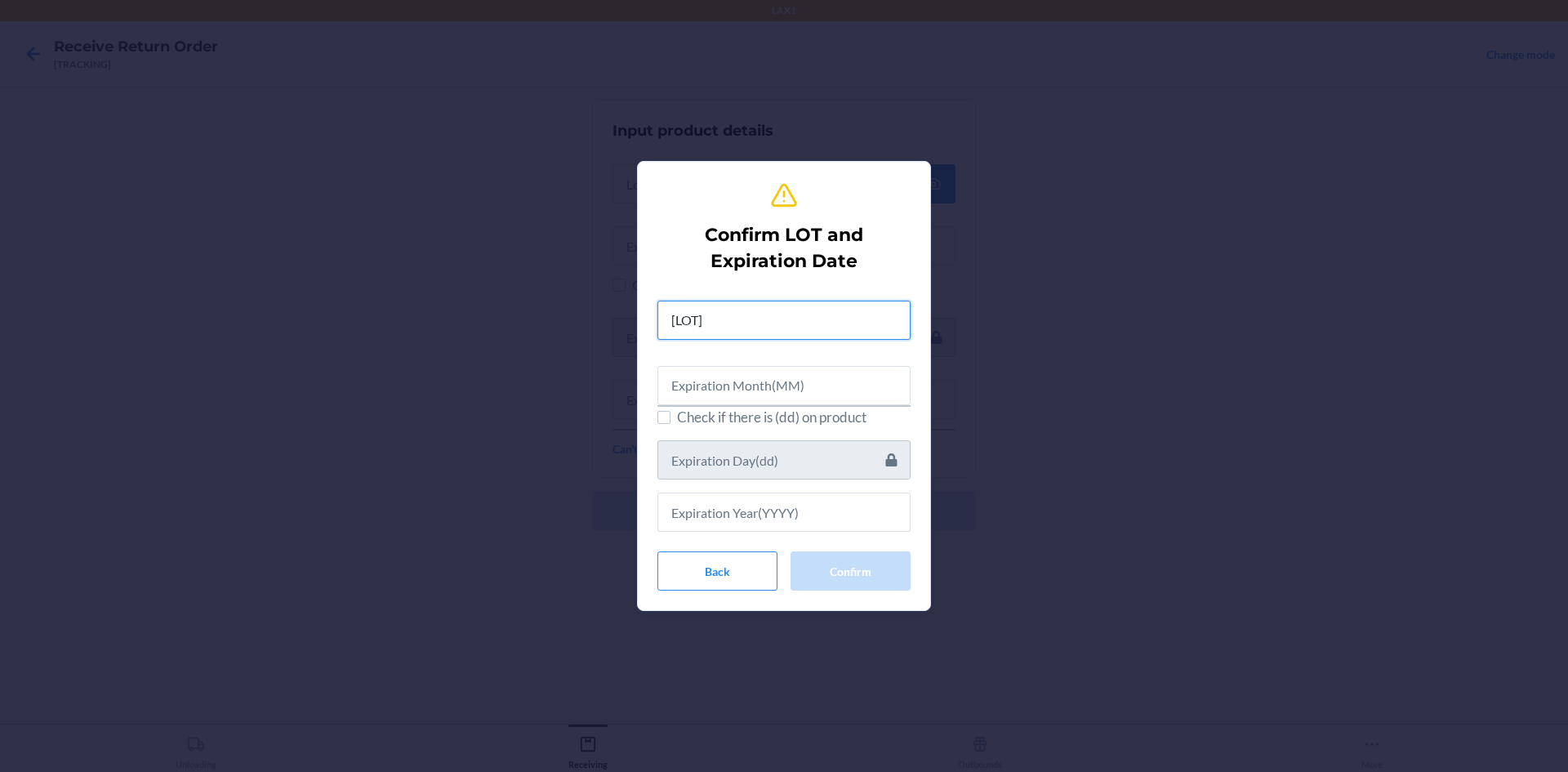 type on "[LOT]" 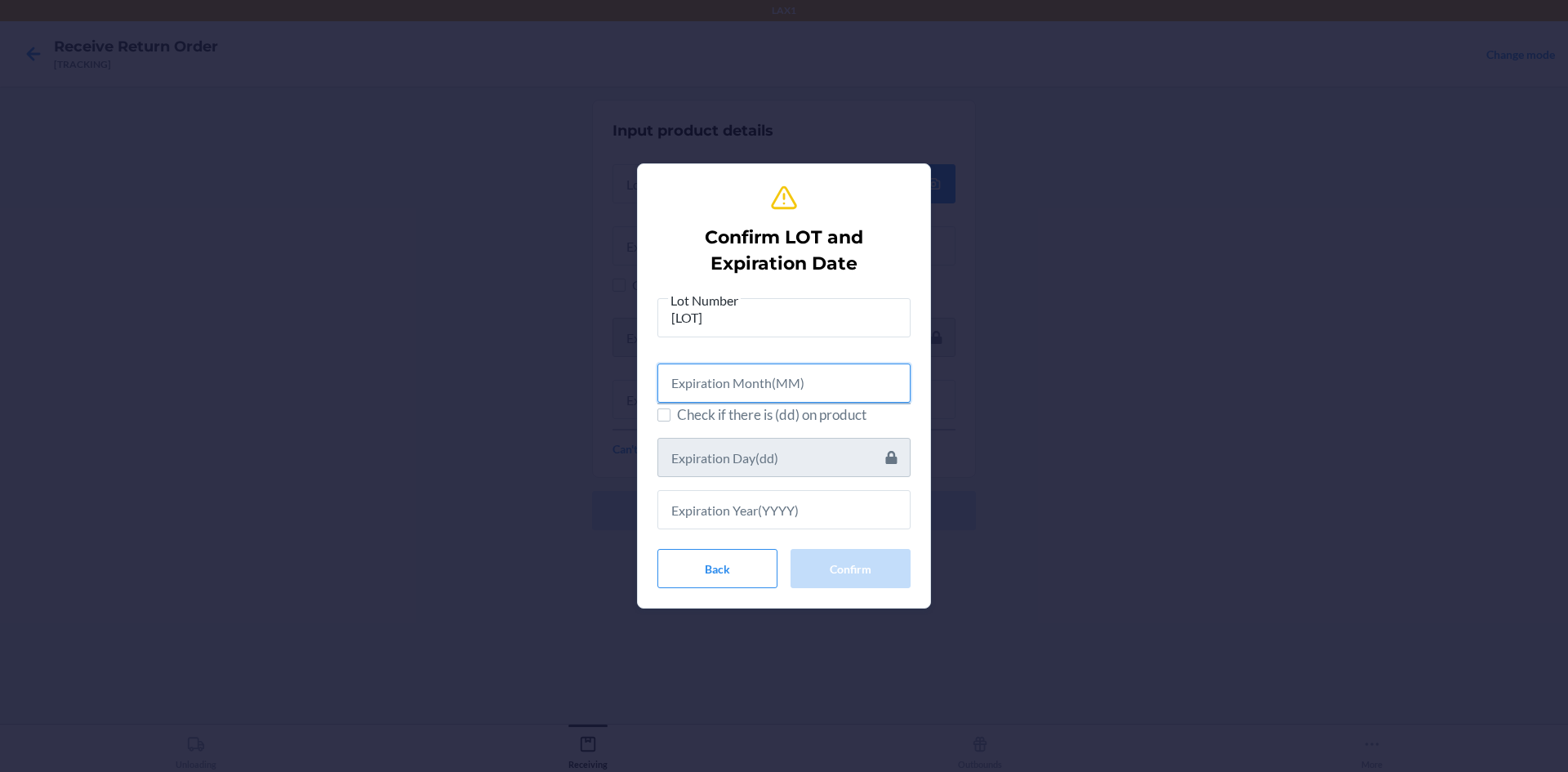click at bounding box center [784, 383] 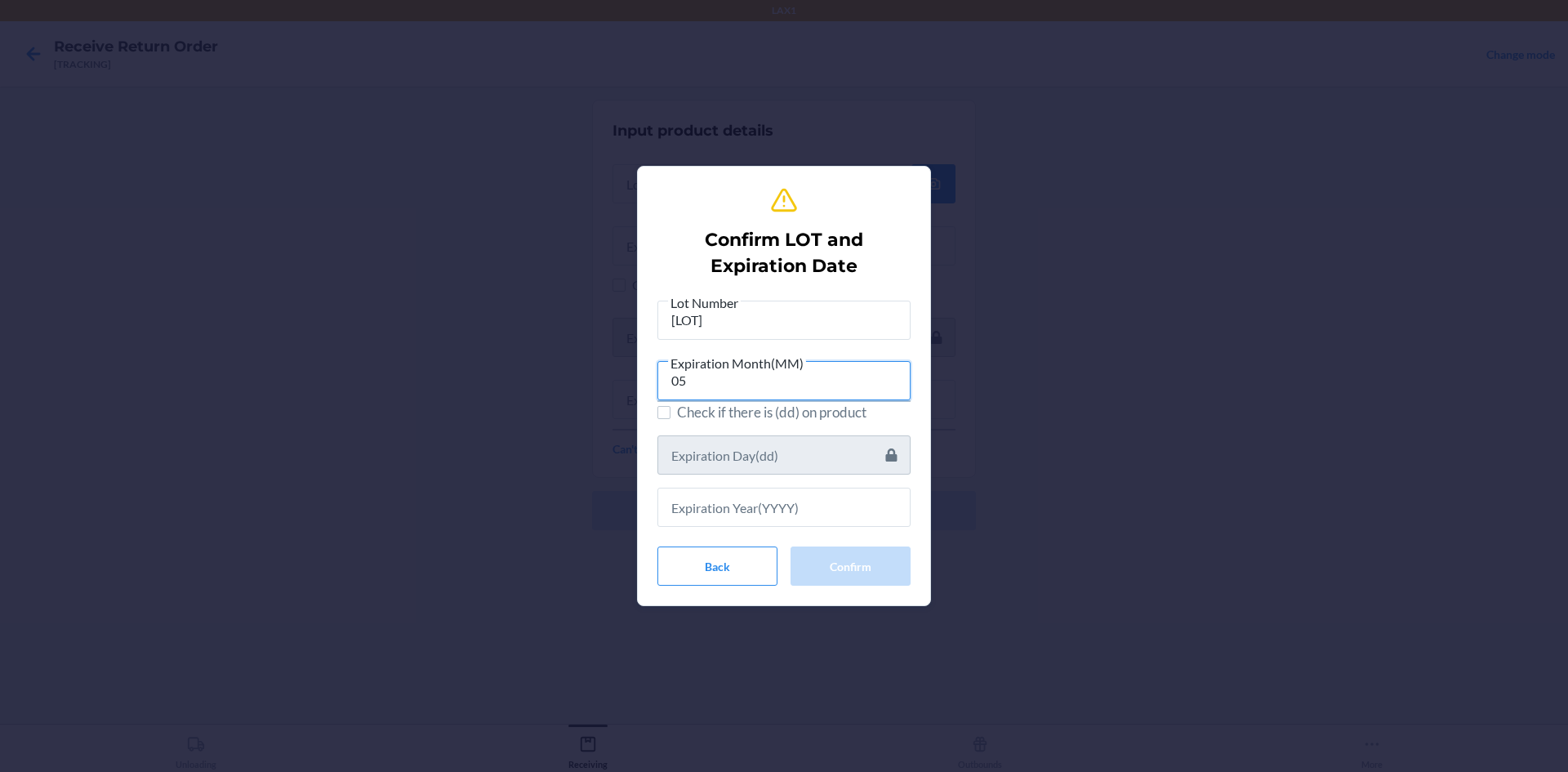 type on "05" 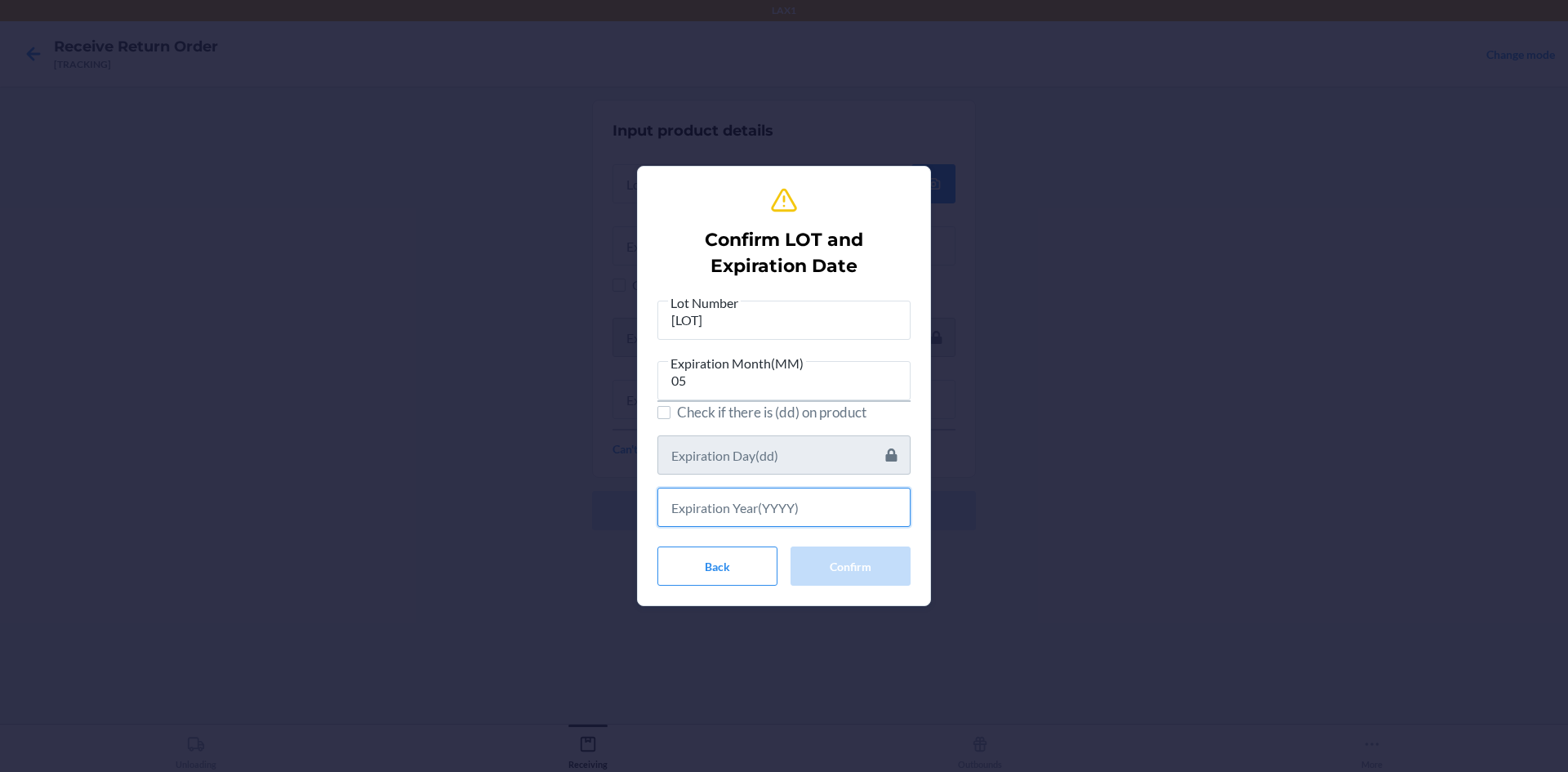 click at bounding box center [784, 507] 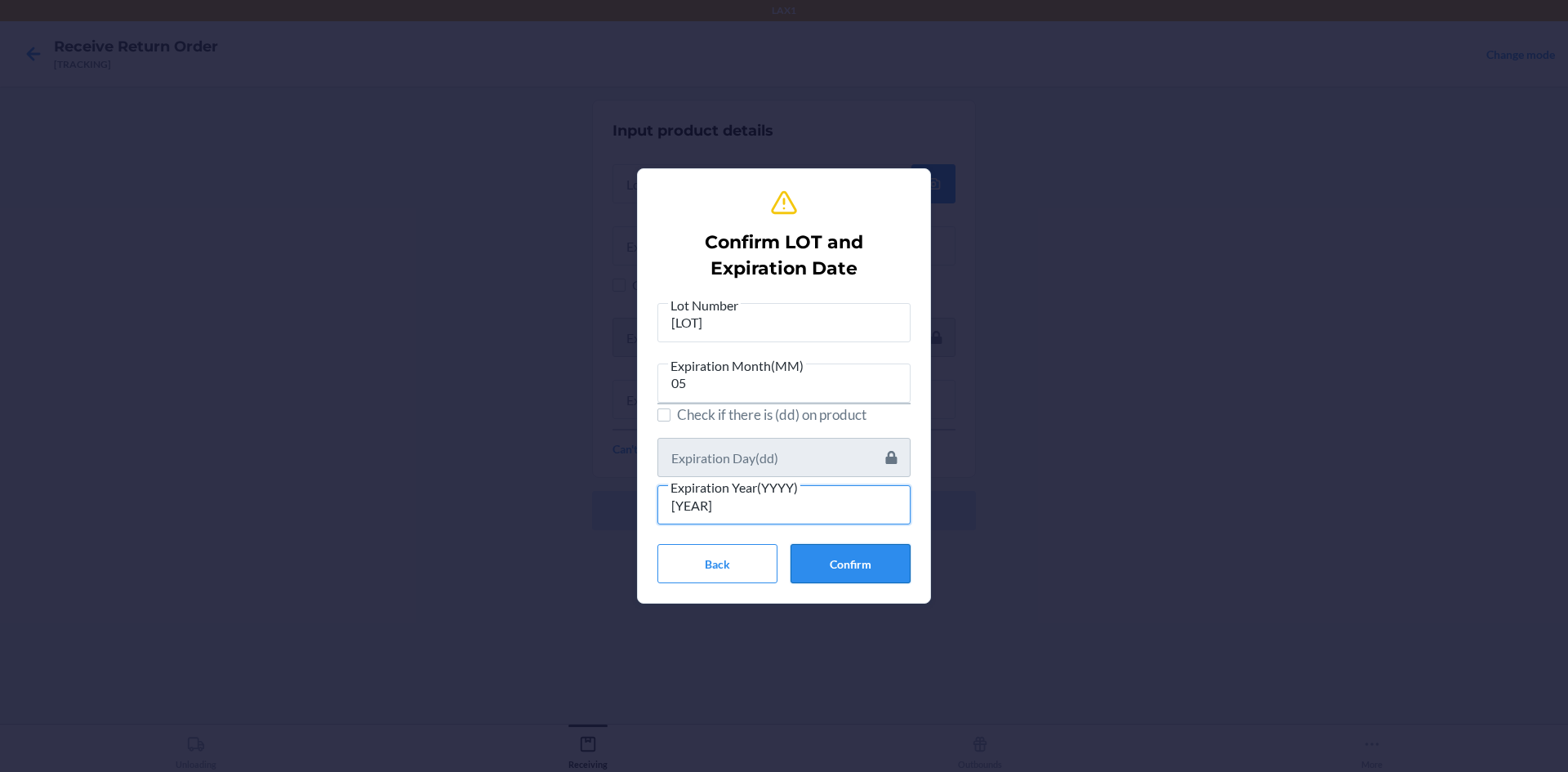 type on "[YEAR]" 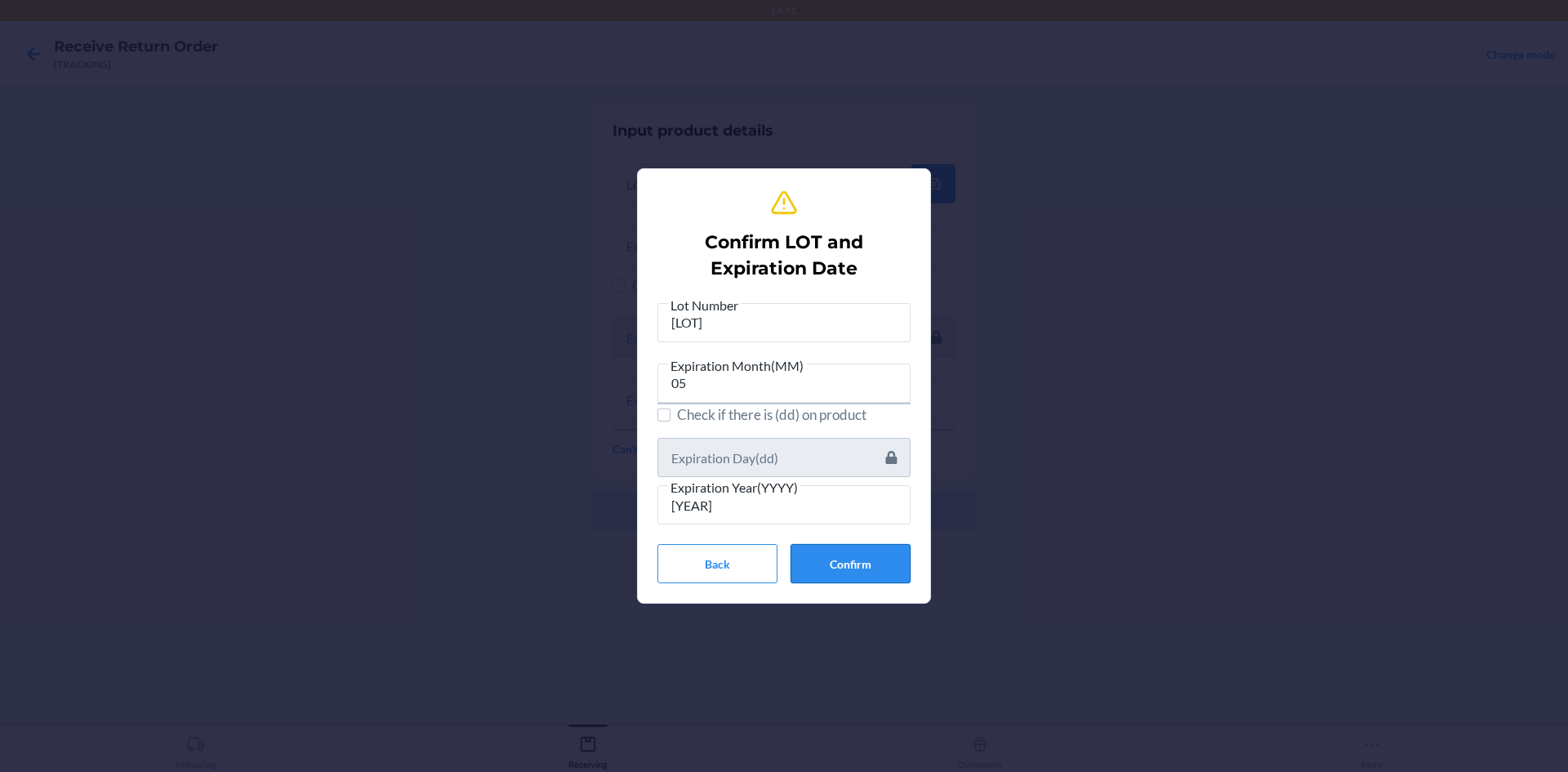 click on "Confirm" at bounding box center [850, 564] 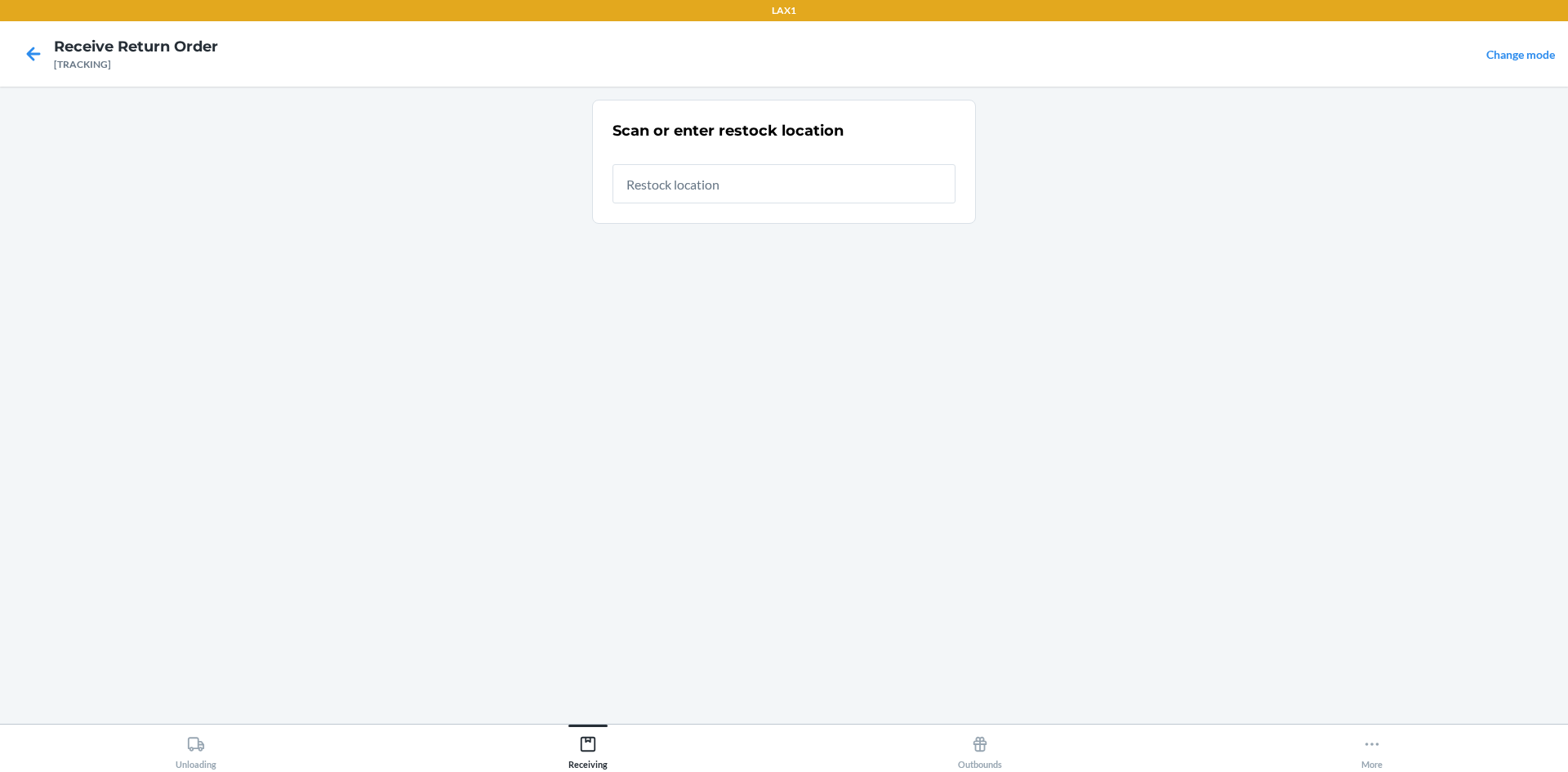 click at bounding box center (784, 184) 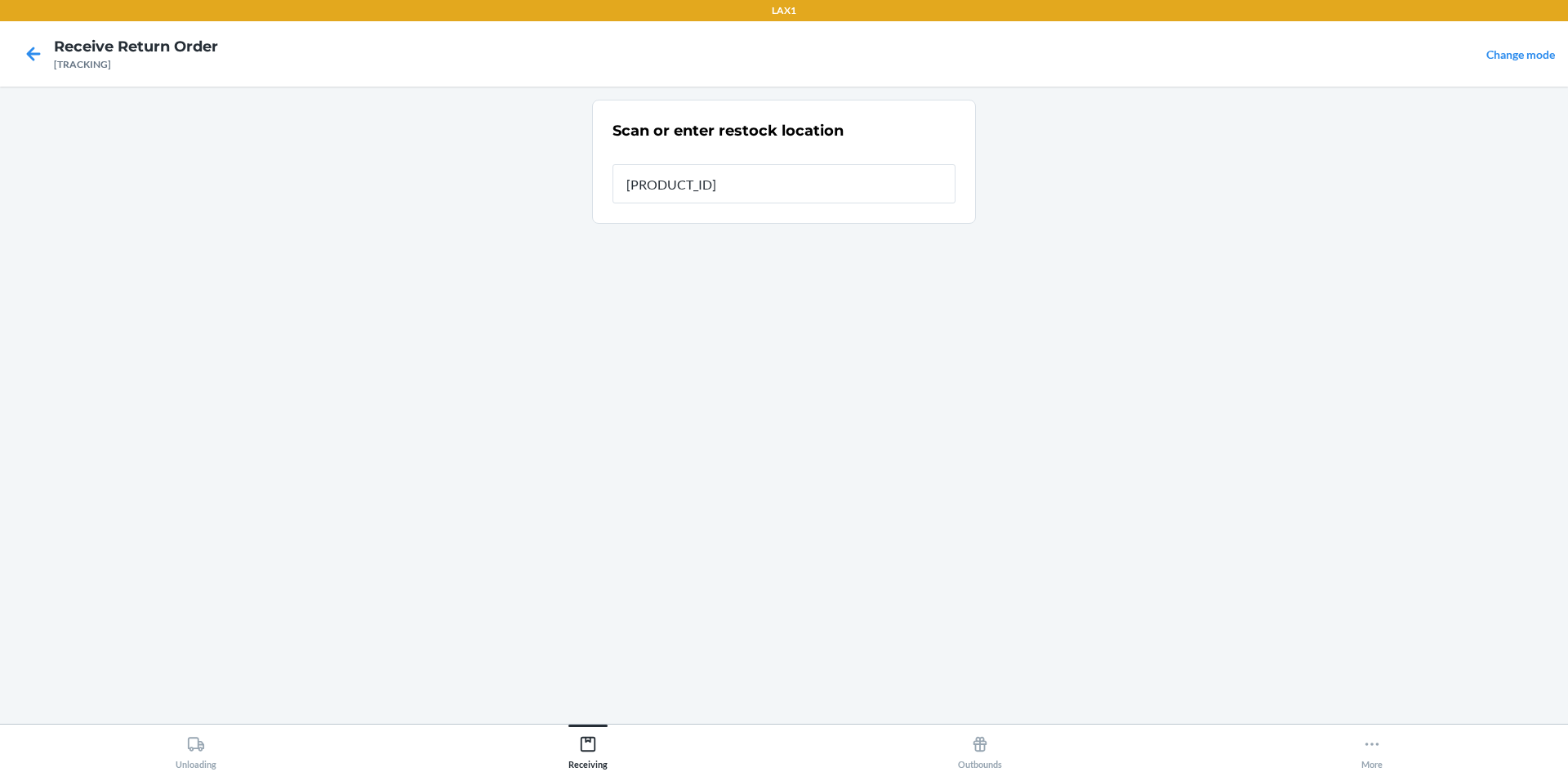 type on "RBIN440" 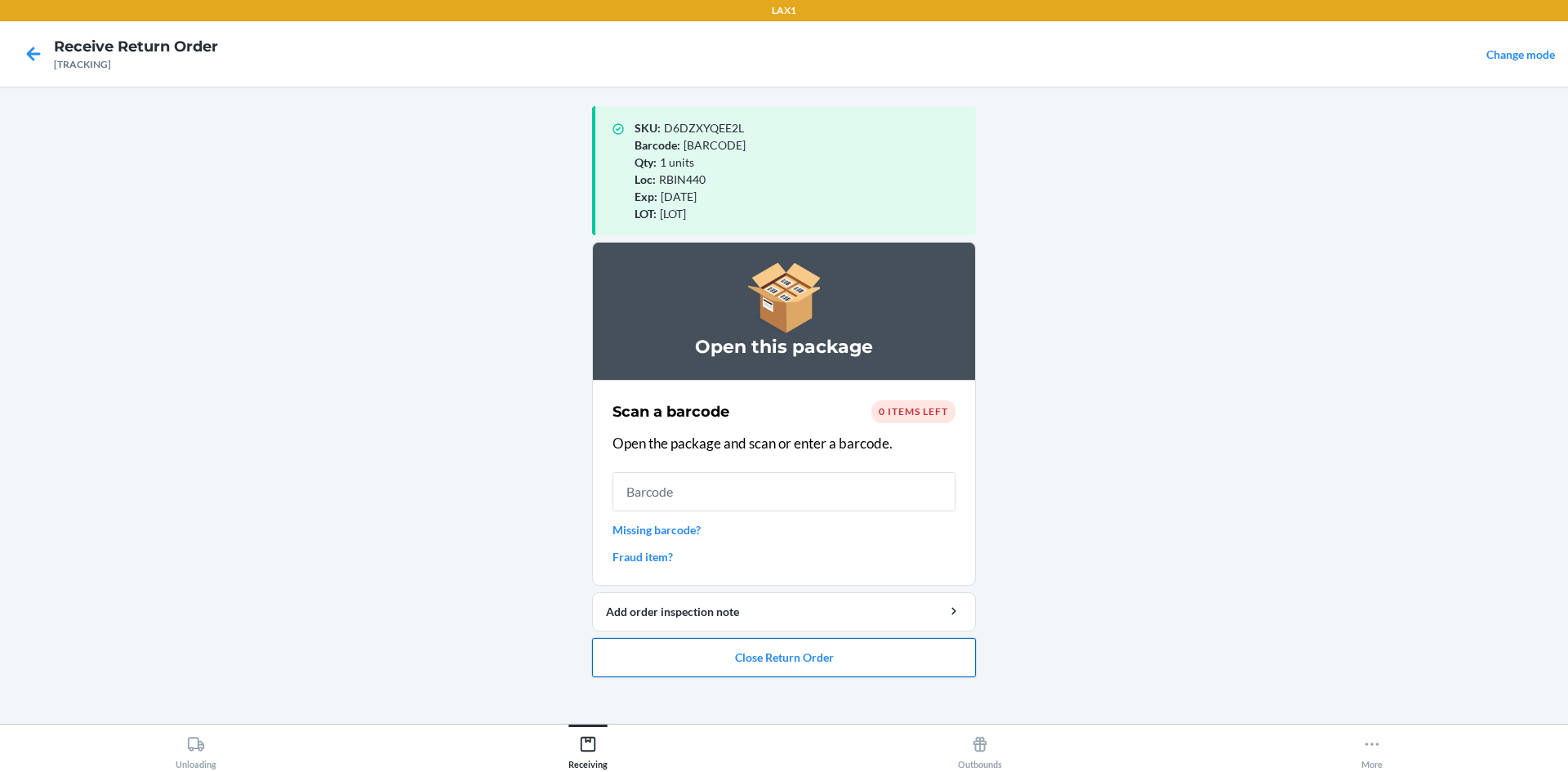 click on "Close Return Order" at bounding box center (784, 658) 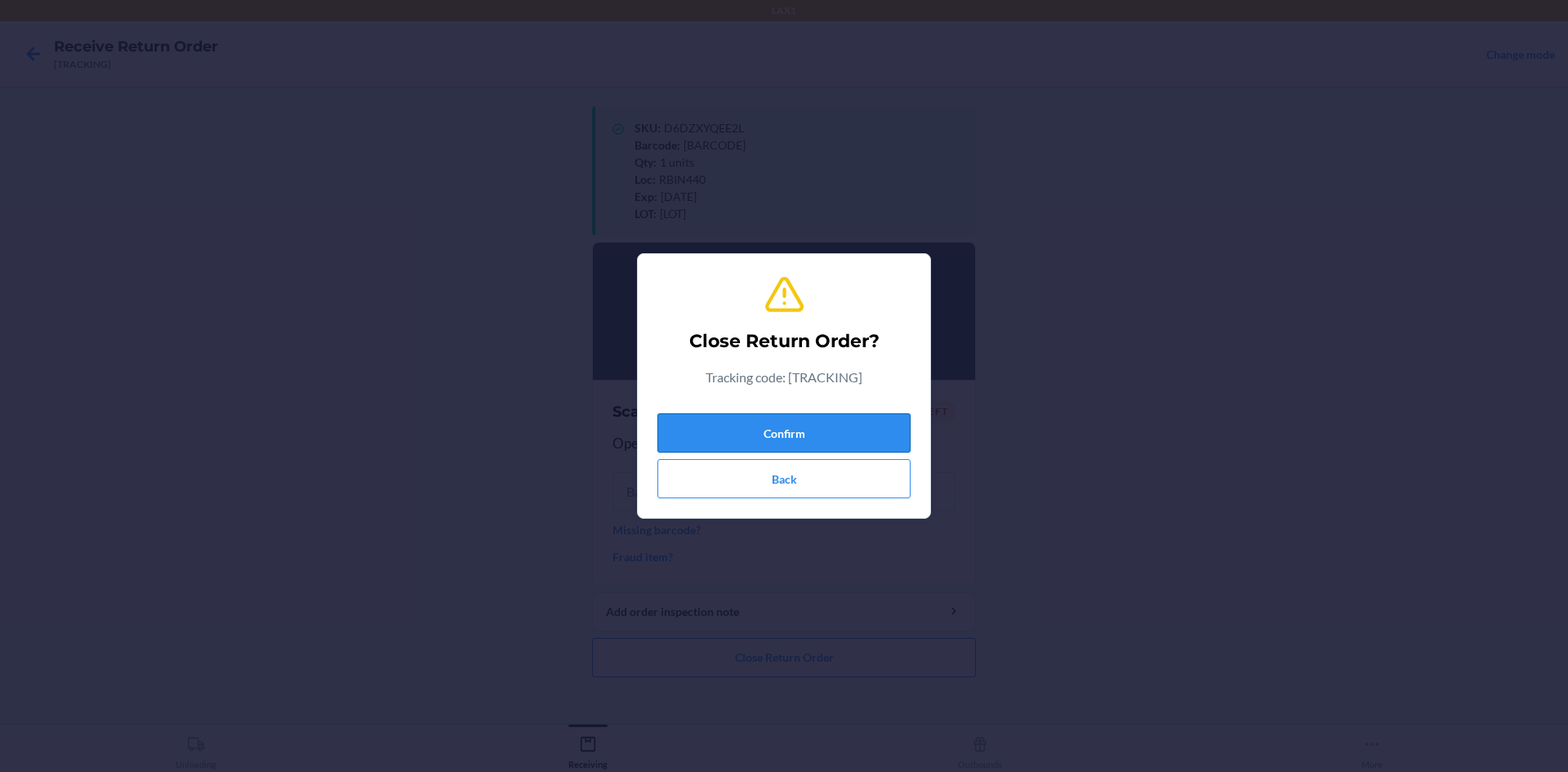 click on "Confirm" at bounding box center [784, 433] 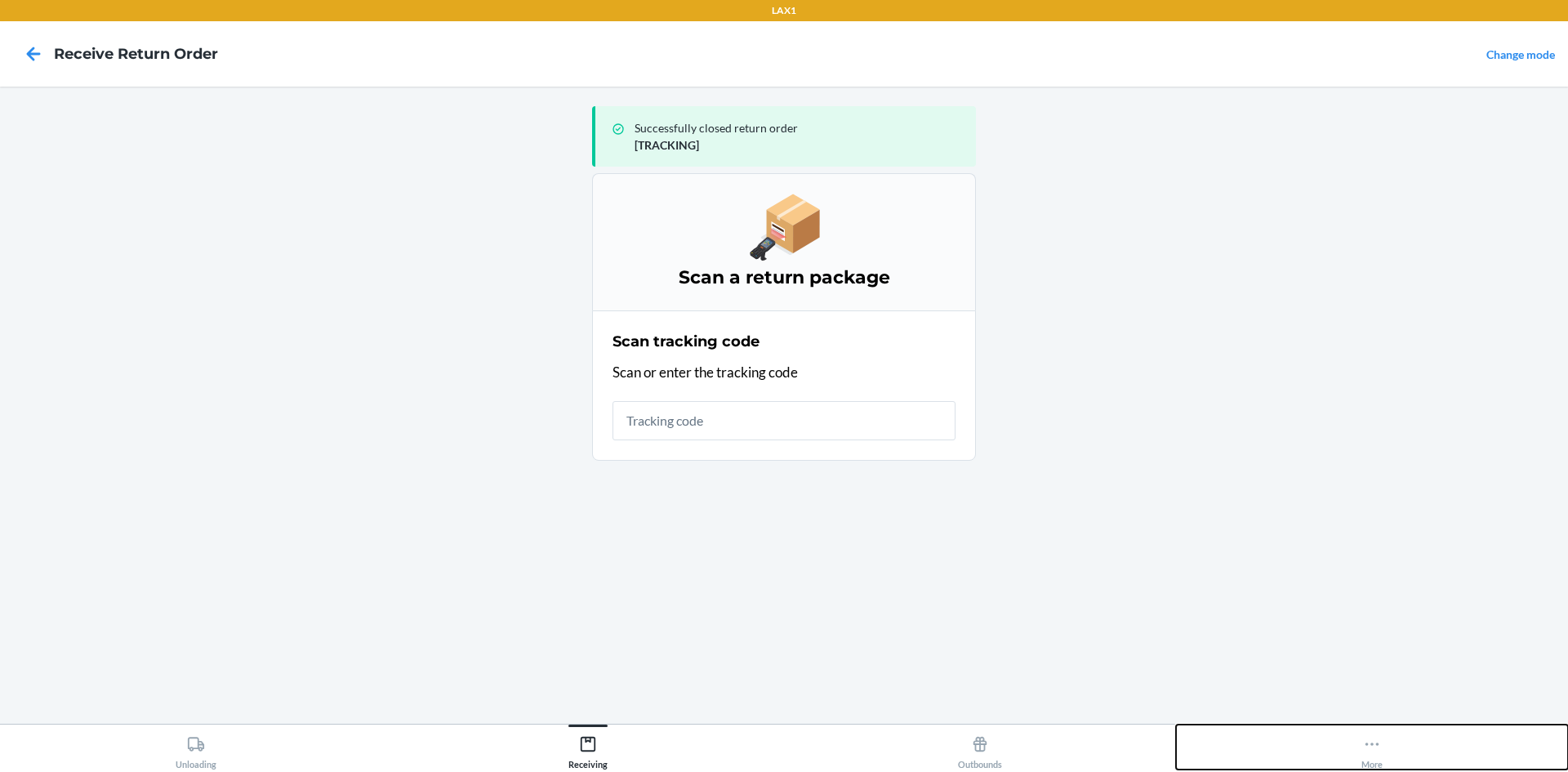 click 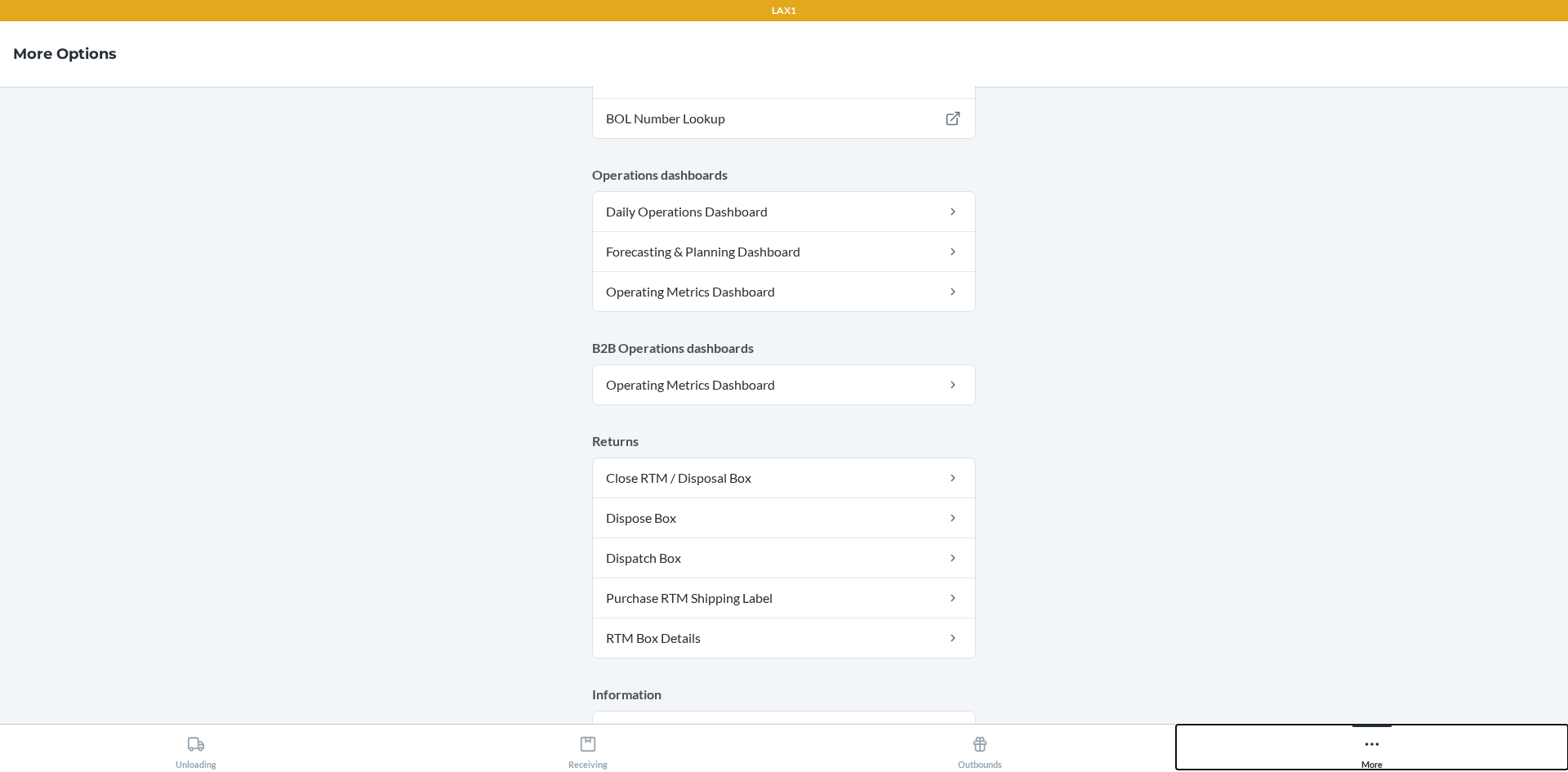 scroll, scrollTop: 760, scrollLeft: 0, axis: vertical 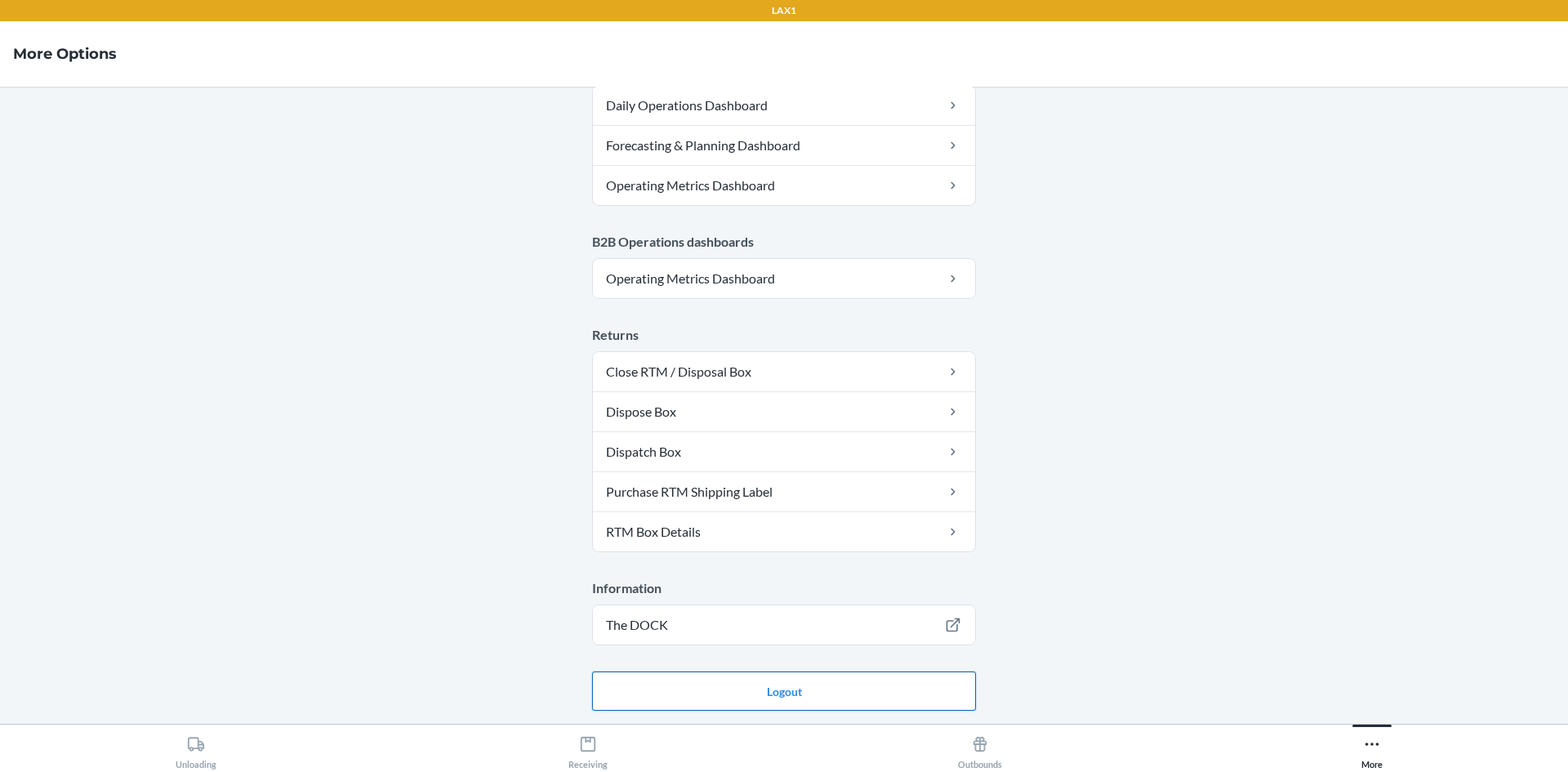 click on "Logout" at bounding box center (784, 691) 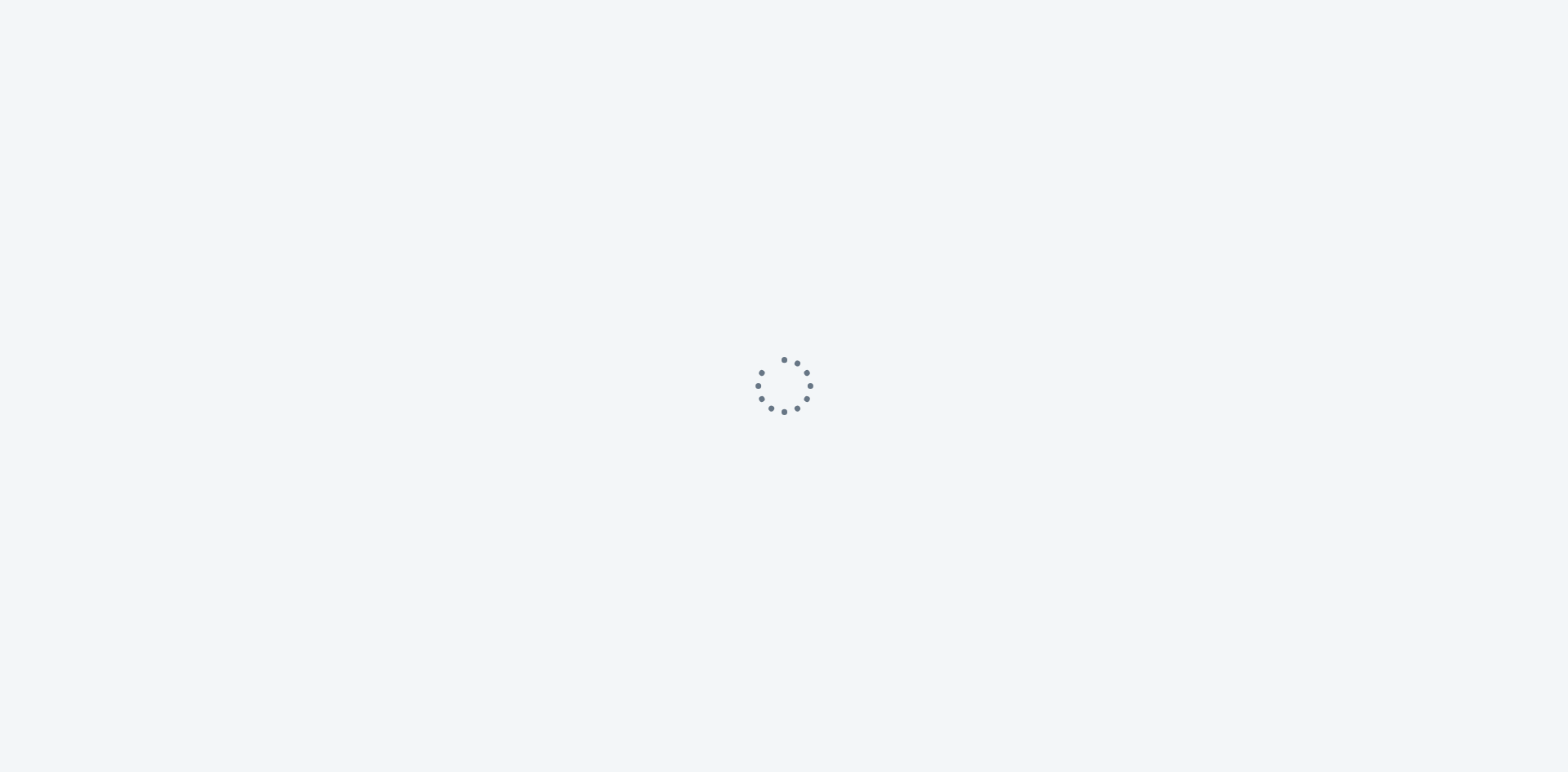 scroll, scrollTop: 0, scrollLeft: 0, axis: both 